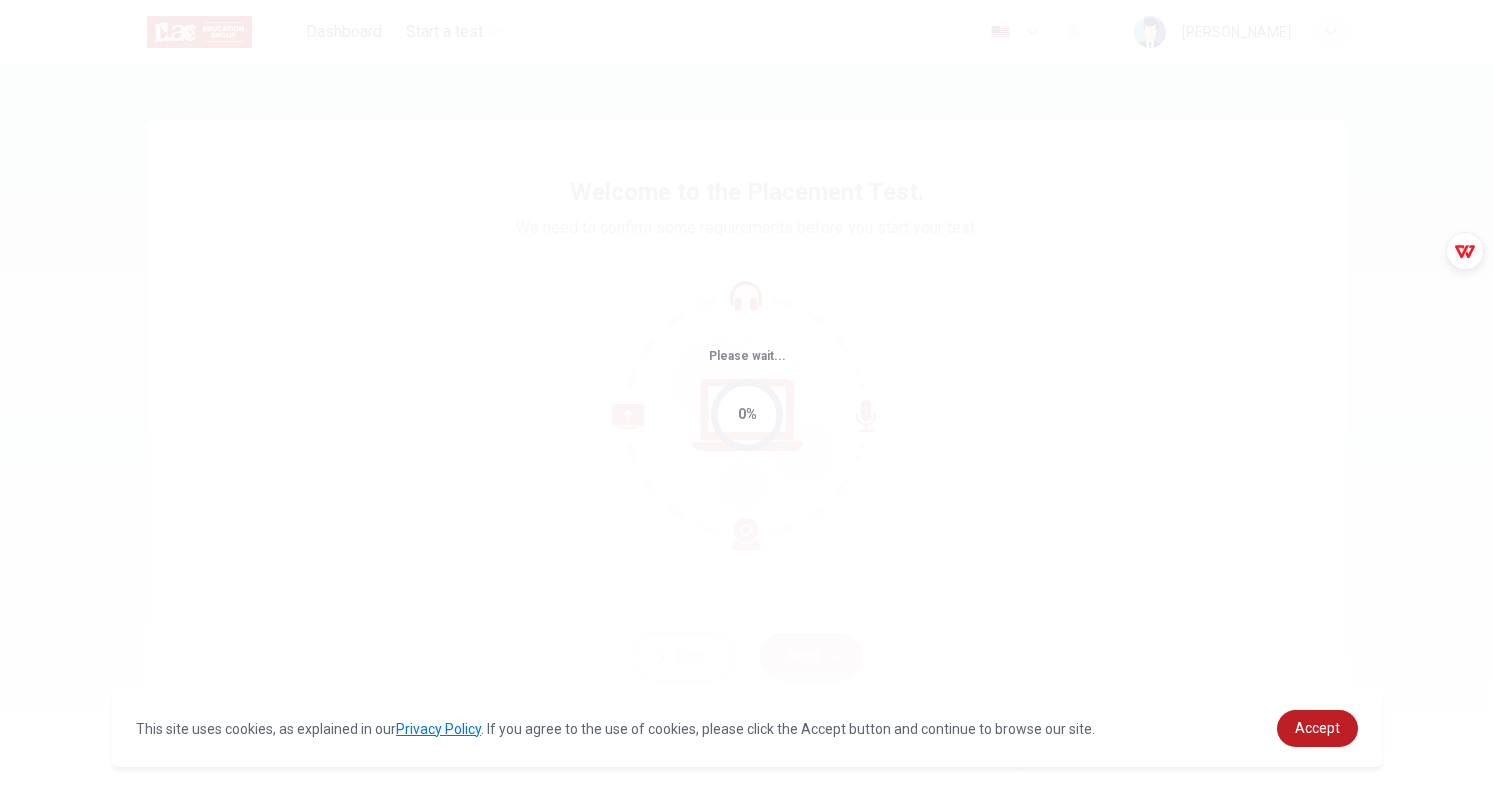 scroll, scrollTop: 0, scrollLeft: 0, axis: both 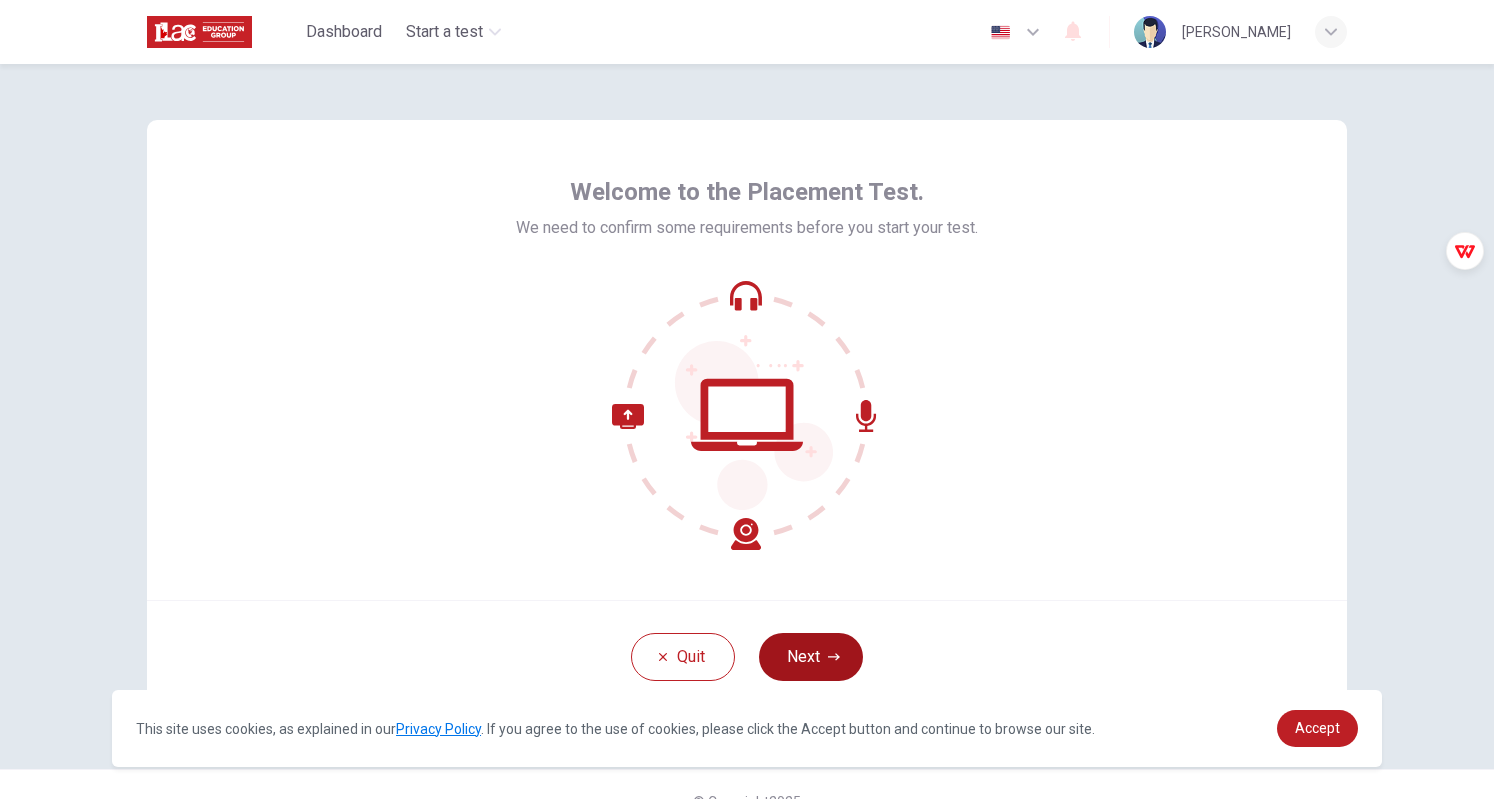 click on "Next" at bounding box center [811, 657] 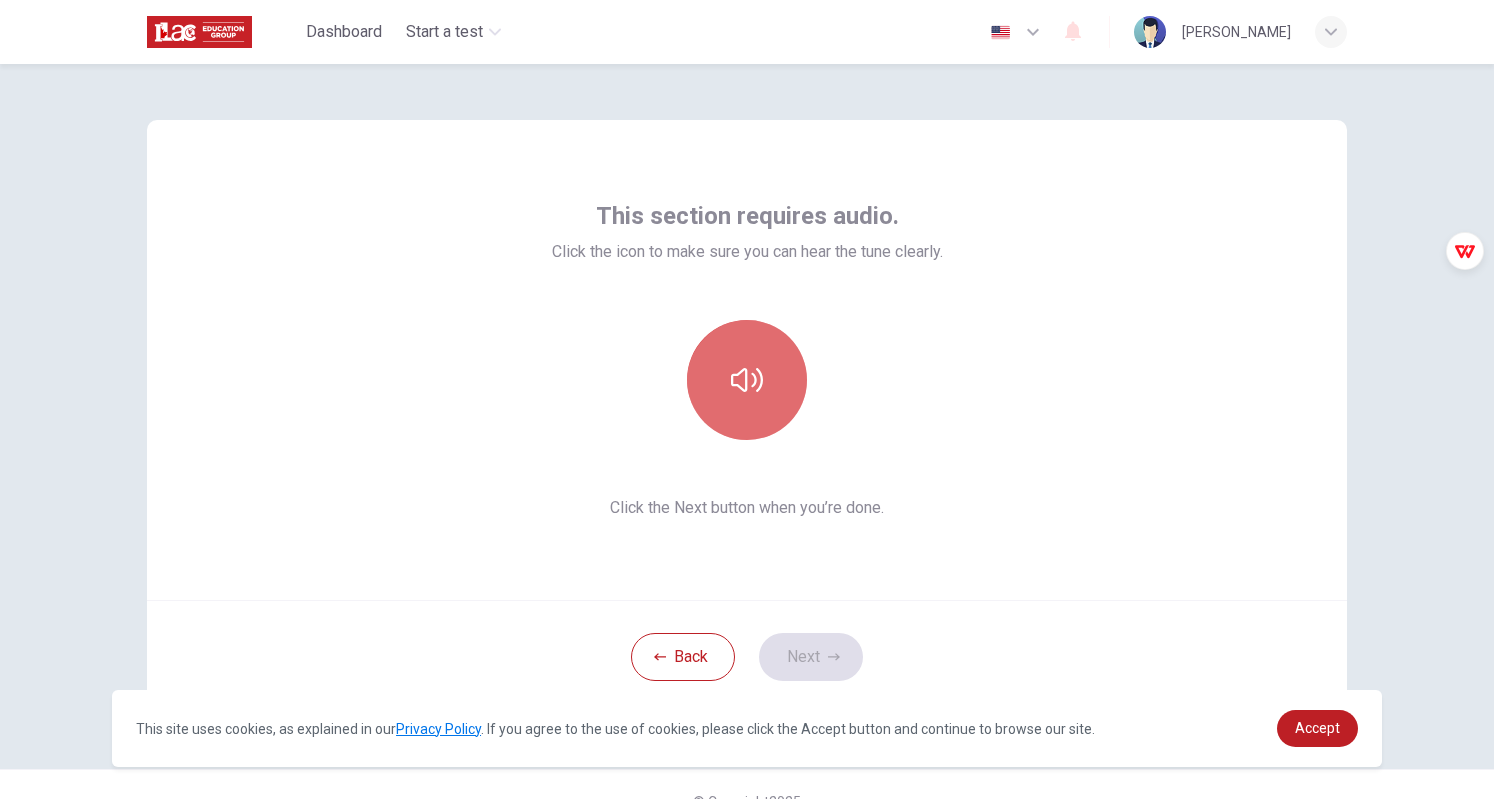 click 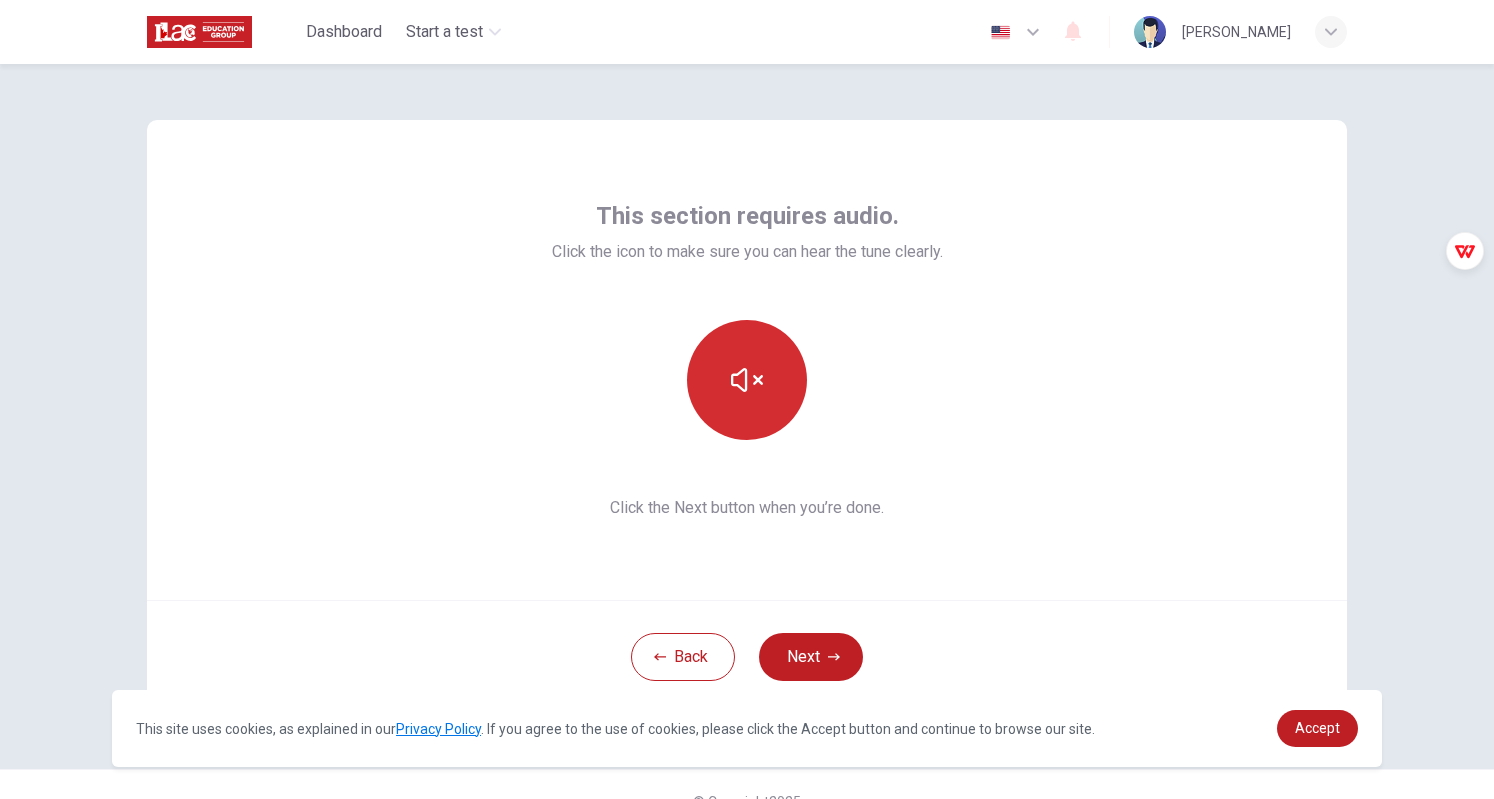 type 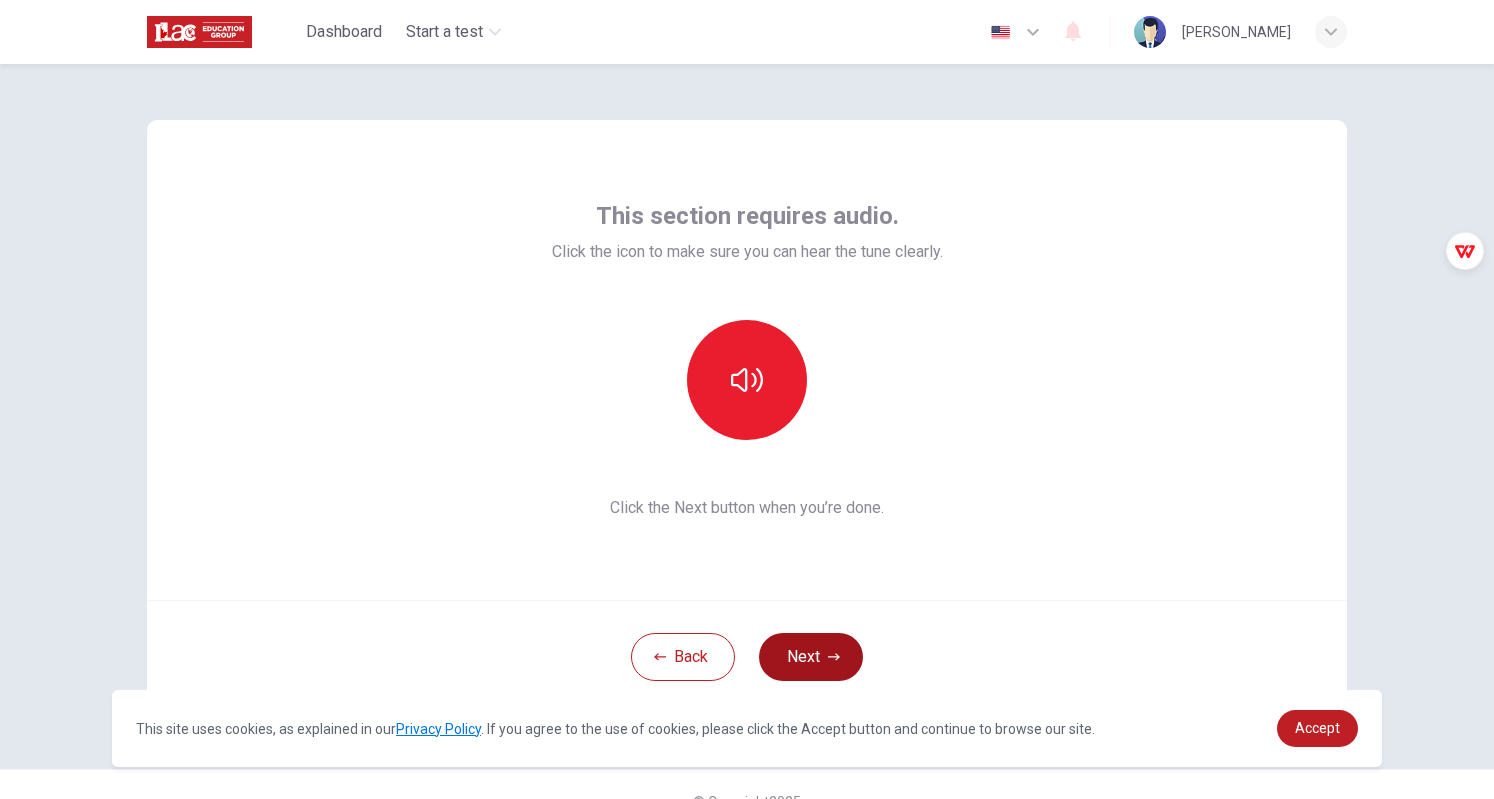 click on "Next" at bounding box center (811, 657) 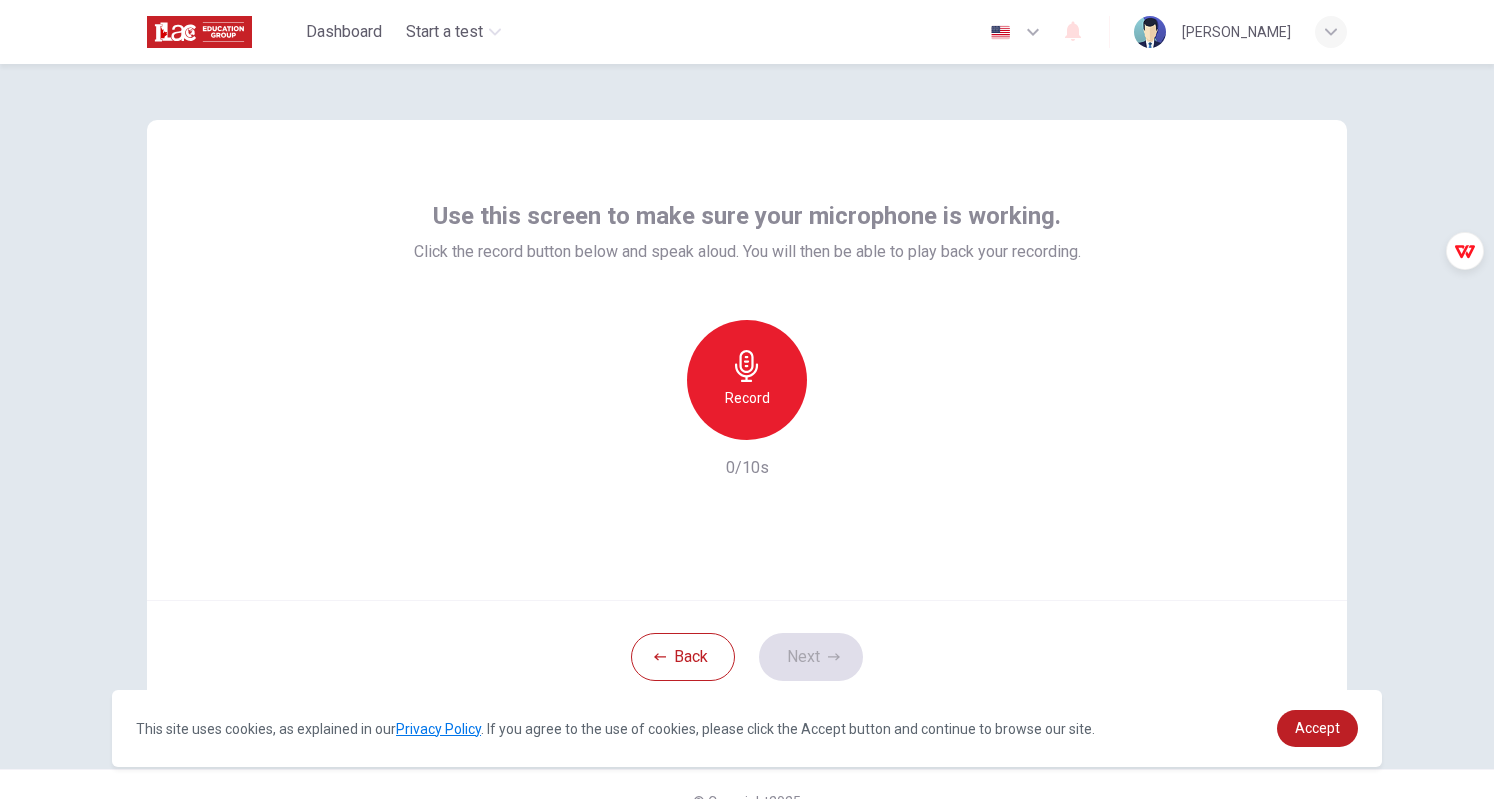 click 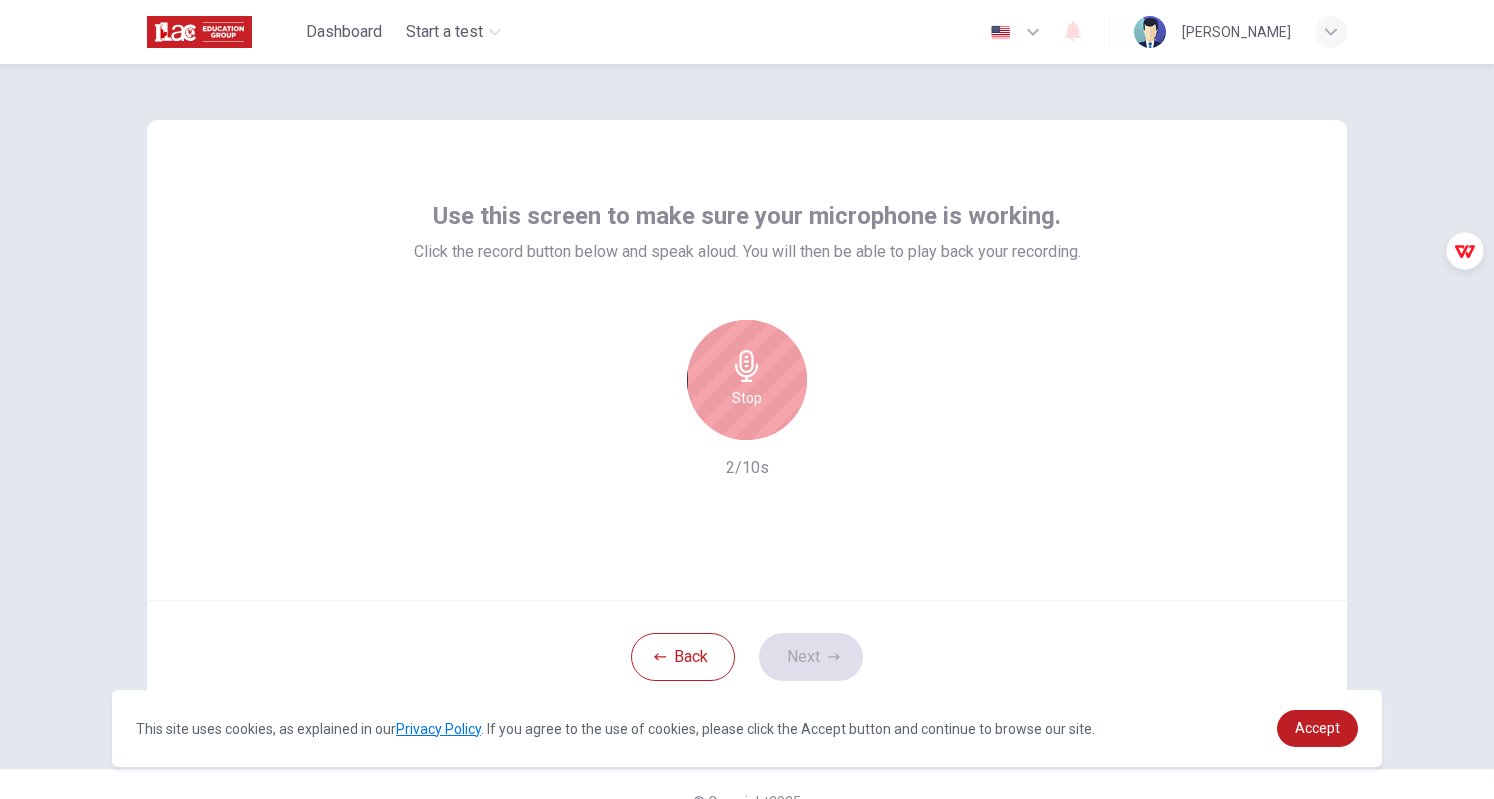 click on "Stop" at bounding box center [747, 380] 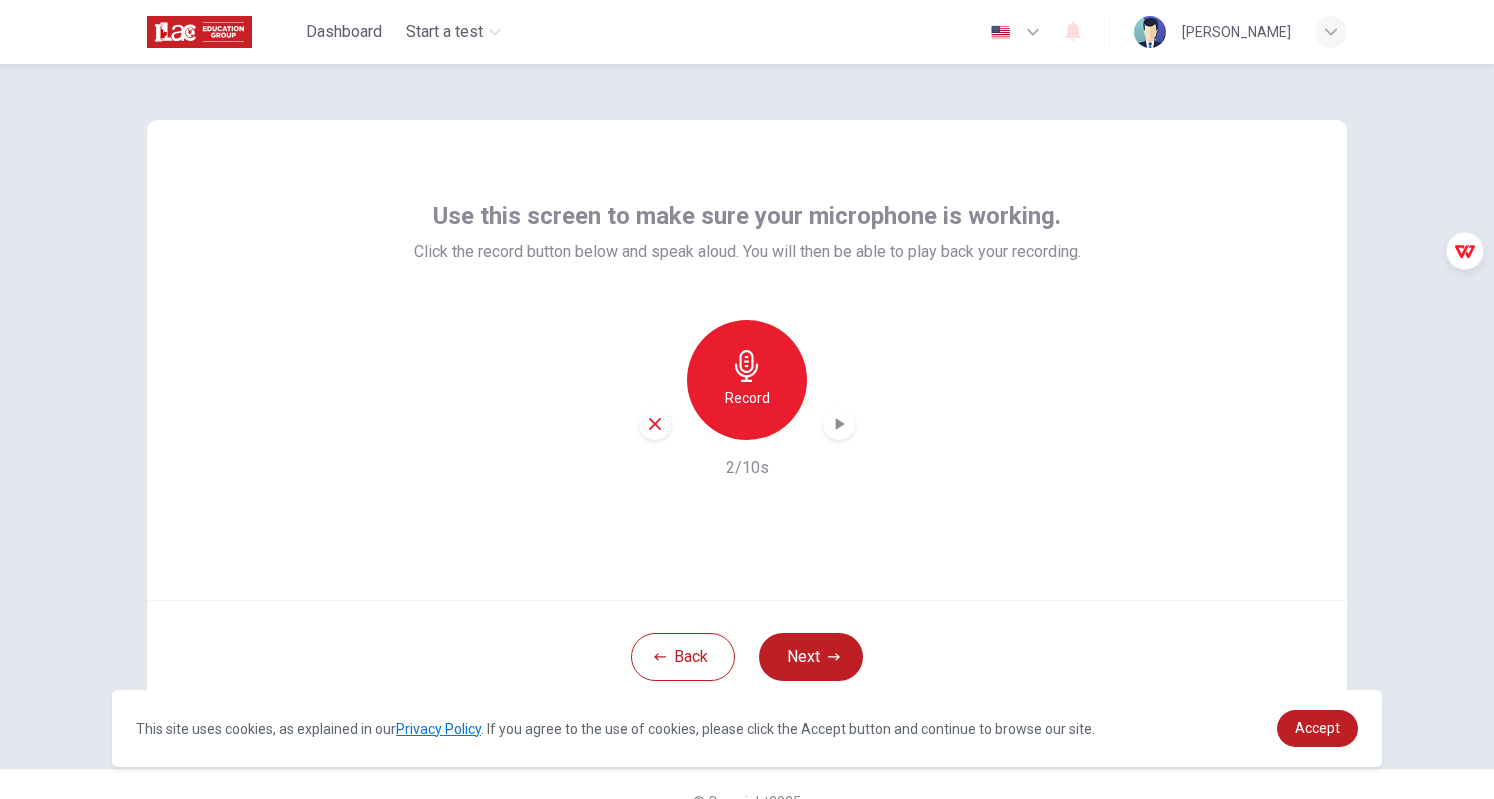 click 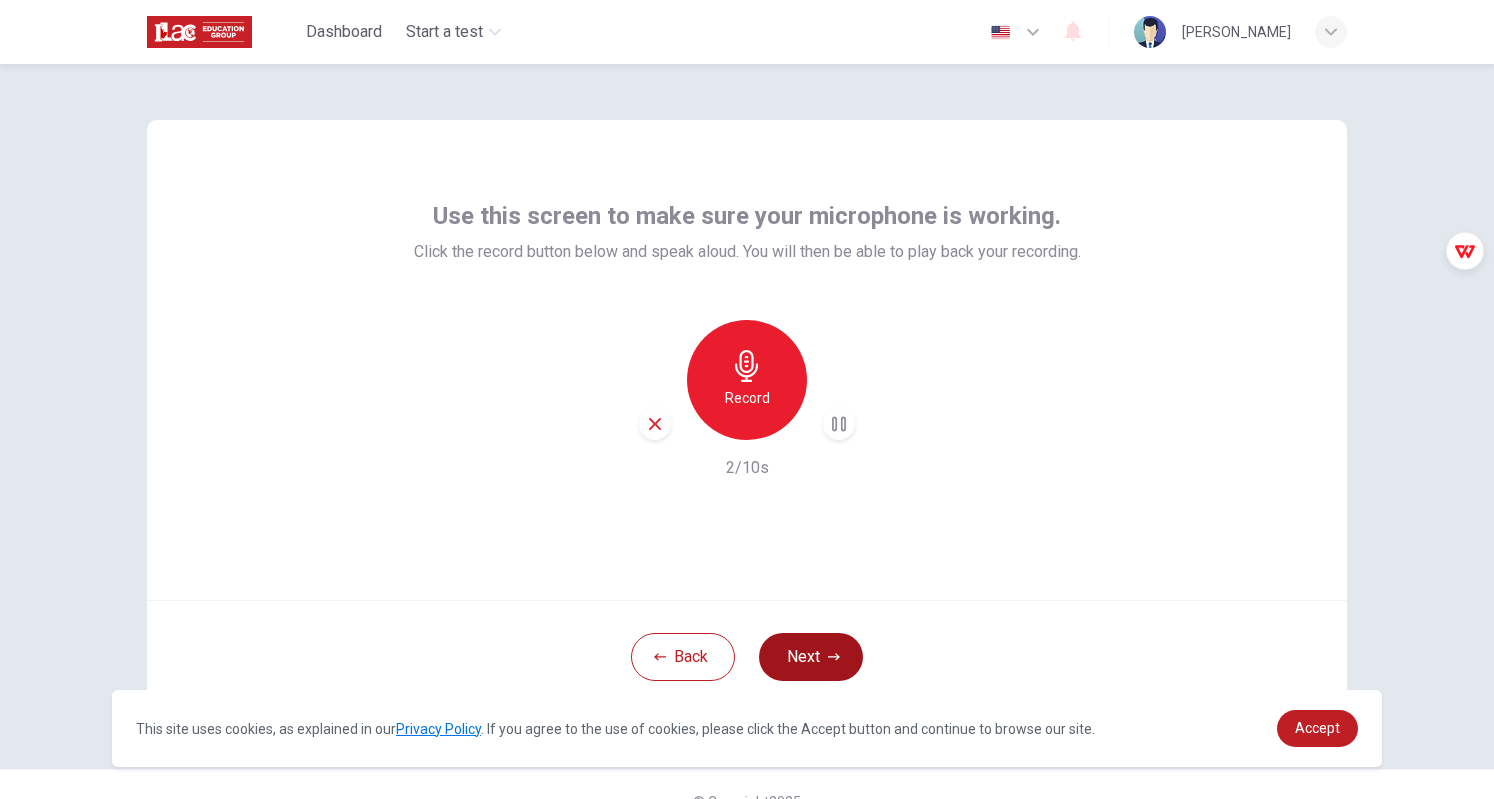 click on "Next" at bounding box center [811, 657] 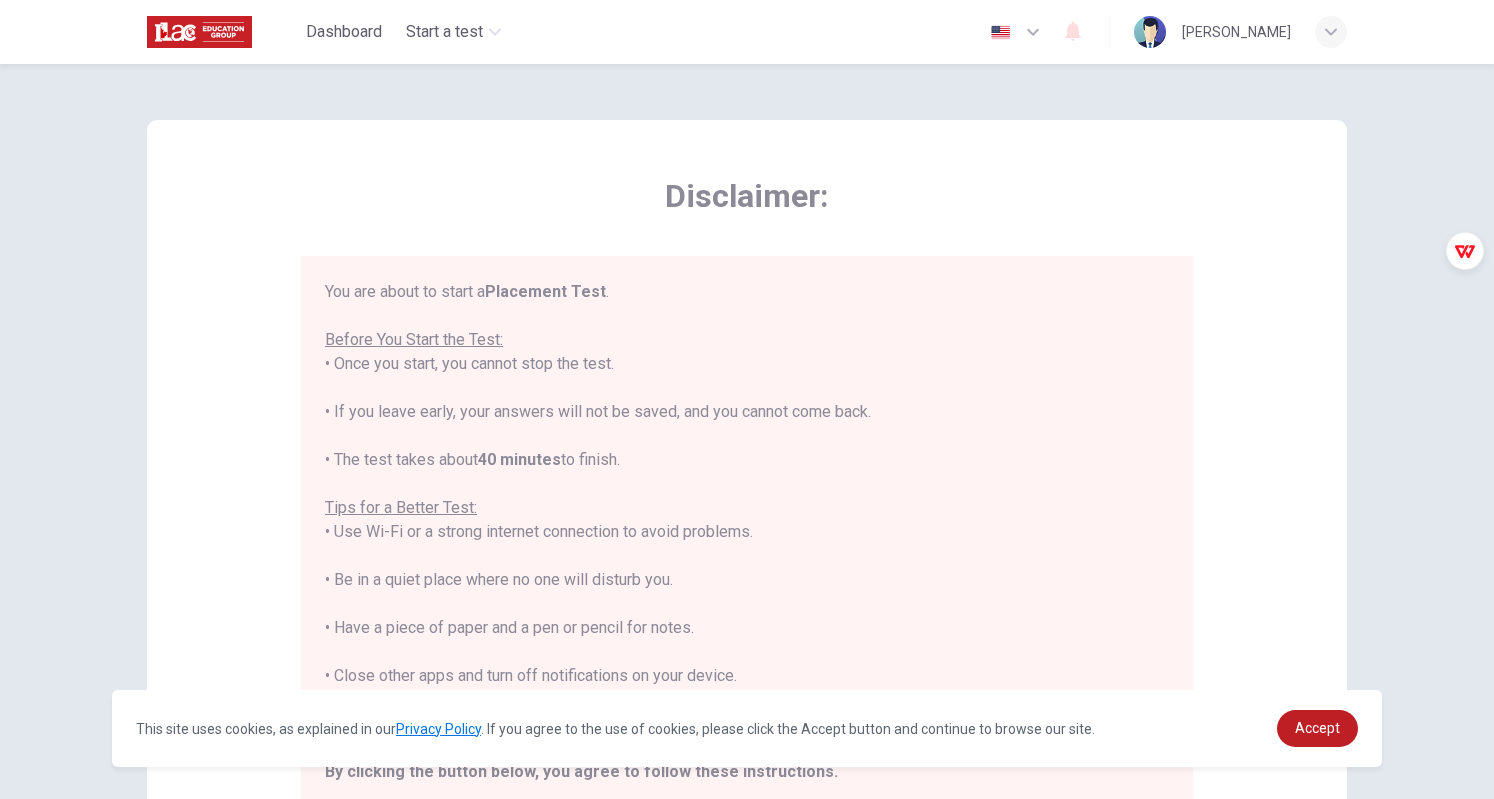 scroll, scrollTop: 22, scrollLeft: 0, axis: vertical 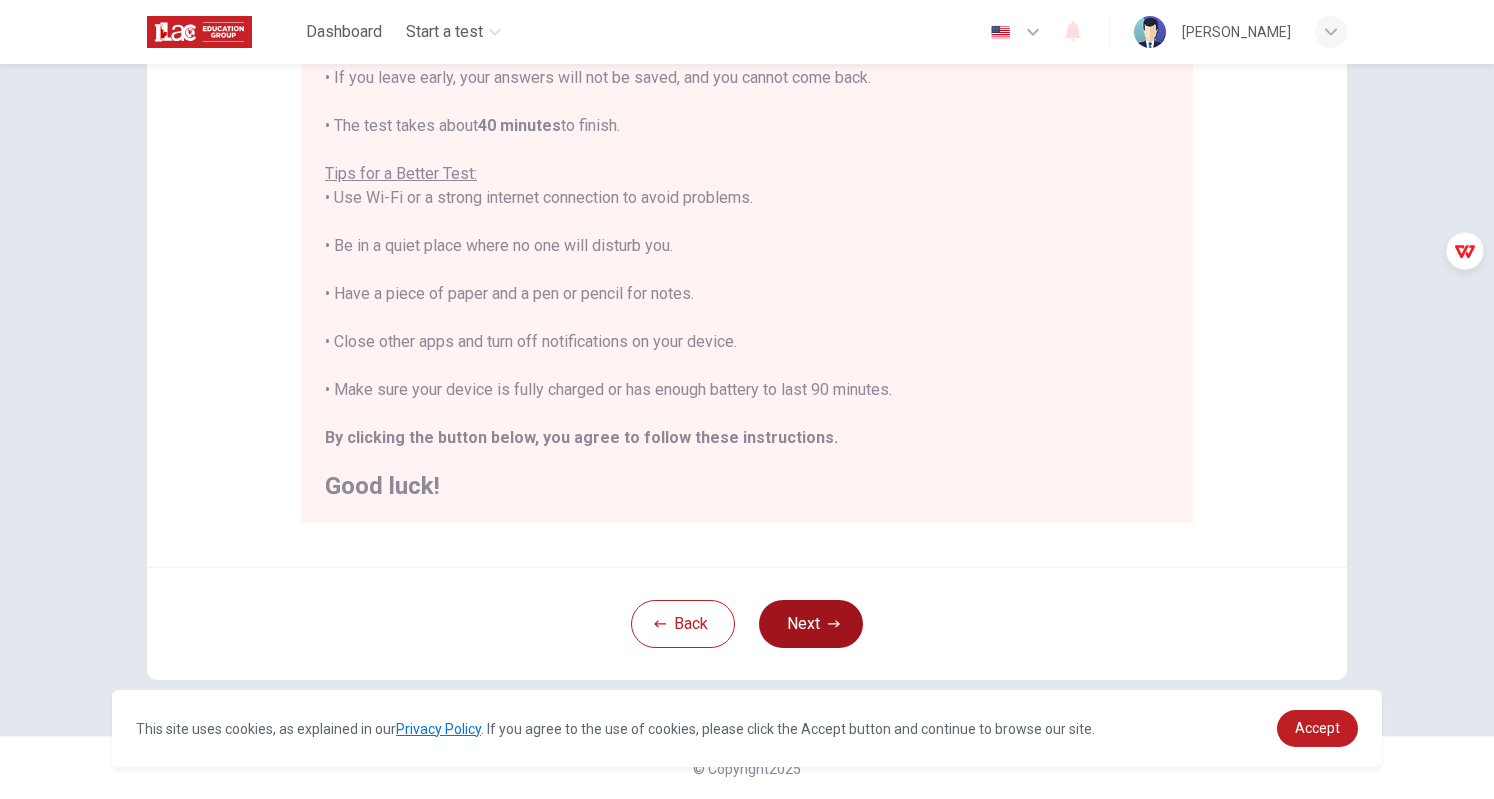 click on "Next" at bounding box center [811, 624] 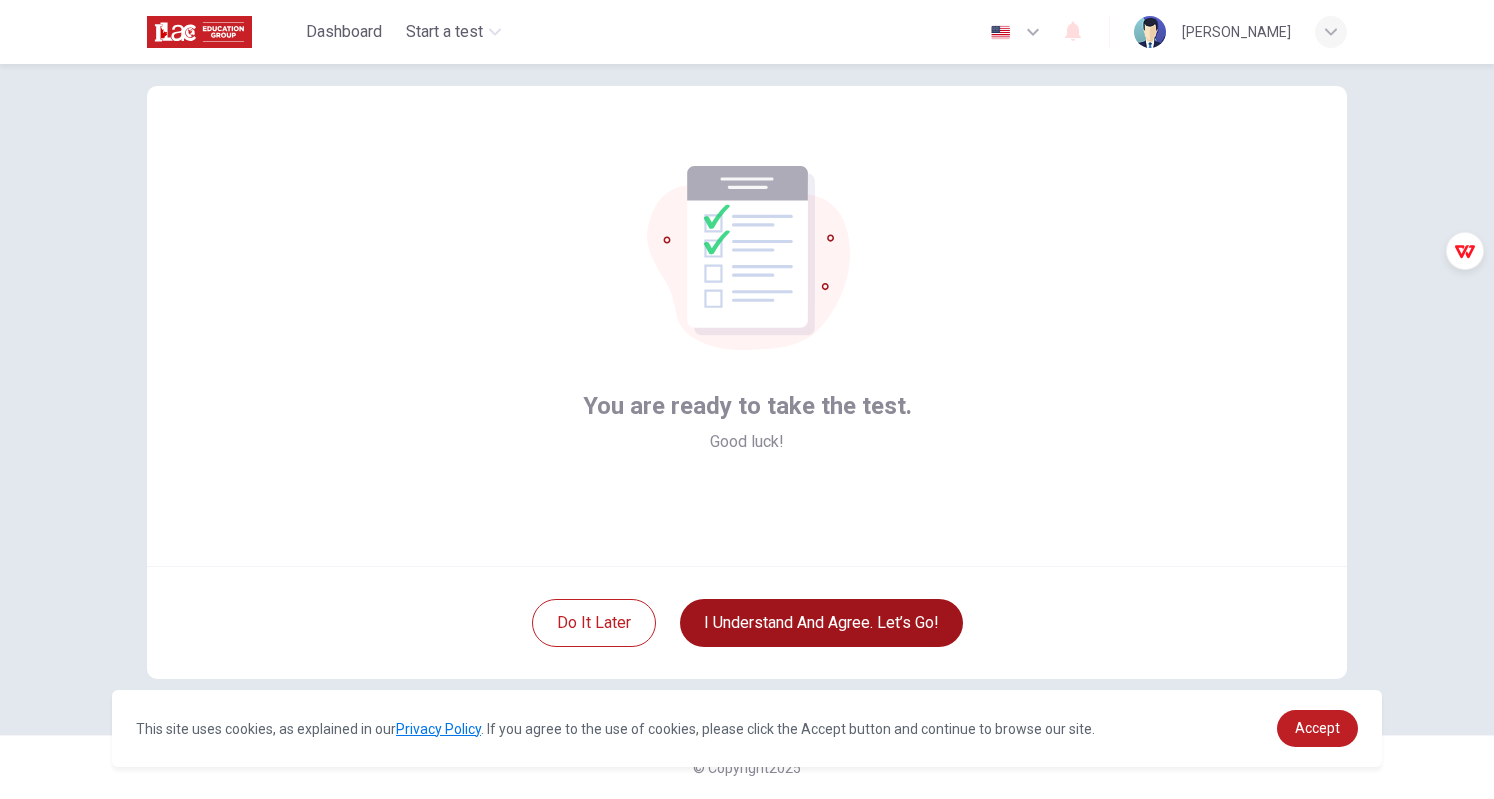 scroll, scrollTop: 33, scrollLeft: 0, axis: vertical 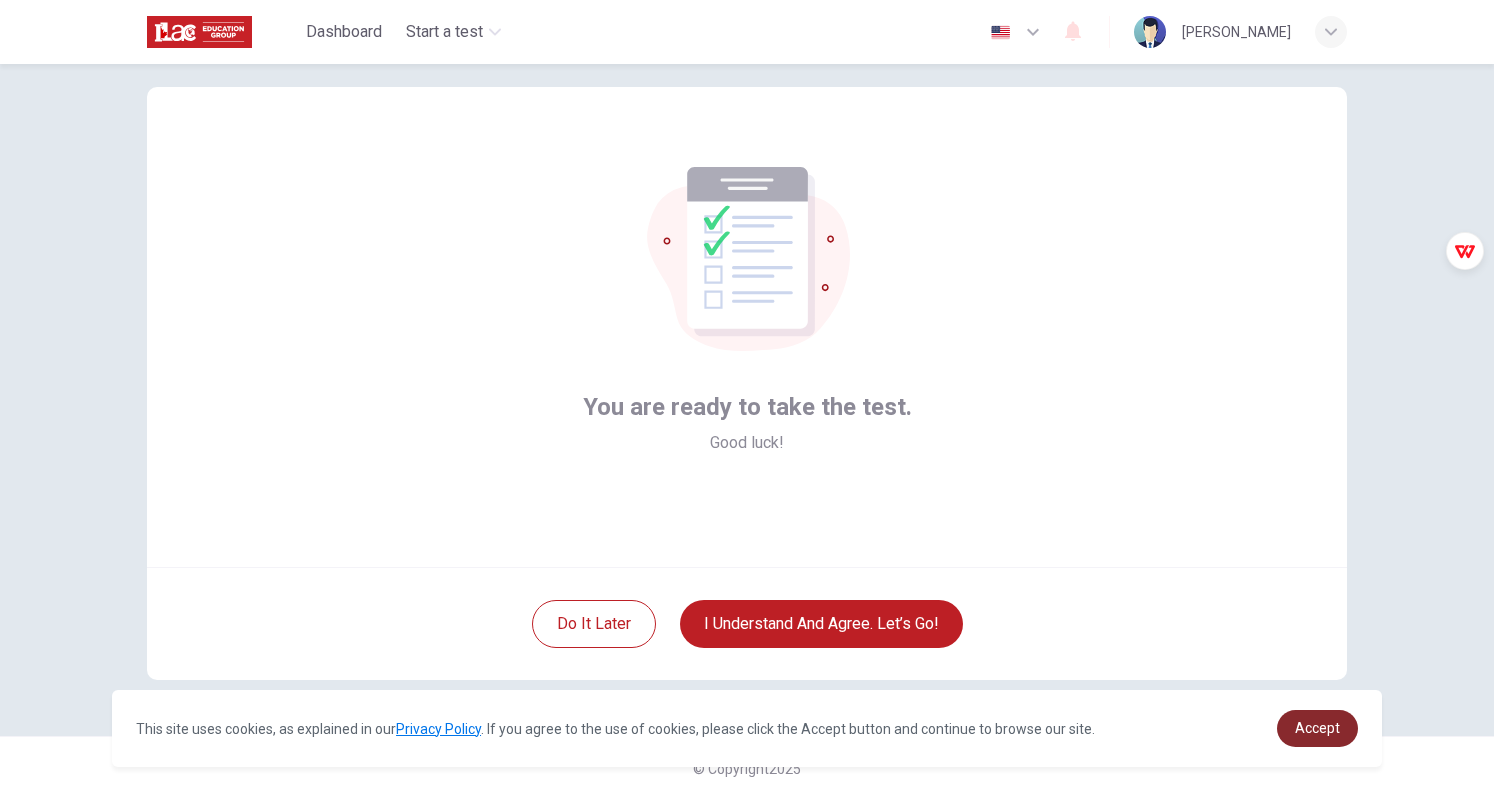 click on "Accept" at bounding box center [1317, 728] 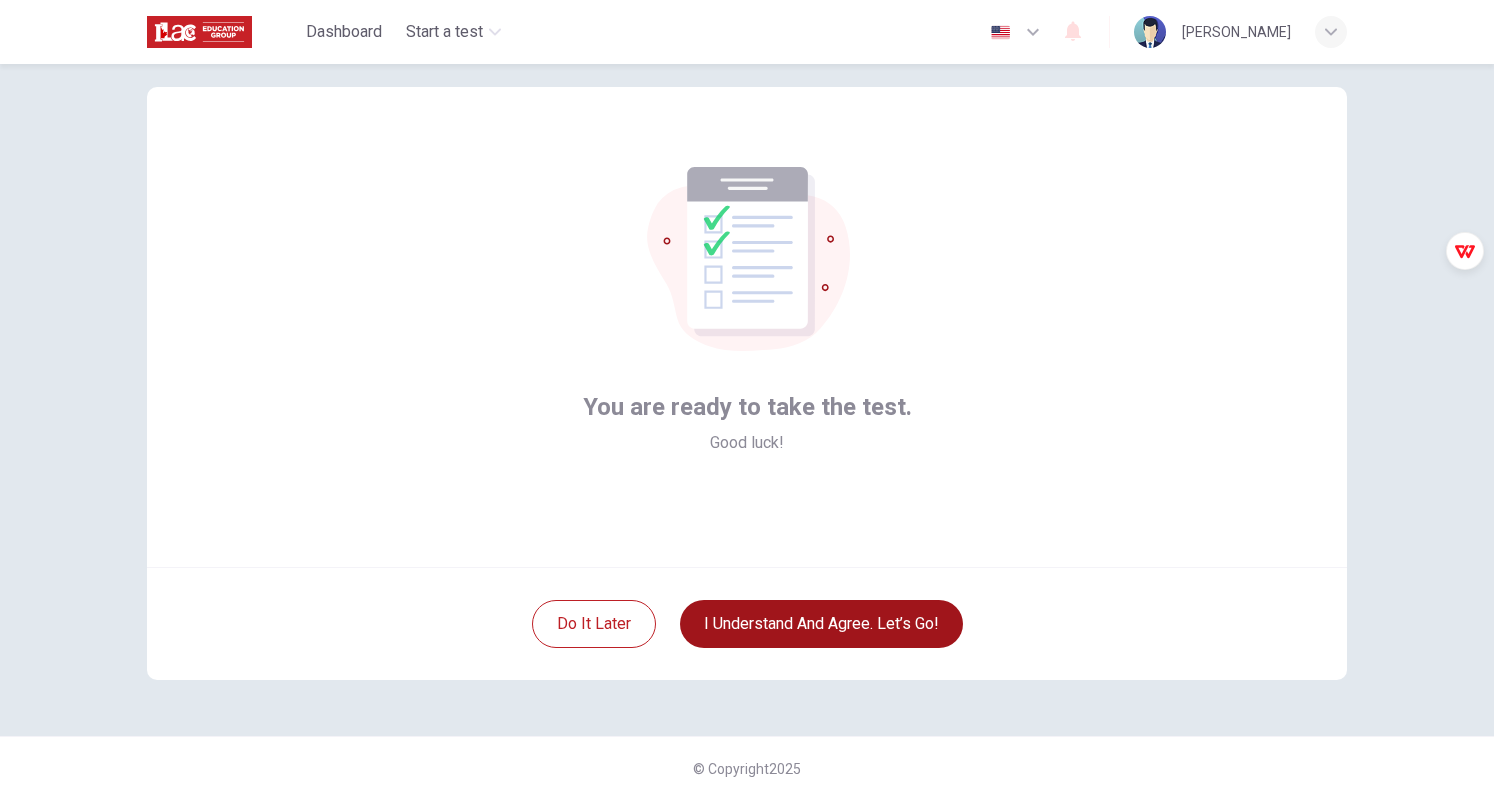 click on "I understand and agree. Let’s go!" at bounding box center (821, 624) 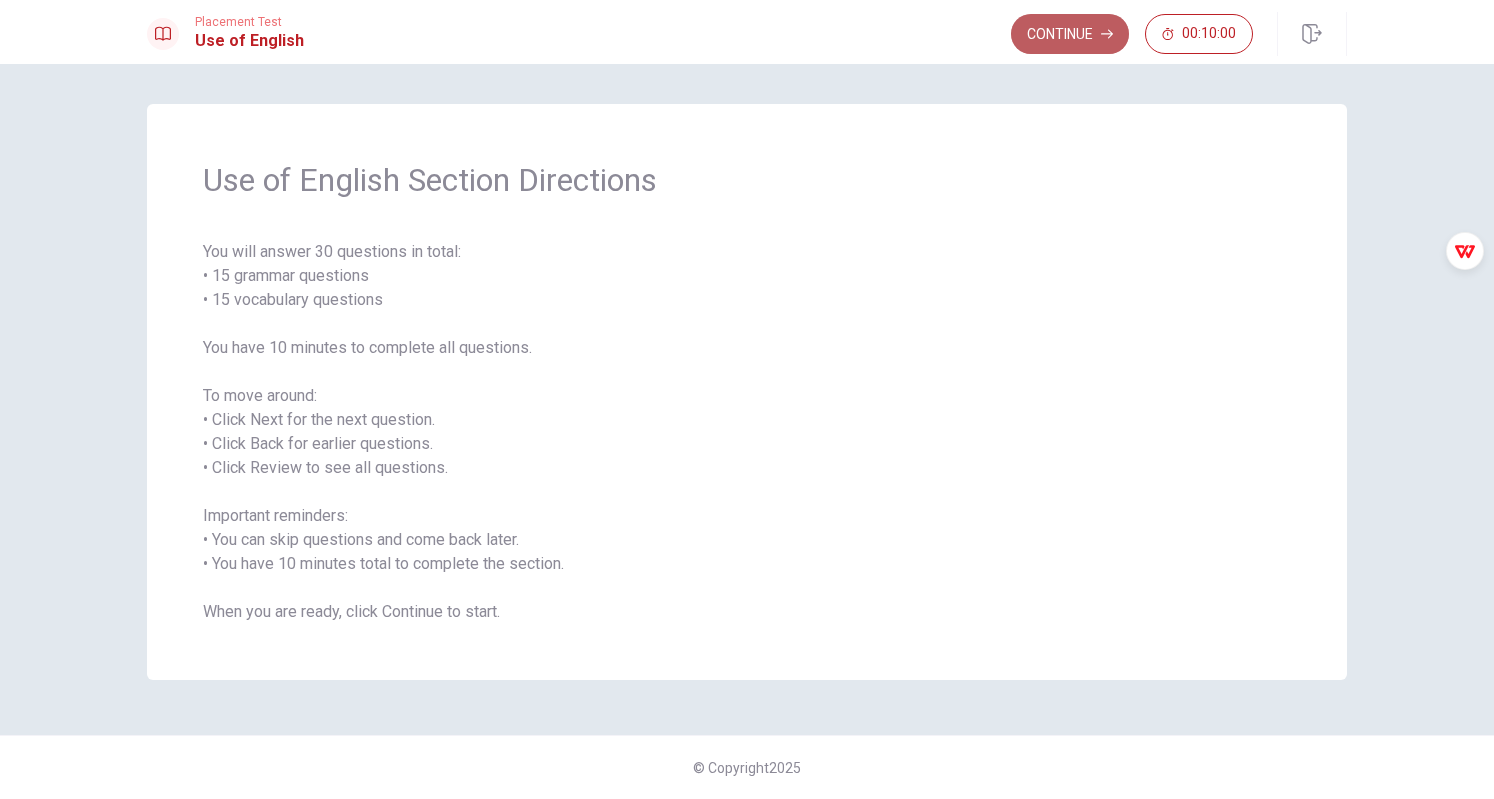 click on "Continue" at bounding box center (1070, 34) 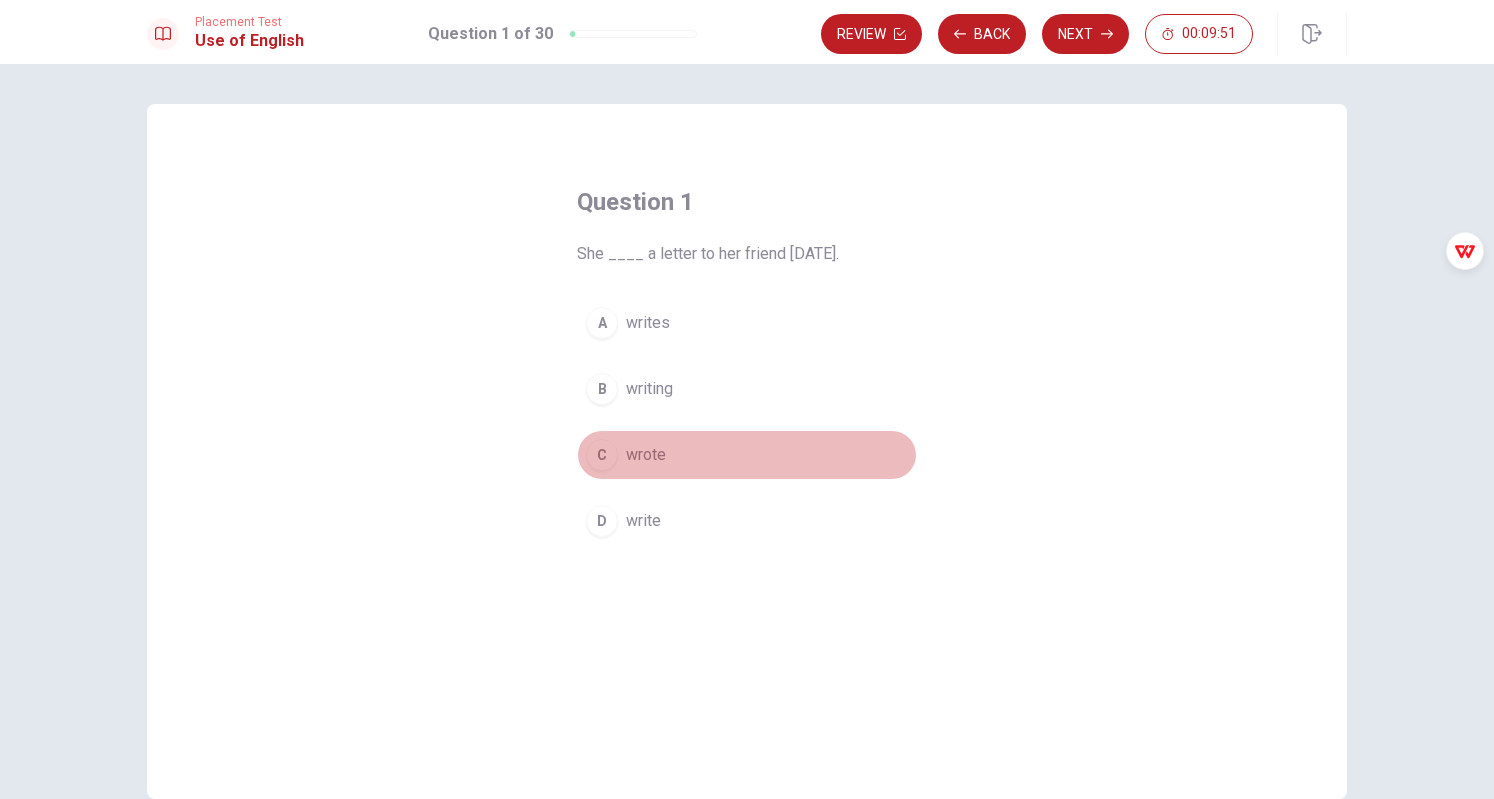 click on "C" at bounding box center [602, 455] 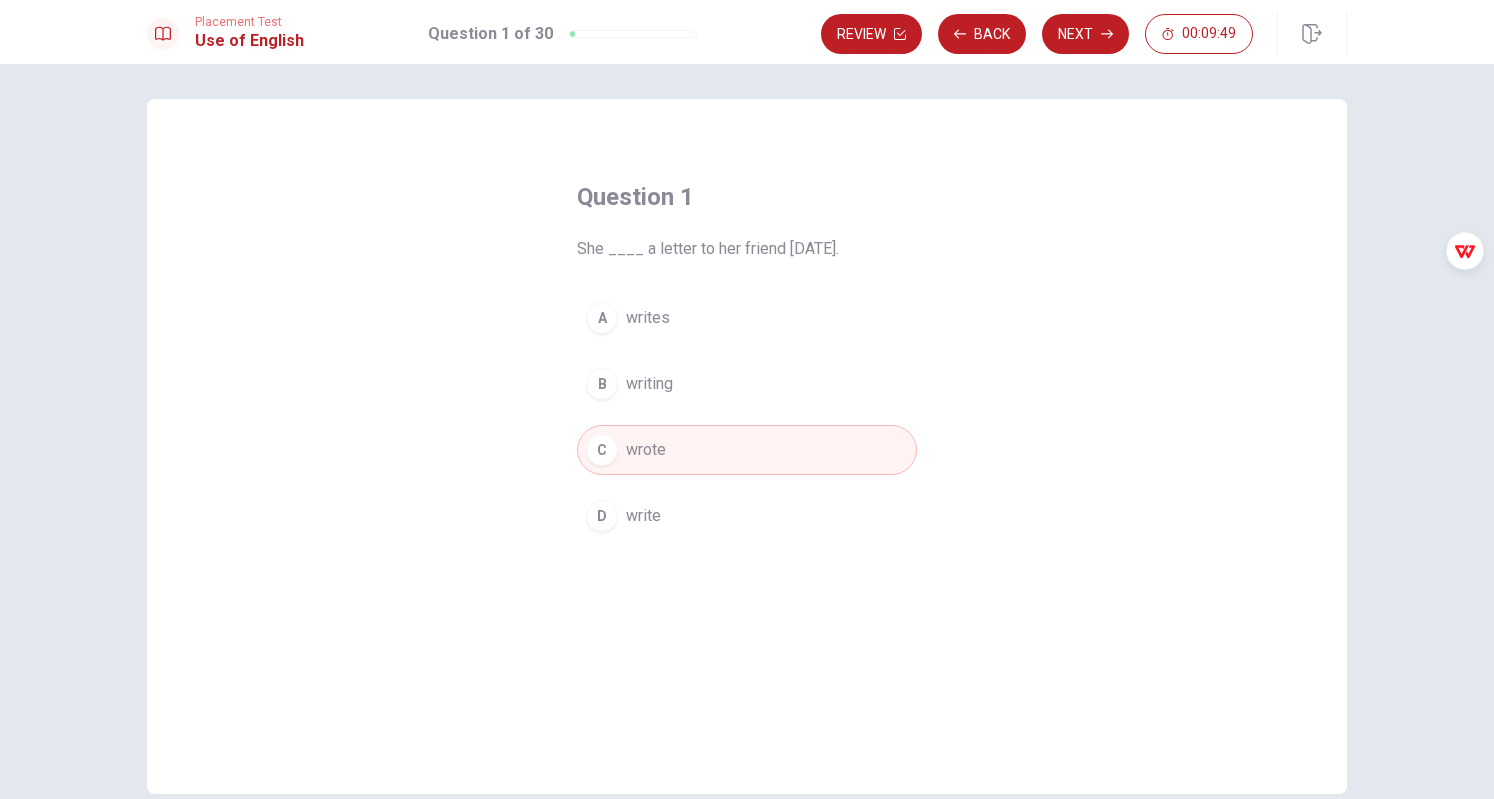 scroll, scrollTop: 0, scrollLeft: 0, axis: both 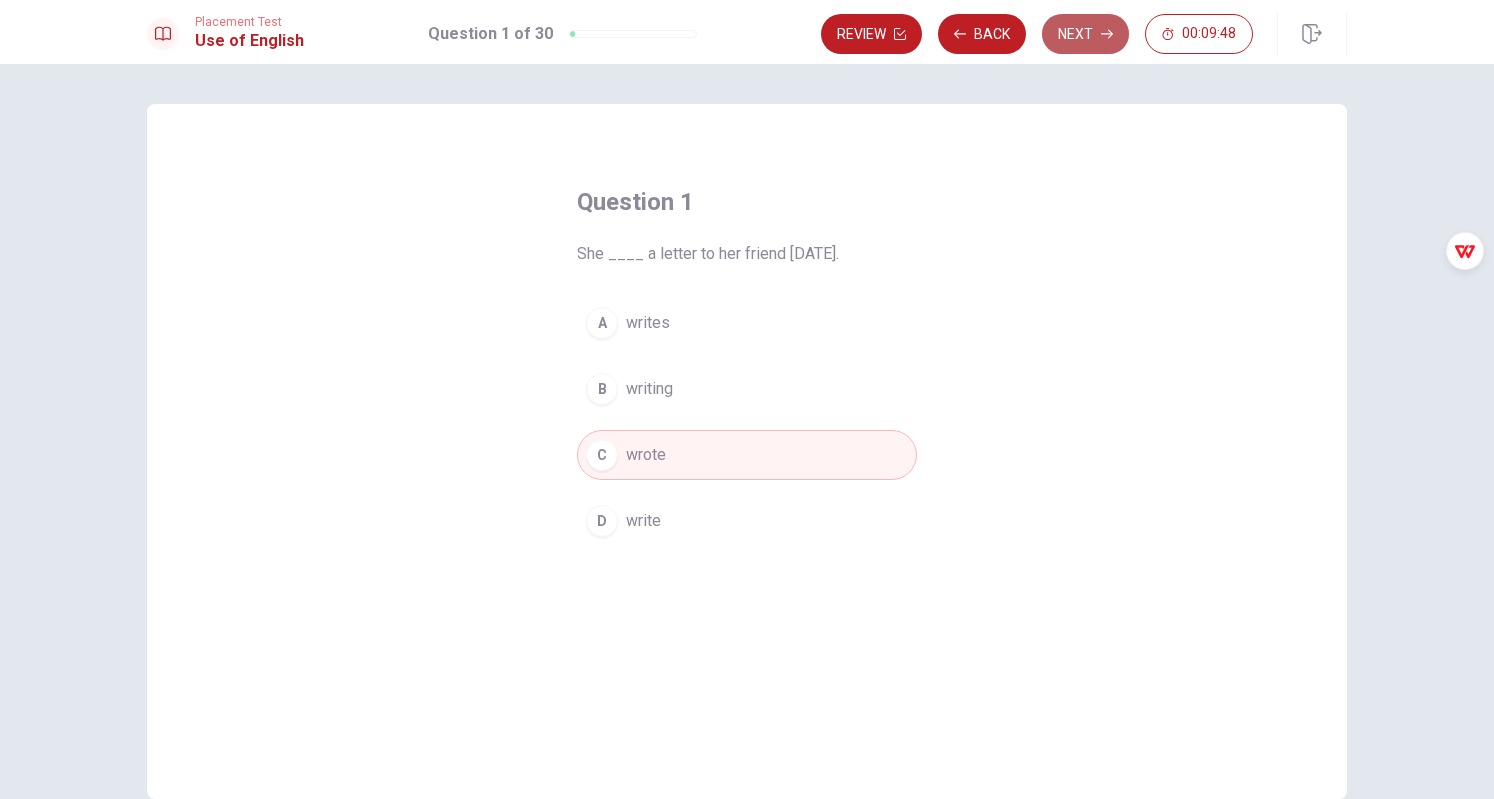 click on "Next" at bounding box center (1085, 34) 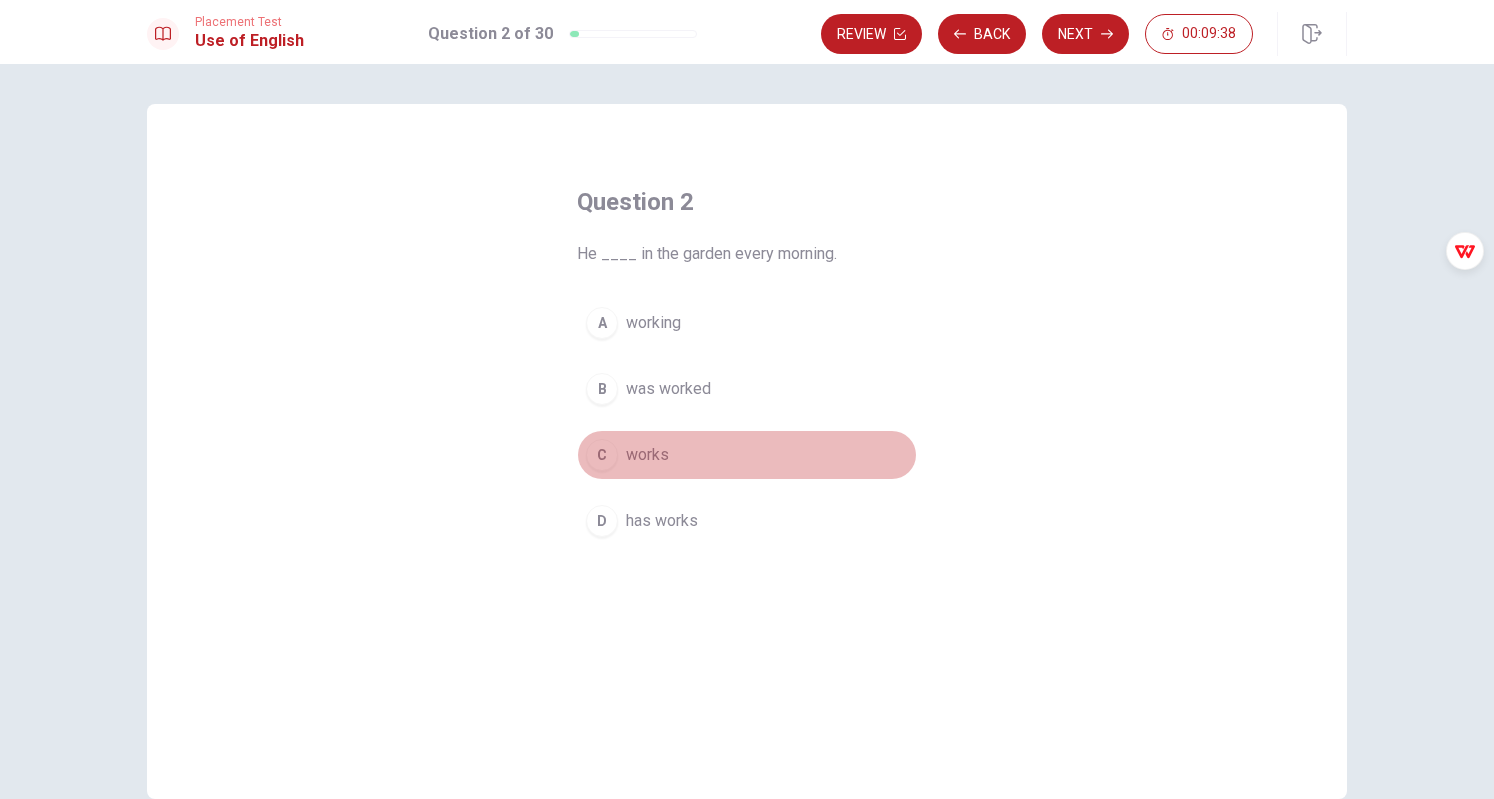 click on "works" at bounding box center [647, 455] 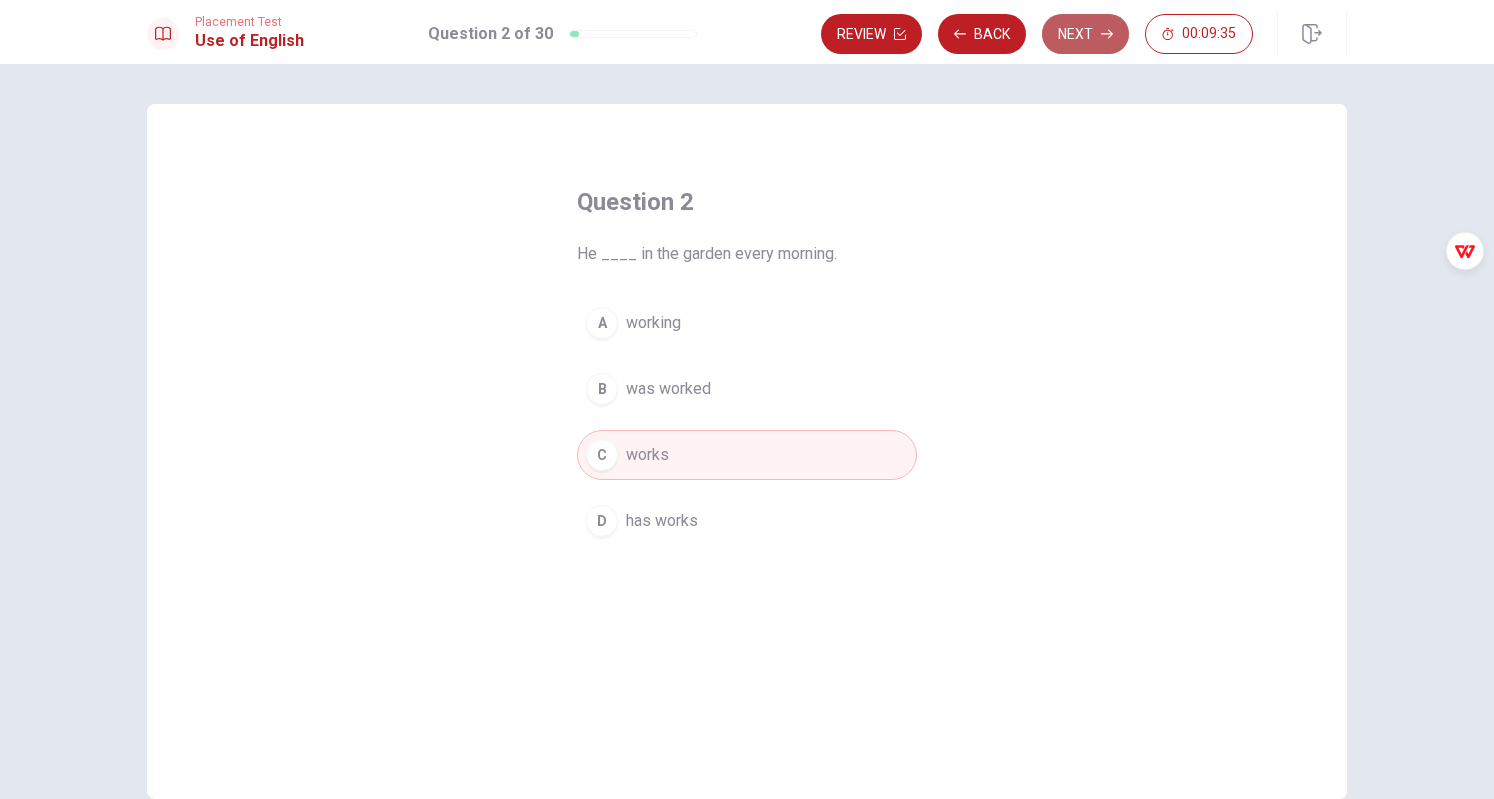 click on "Next" at bounding box center (1085, 34) 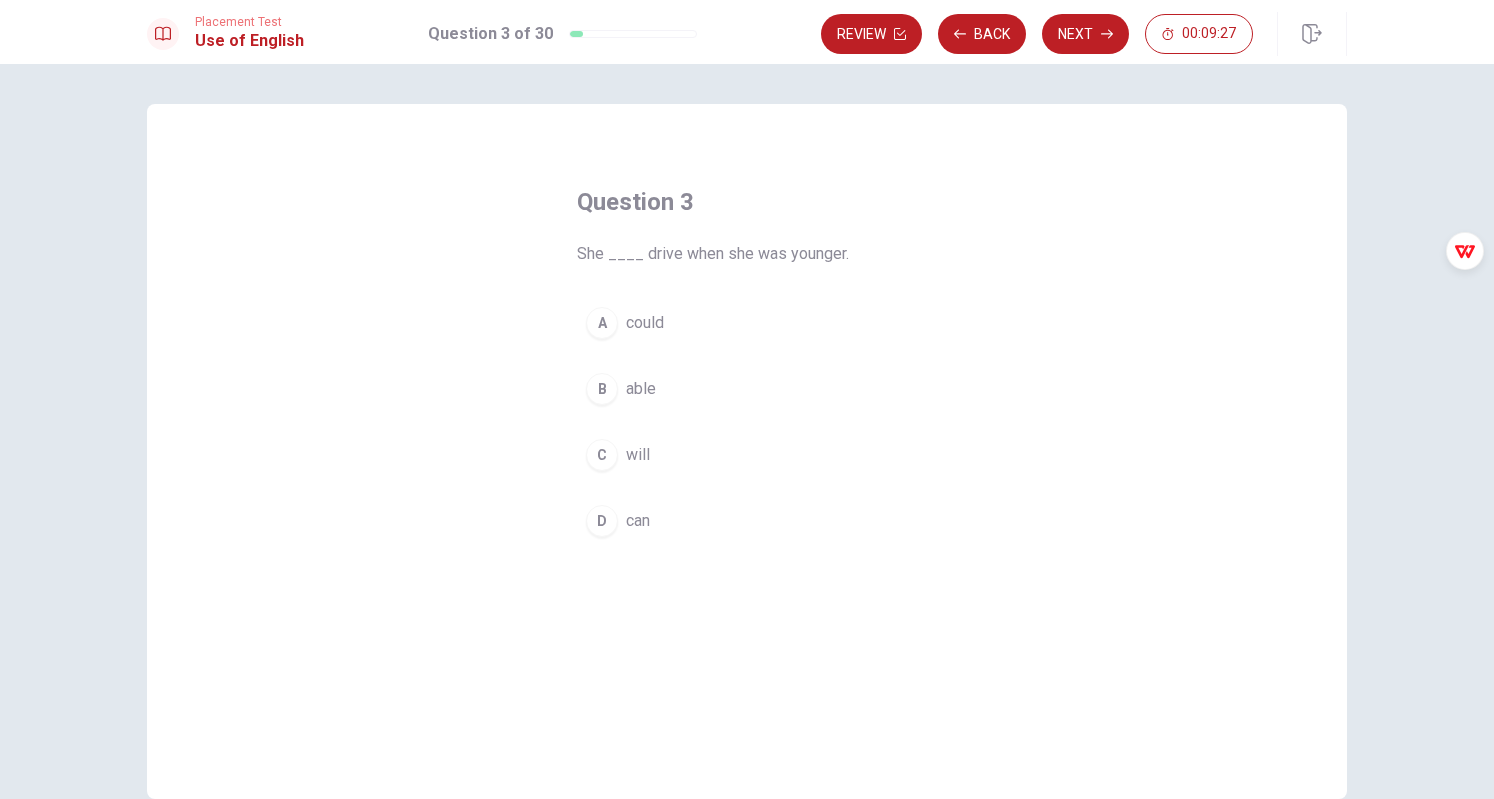 click on "could" at bounding box center [645, 323] 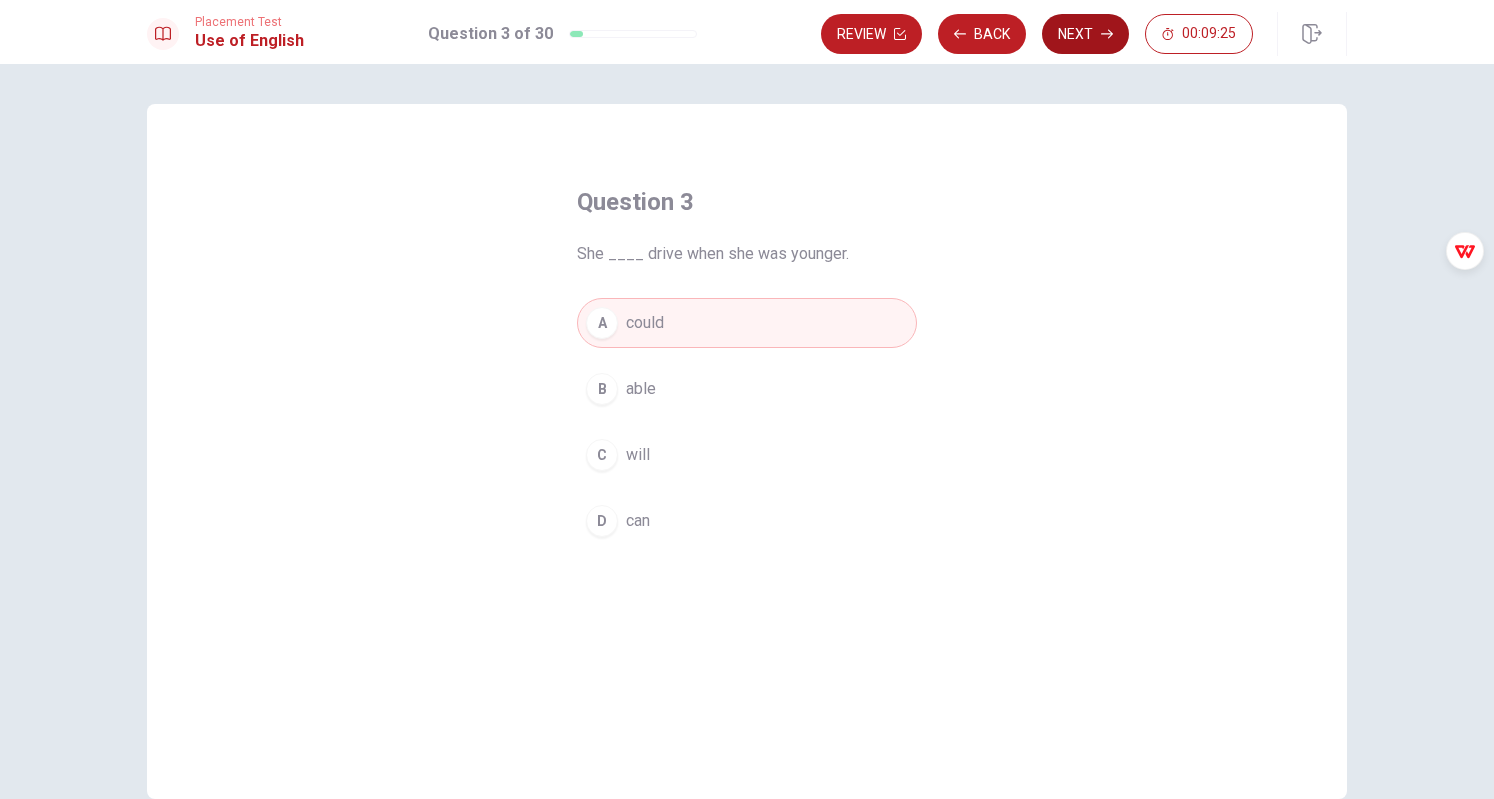 click on "Next" at bounding box center (1085, 34) 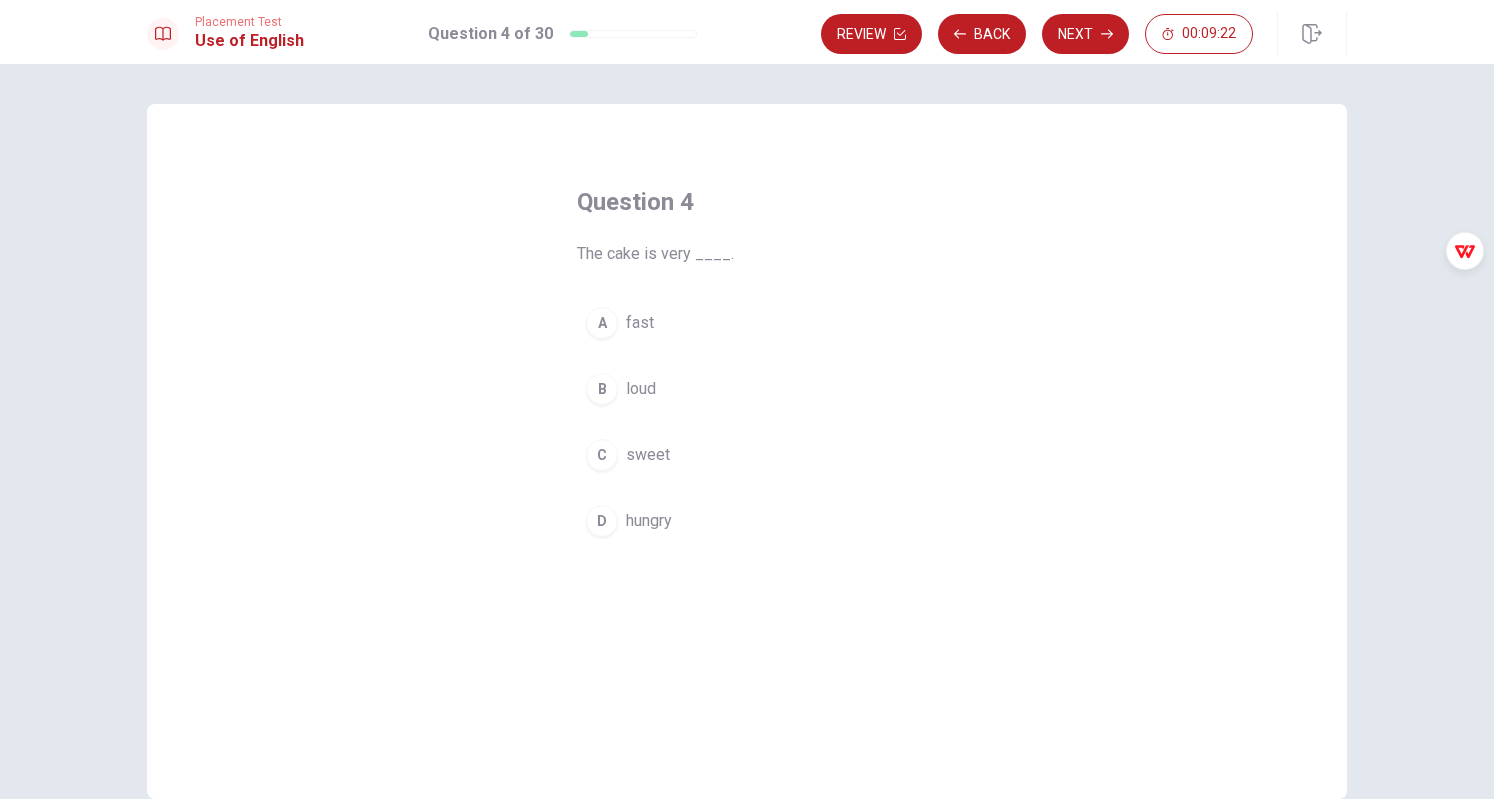 click on "sweet" at bounding box center (648, 455) 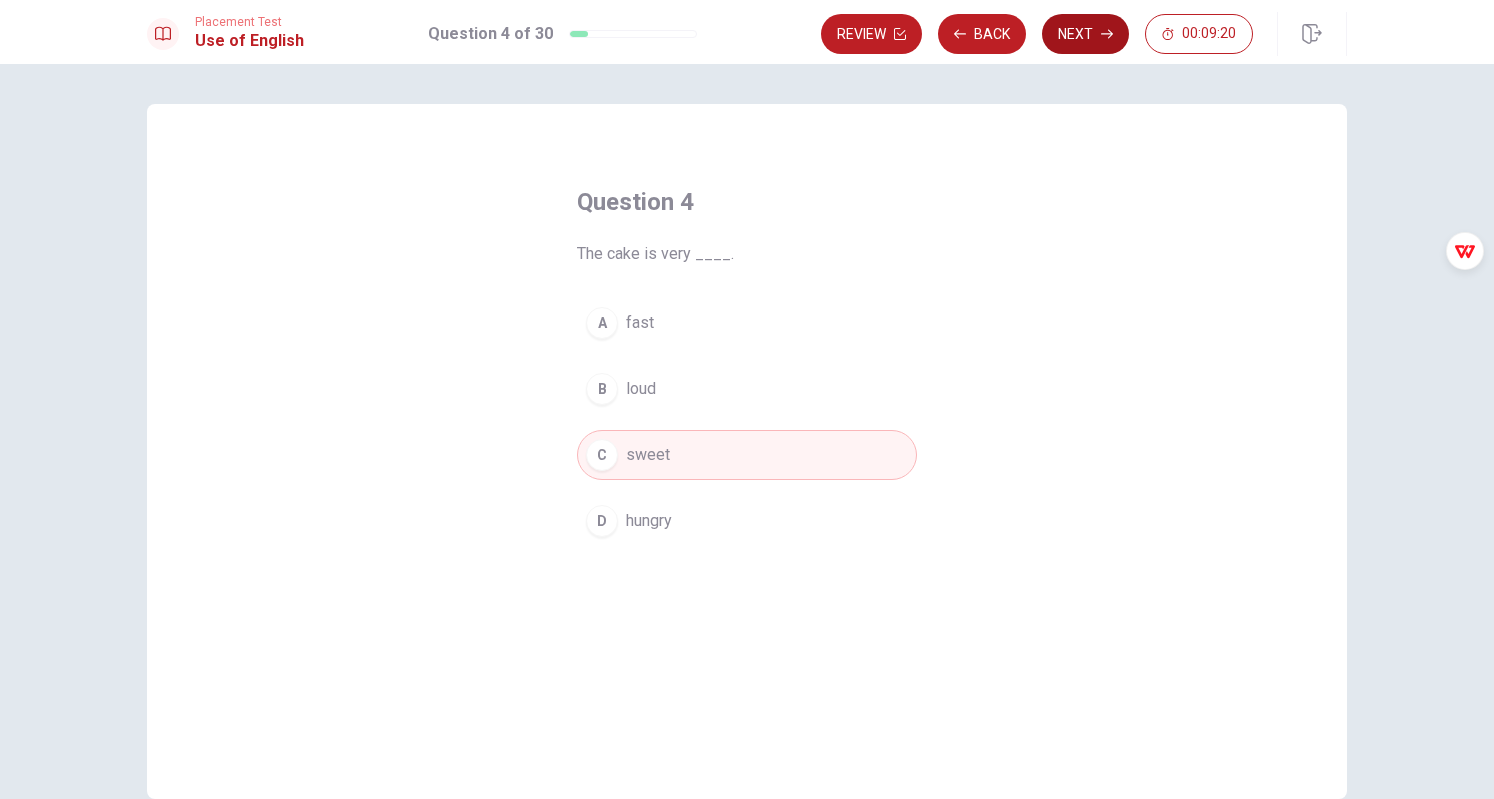 click on "Next" at bounding box center [1085, 34] 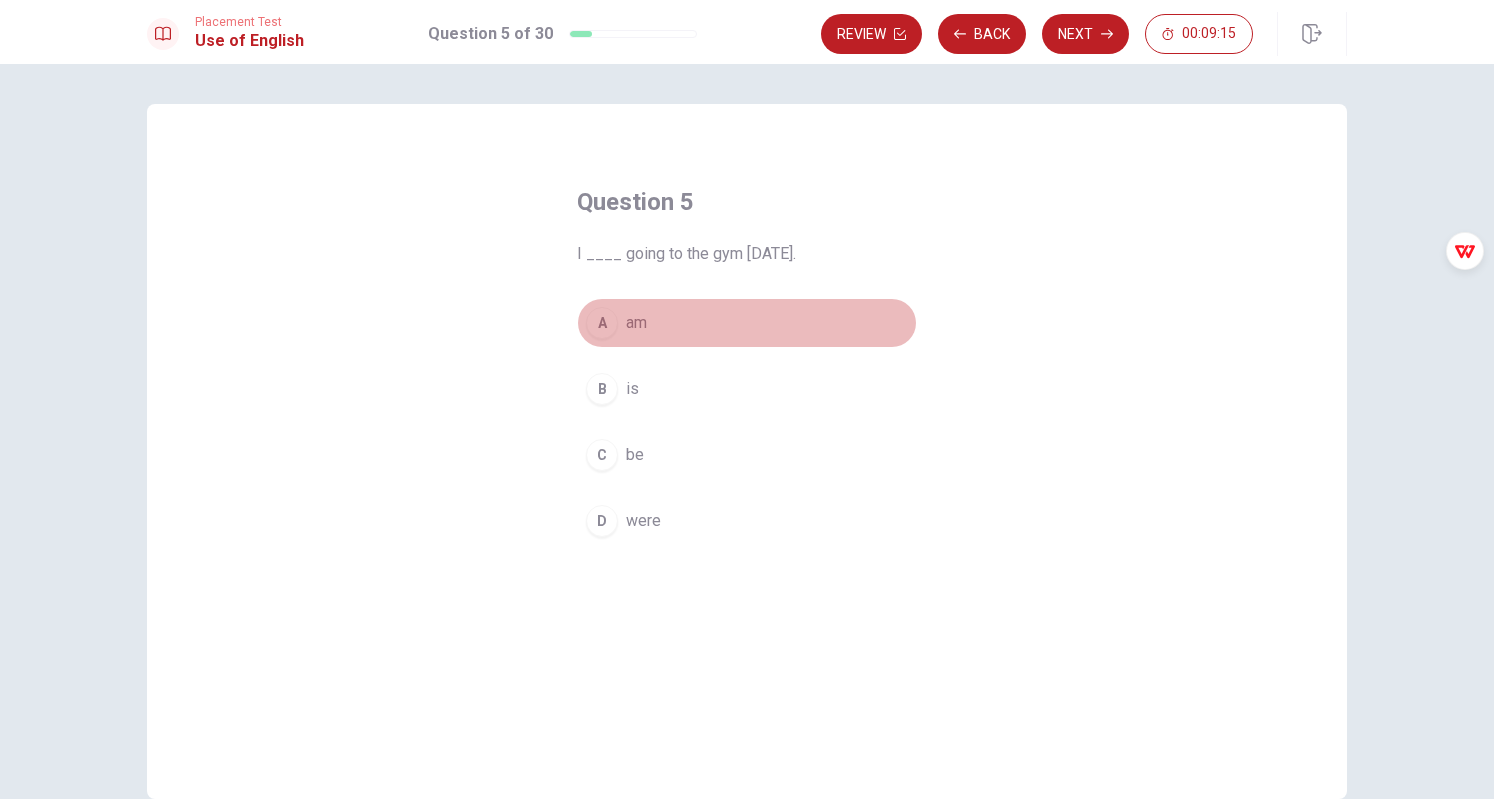 click on "am" at bounding box center [636, 323] 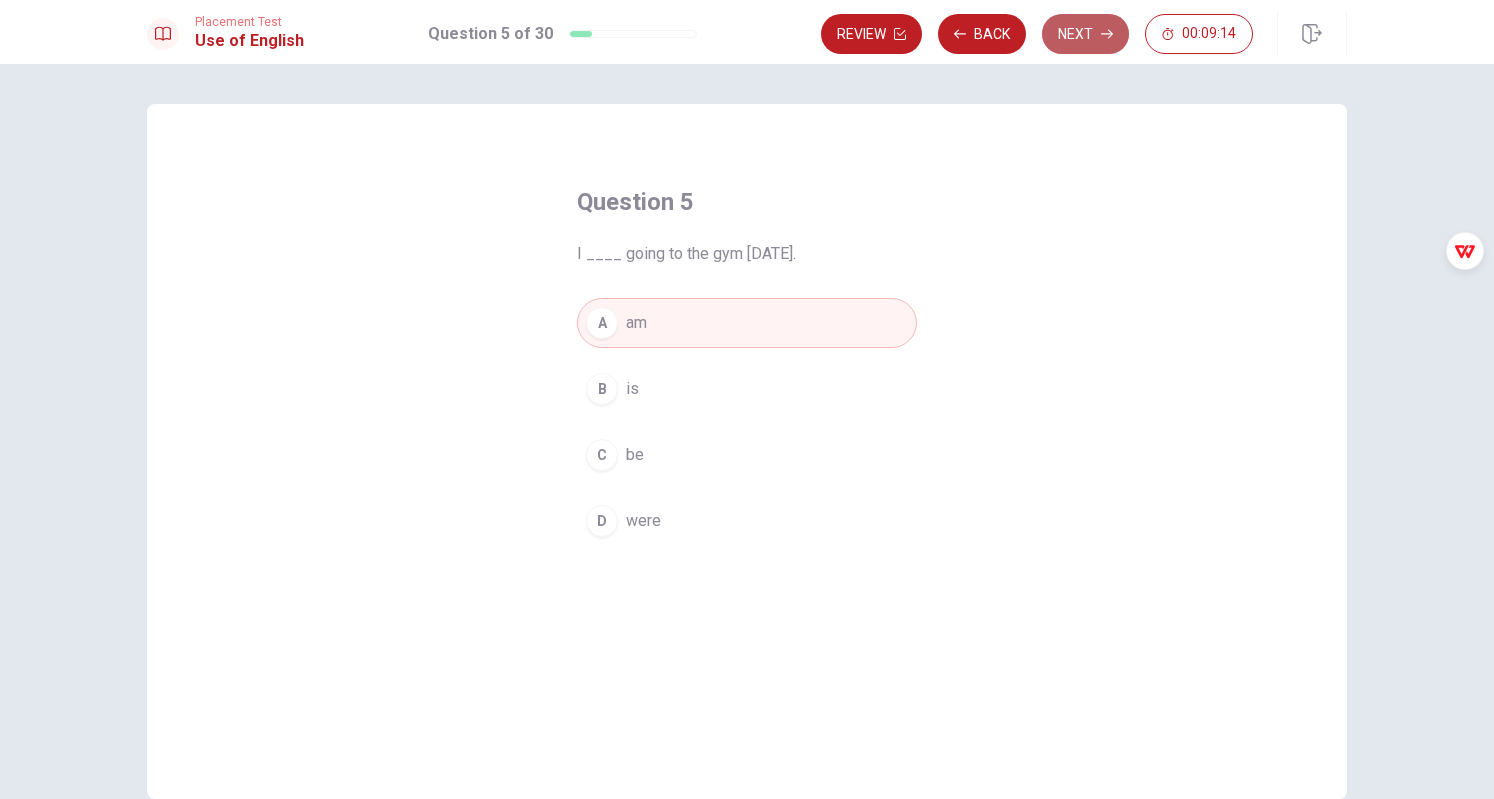 click on "Next" at bounding box center (1085, 34) 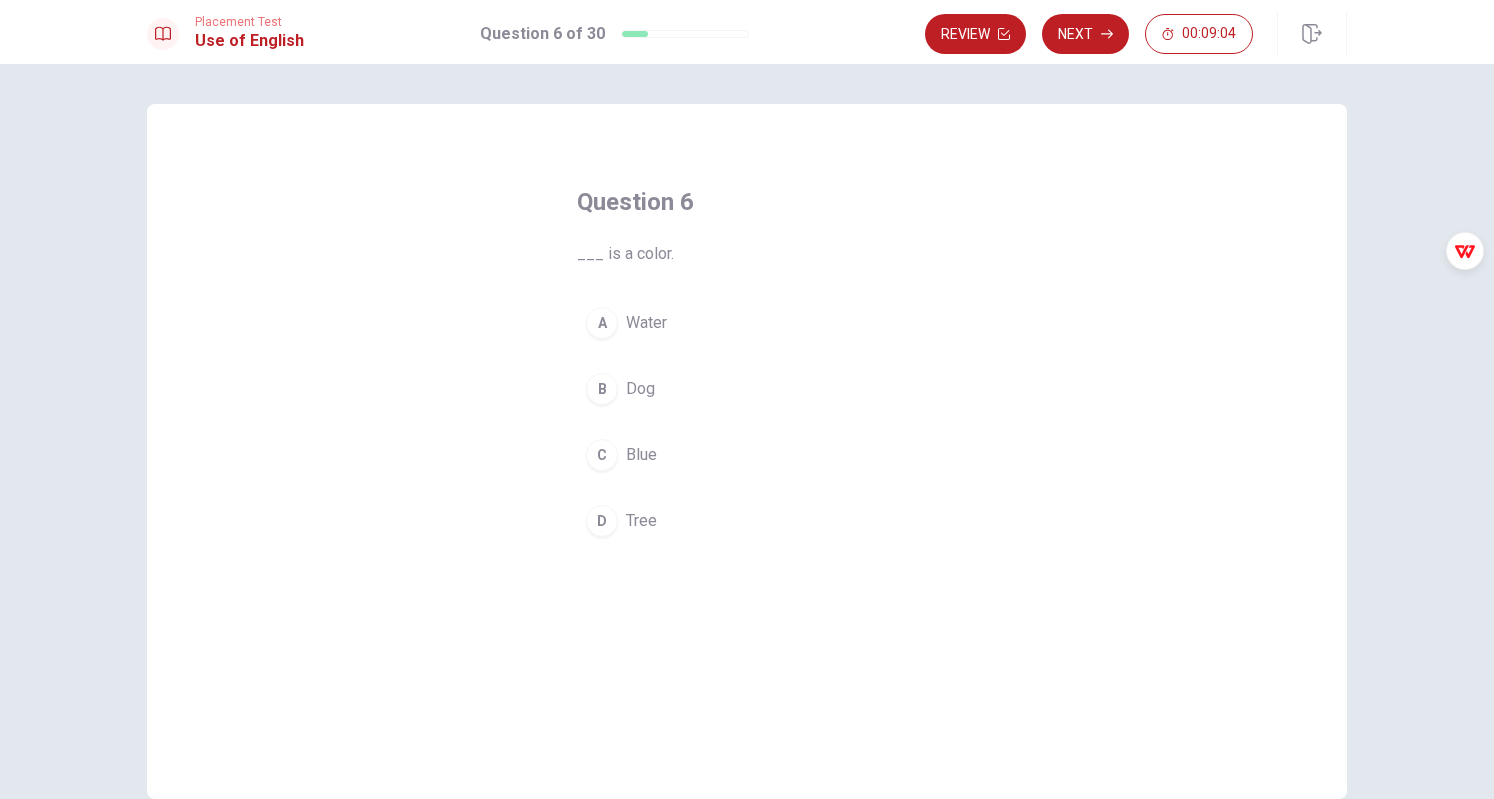 click on "Blue" at bounding box center (641, 455) 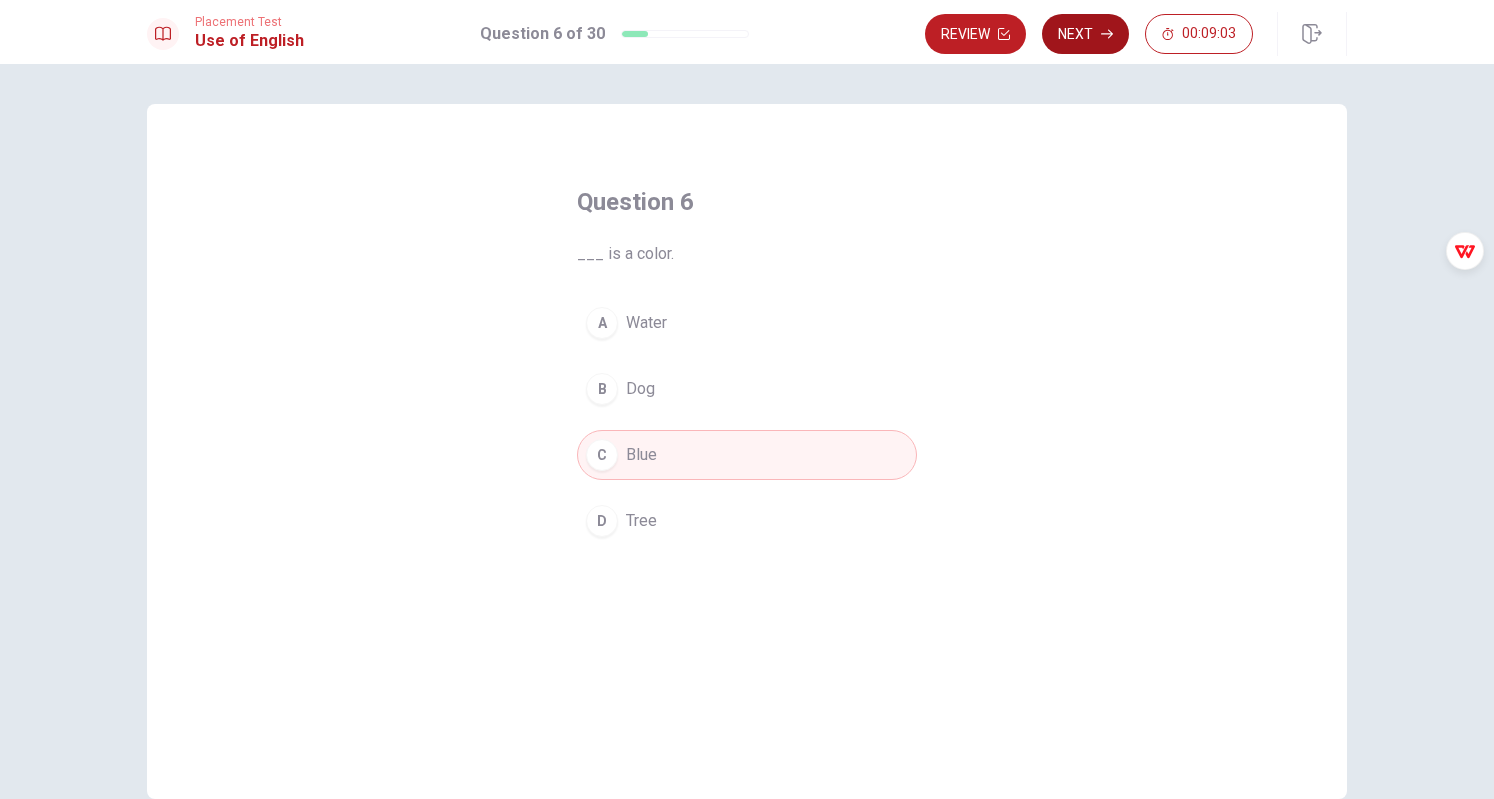 click on "Next" at bounding box center (1085, 34) 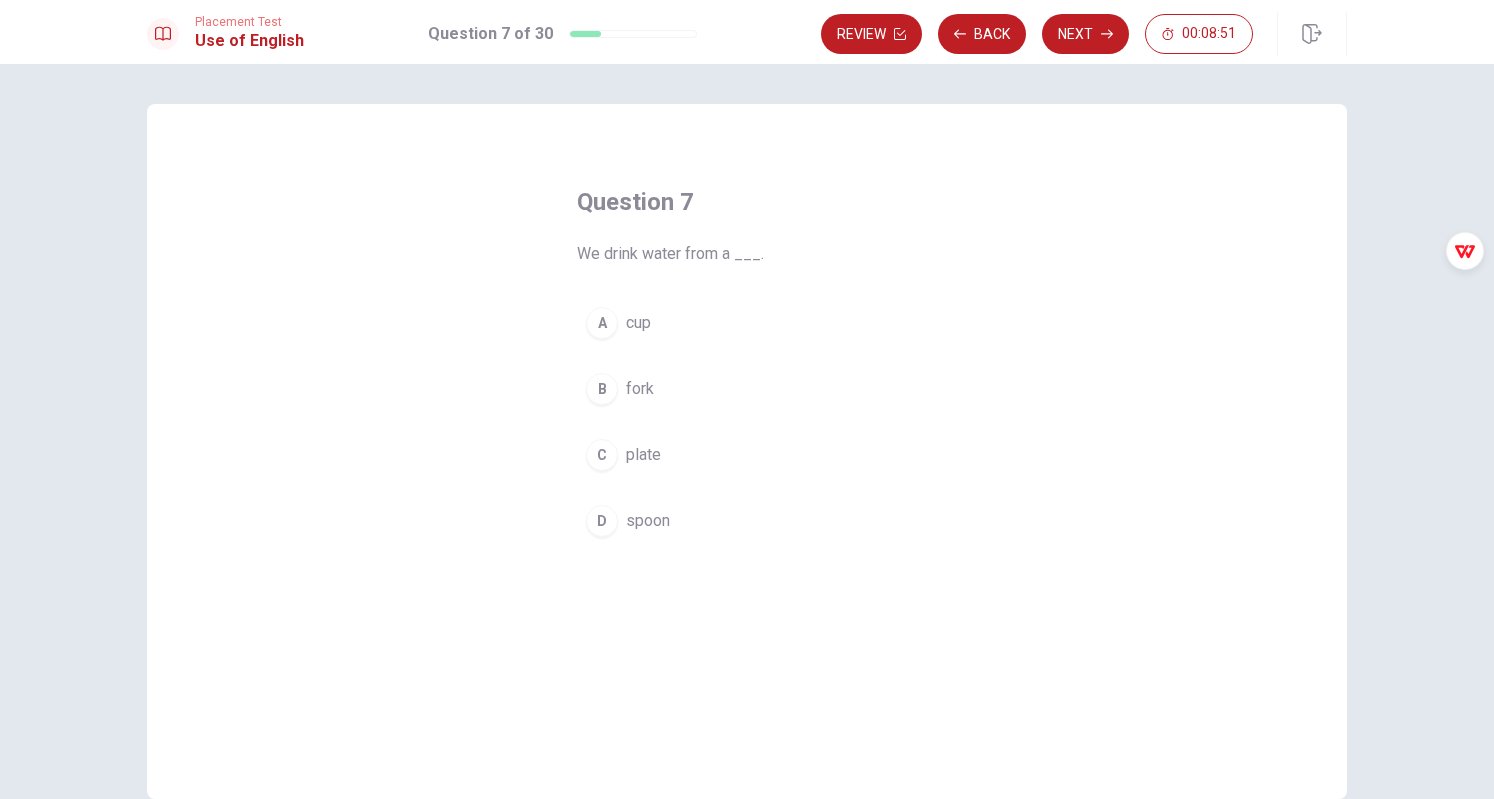 click on "cup" at bounding box center [638, 323] 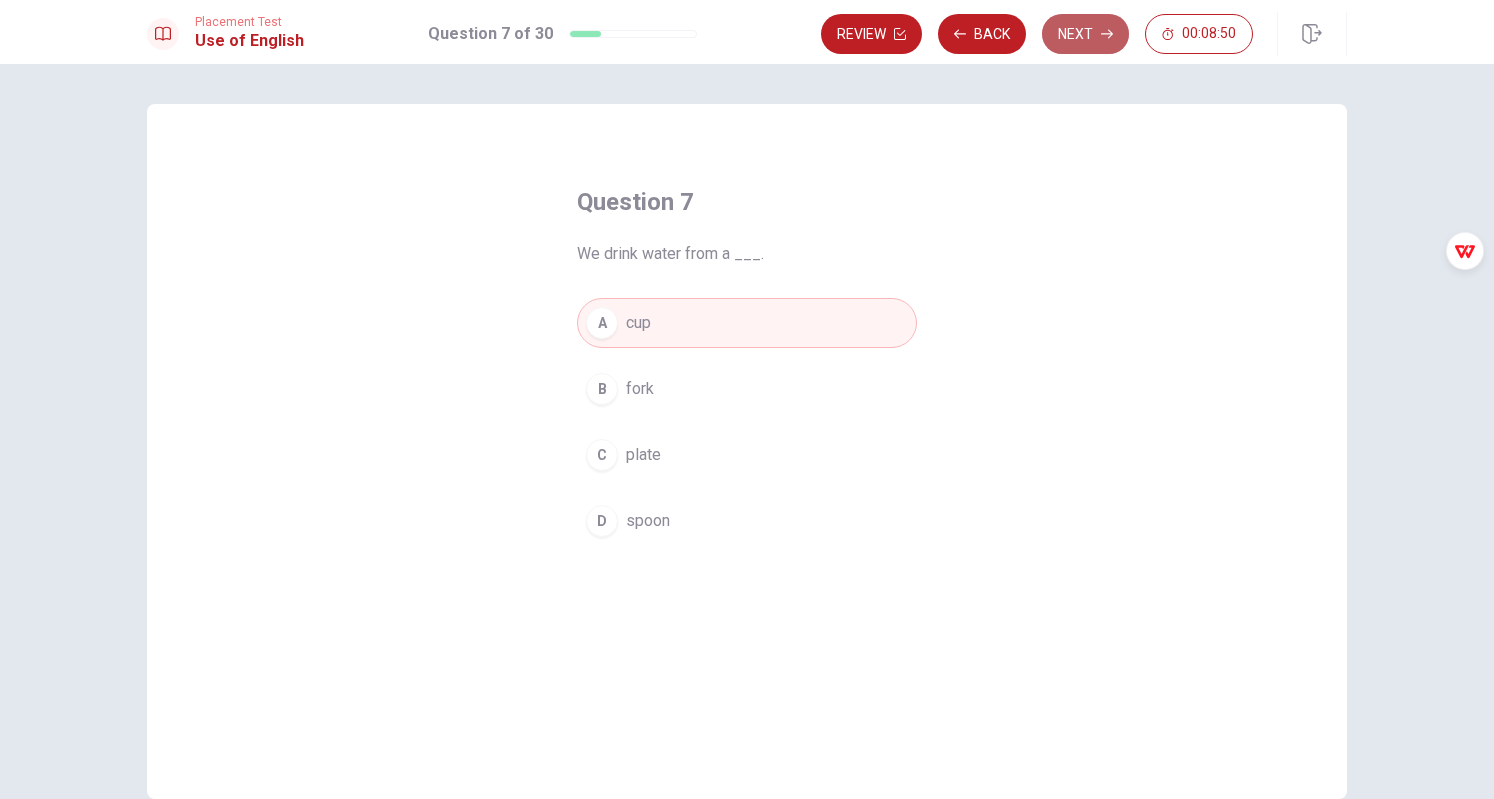 click on "Next" at bounding box center [1085, 34] 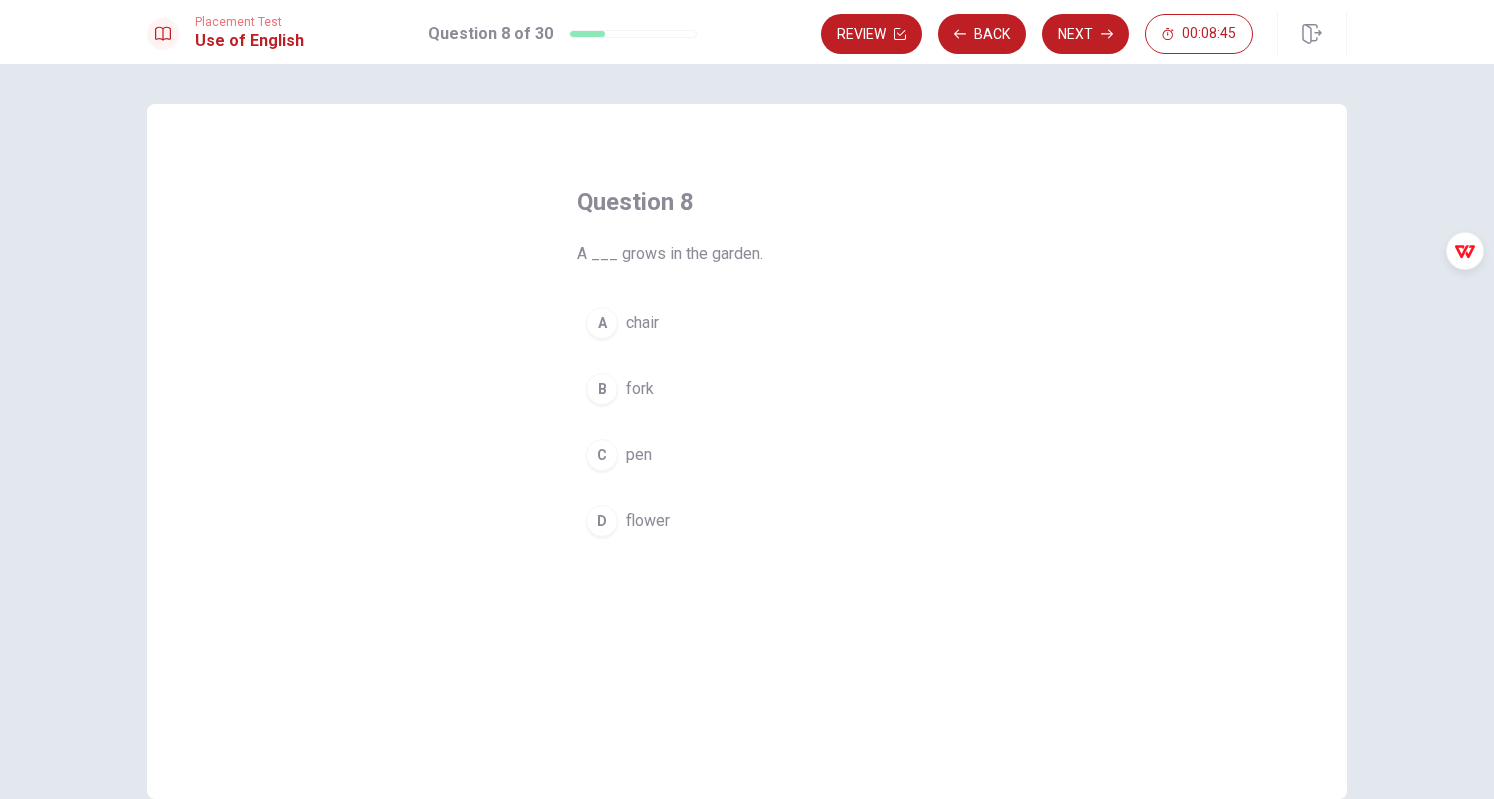 drag, startPoint x: 642, startPoint y: 521, endPoint x: 690, endPoint y: 441, distance: 93.29523 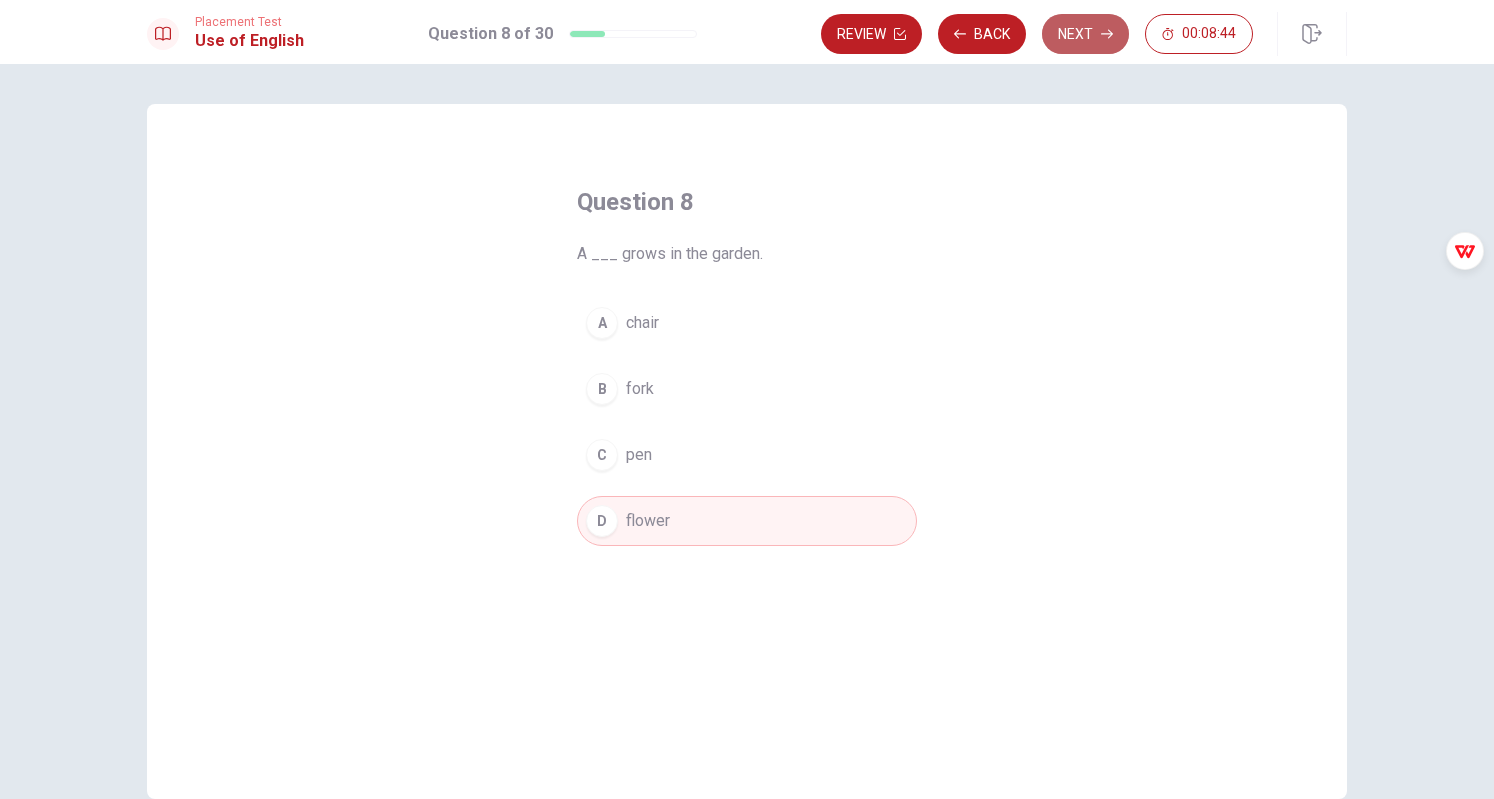 click on "Next" at bounding box center [1085, 34] 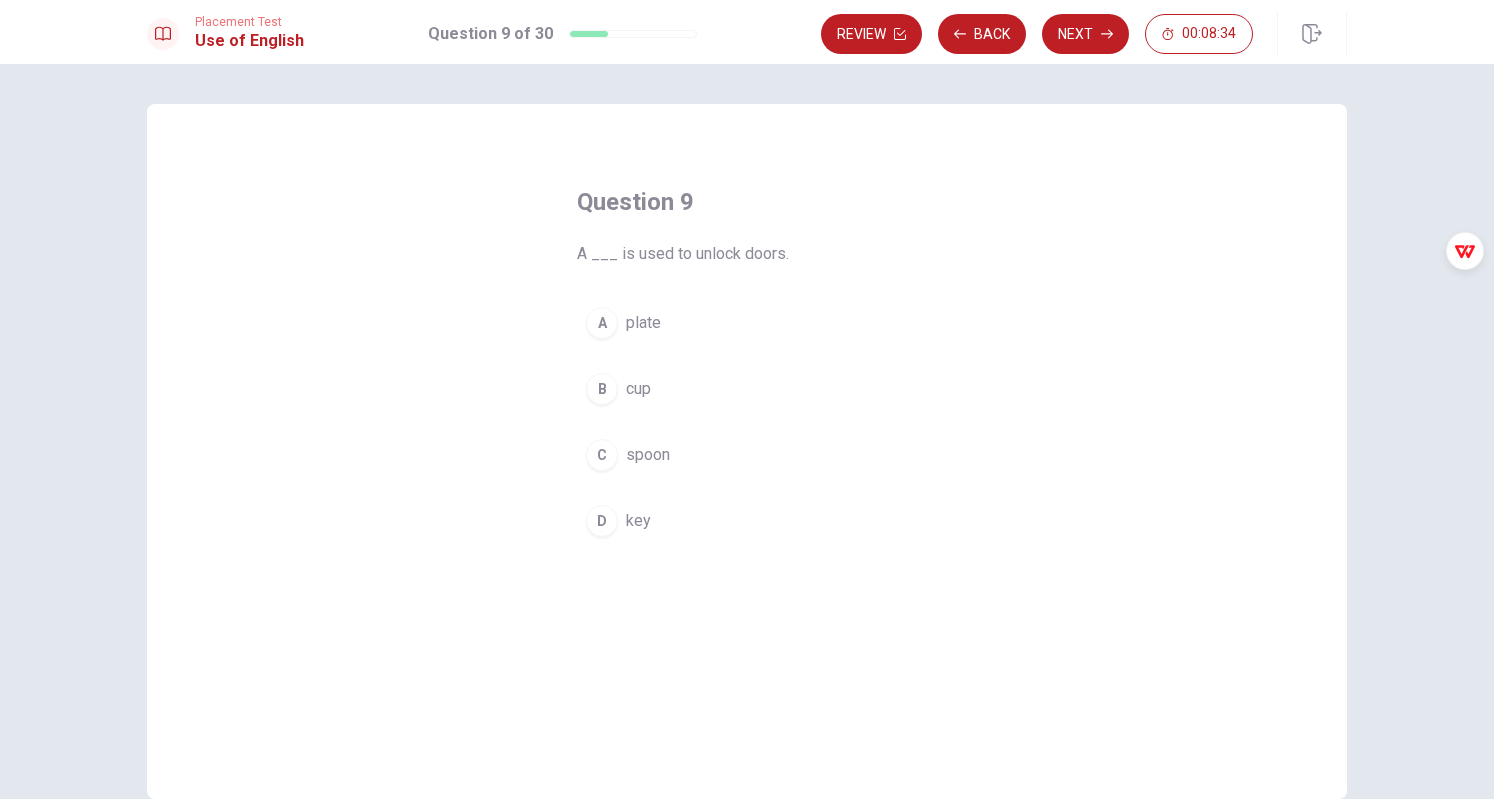 click on "key" at bounding box center [638, 521] 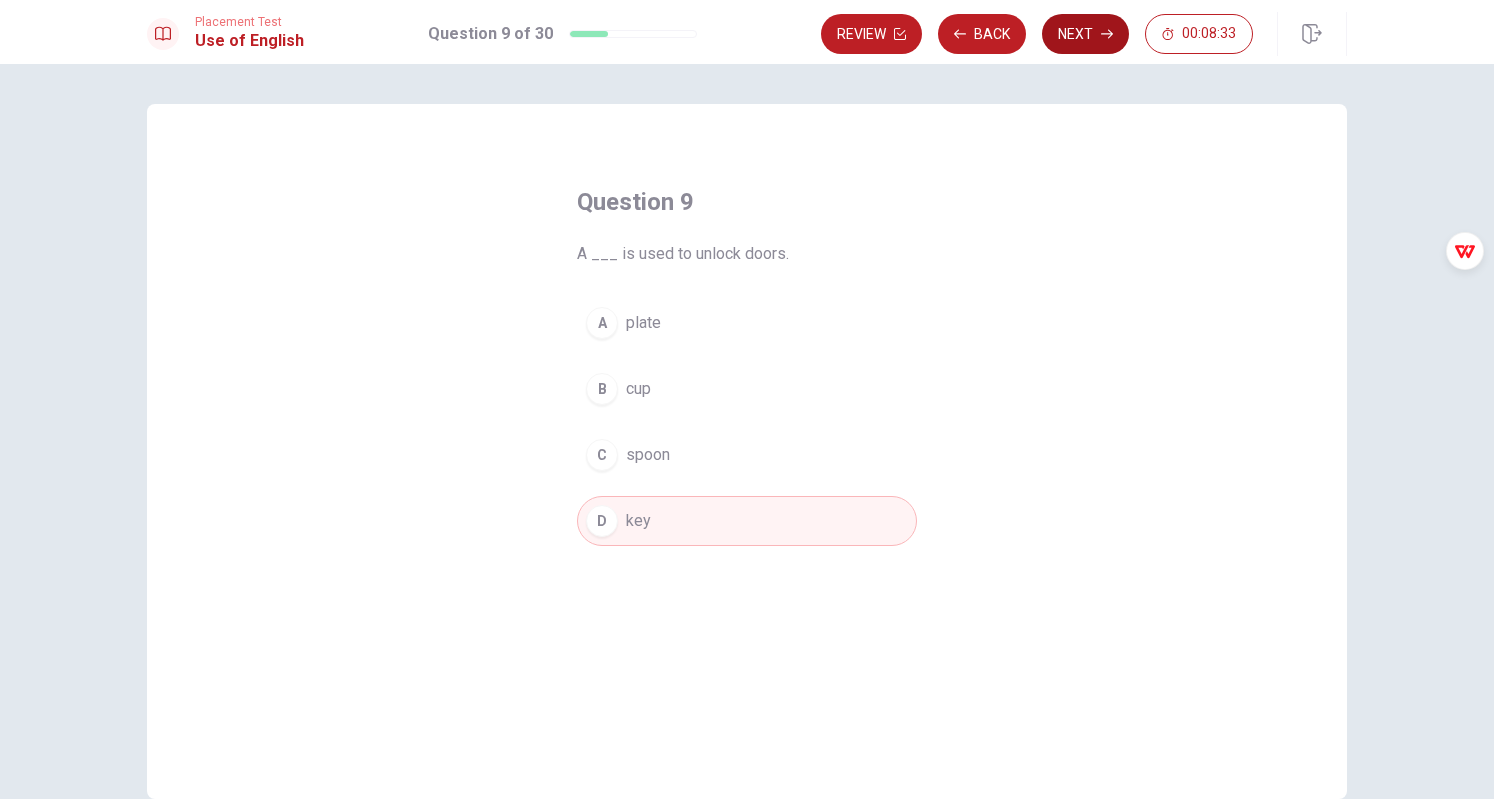 click on "Next" at bounding box center [1085, 34] 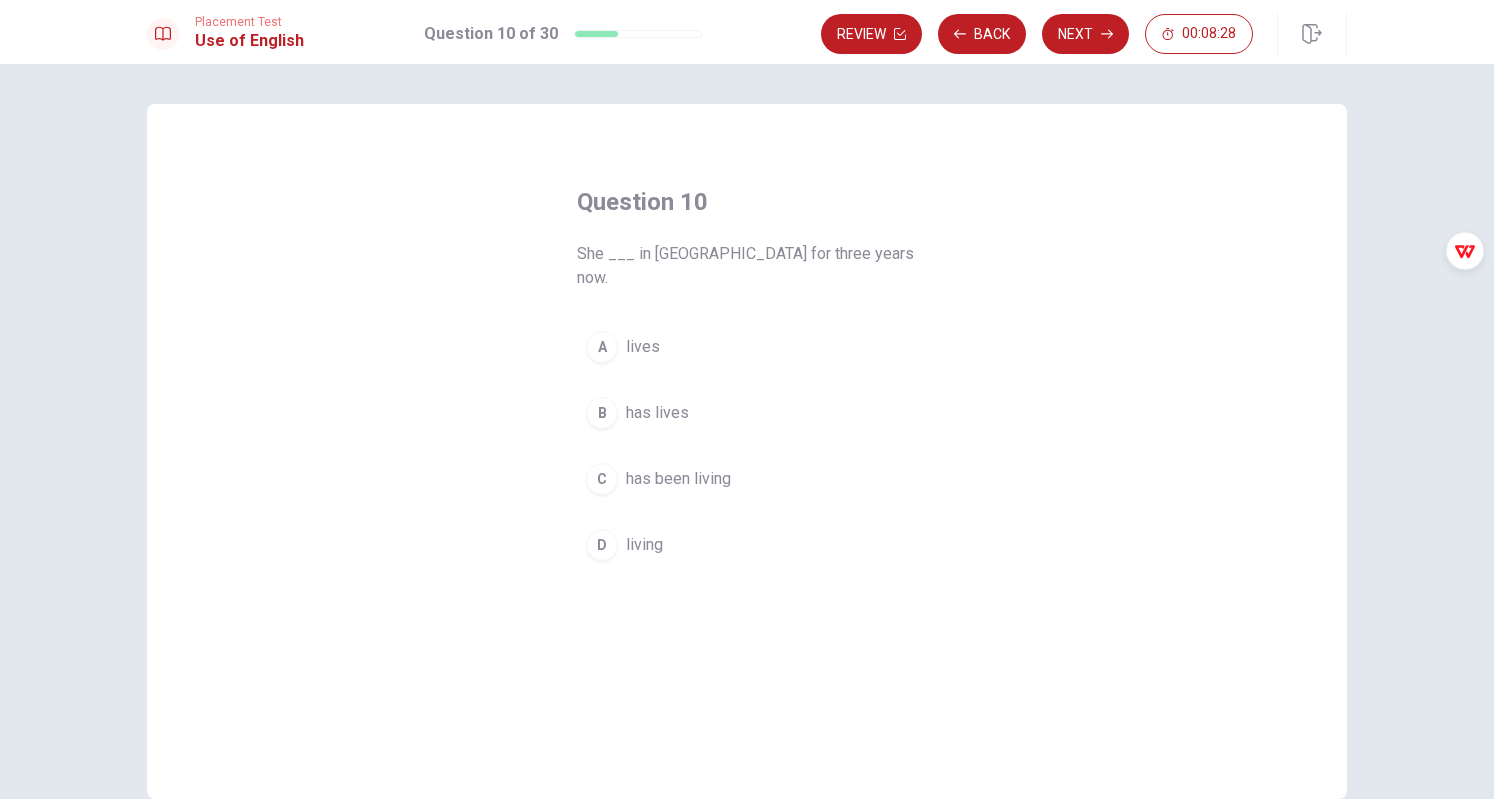 click on "has been living" at bounding box center [678, 479] 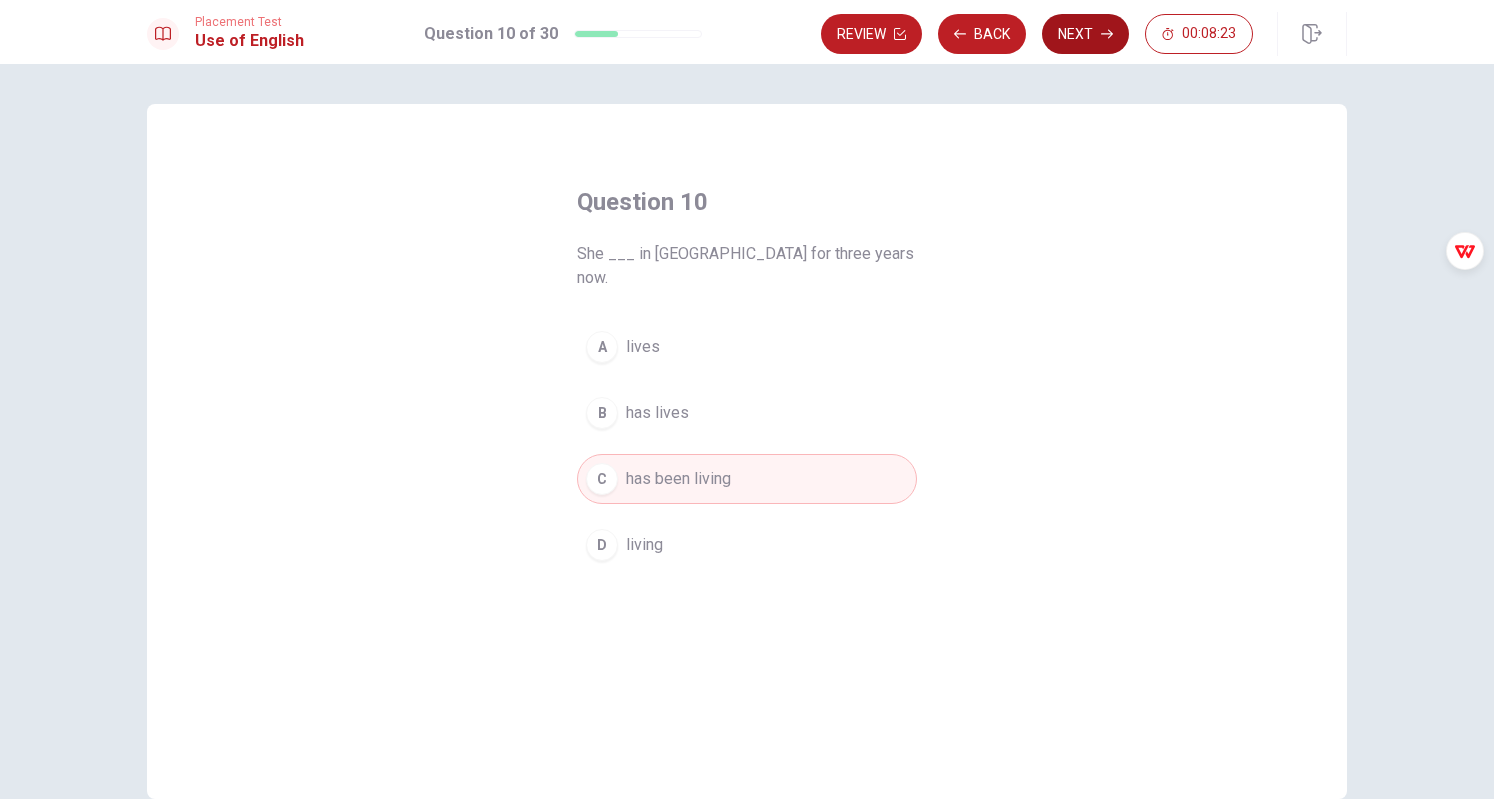 click on "Next" at bounding box center [1085, 34] 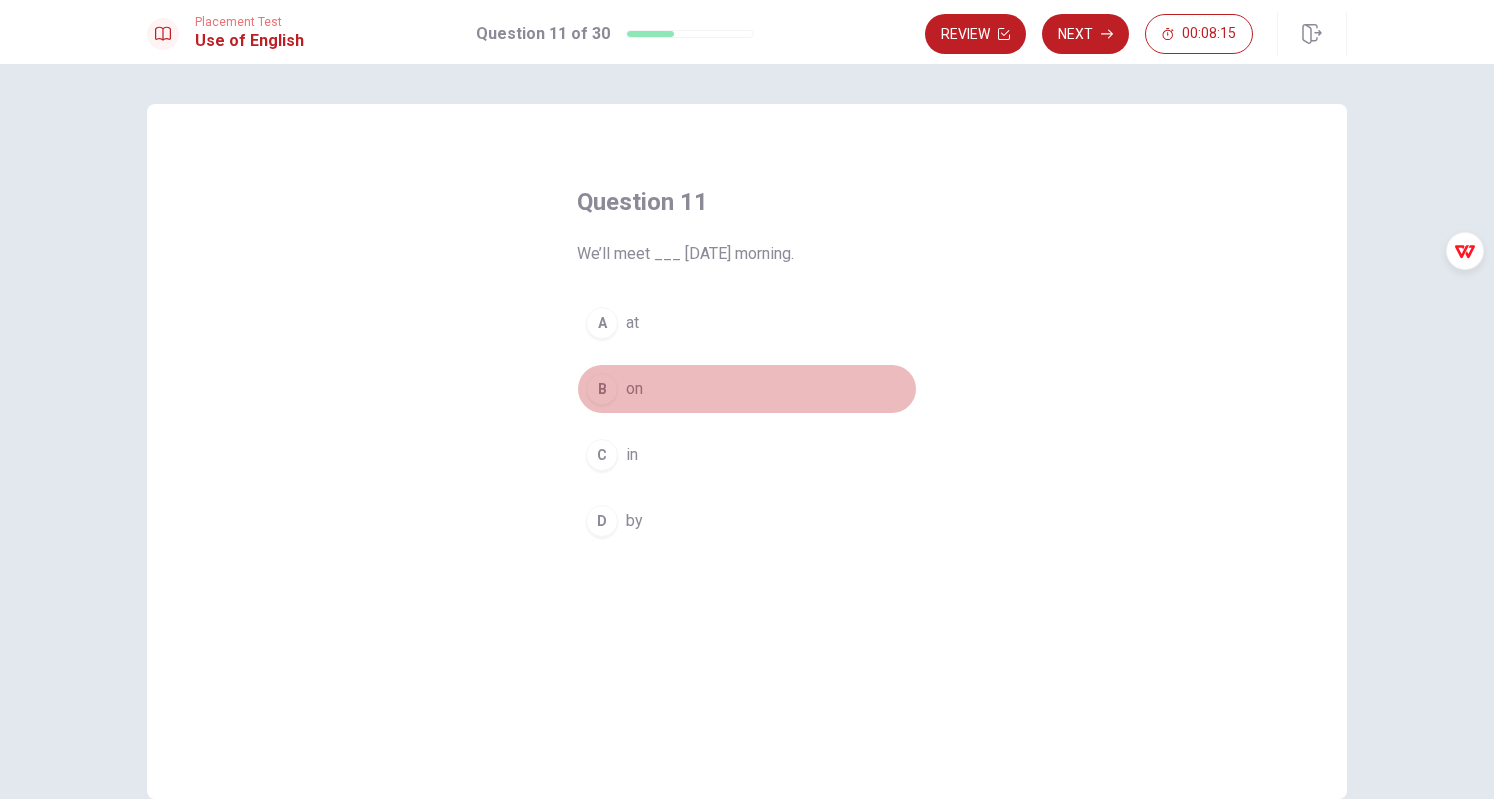 click on "on" at bounding box center (634, 389) 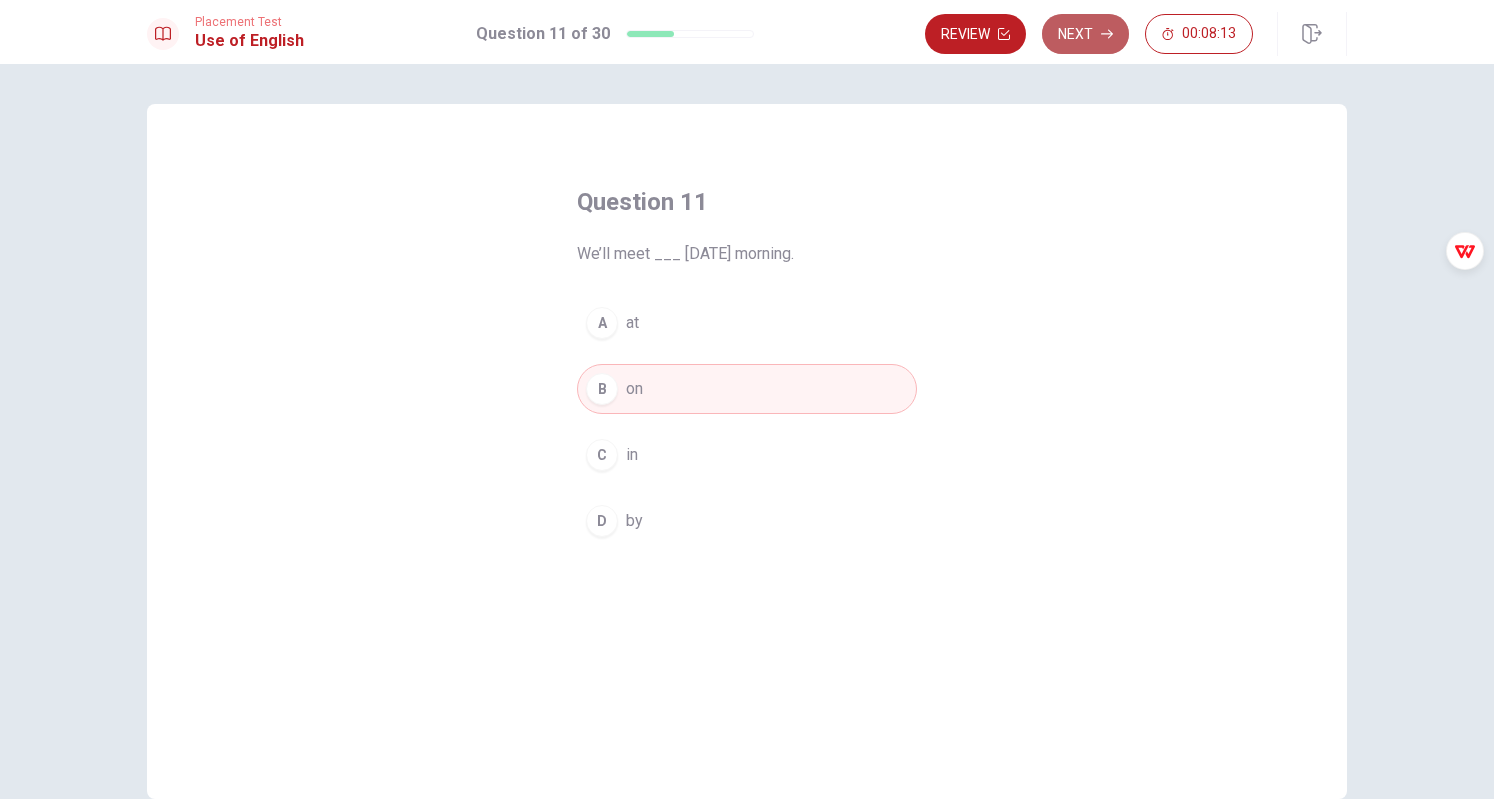 click on "Next" at bounding box center [1085, 34] 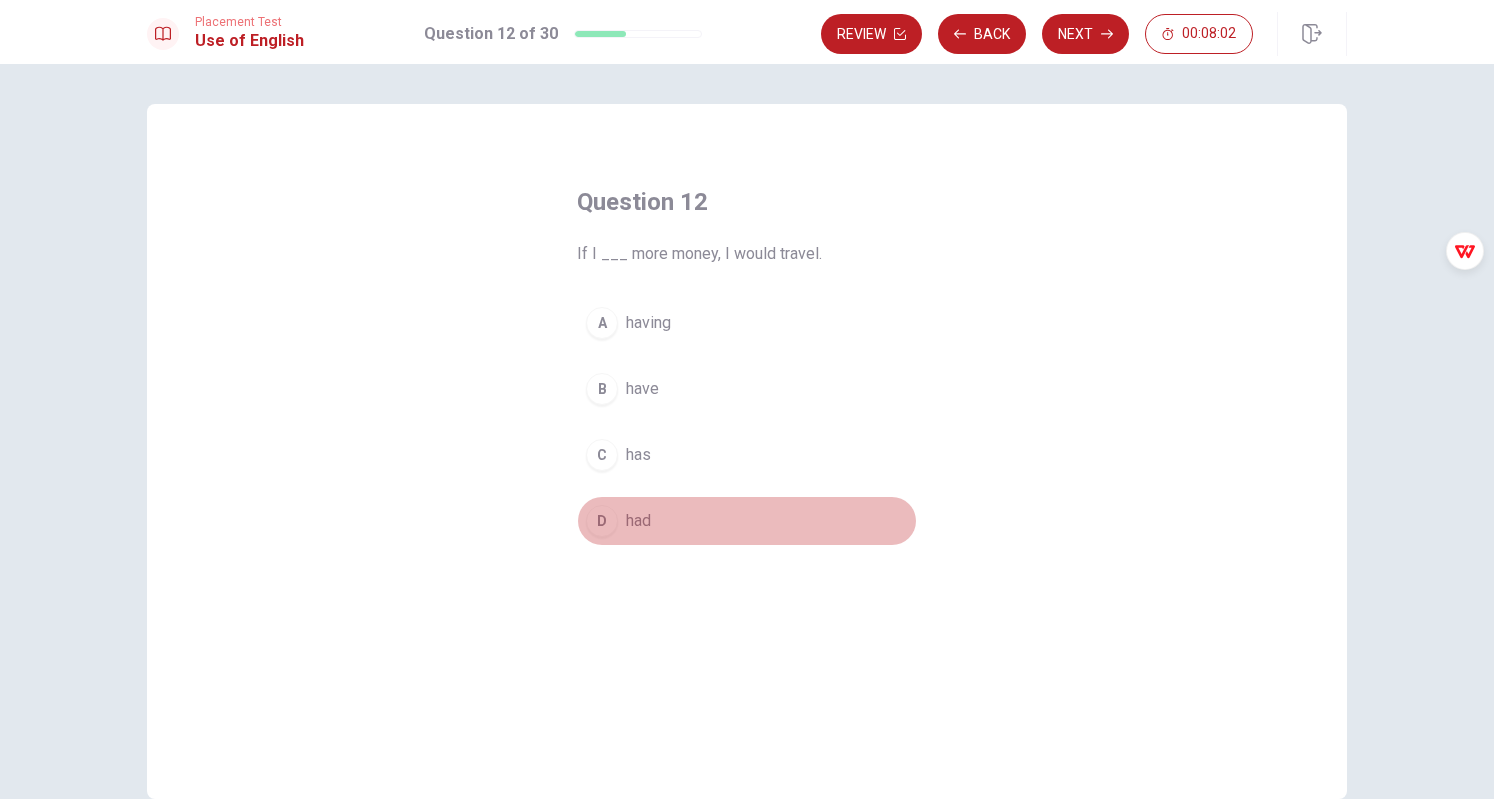 click on "had" at bounding box center (638, 521) 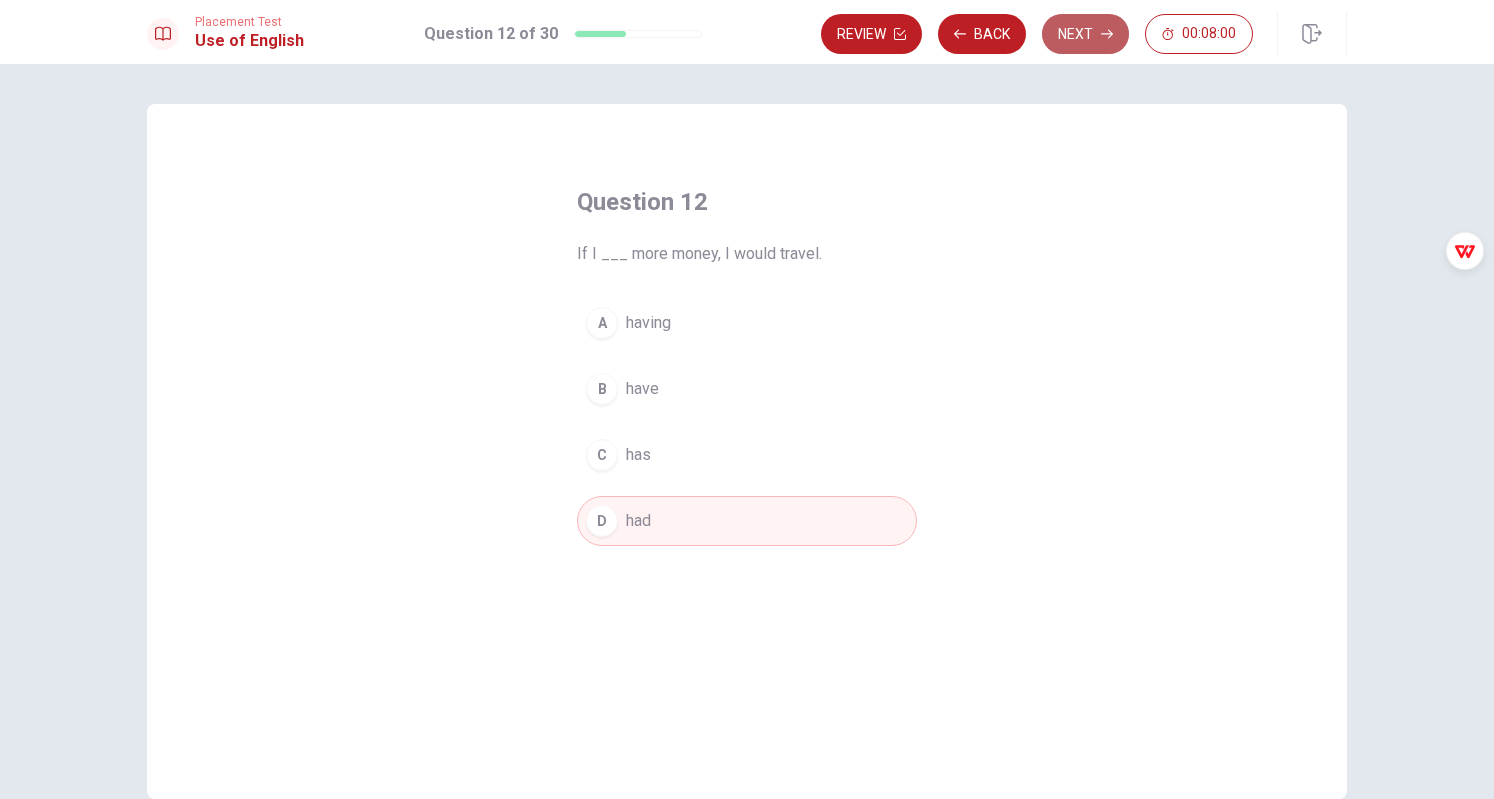 click on "Next" at bounding box center (1085, 34) 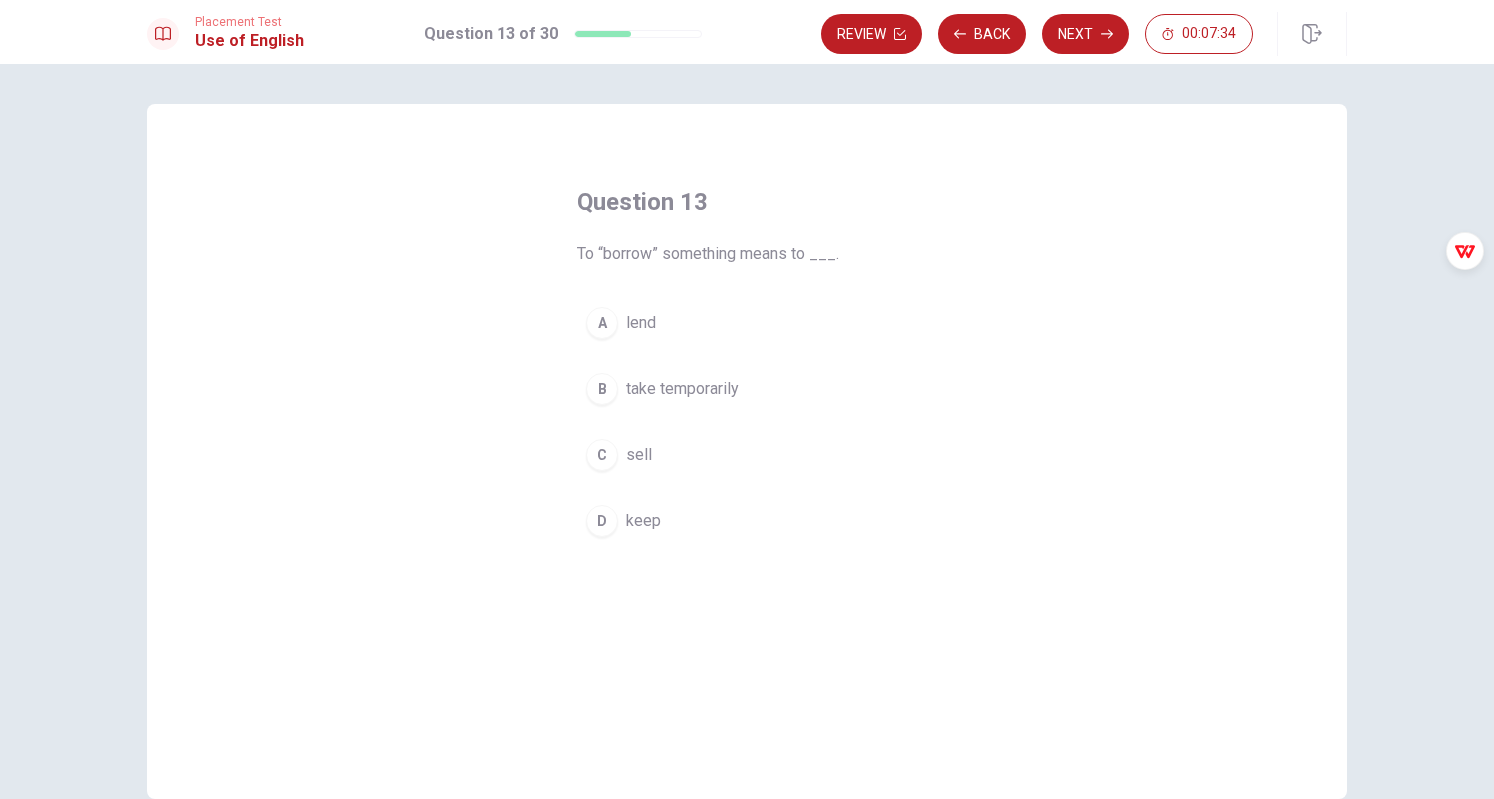 click on "take temporarily" at bounding box center [682, 389] 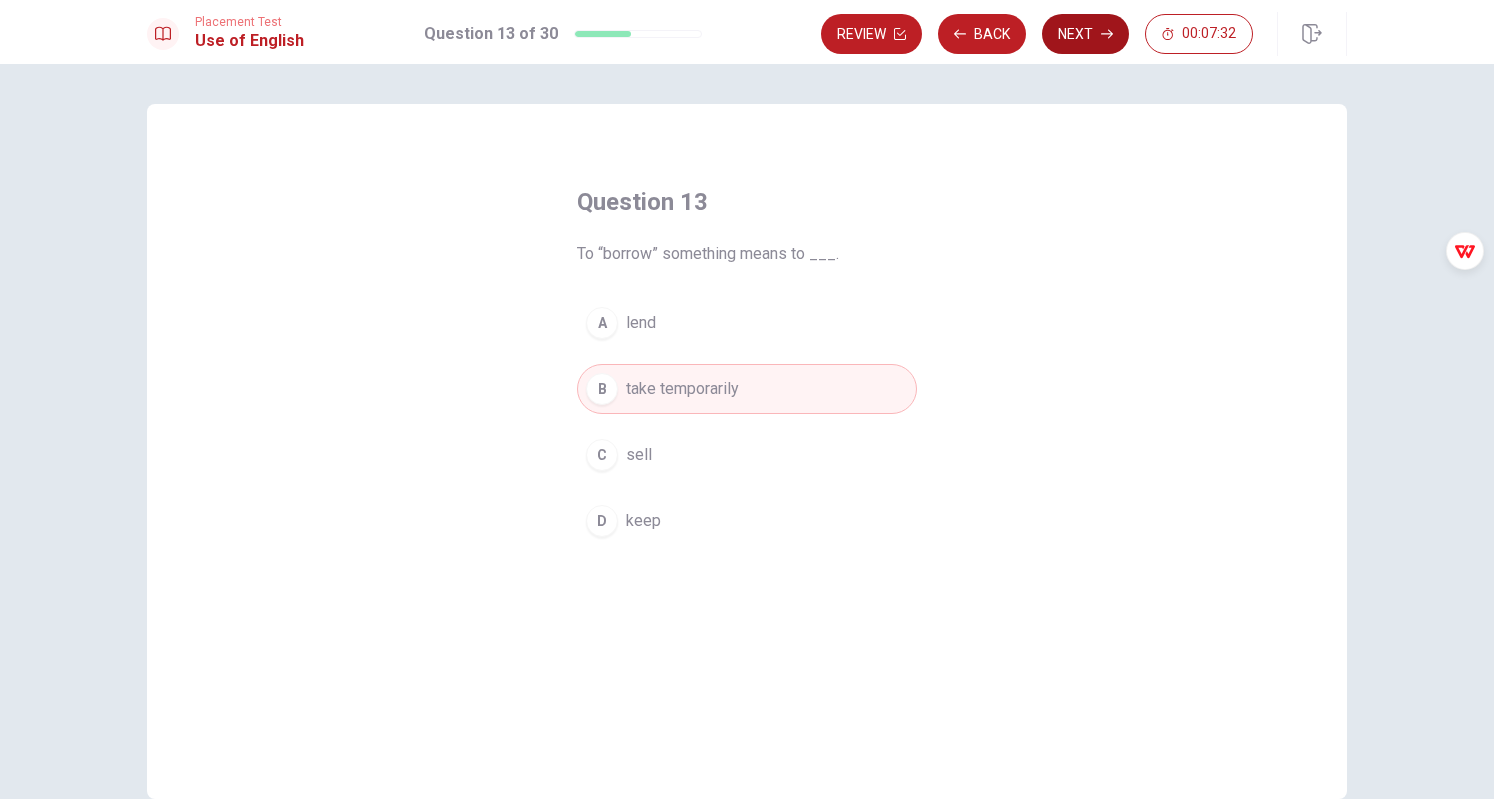 click on "Next" at bounding box center (1085, 34) 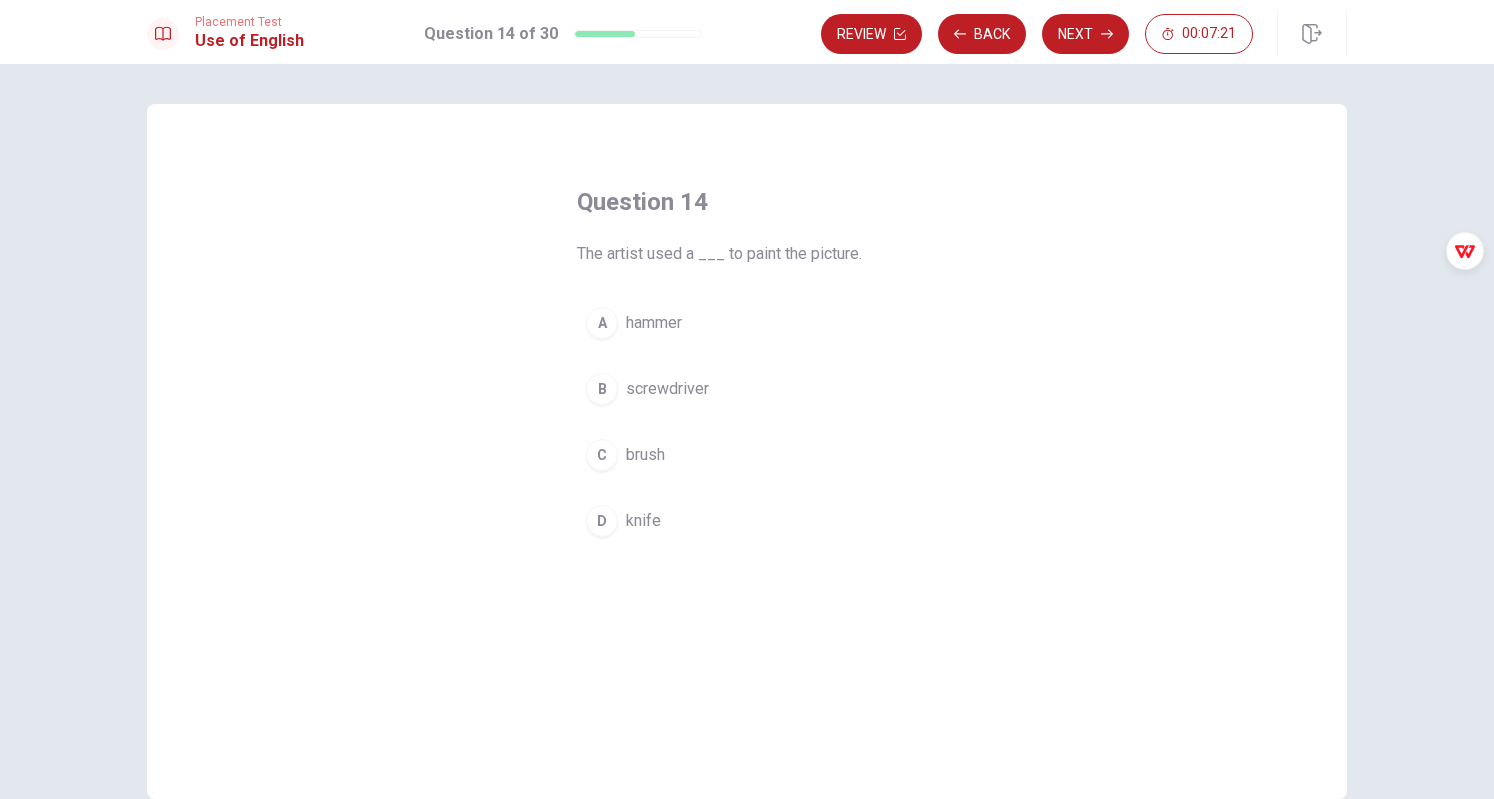 click on "brush" at bounding box center [645, 455] 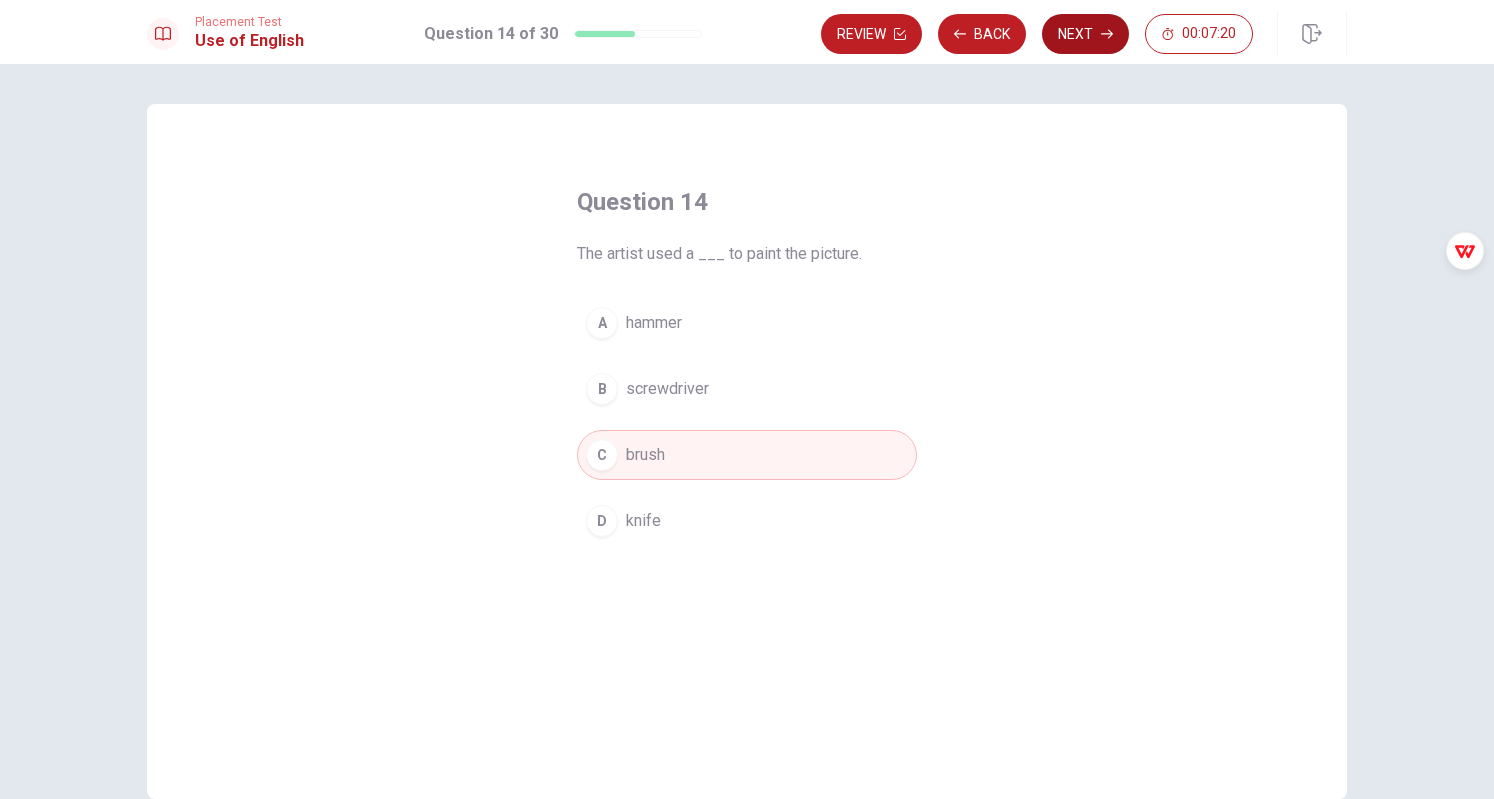 click on "Next" at bounding box center [1085, 34] 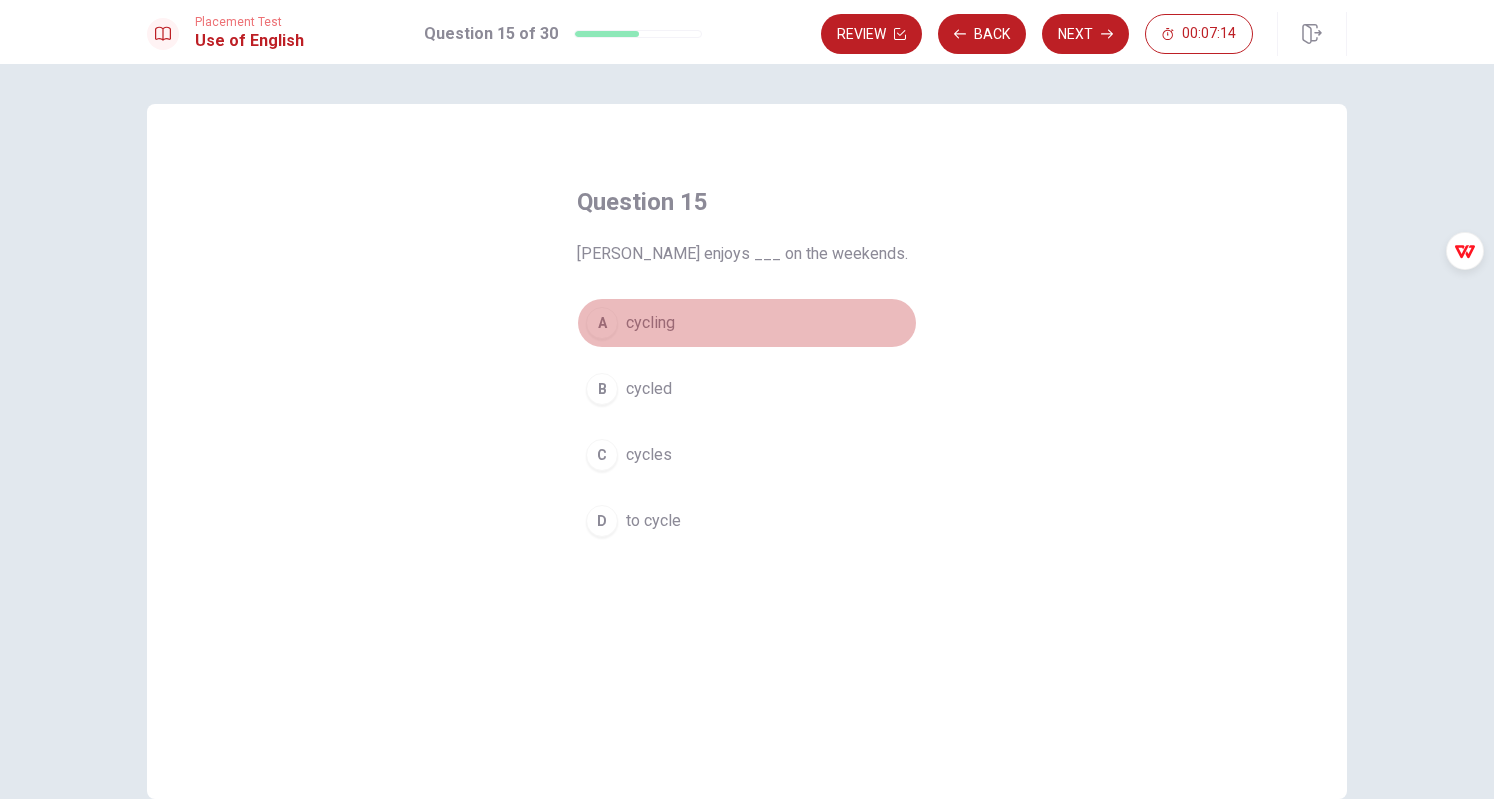 click on "cycling" at bounding box center [650, 323] 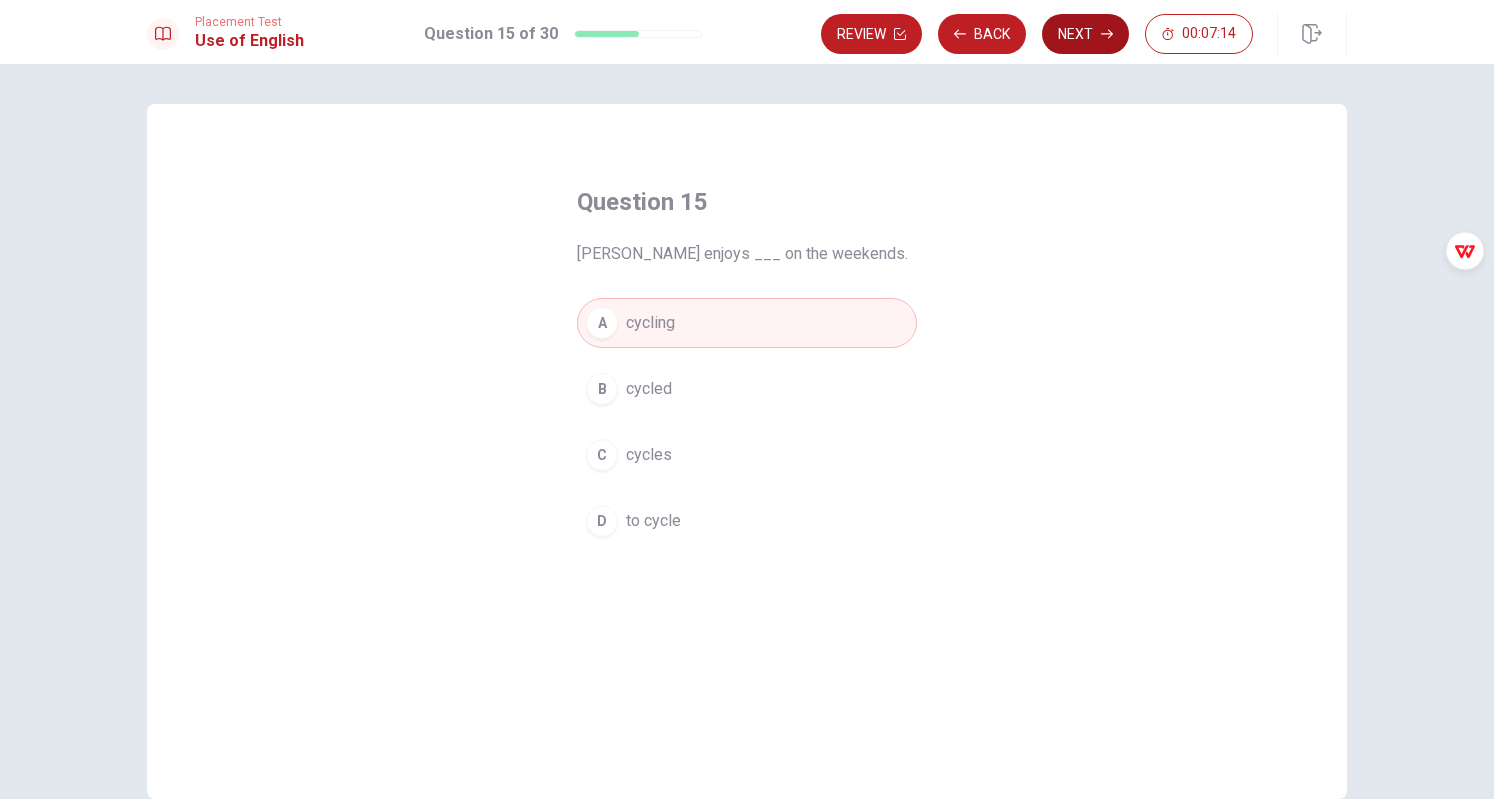 click on "Next" at bounding box center (1085, 34) 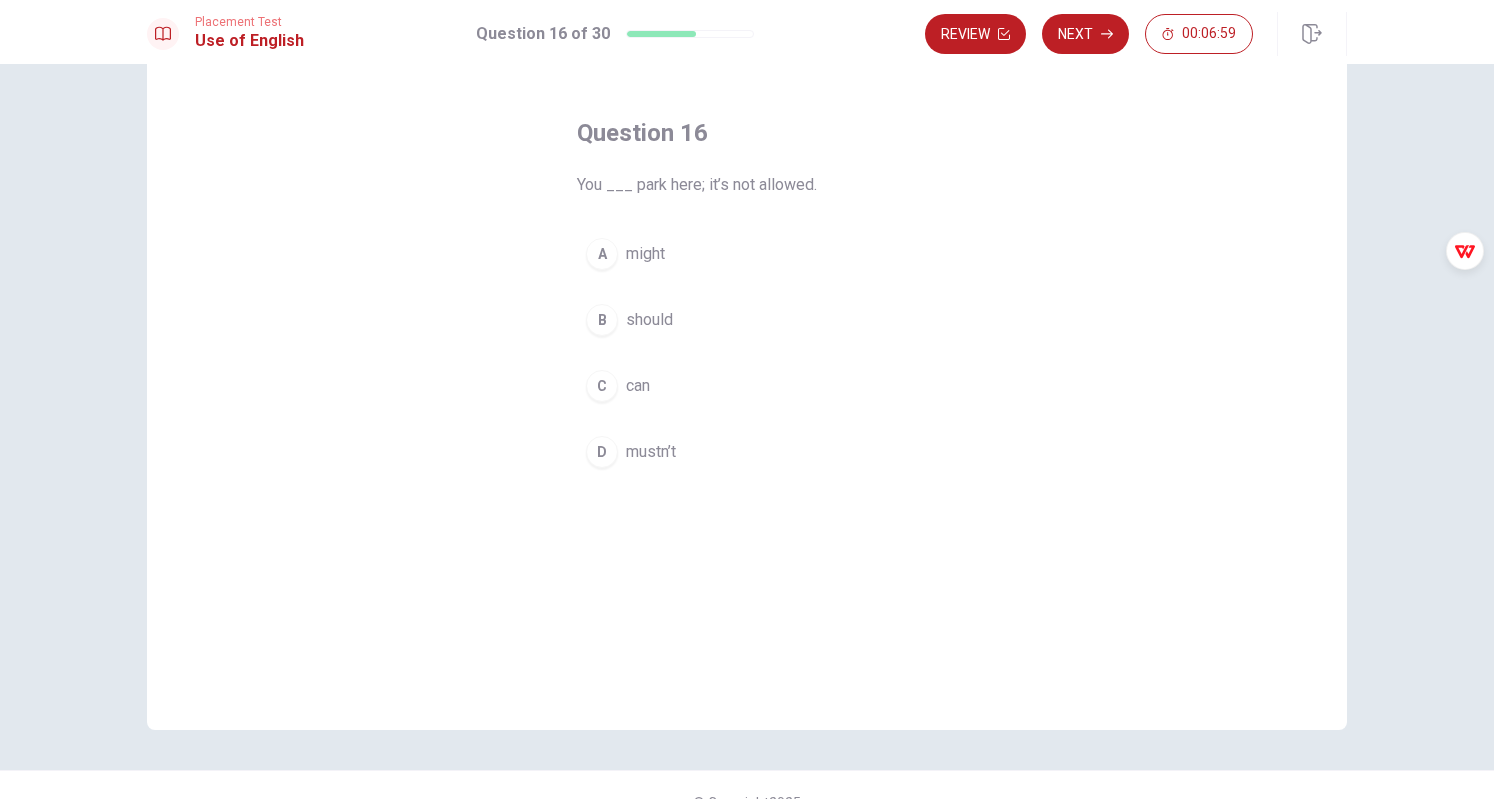 scroll, scrollTop: 100, scrollLeft: 0, axis: vertical 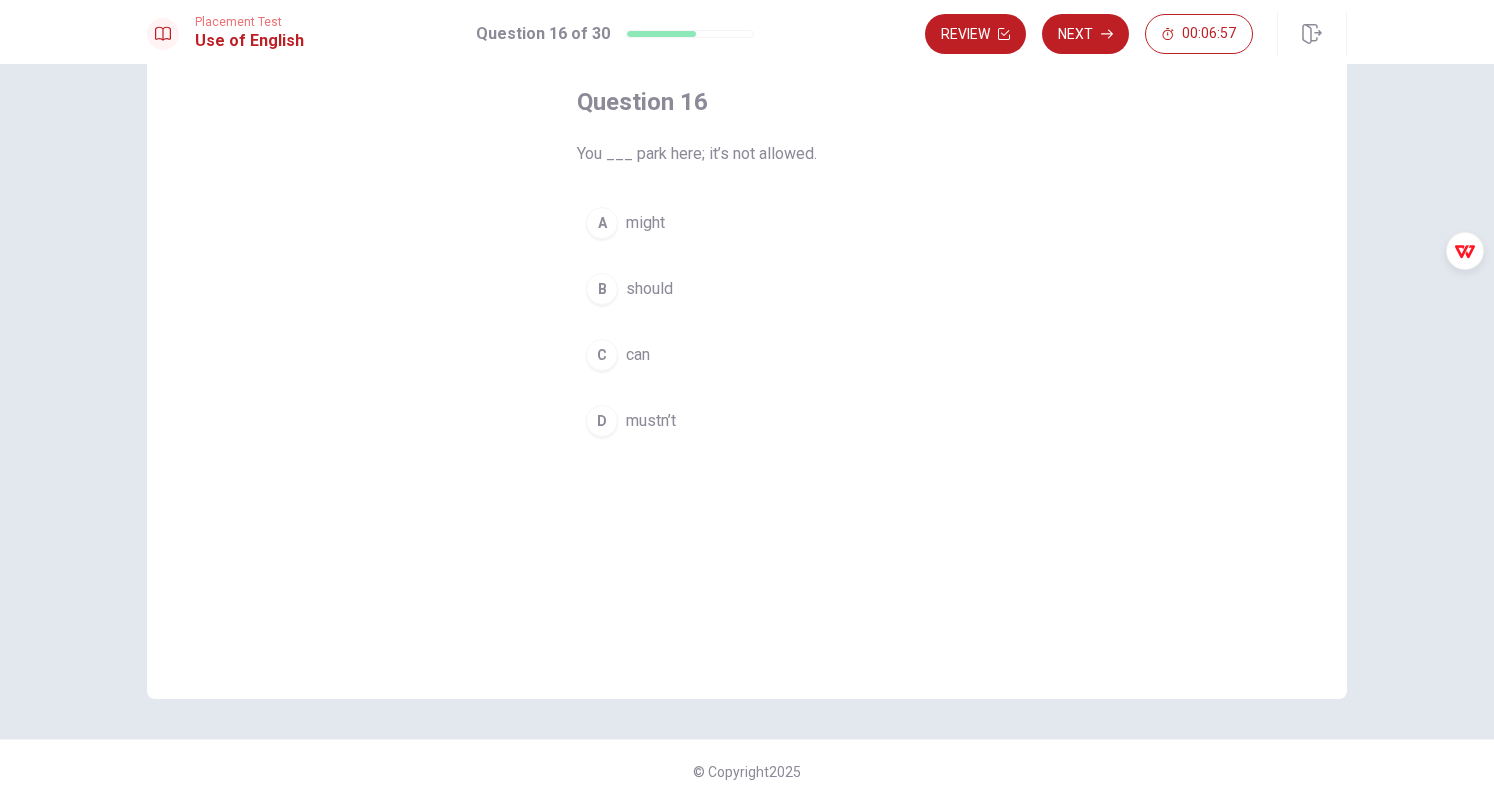 click on "mustn’t" at bounding box center [651, 421] 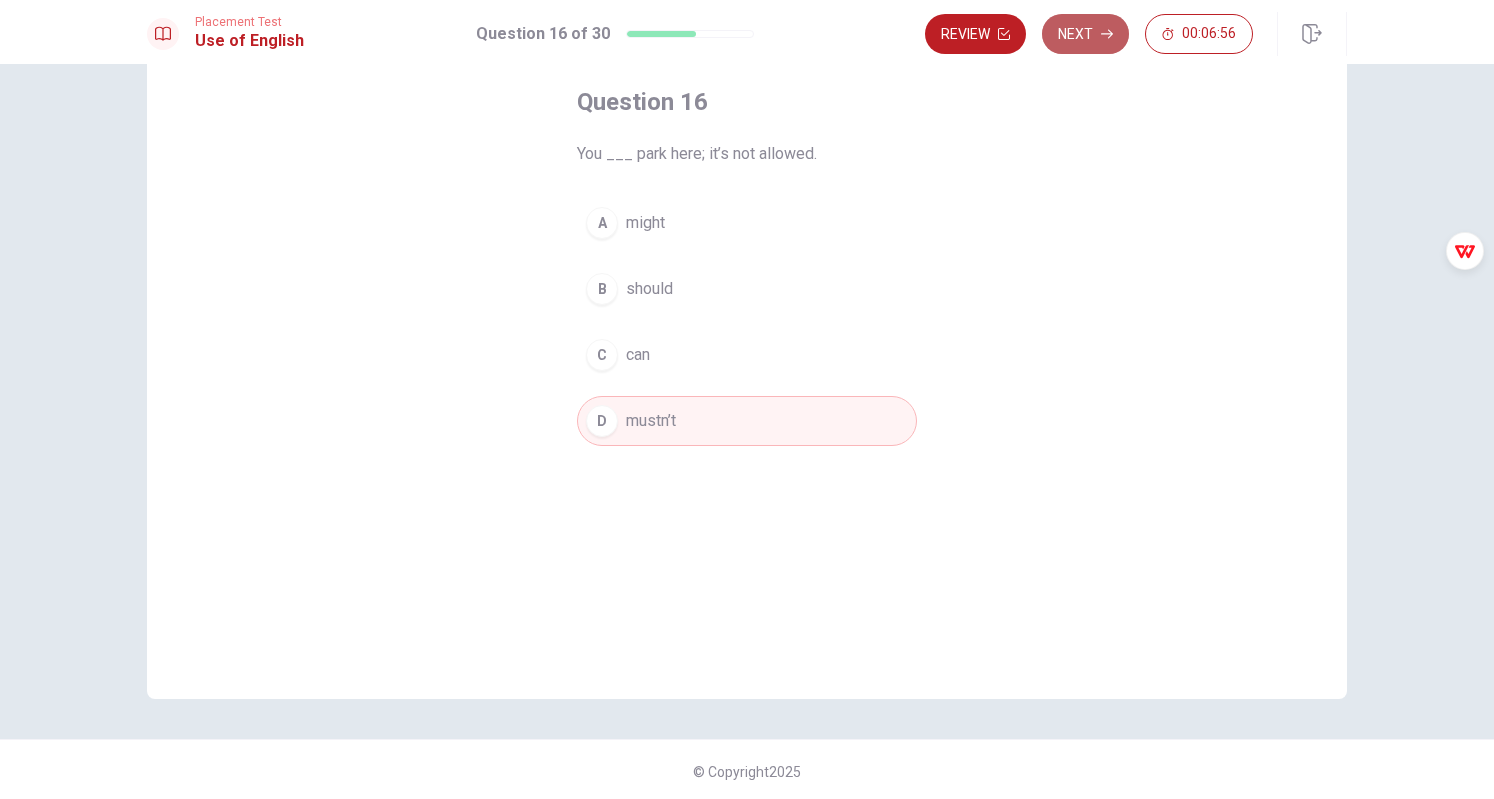 click on "Next" at bounding box center [1085, 34] 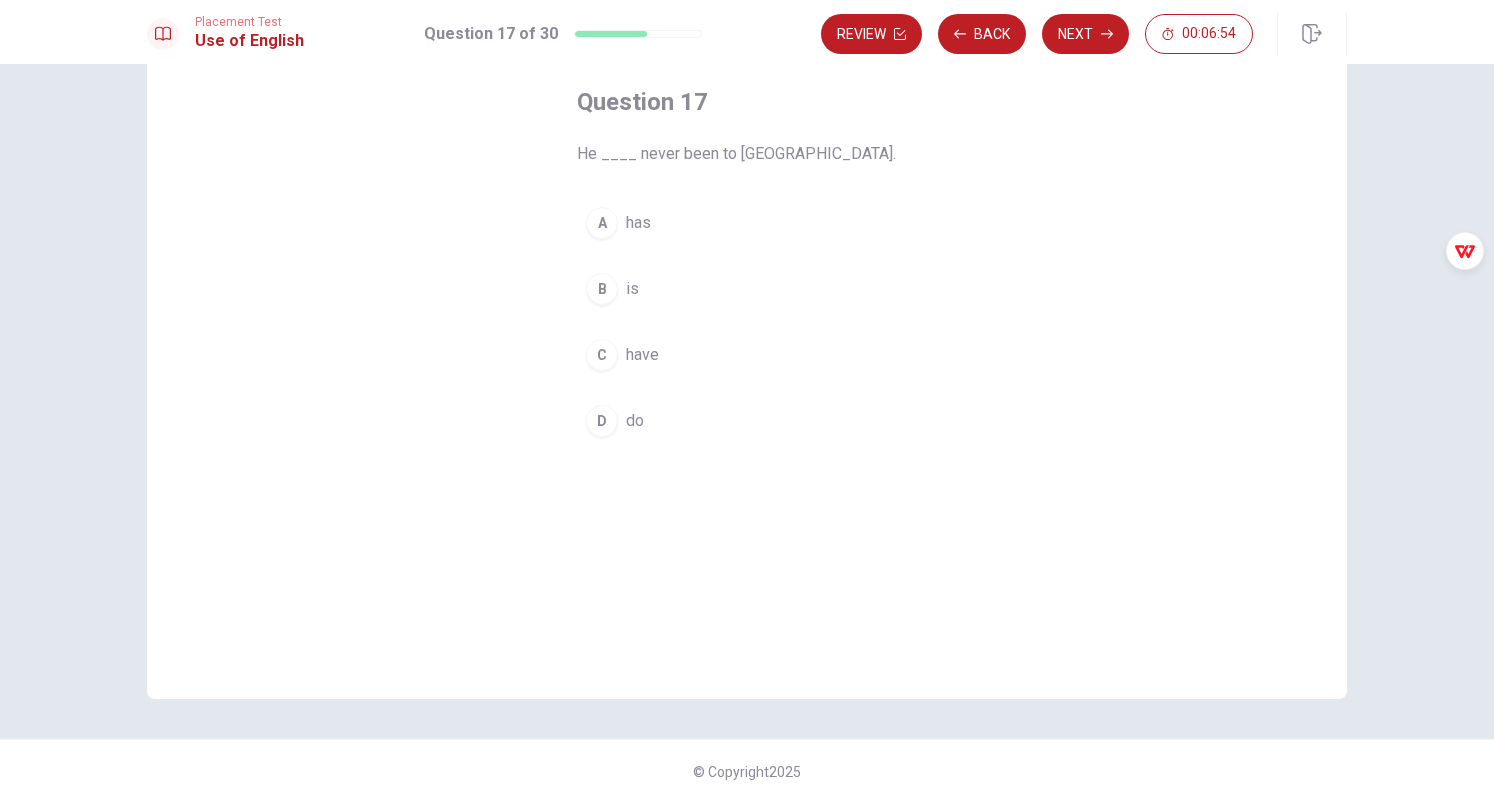 scroll, scrollTop: 0, scrollLeft: 0, axis: both 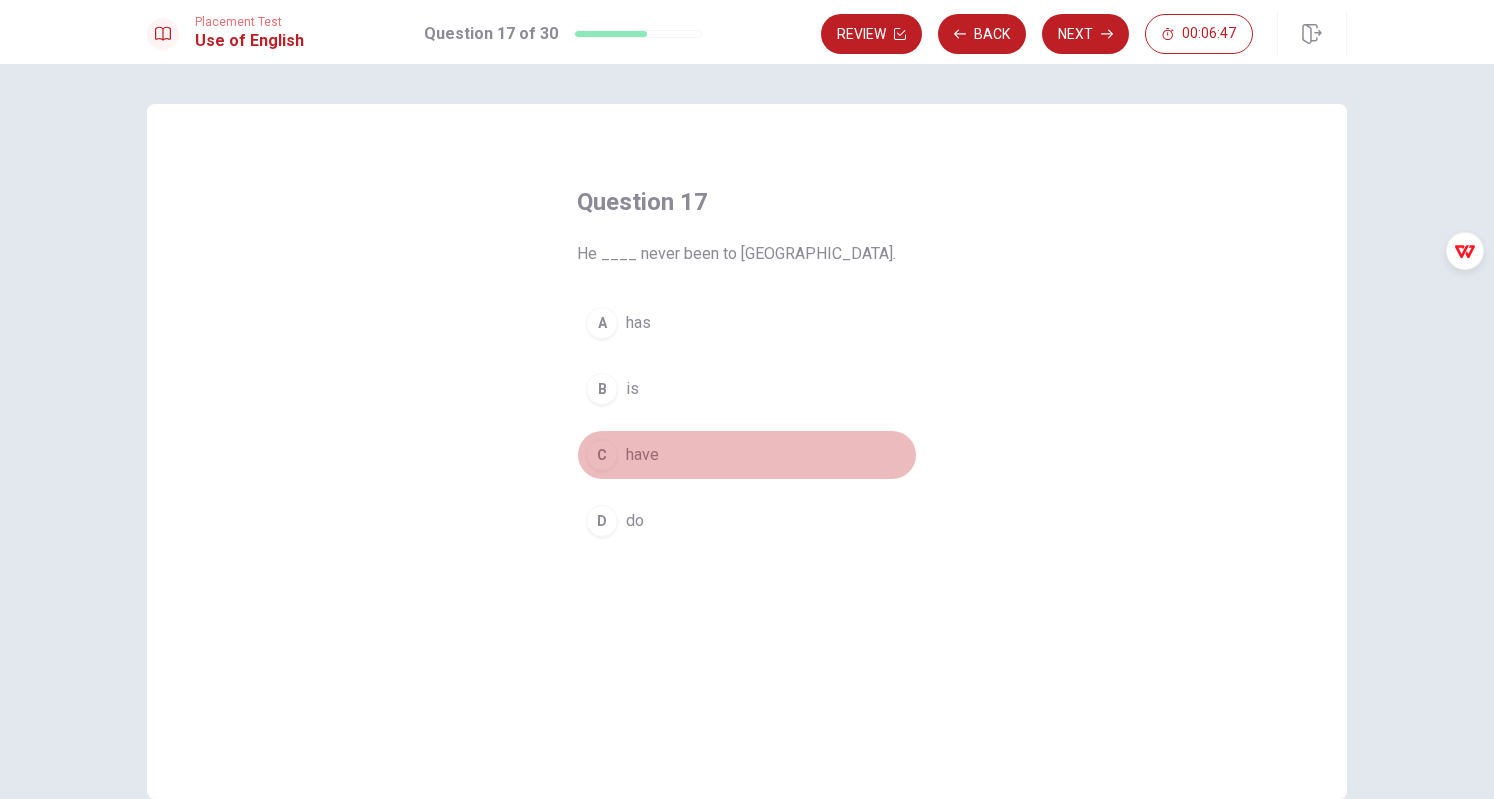 click on "have" at bounding box center (642, 455) 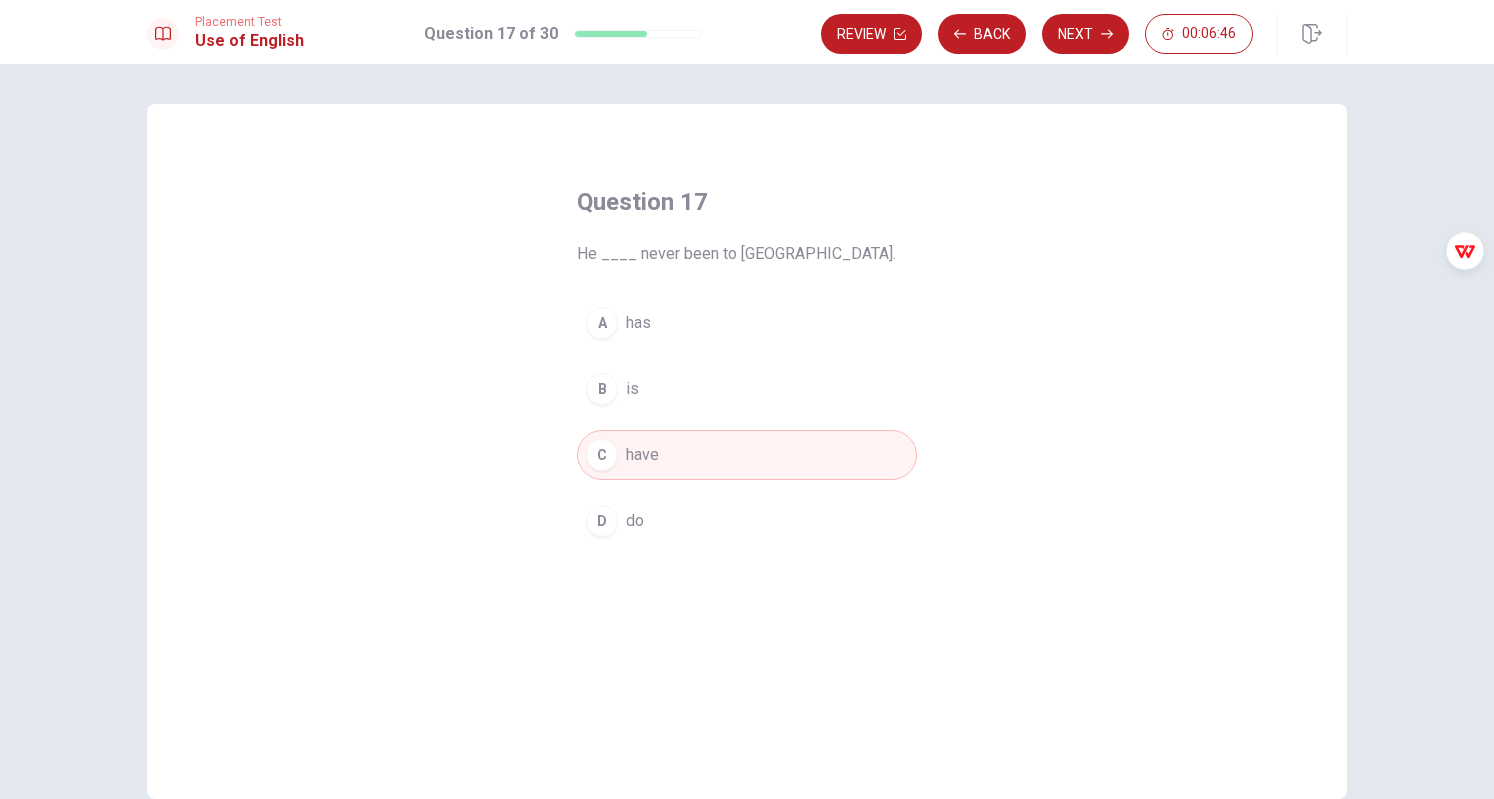 click on "A has" at bounding box center [747, 323] 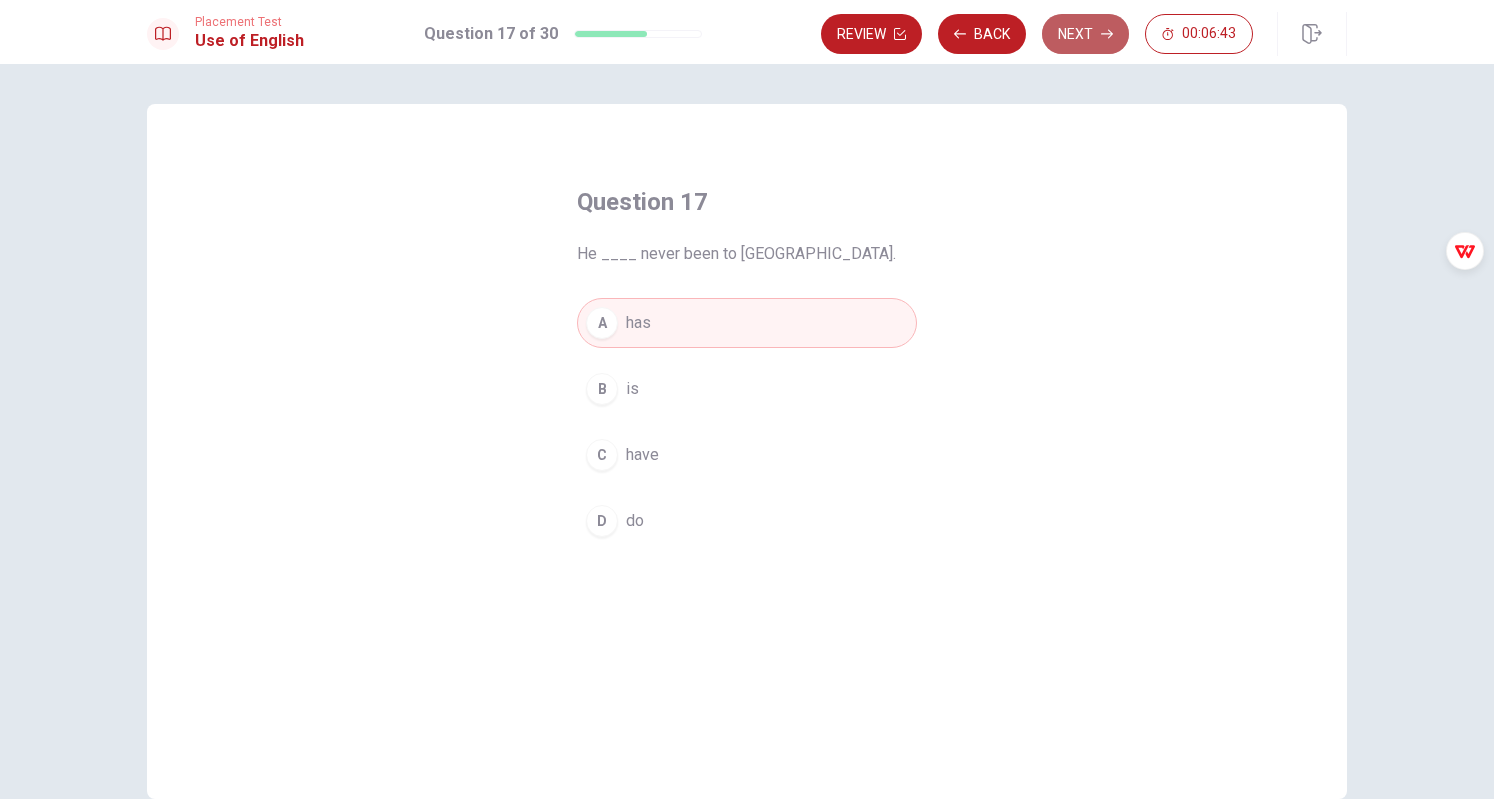 click on "Next" at bounding box center [1085, 34] 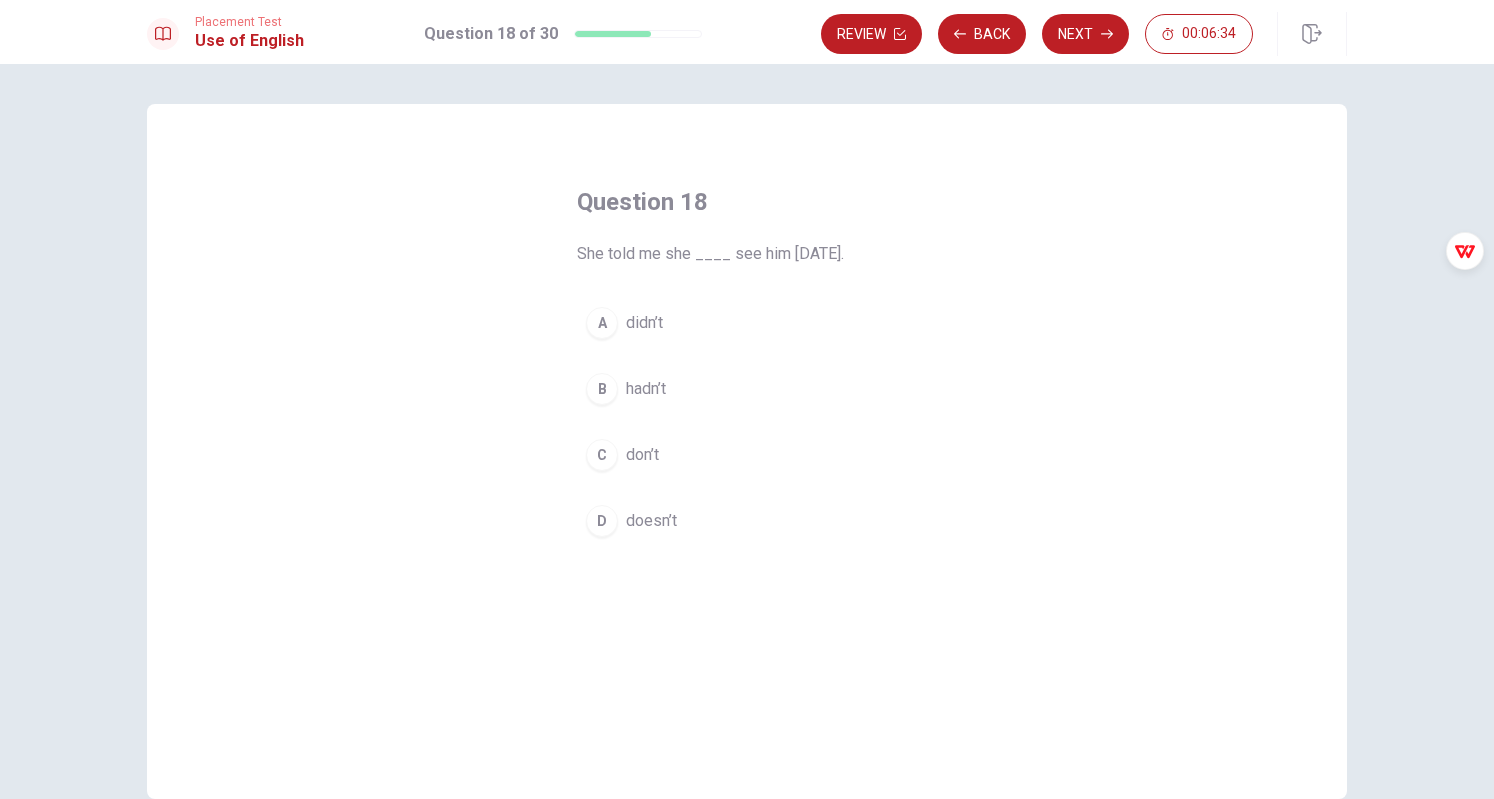 click on "didn’t" at bounding box center (644, 323) 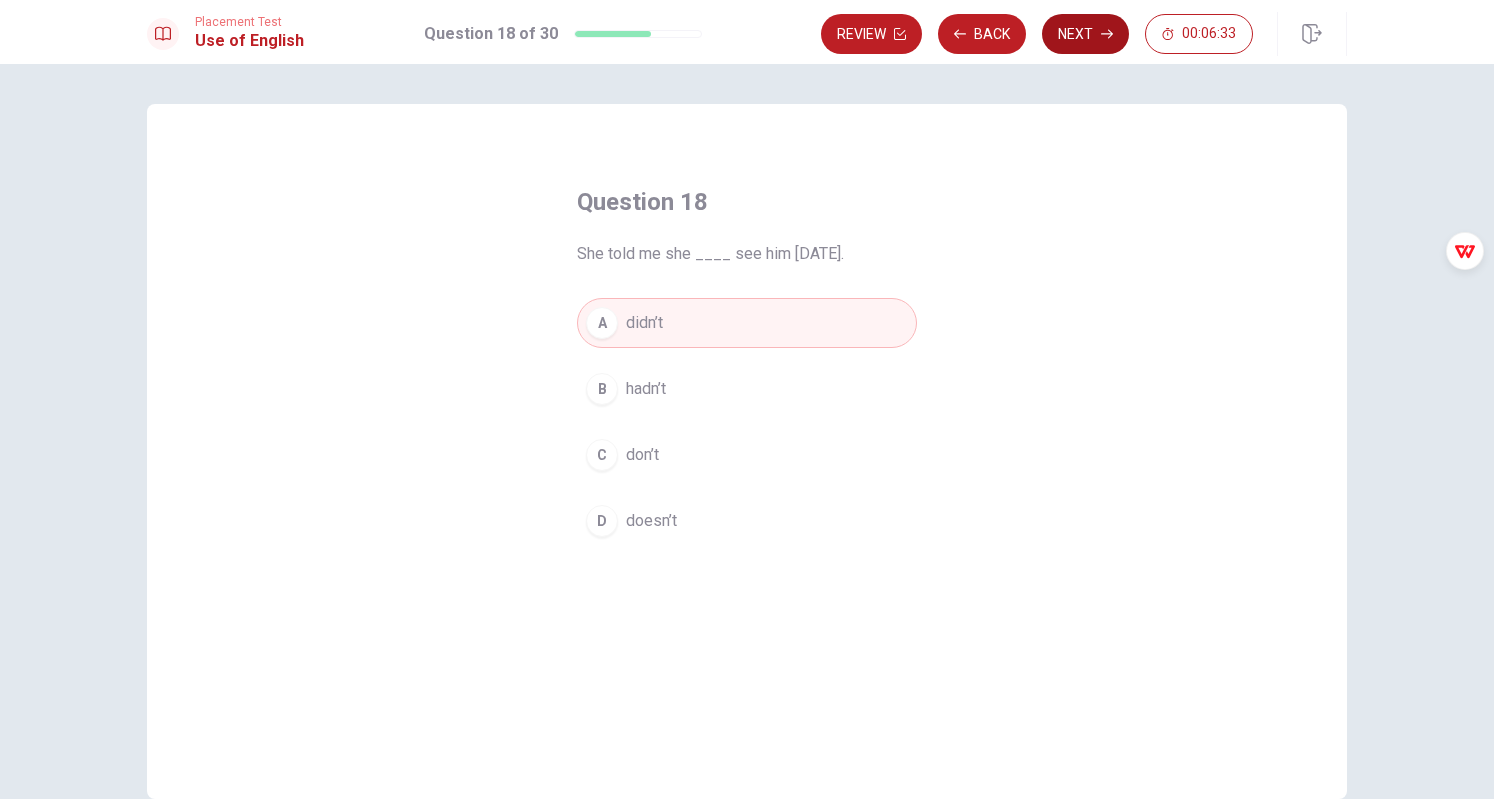 click on "Next" at bounding box center (1085, 34) 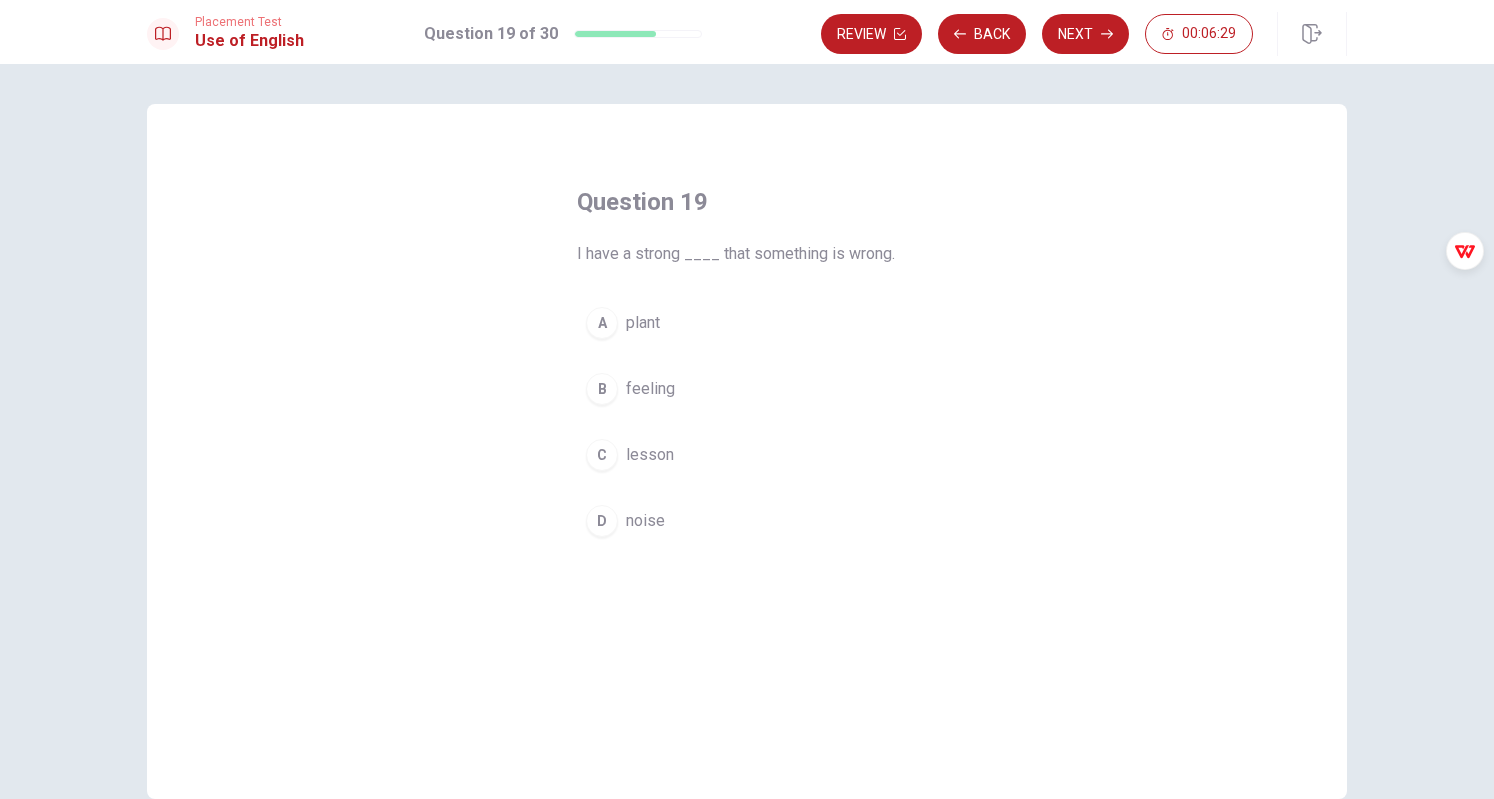 click on "B feeling" at bounding box center (747, 389) 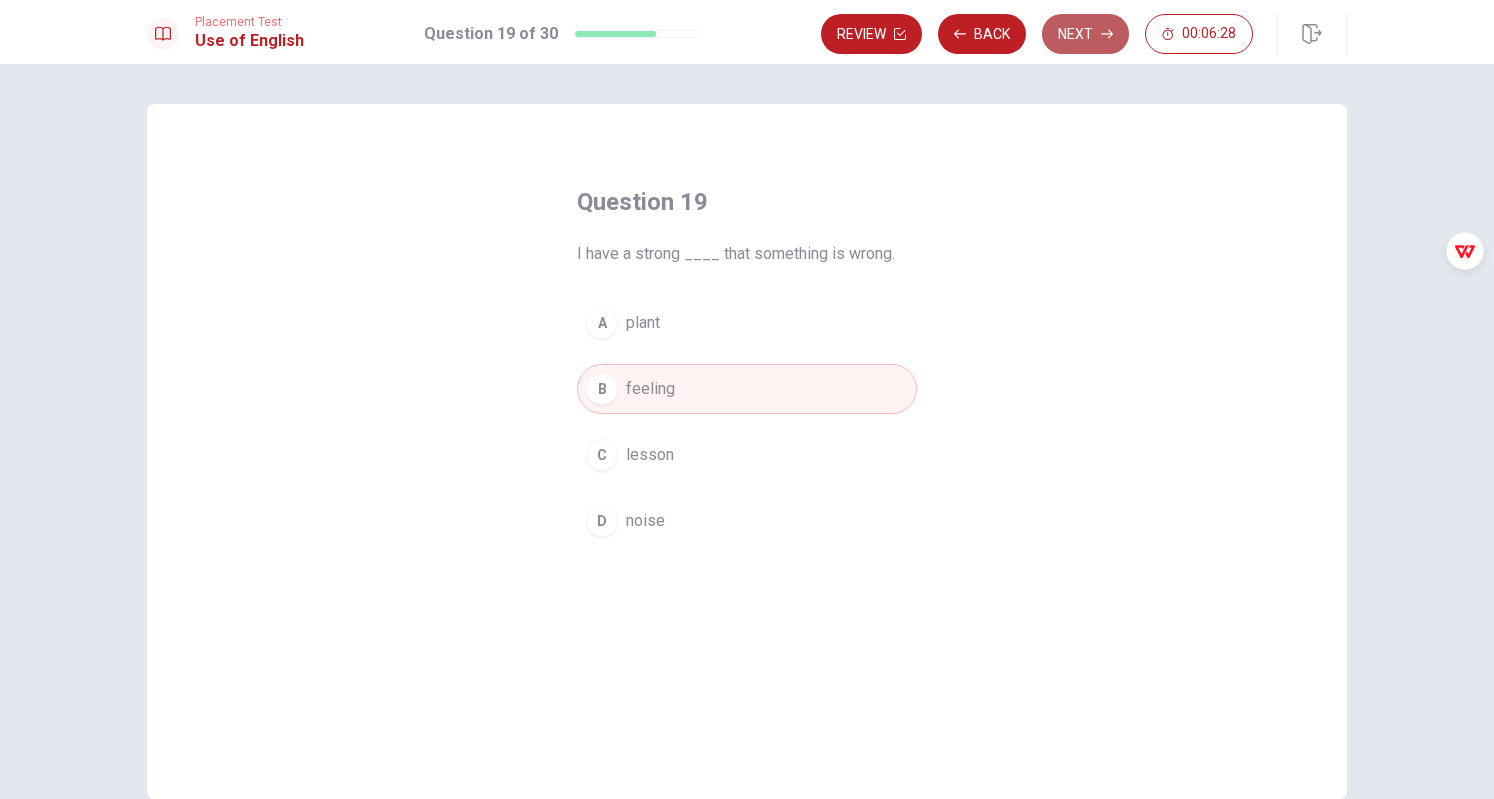 click on "Next" at bounding box center [1085, 34] 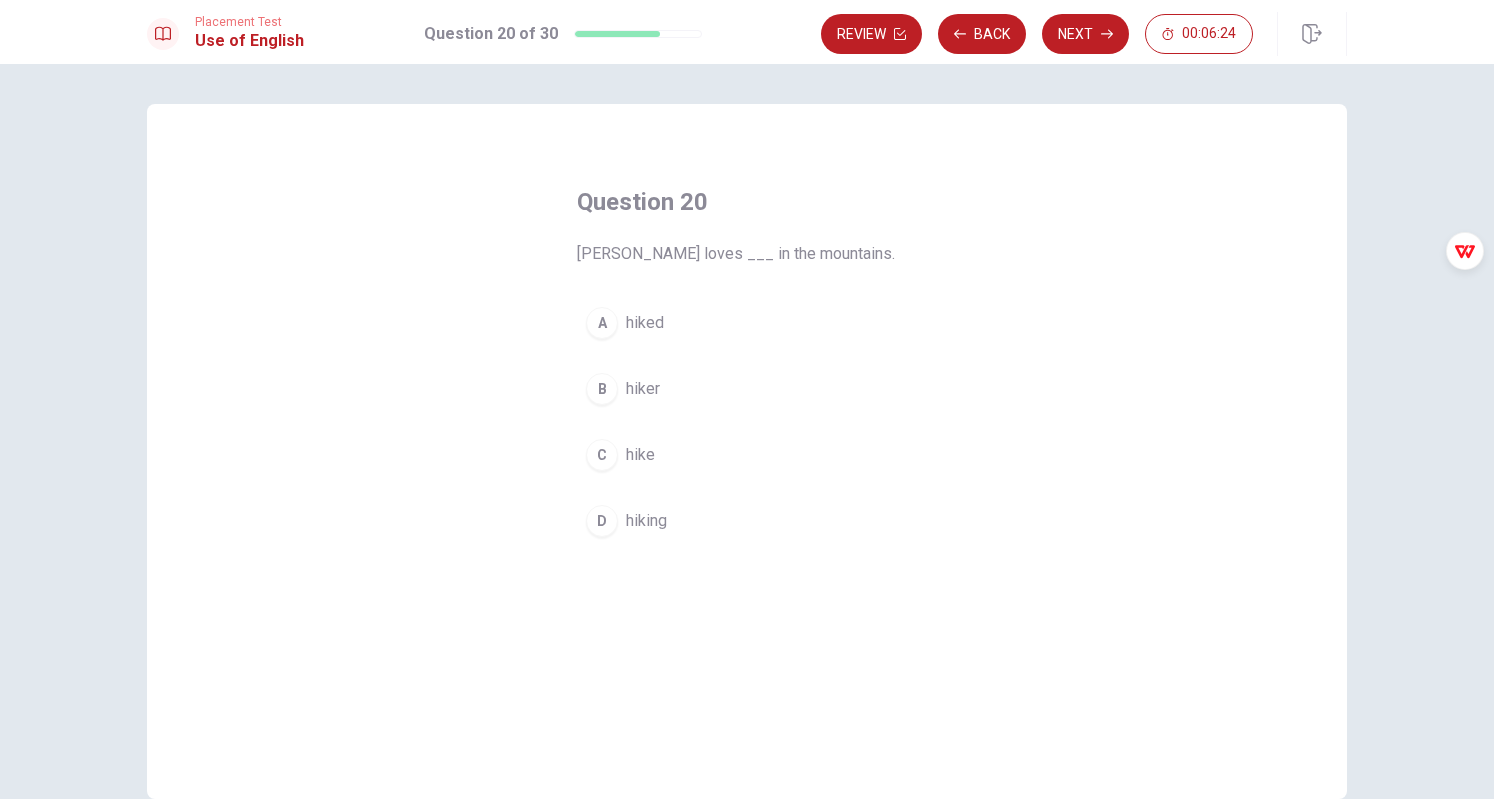 click on "hiking" at bounding box center [646, 521] 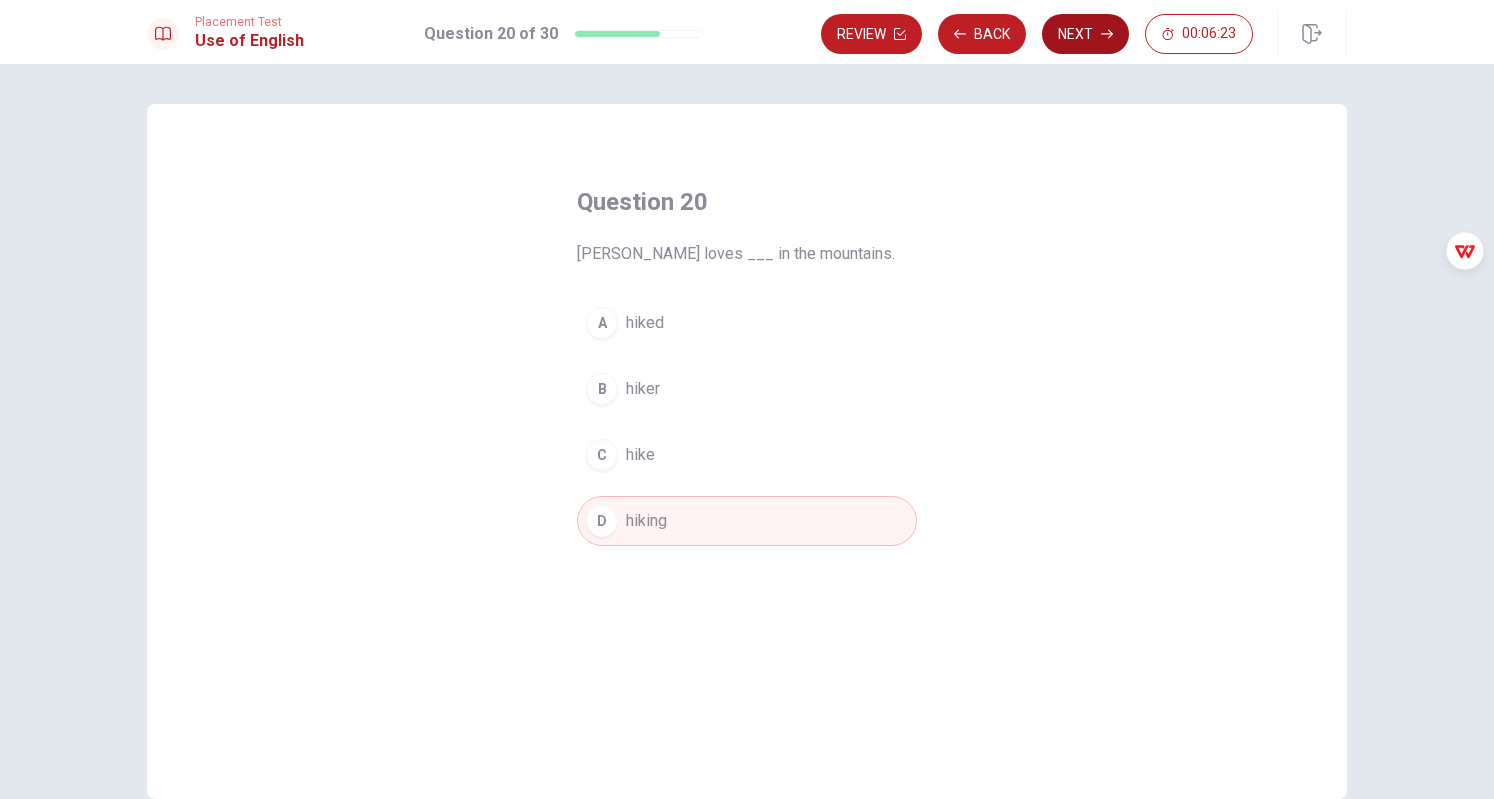 click on "Next" at bounding box center [1085, 34] 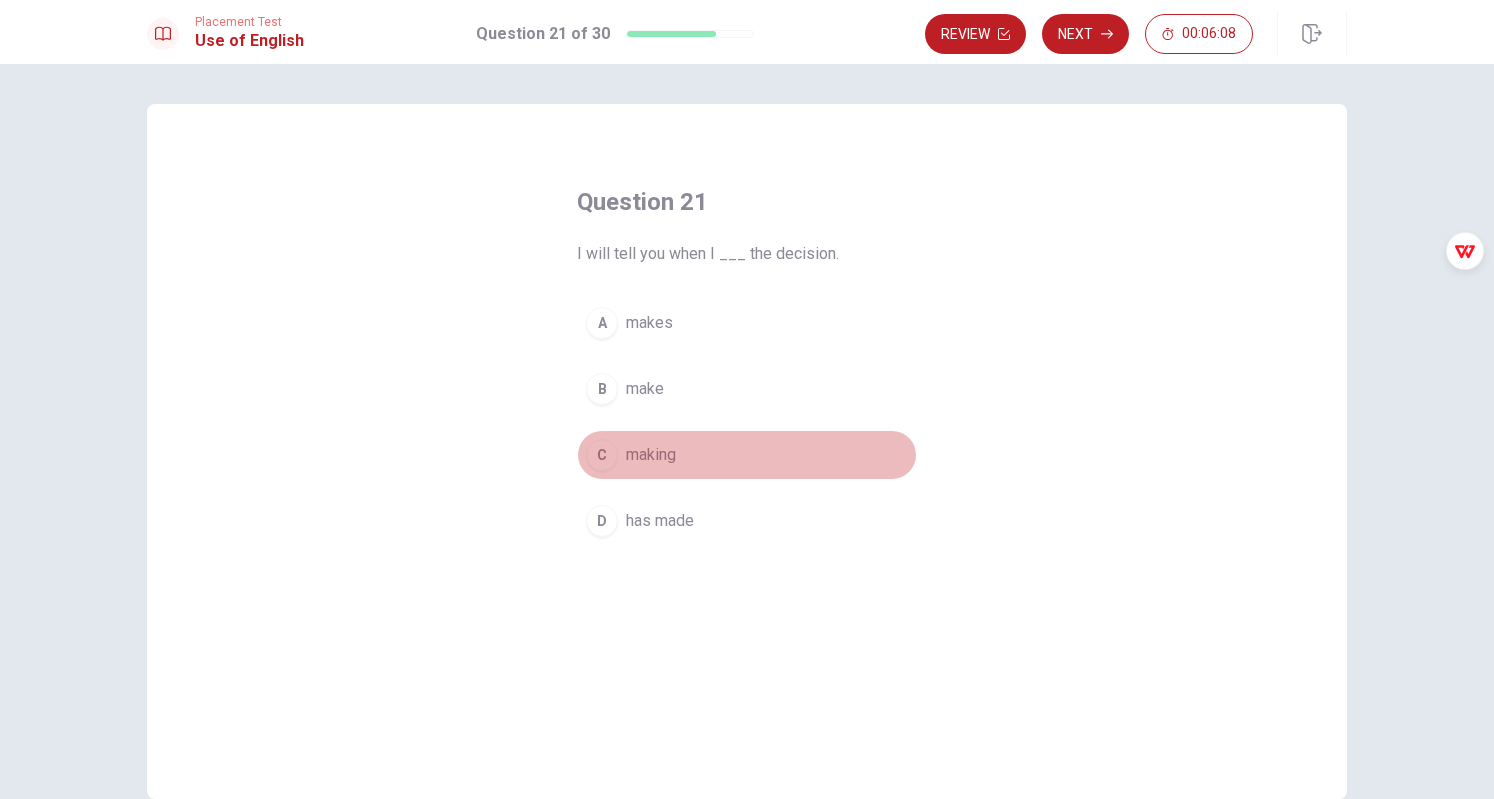 click on "making" at bounding box center [651, 455] 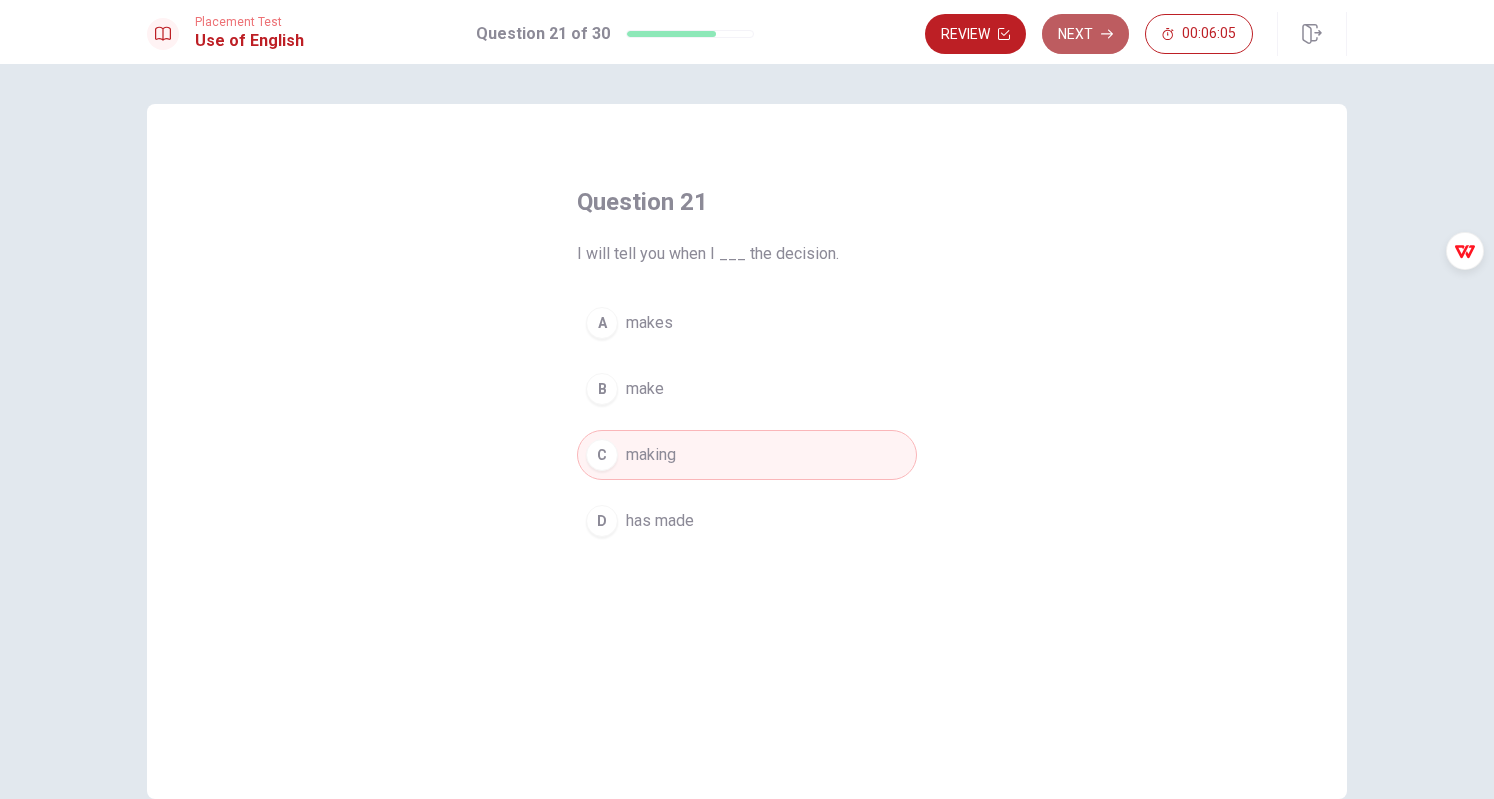 click on "Next" at bounding box center [1085, 34] 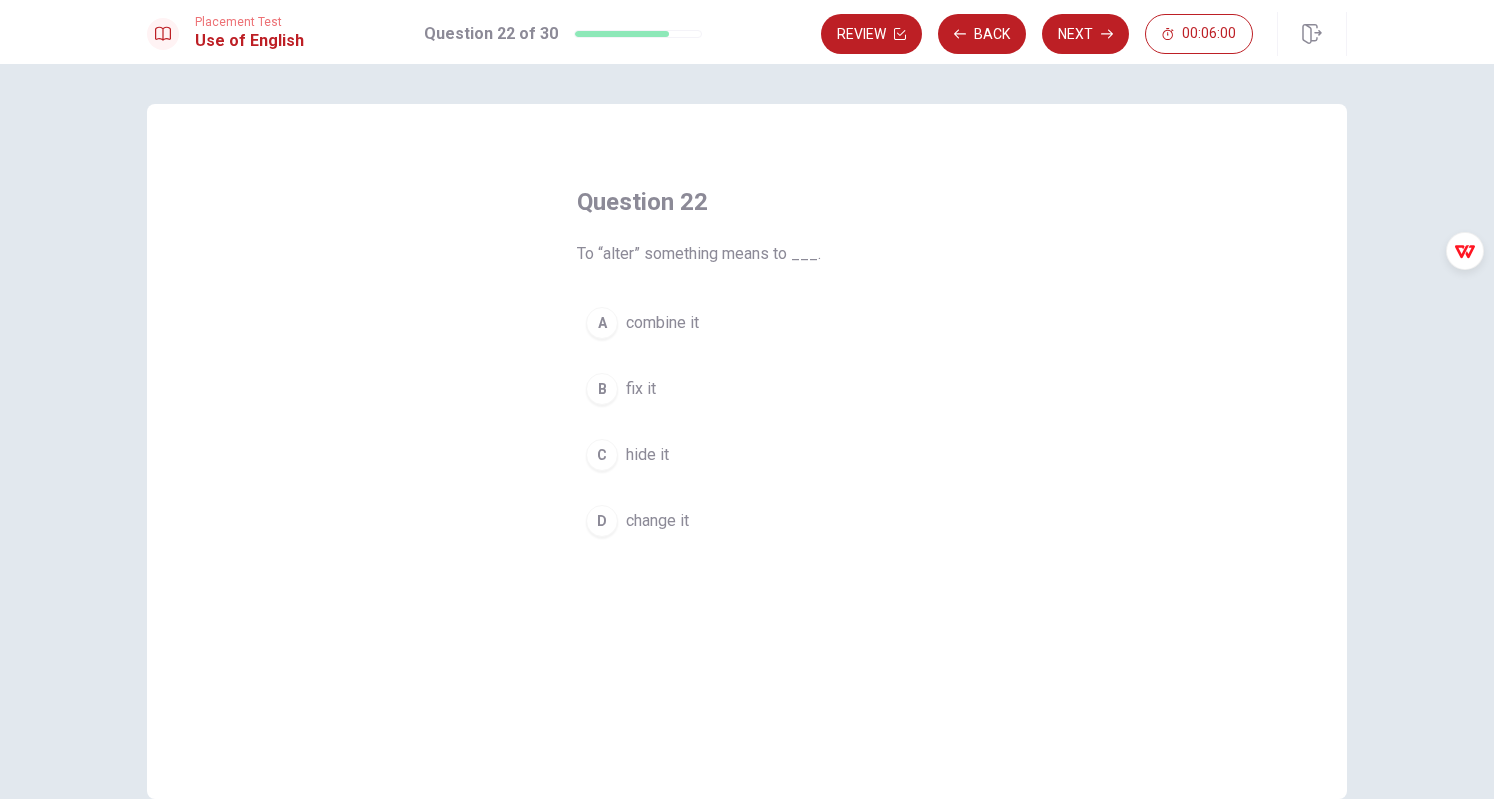 click on "change it" at bounding box center (657, 521) 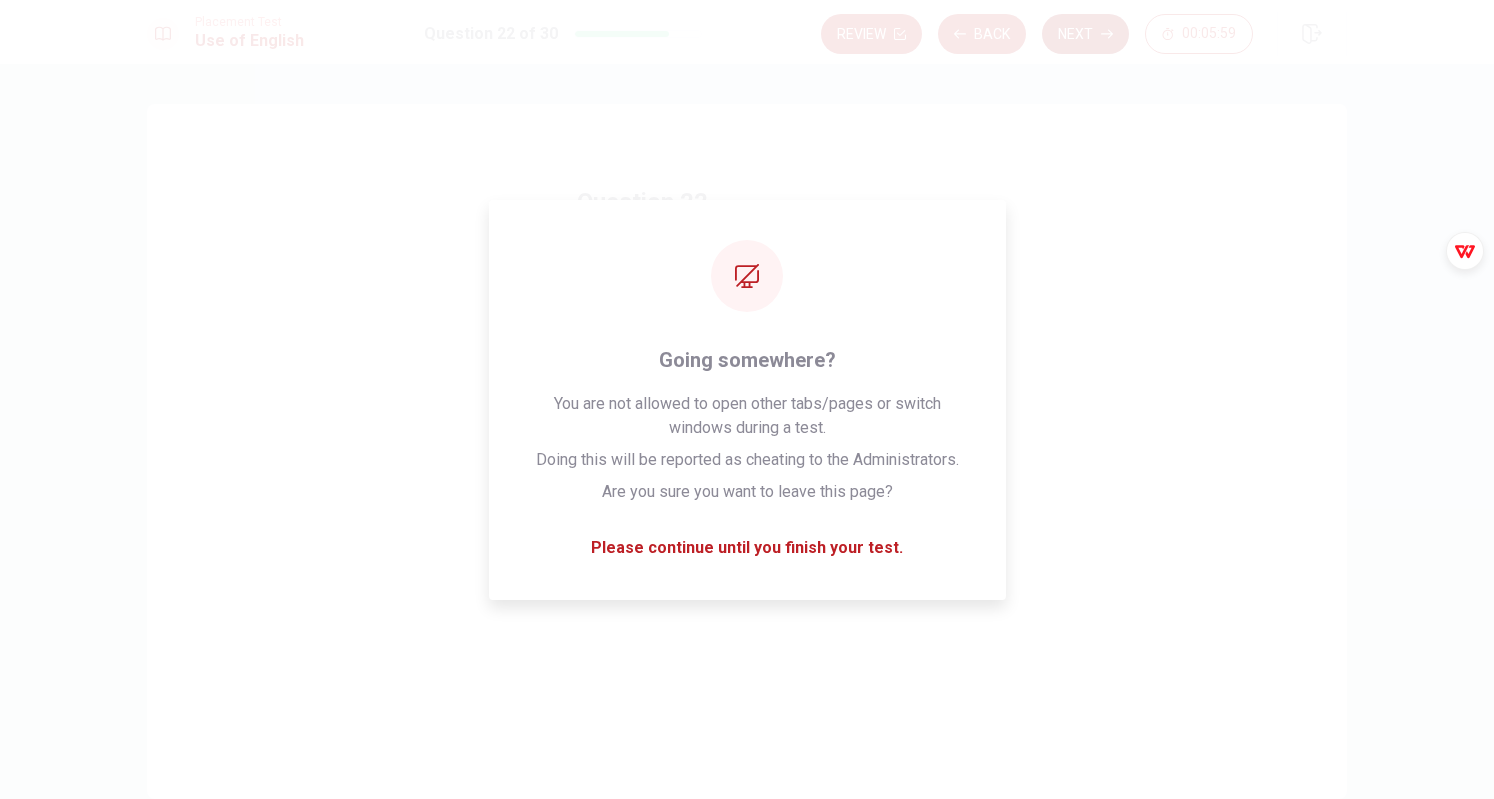 click on "Next" at bounding box center [1085, 34] 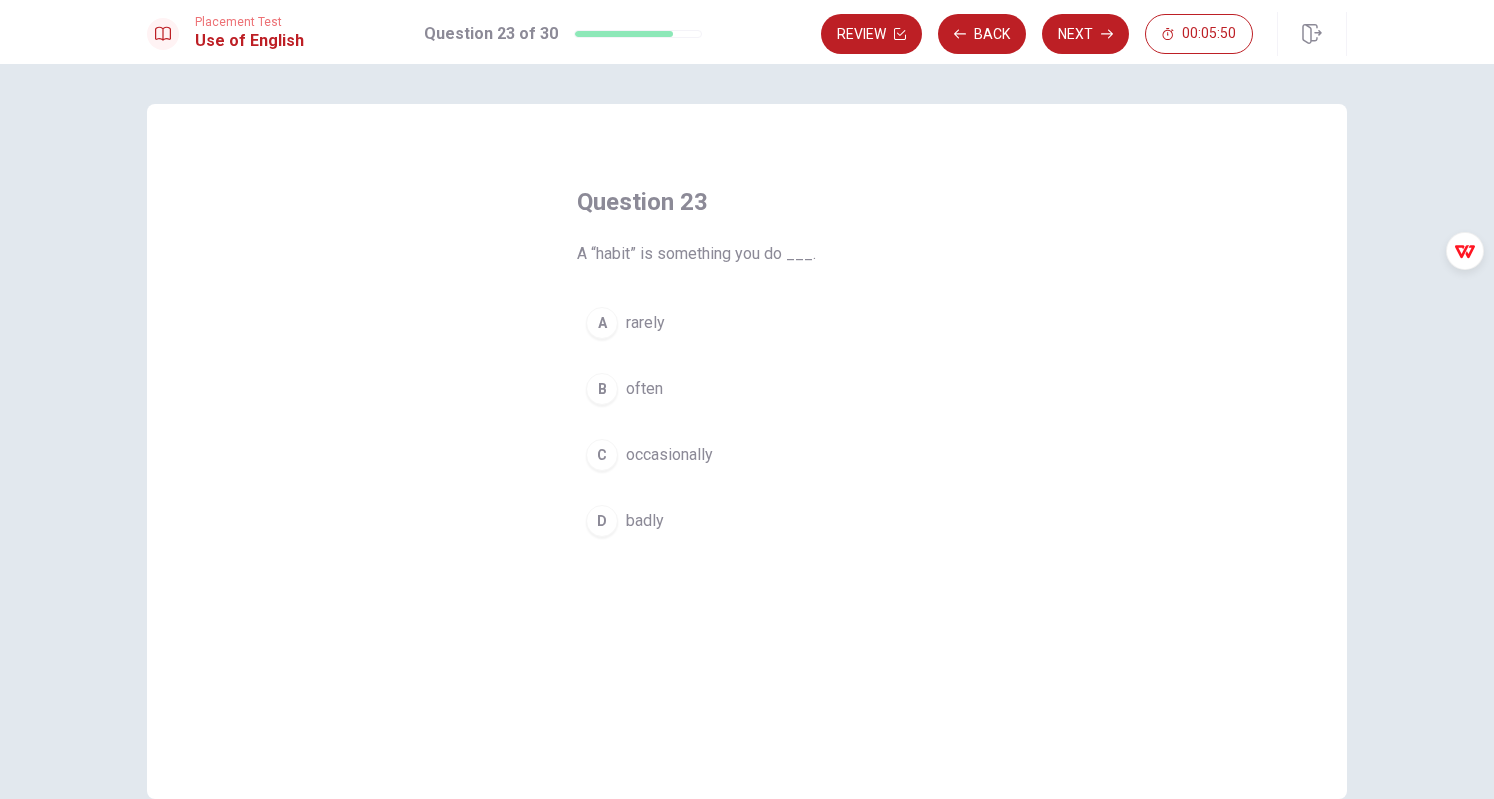 click on "often" at bounding box center (644, 389) 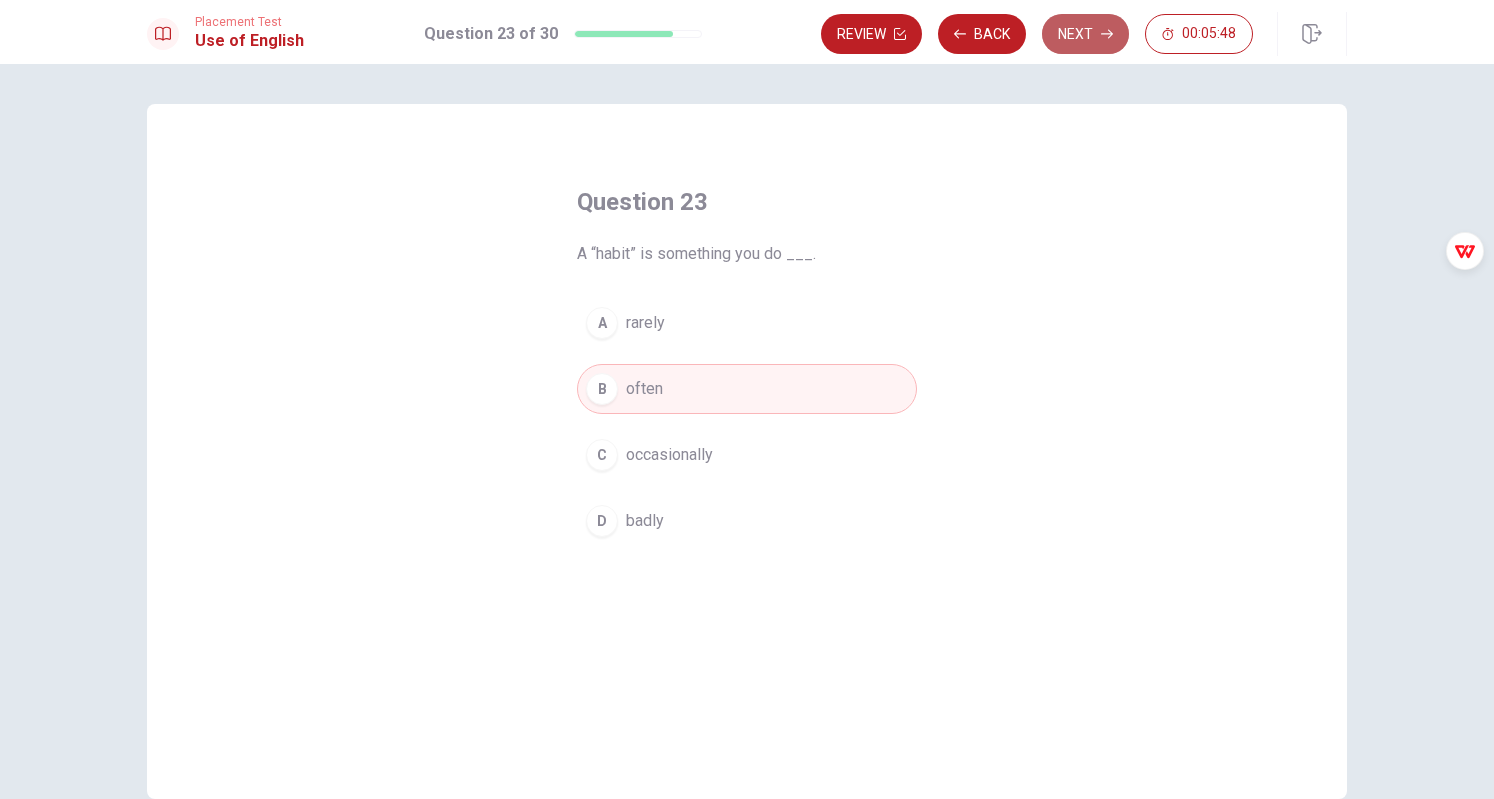 click on "Next" at bounding box center (1085, 34) 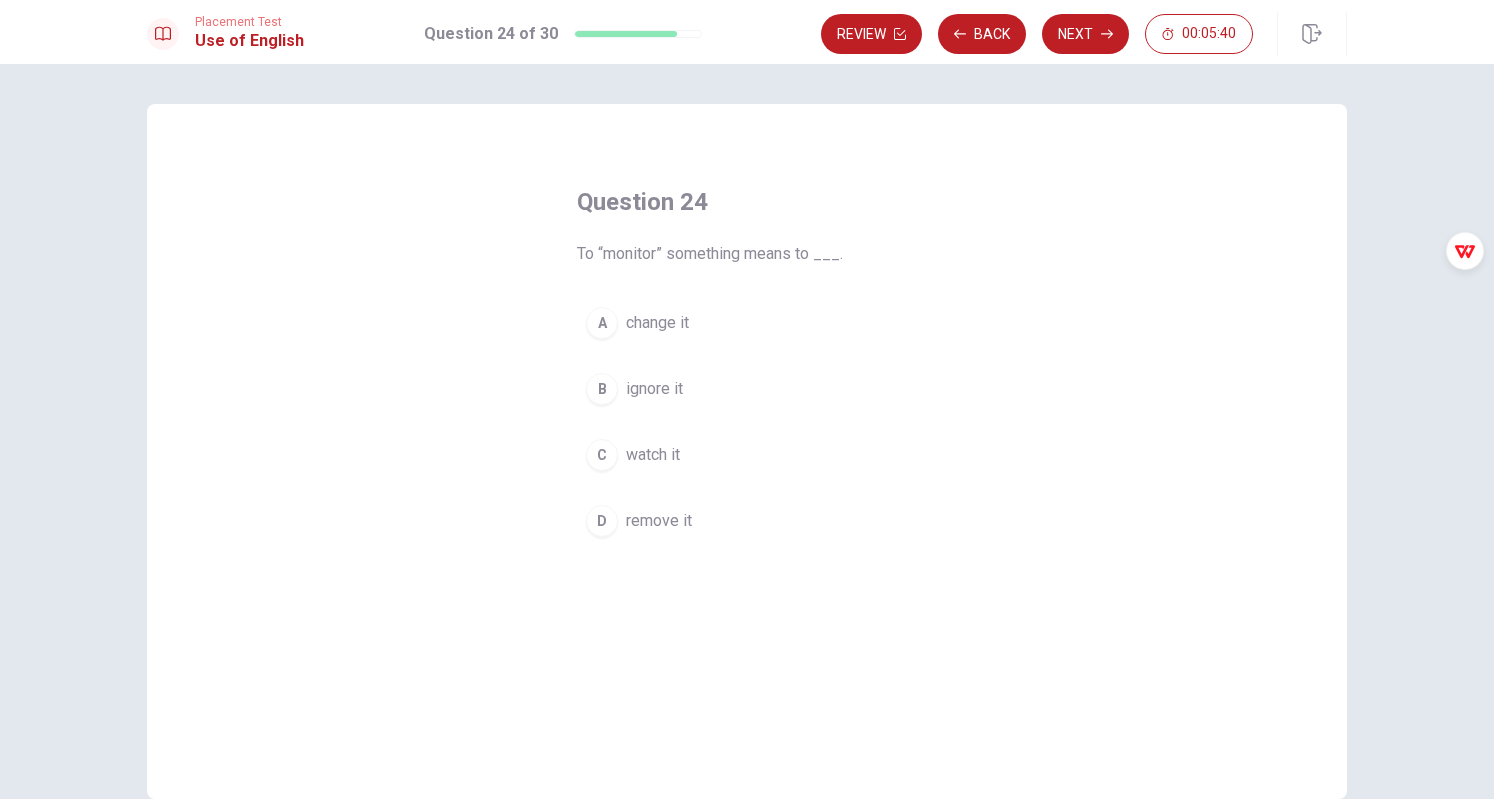 click on "watch it" at bounding box center (653, 455) 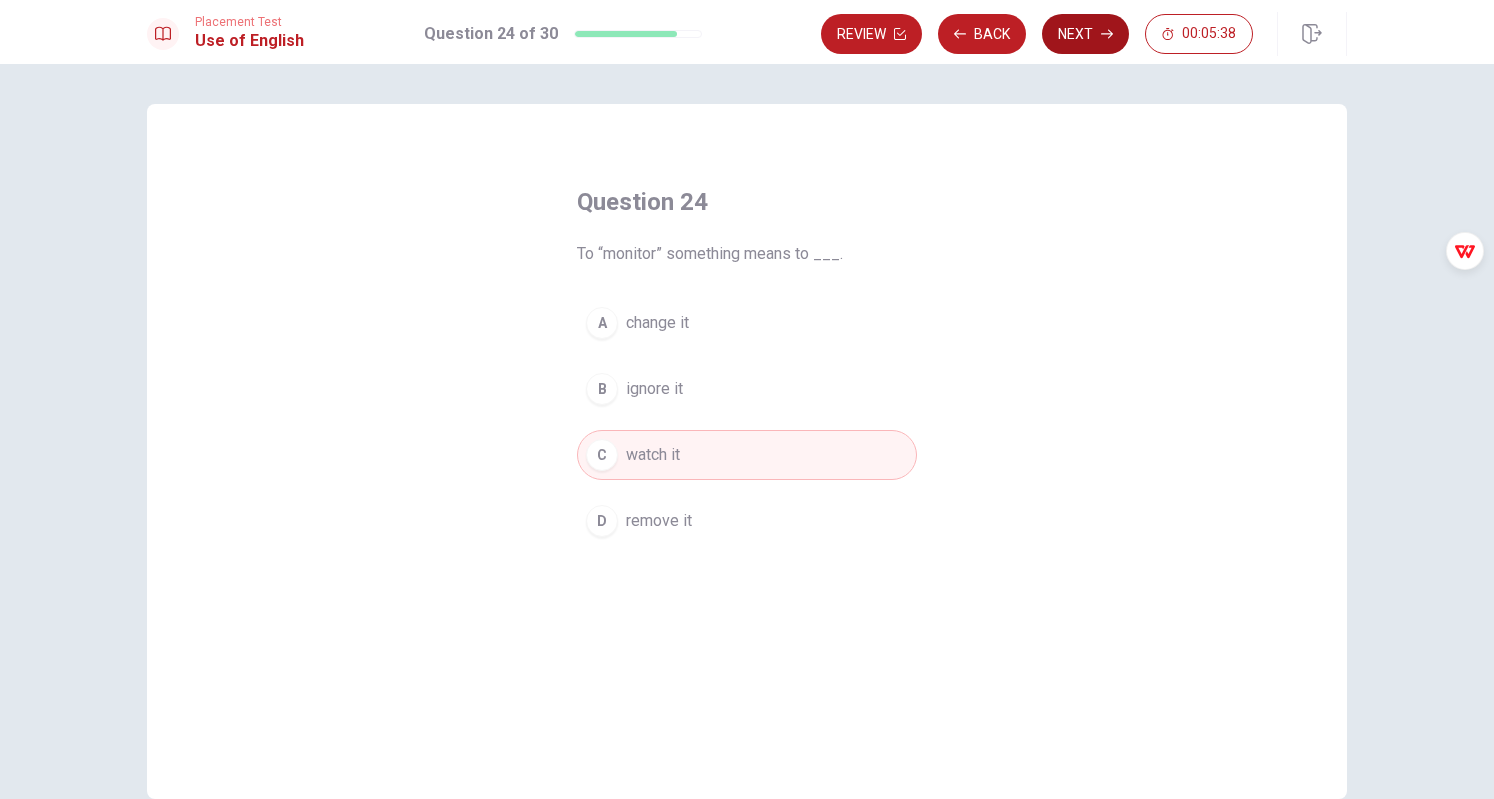 click on "Next" at bounding box center (1085, 34) 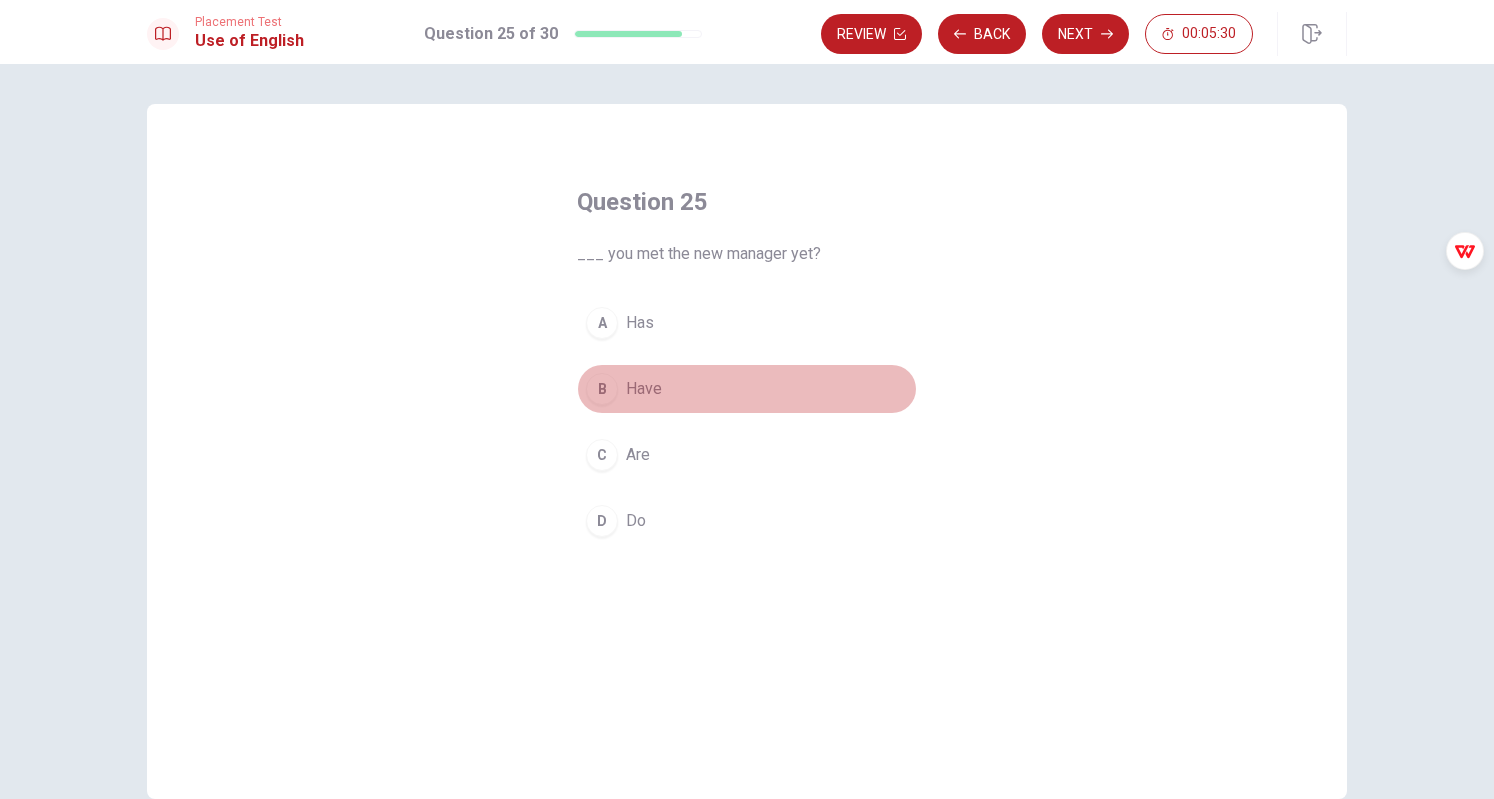 click on "Have" at bounding box center (644, 389) 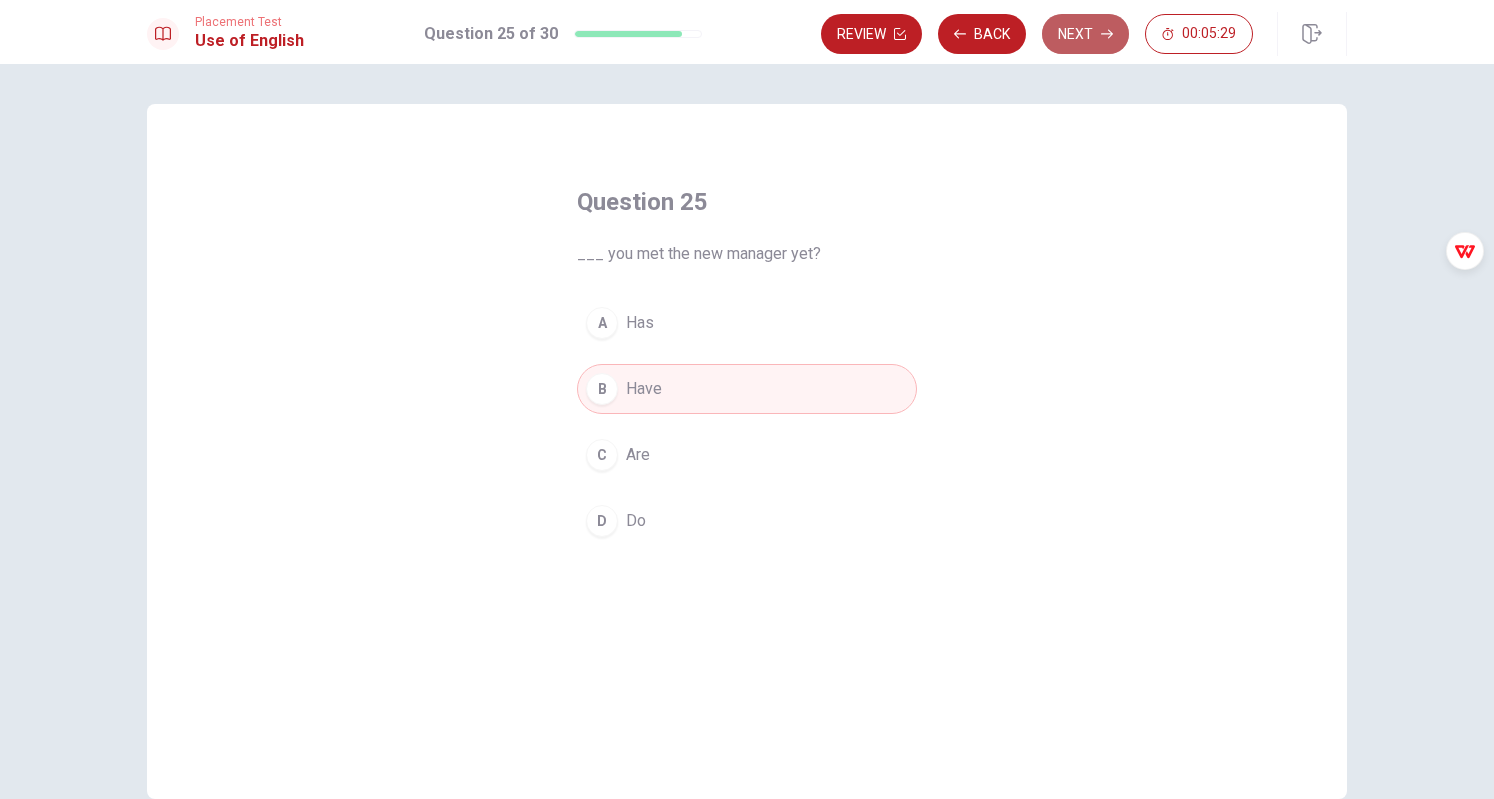 click on "Next" at bounding box center [1085, 34] 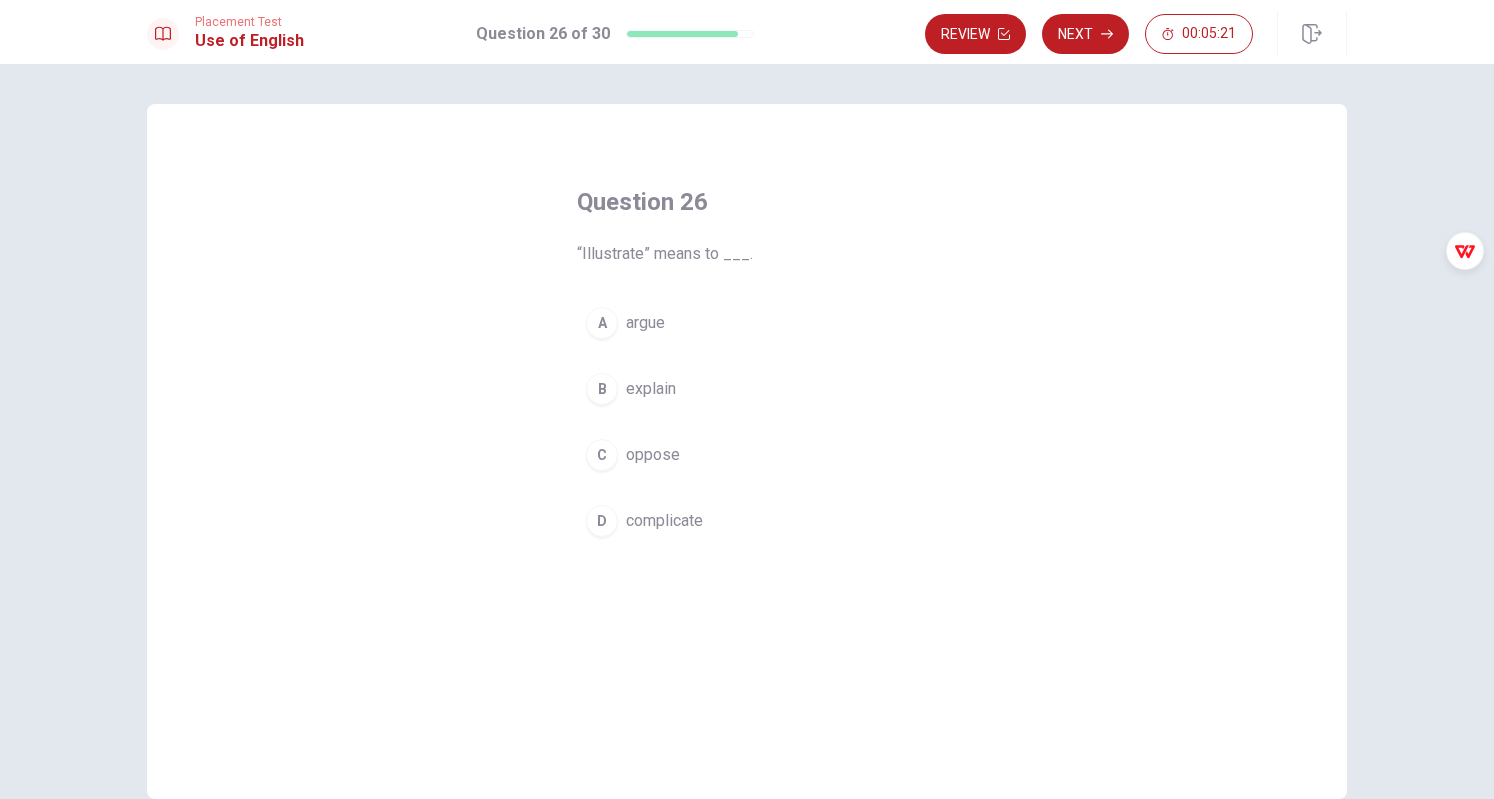 click on "B explain" at bounding box center [747, 389] 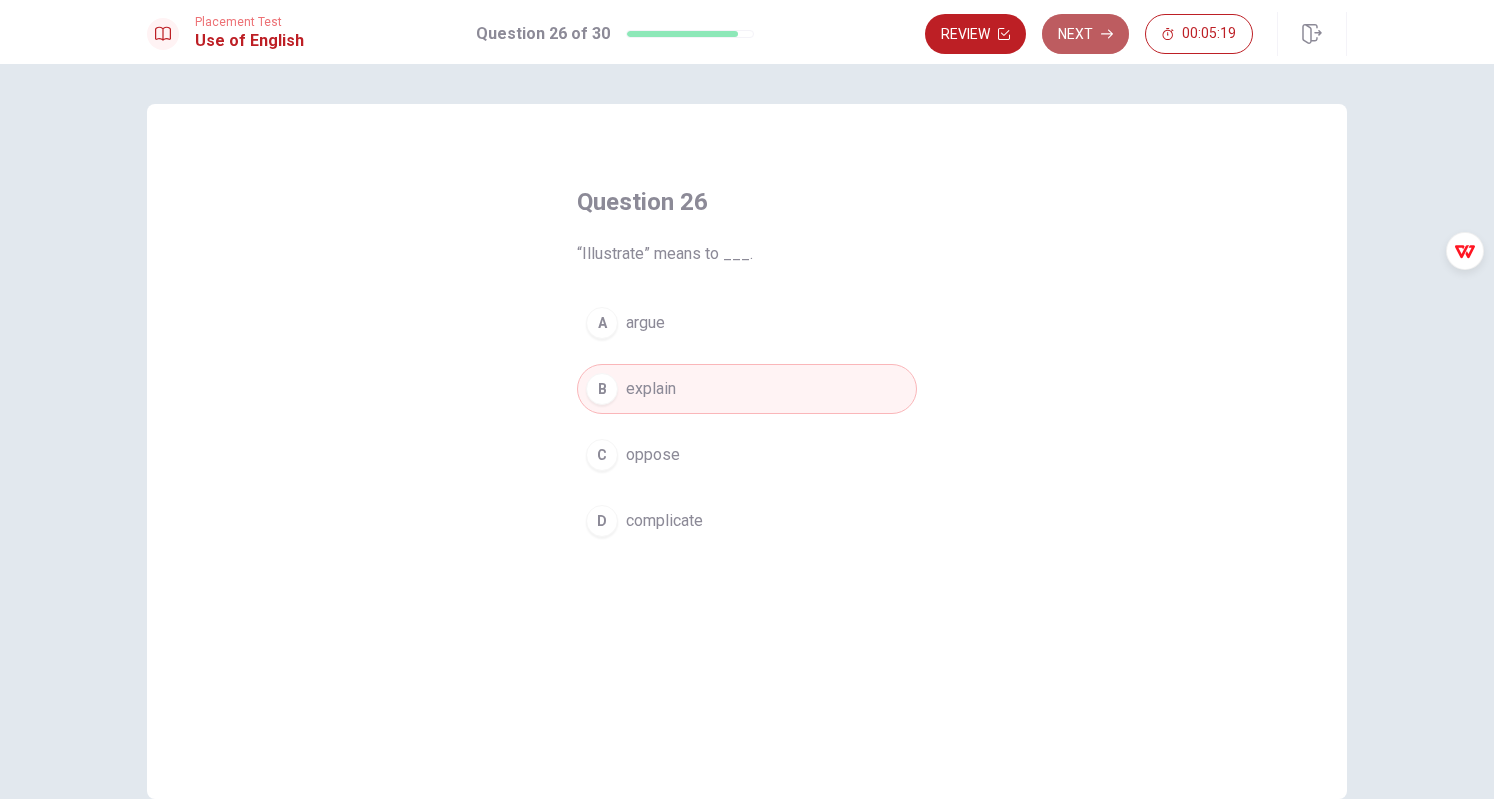 click on "Next" at bounding box center (1085, 34) 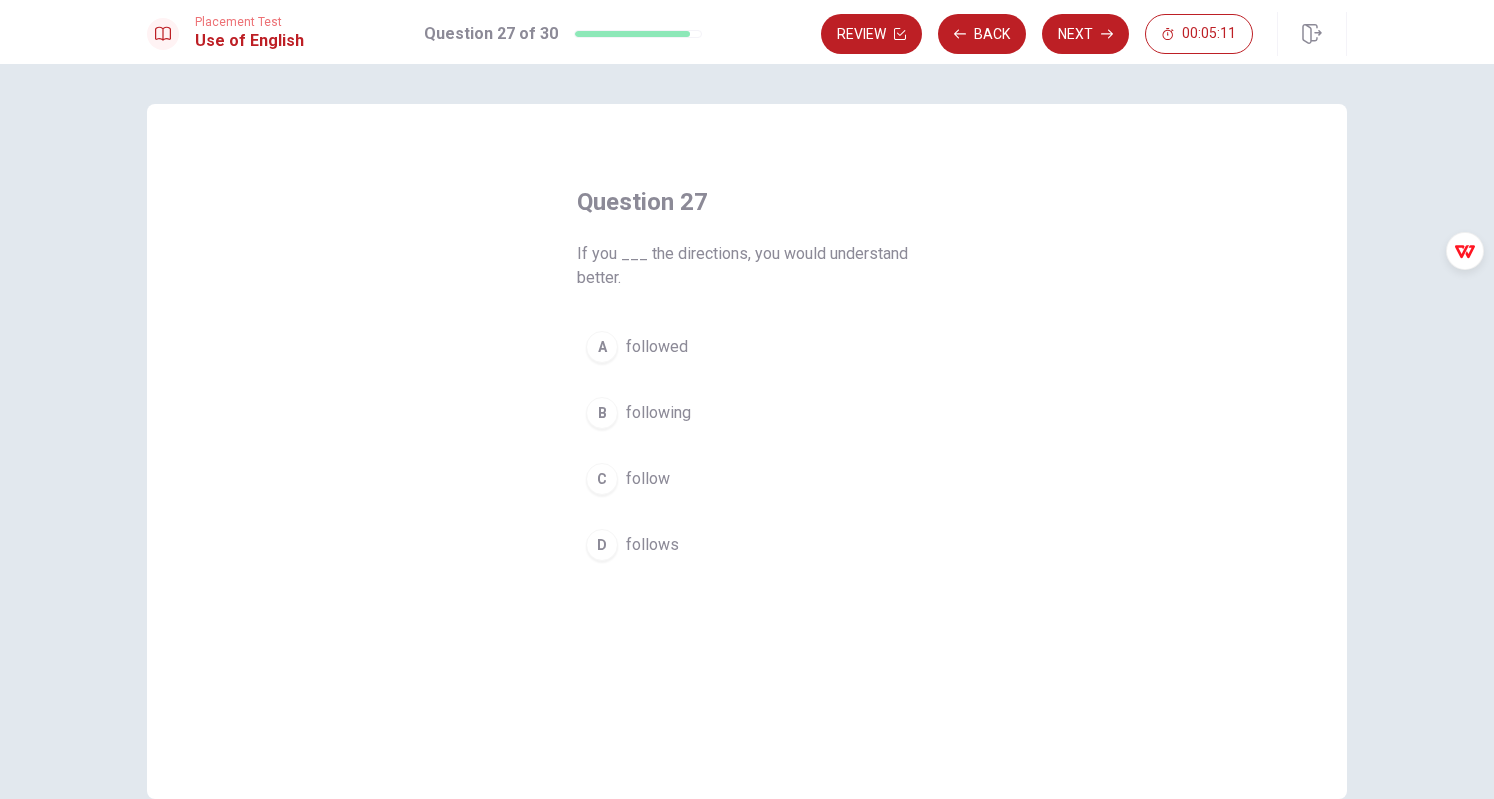 click on "followed" at bounding box center (657, 347) 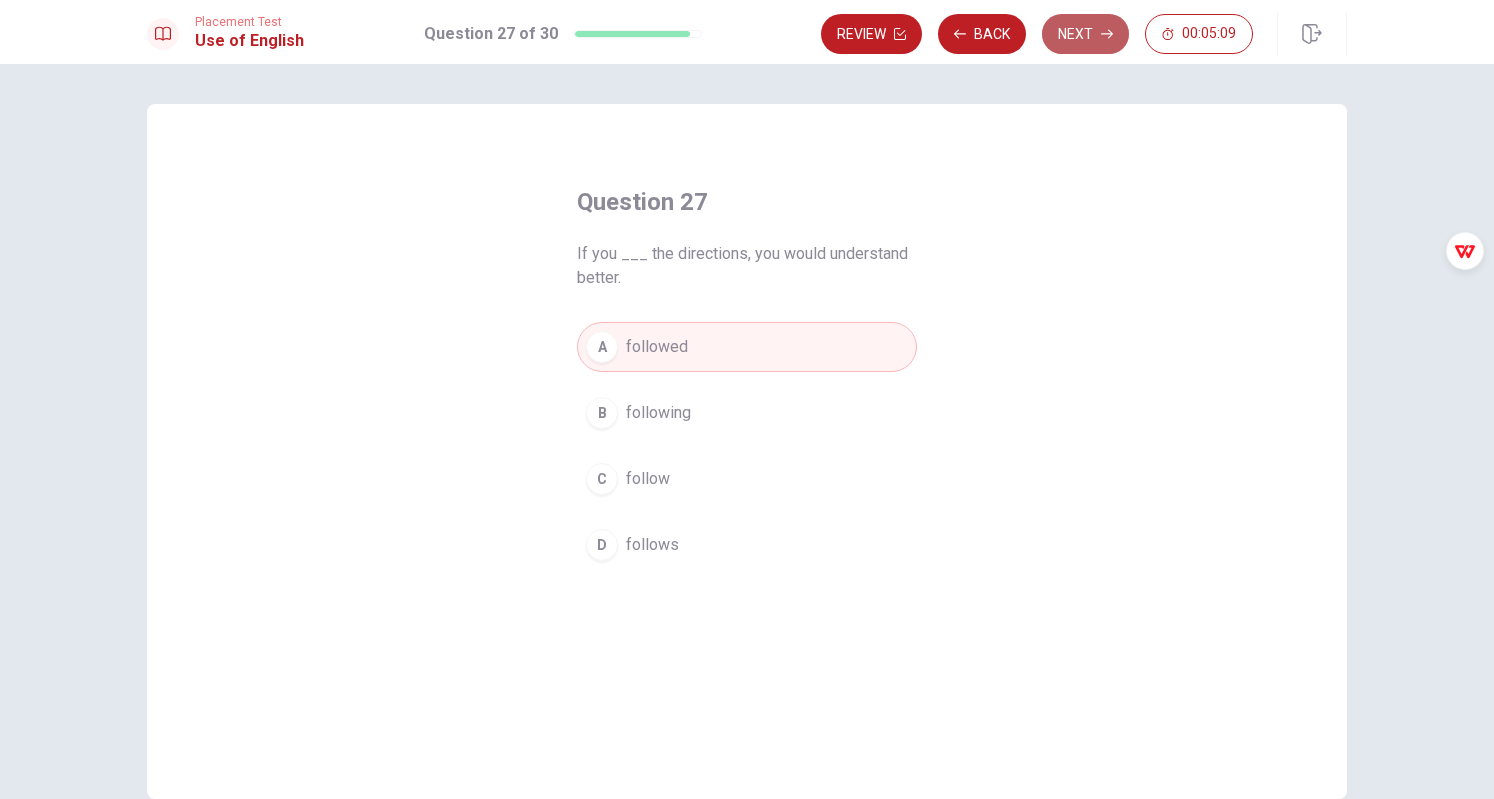 click on "Next" at bounding box center [1085, 34] 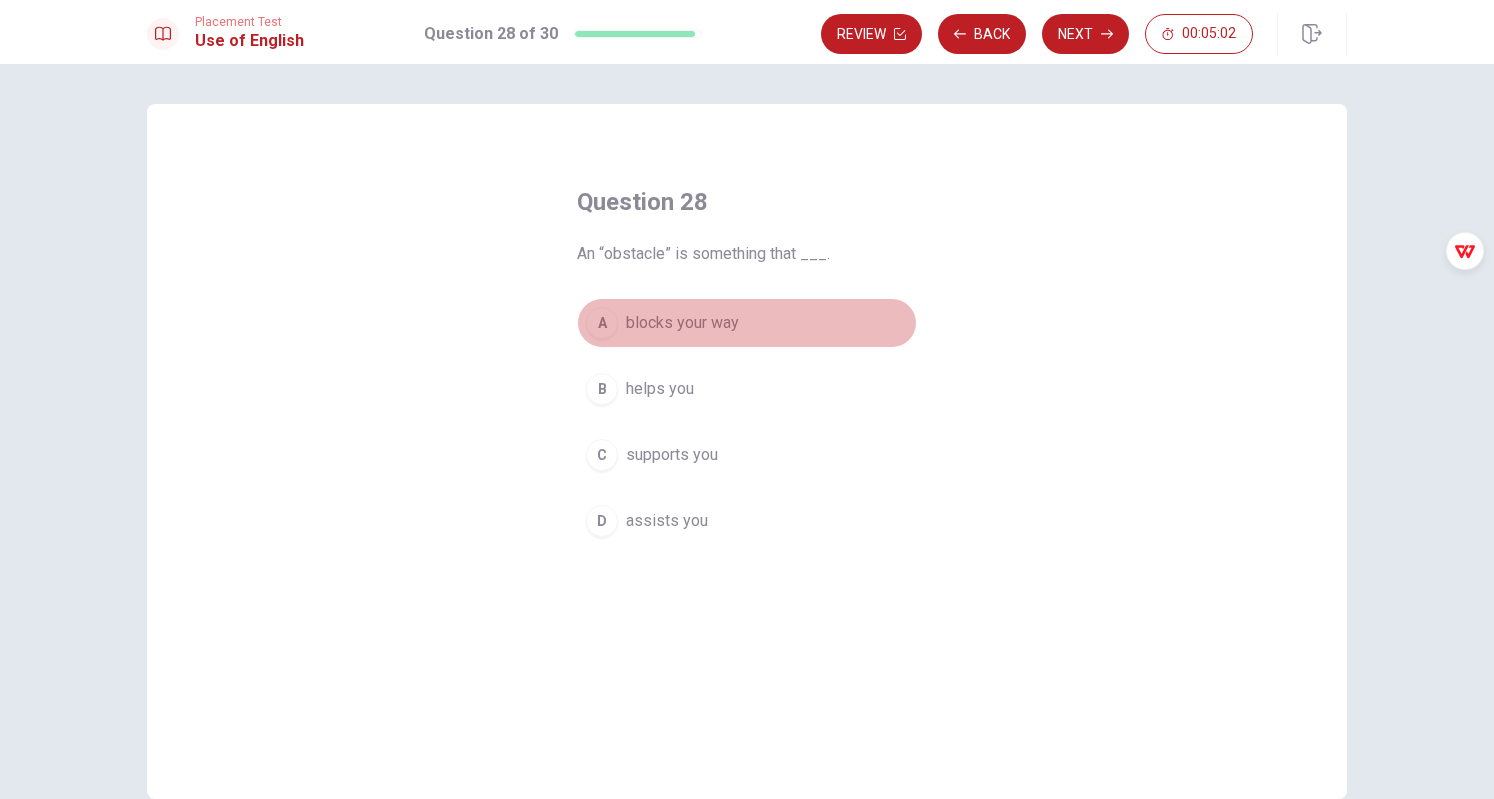 click on "blocks your way" at bounding box center [682, 323] 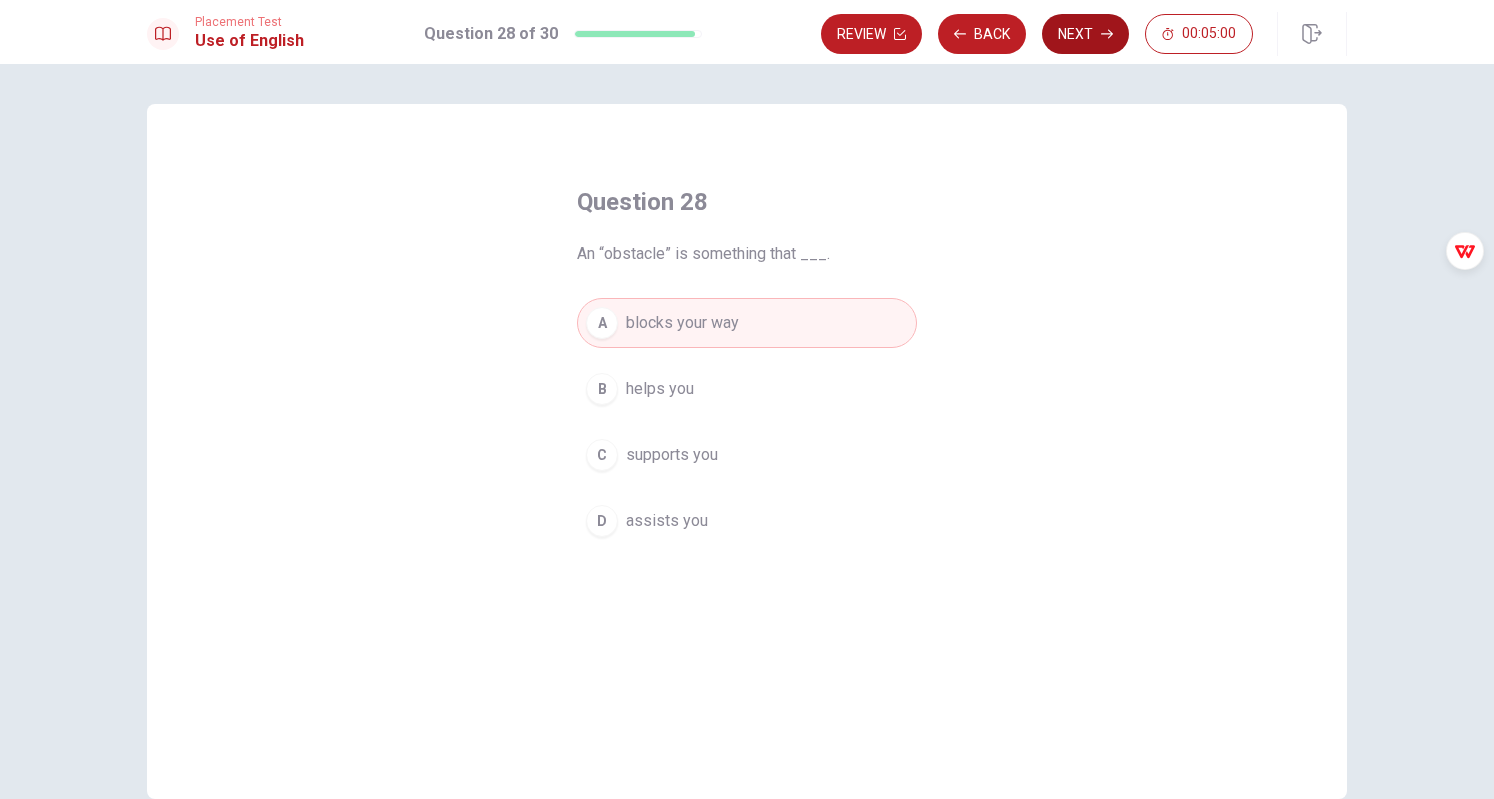click on "Next" at bounding box center (1085, 34) 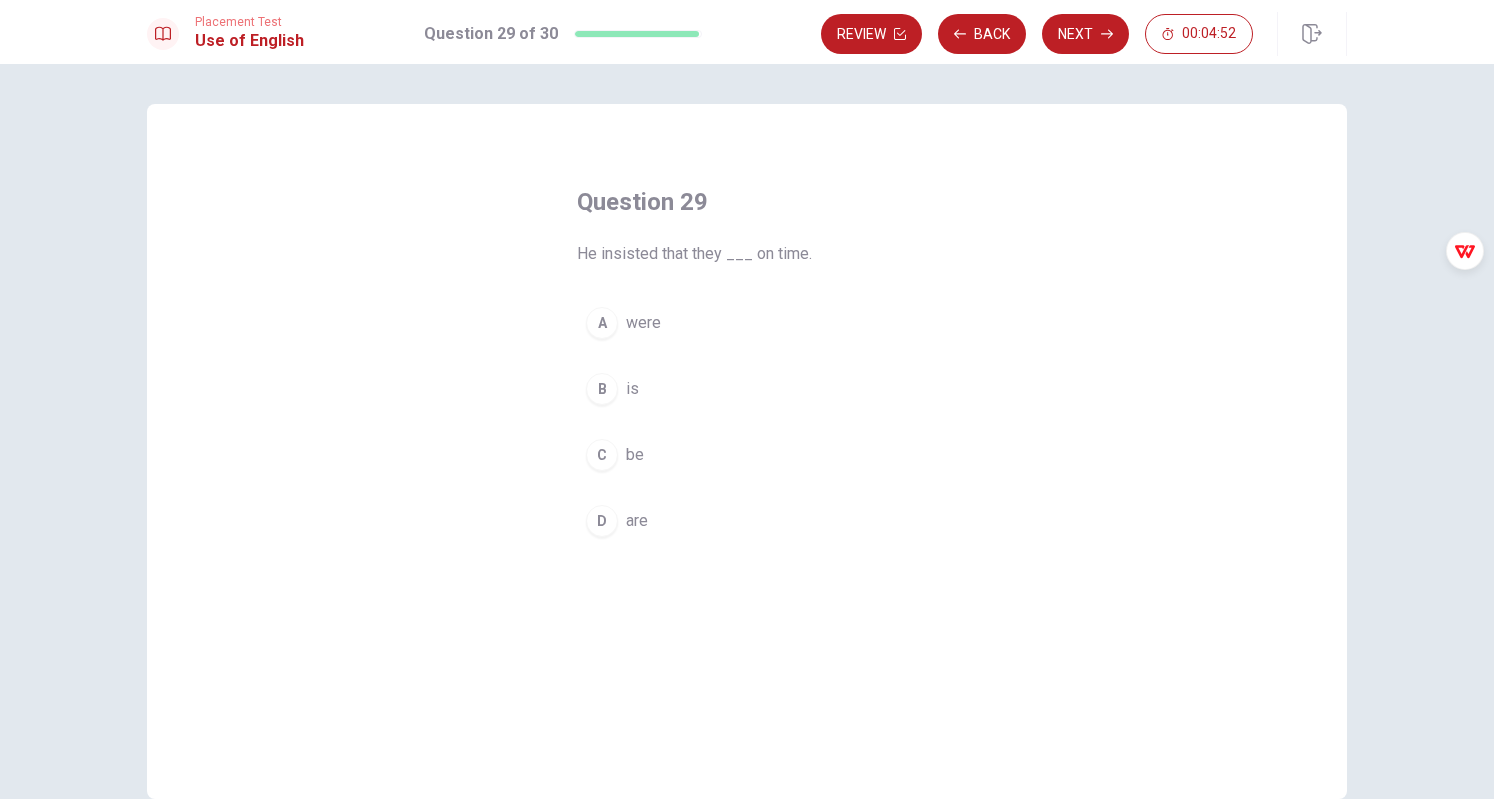 click on "were" at bounding box center [643, 323] 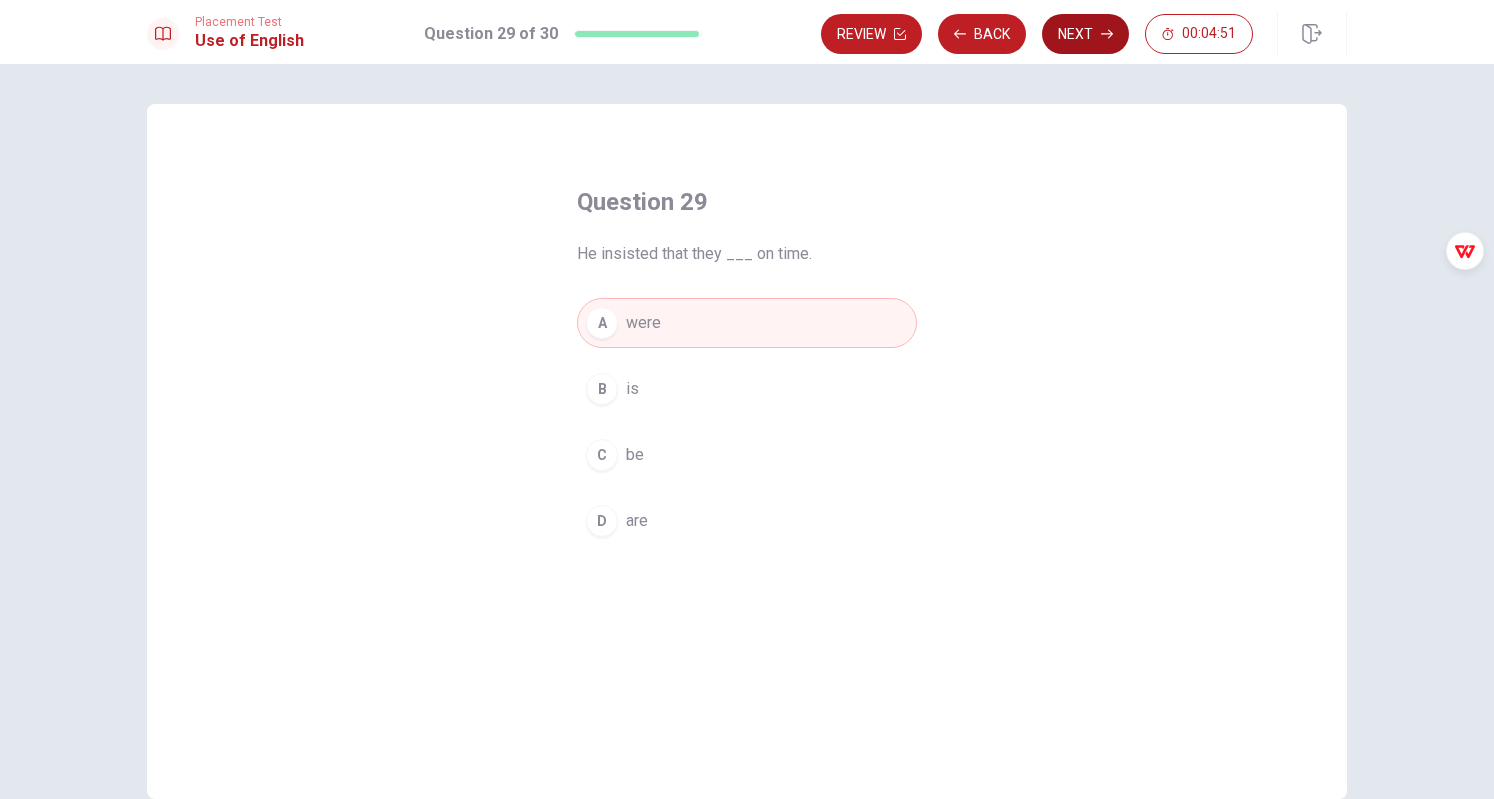 click 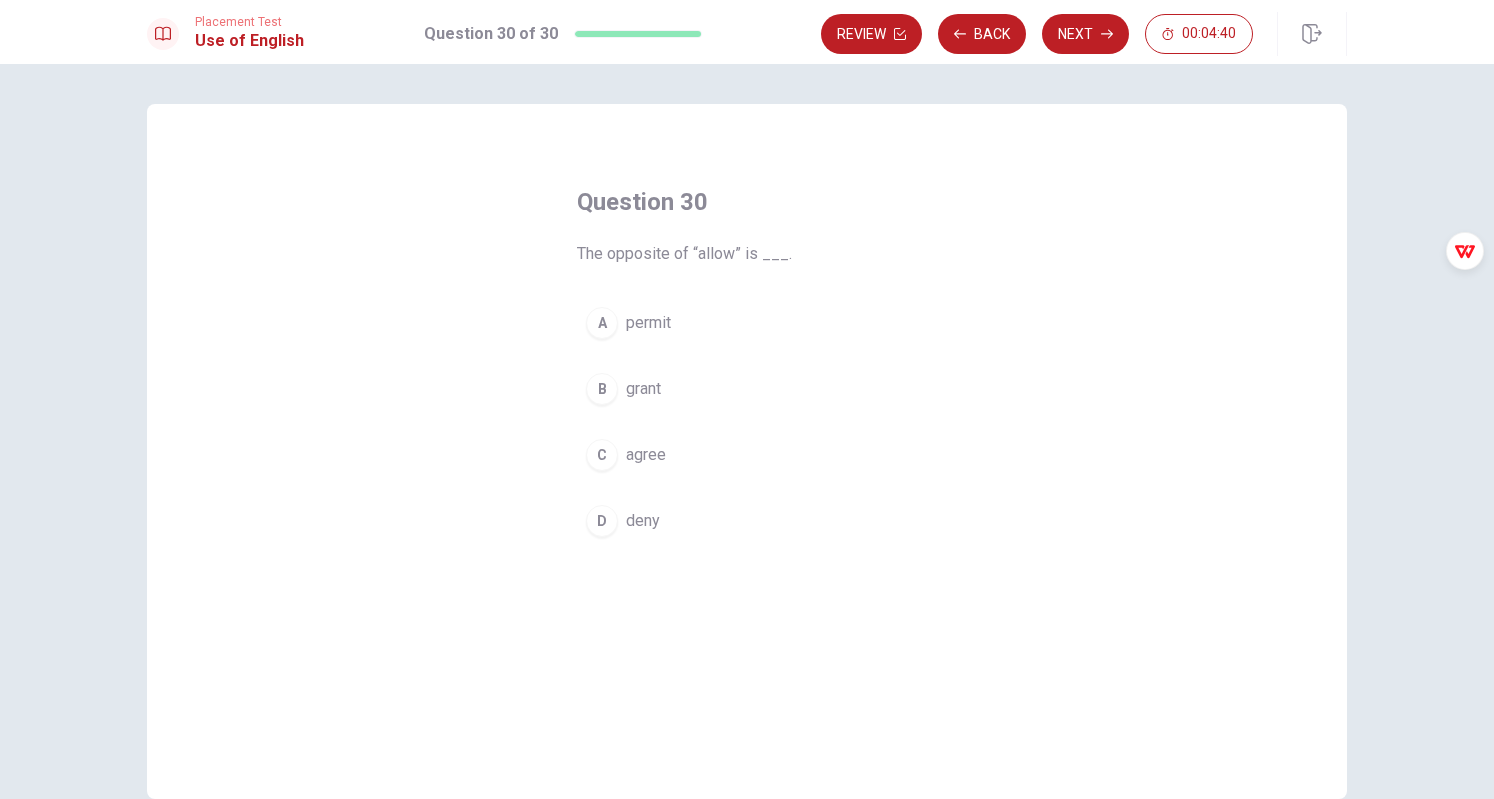 click on "D deny" at bounding box center (747, 521) 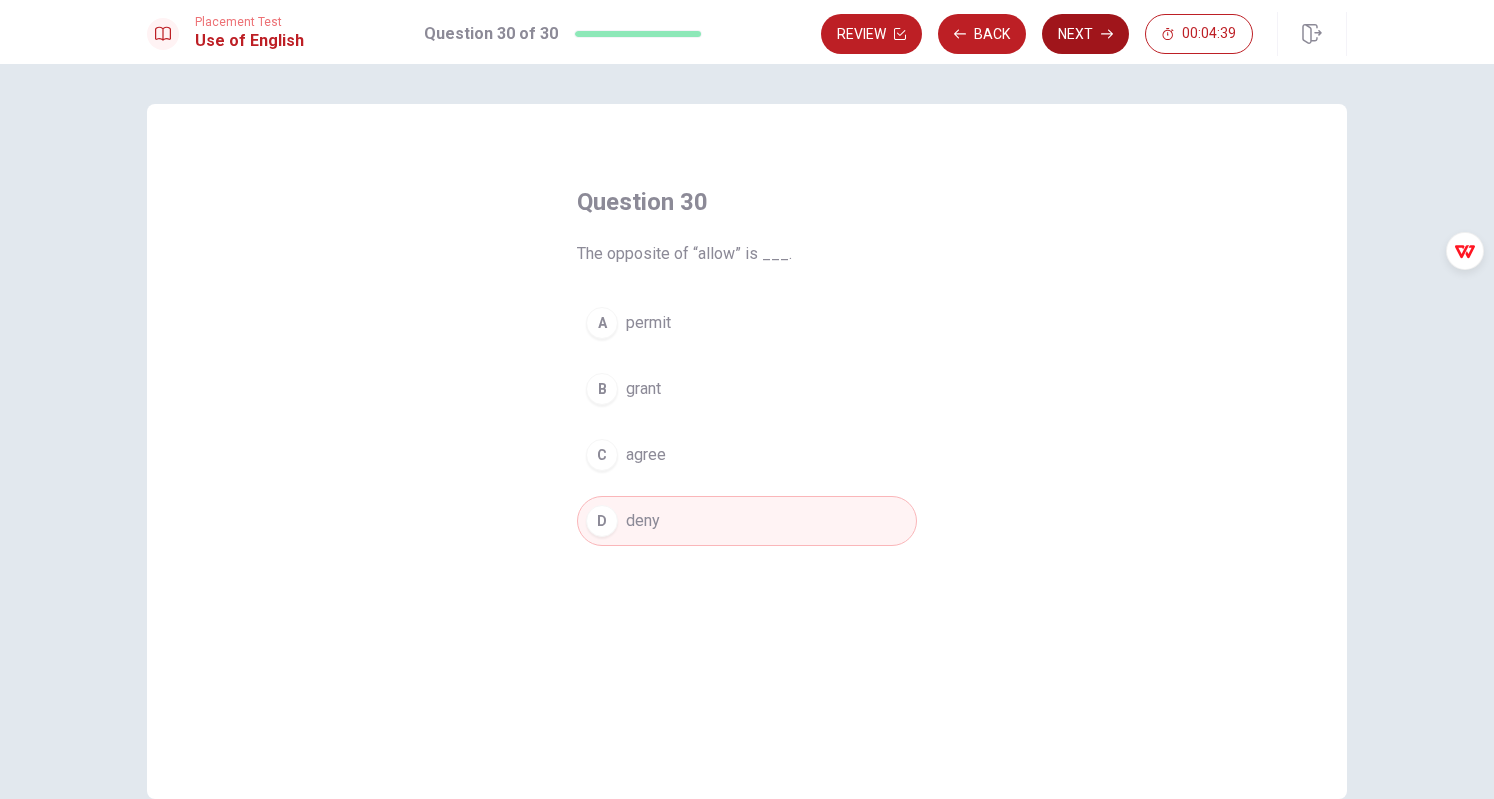 click on "Next" at bounding box center (1085, 34) 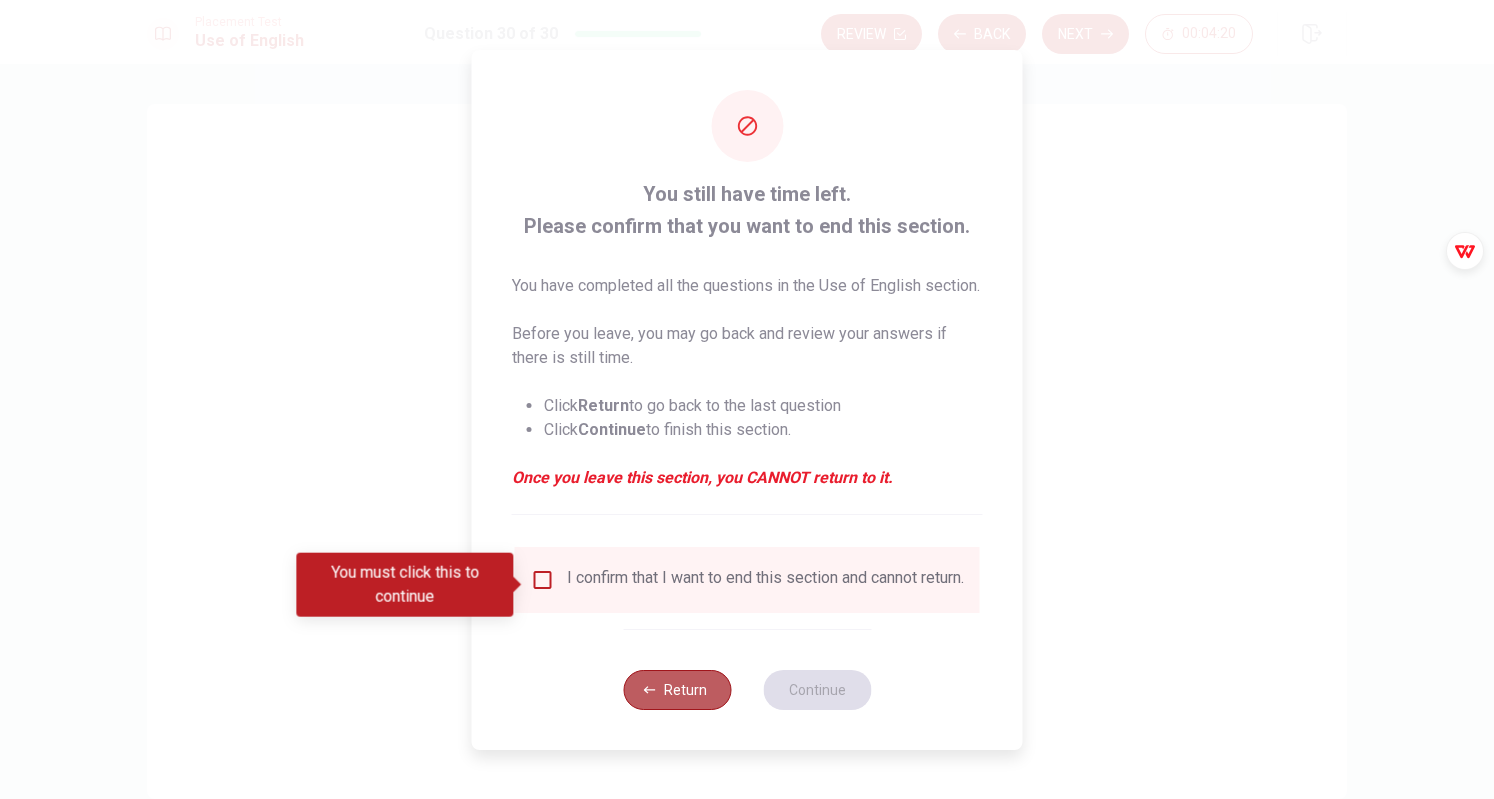 click on "Return" at bounding box center [677, 690] 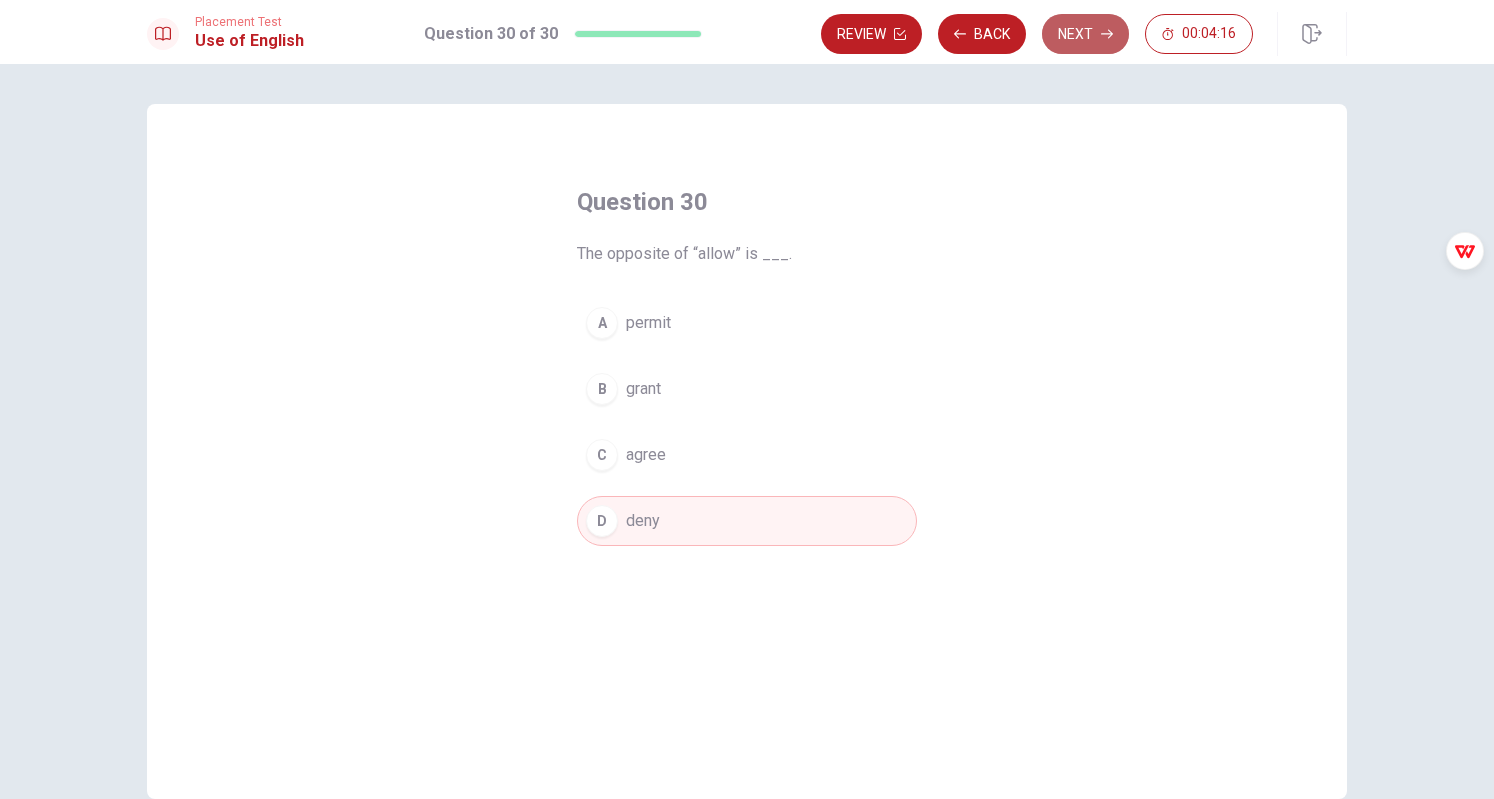 click on "Next" at bounding box center (1085, 34) 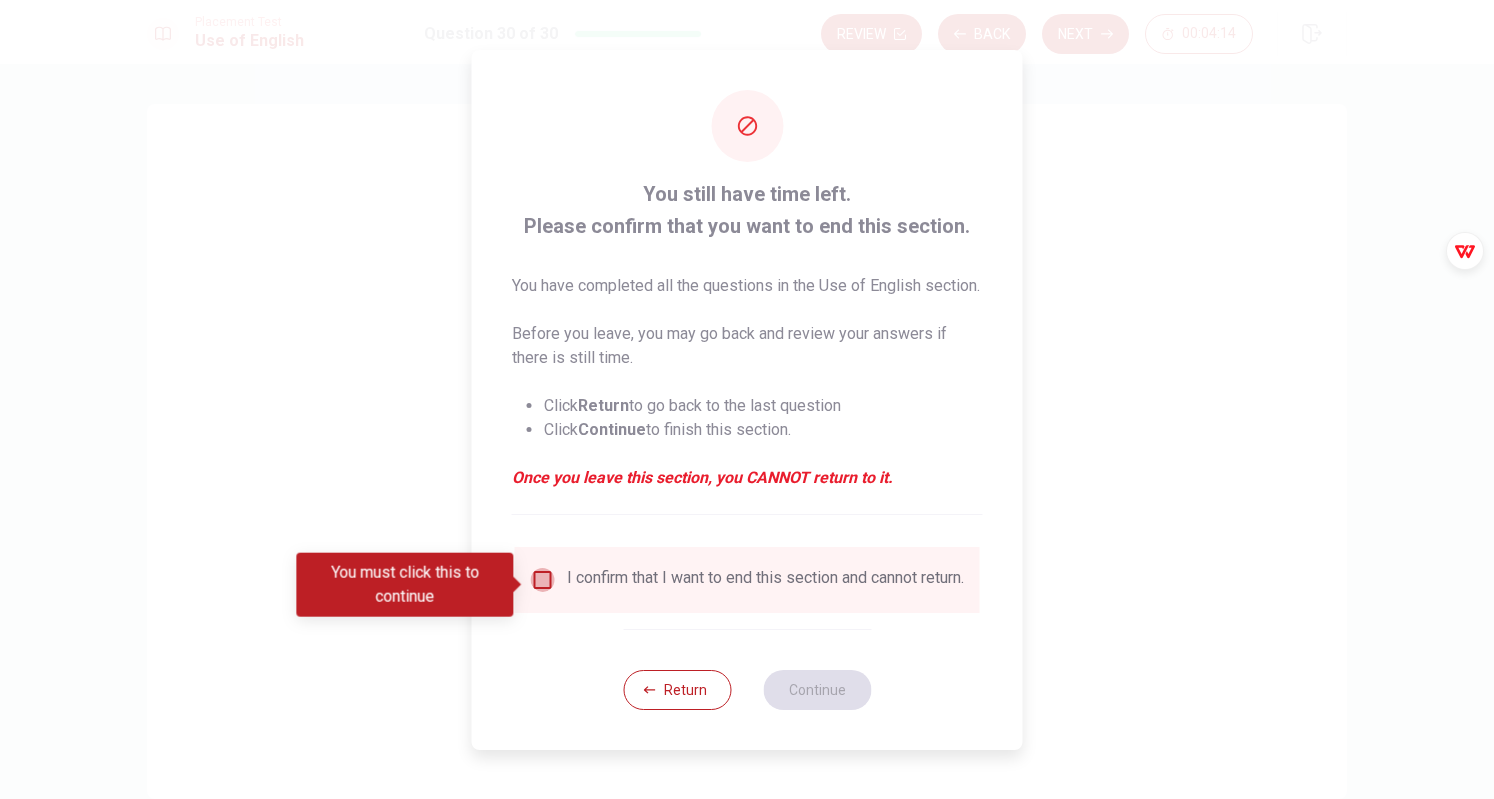 click at bounding box center [543, 580] 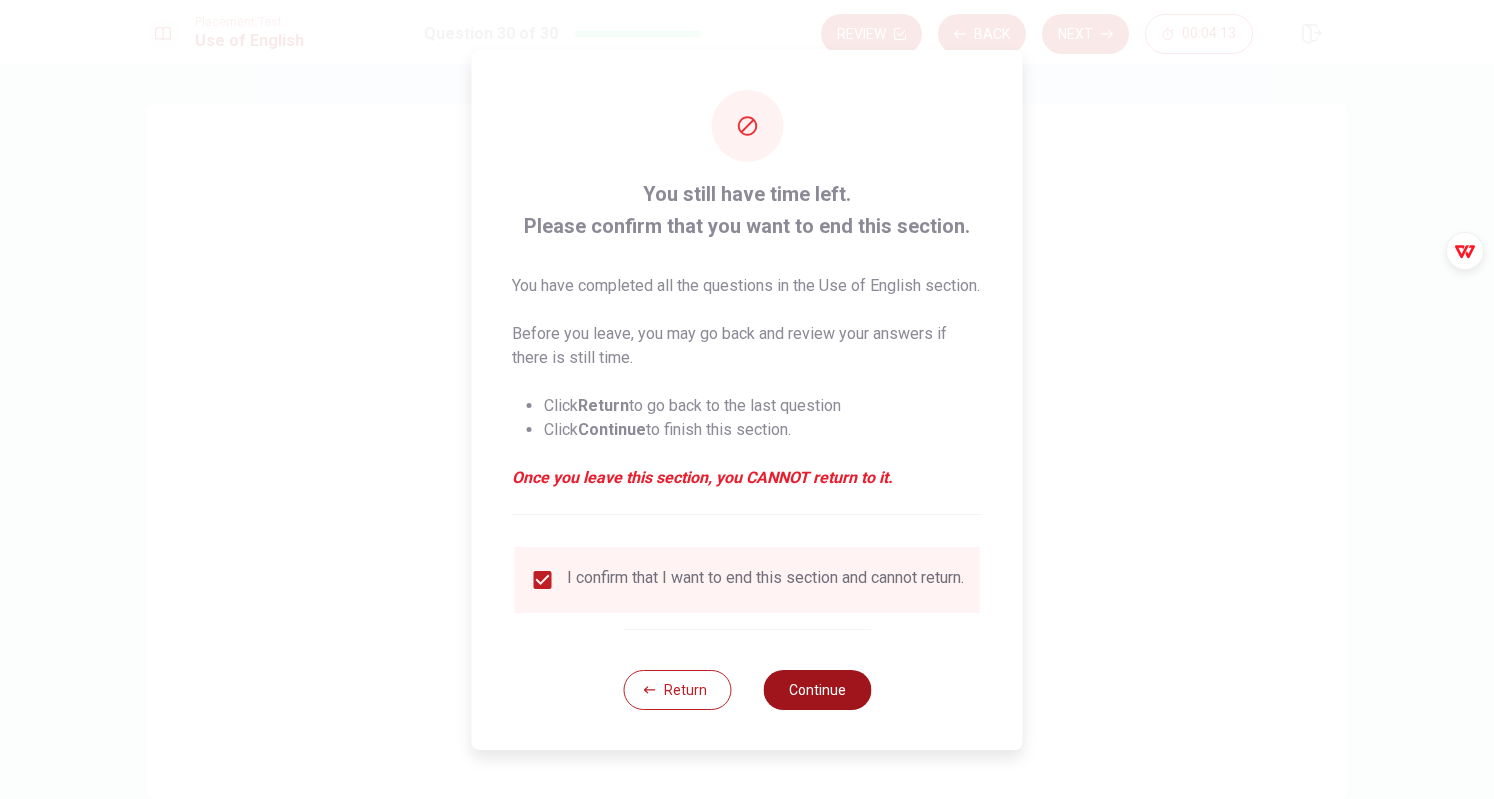 click on "Continue" at bounding box center (817, 690) 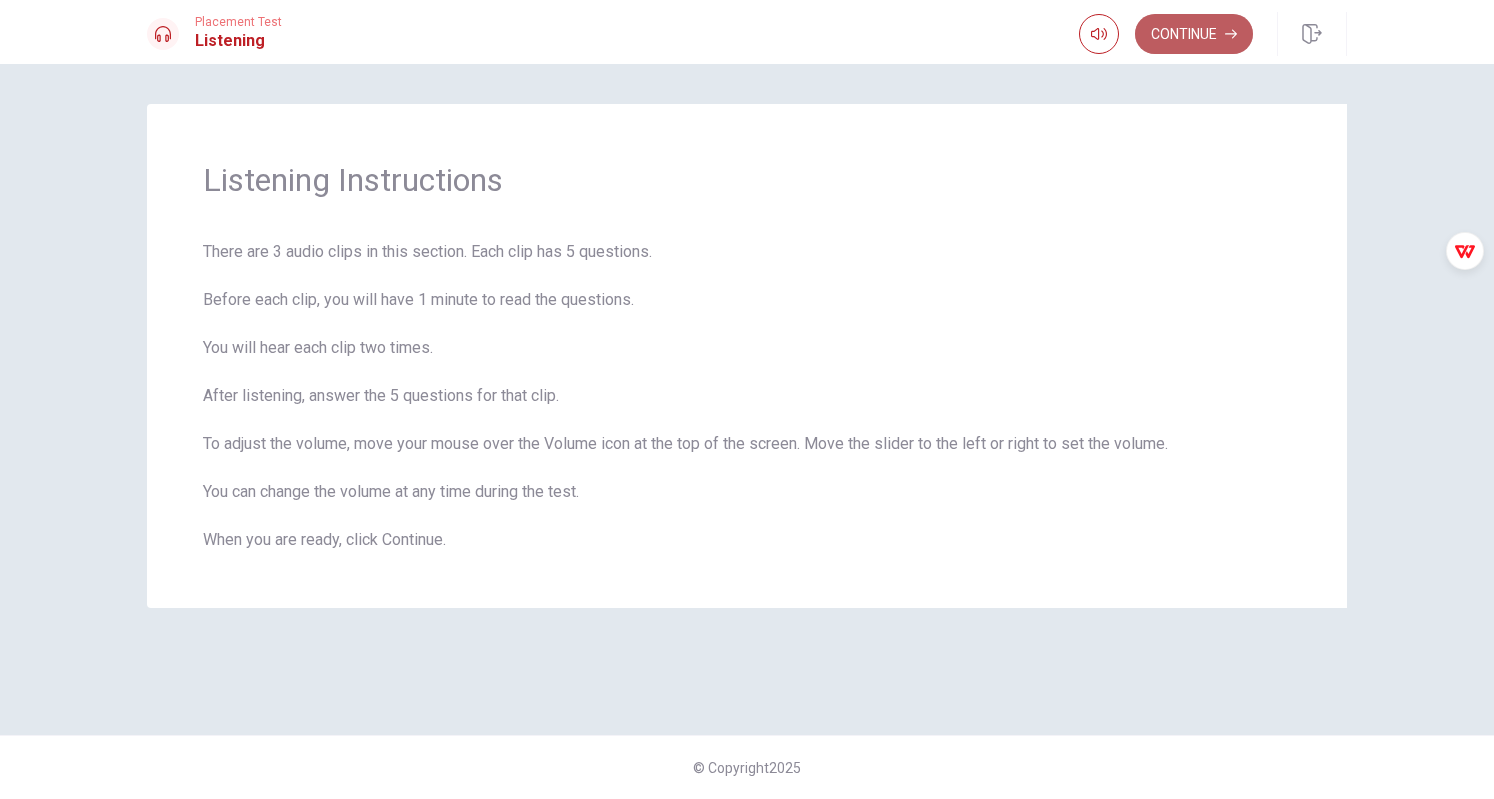 click on "Continue" at bounding box center (1194, 34) 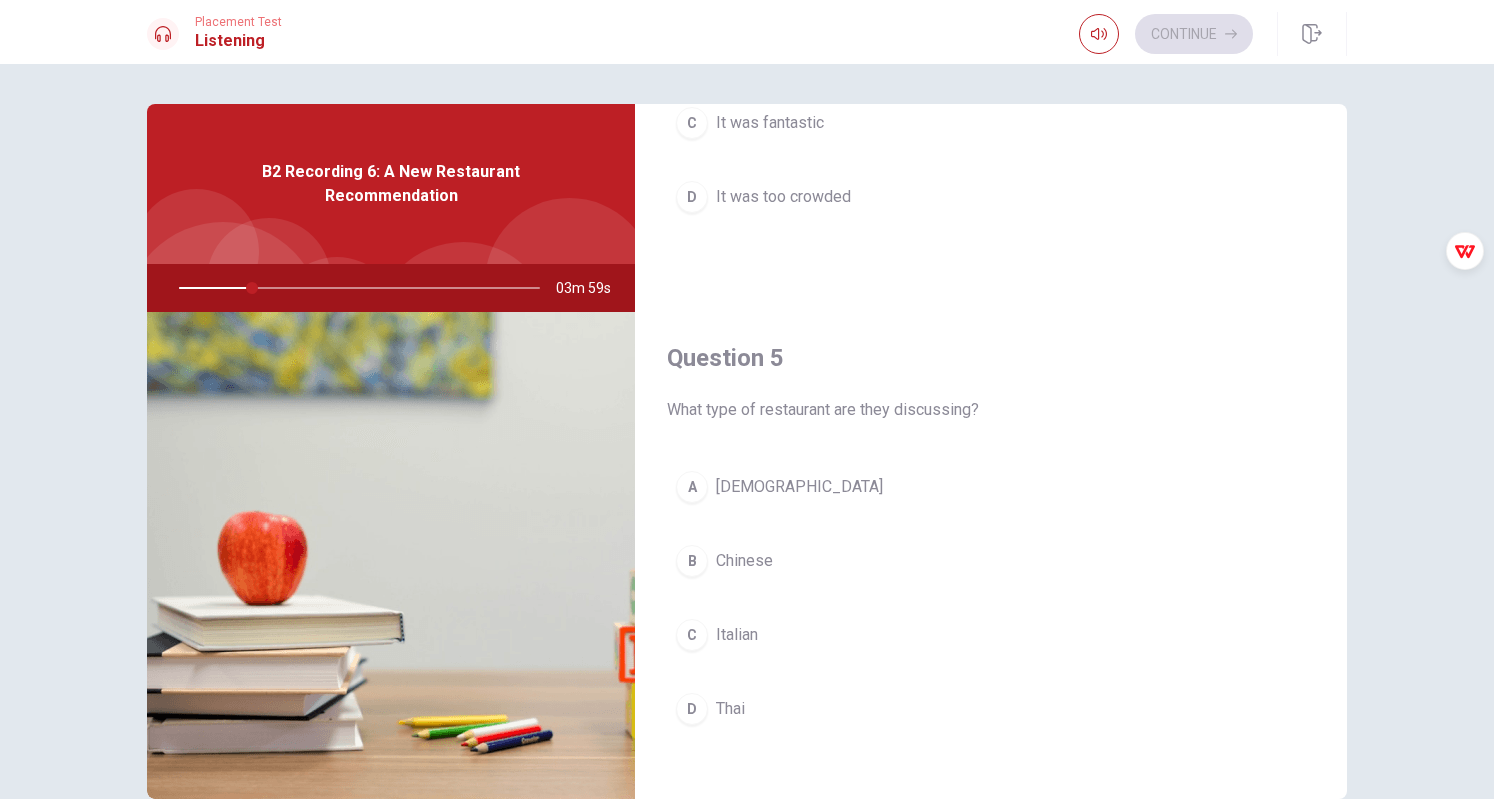 scroll, scrollTop: 1851, scrollLeft: 0, axis: vertical 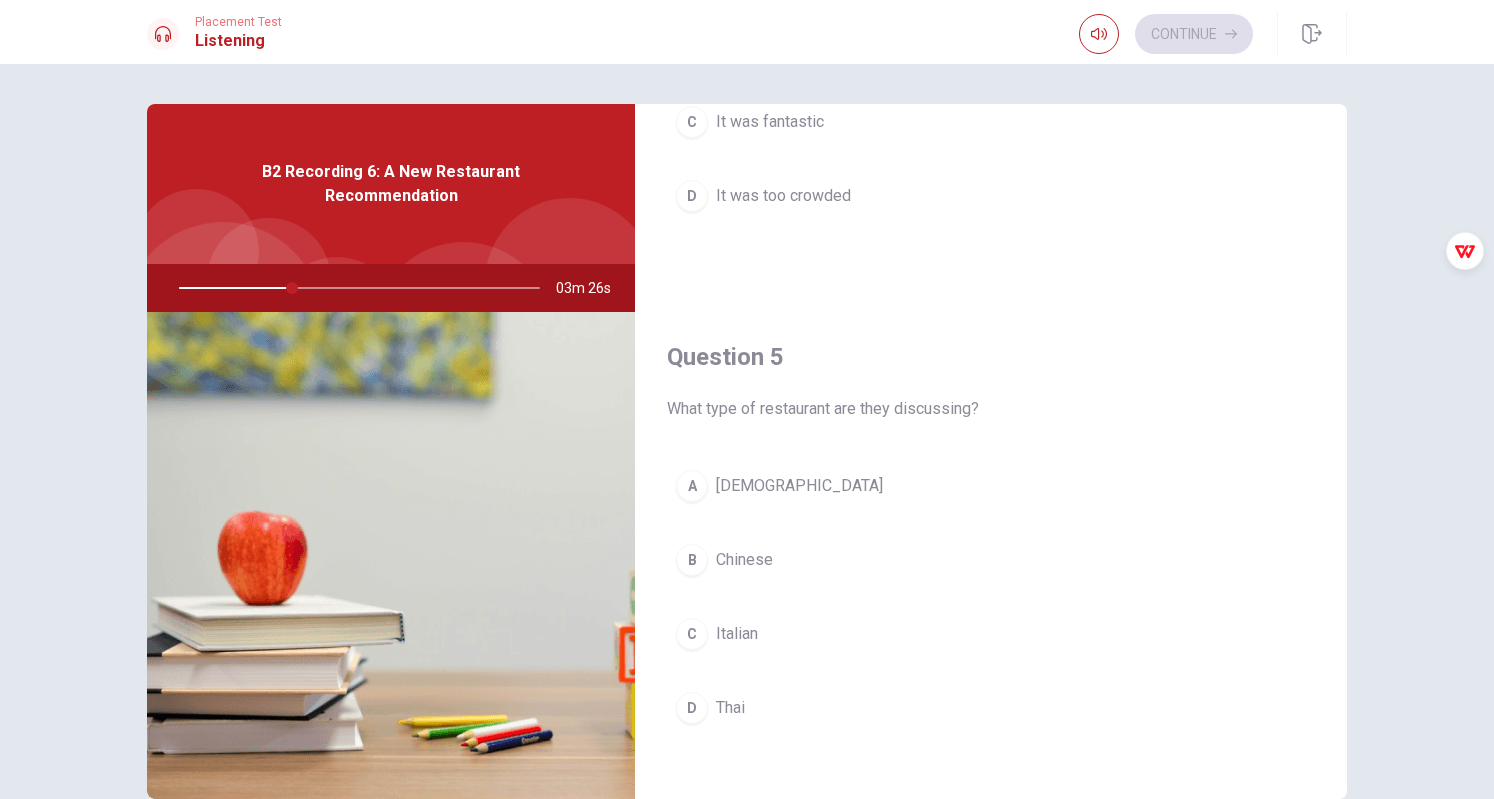click on "D" at bounding box center (692, 708) 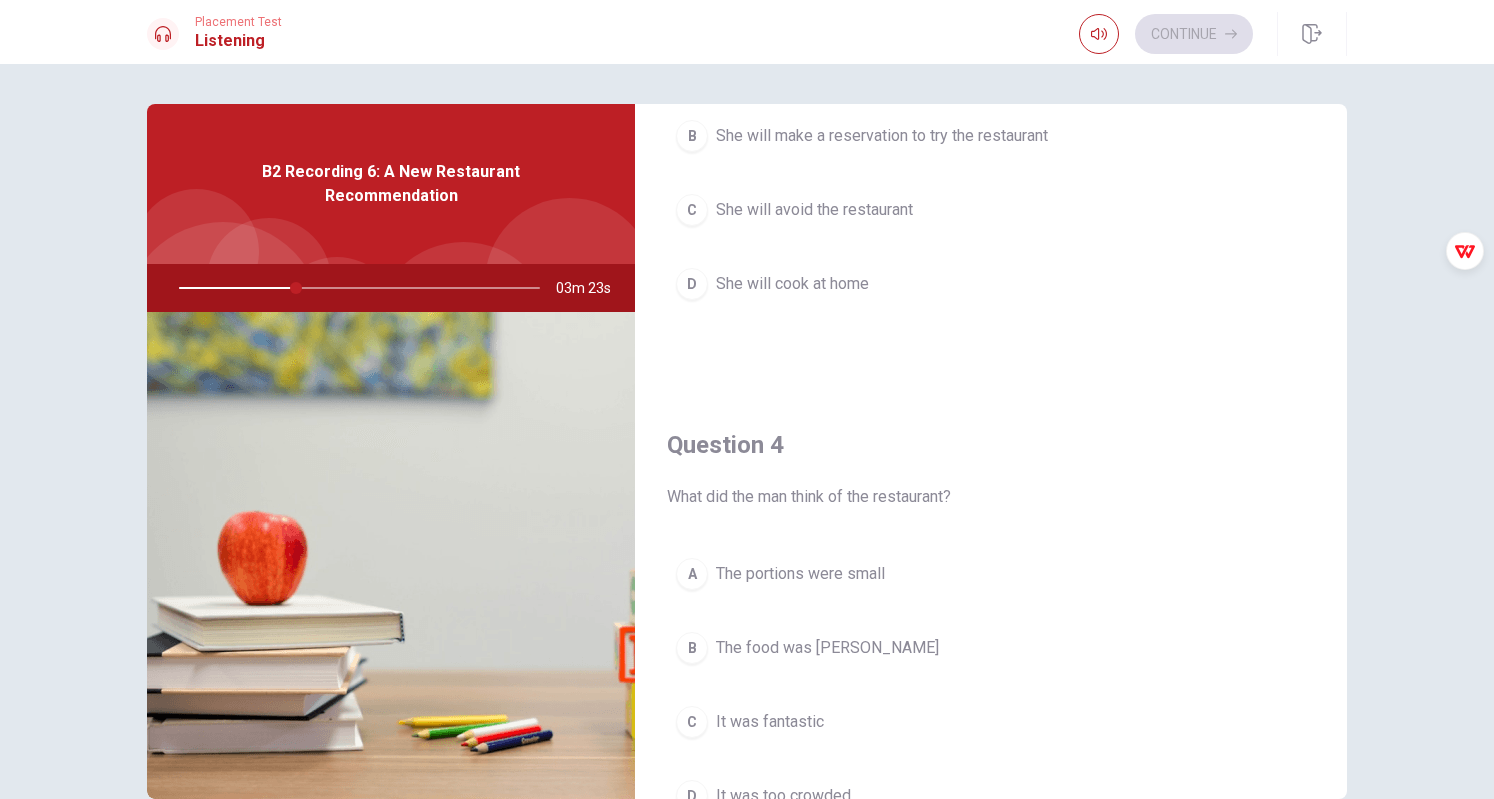 scroll, scrollTop: 751, scrollLeft: 0, axis: vertical 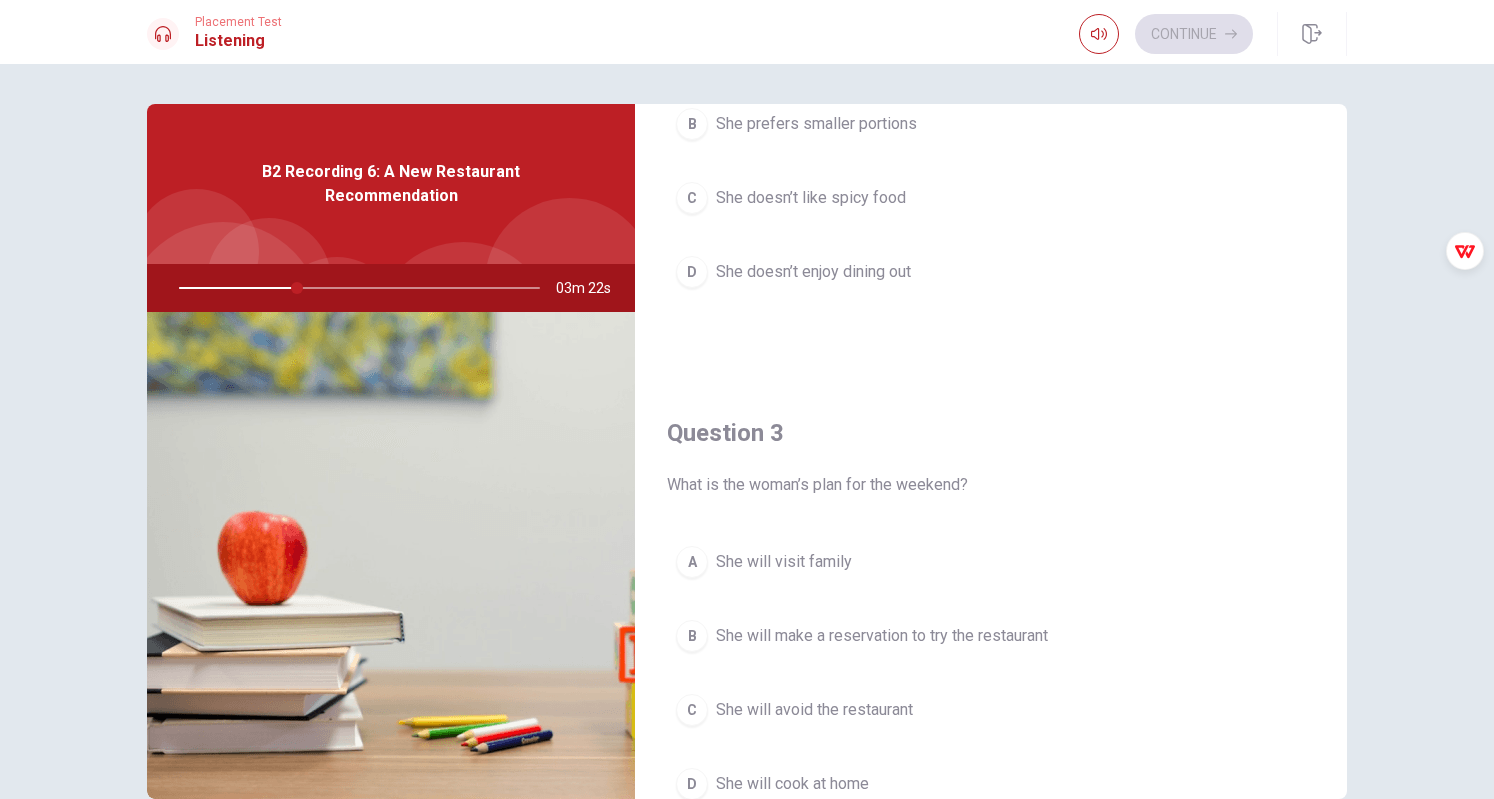 type on "33" 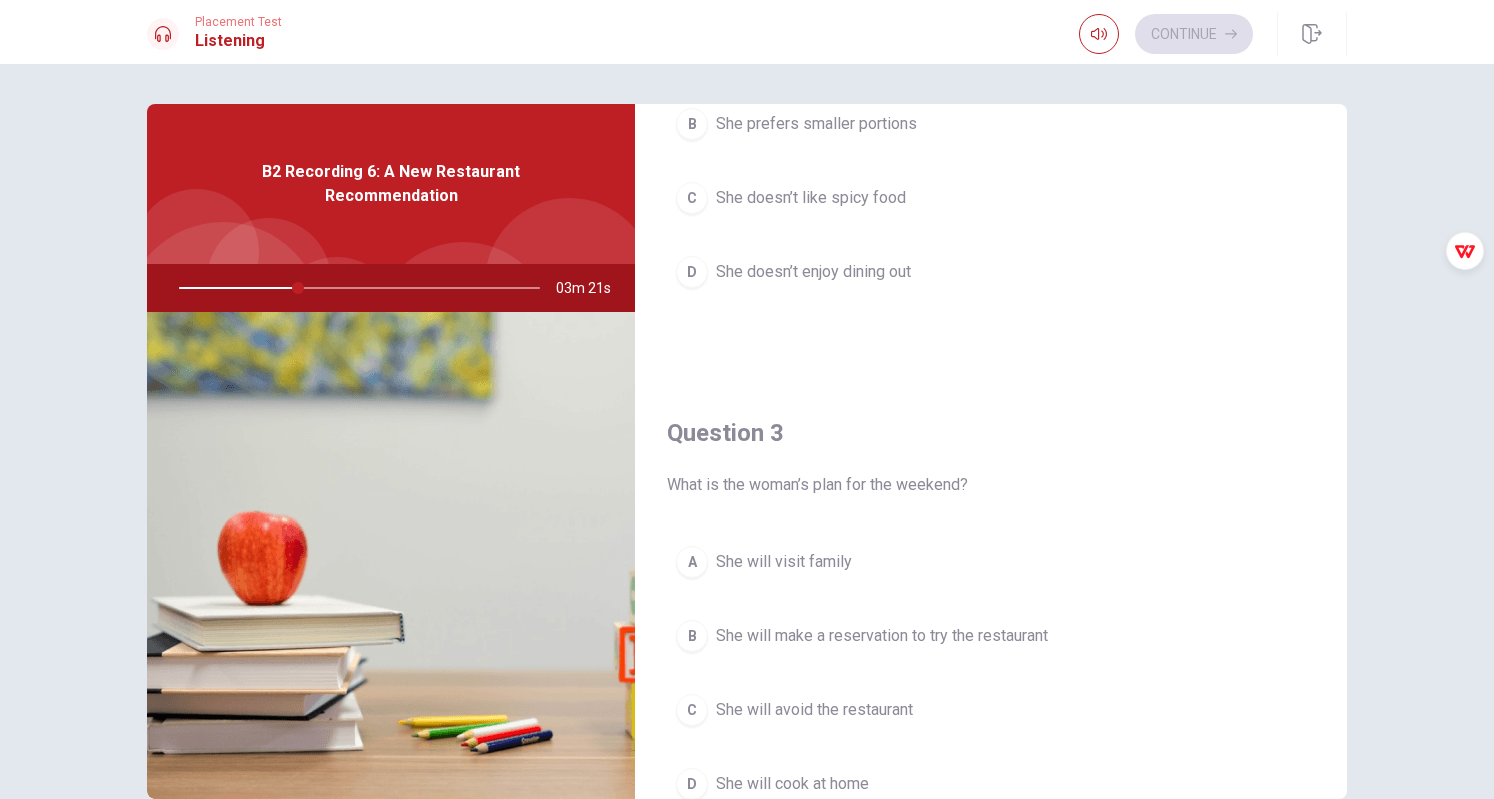 type 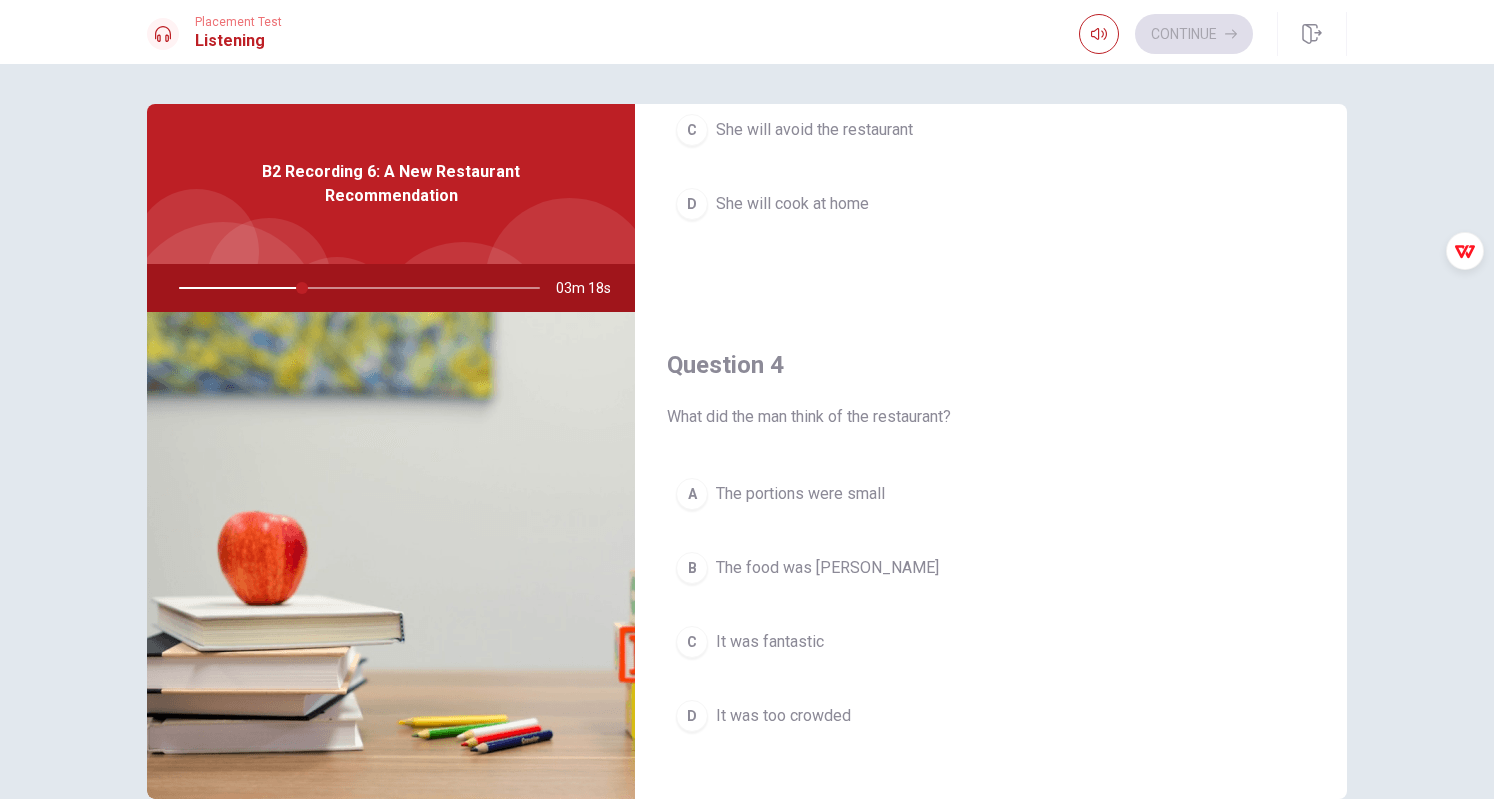 scroll, scrollTop: 1451, scrollLeft: 0, axis: vertical 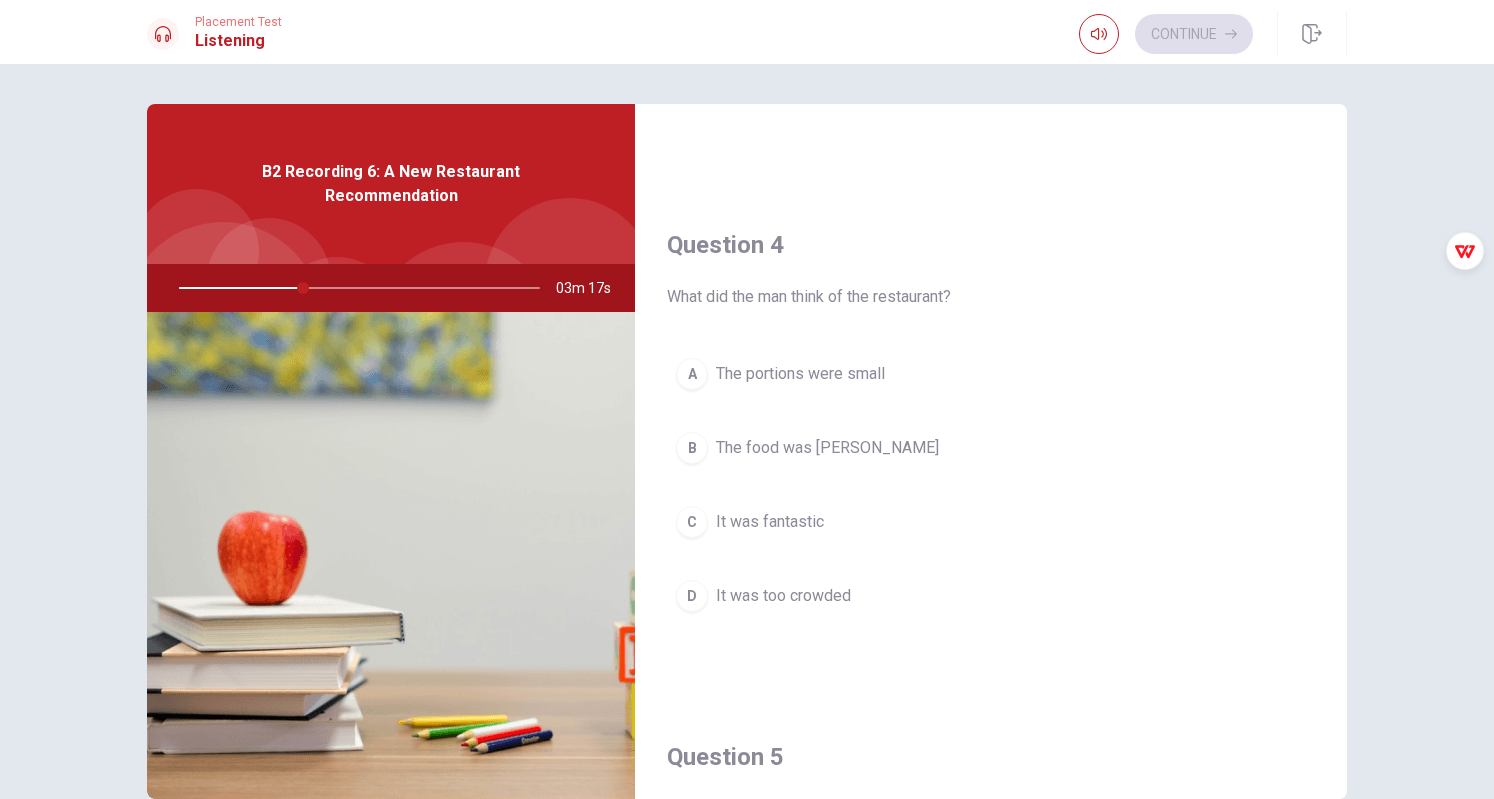 click on "C It was fantastic" at bounding box center (991, 522) 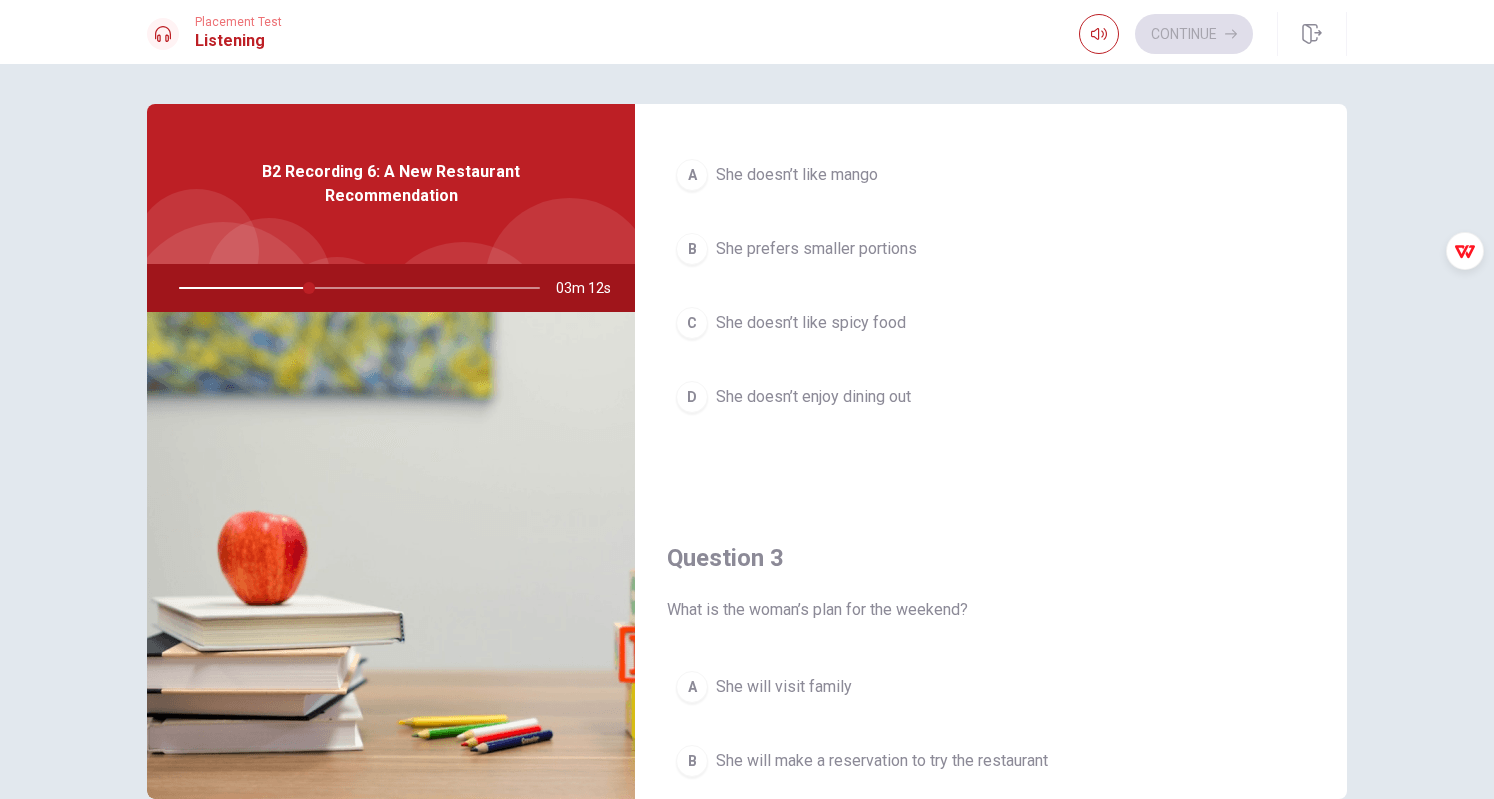 scroll, scrollTop: 551, scrollLeft: 0, axis: vertical 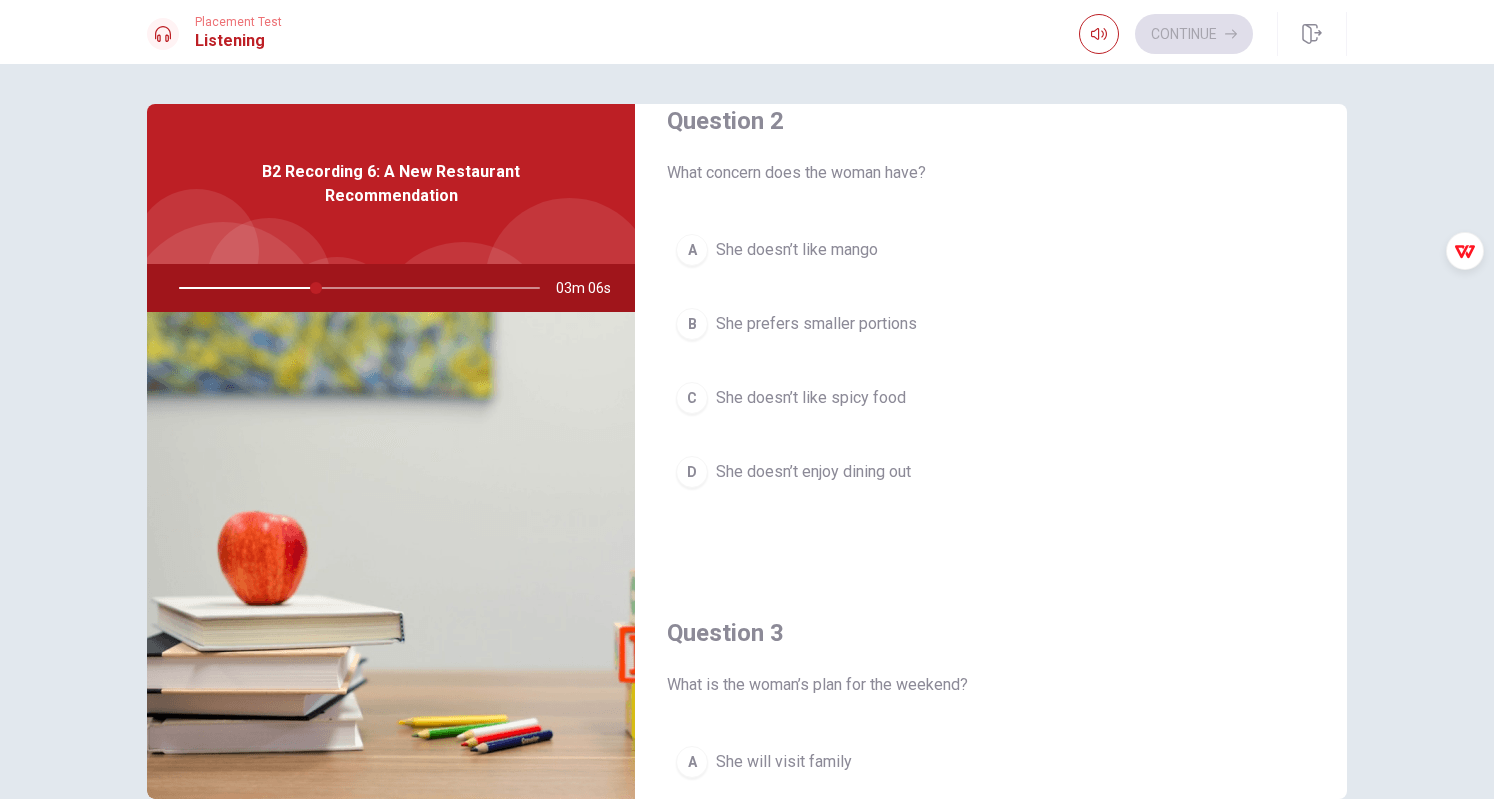 click on "C" at bounding box center [692, 398] 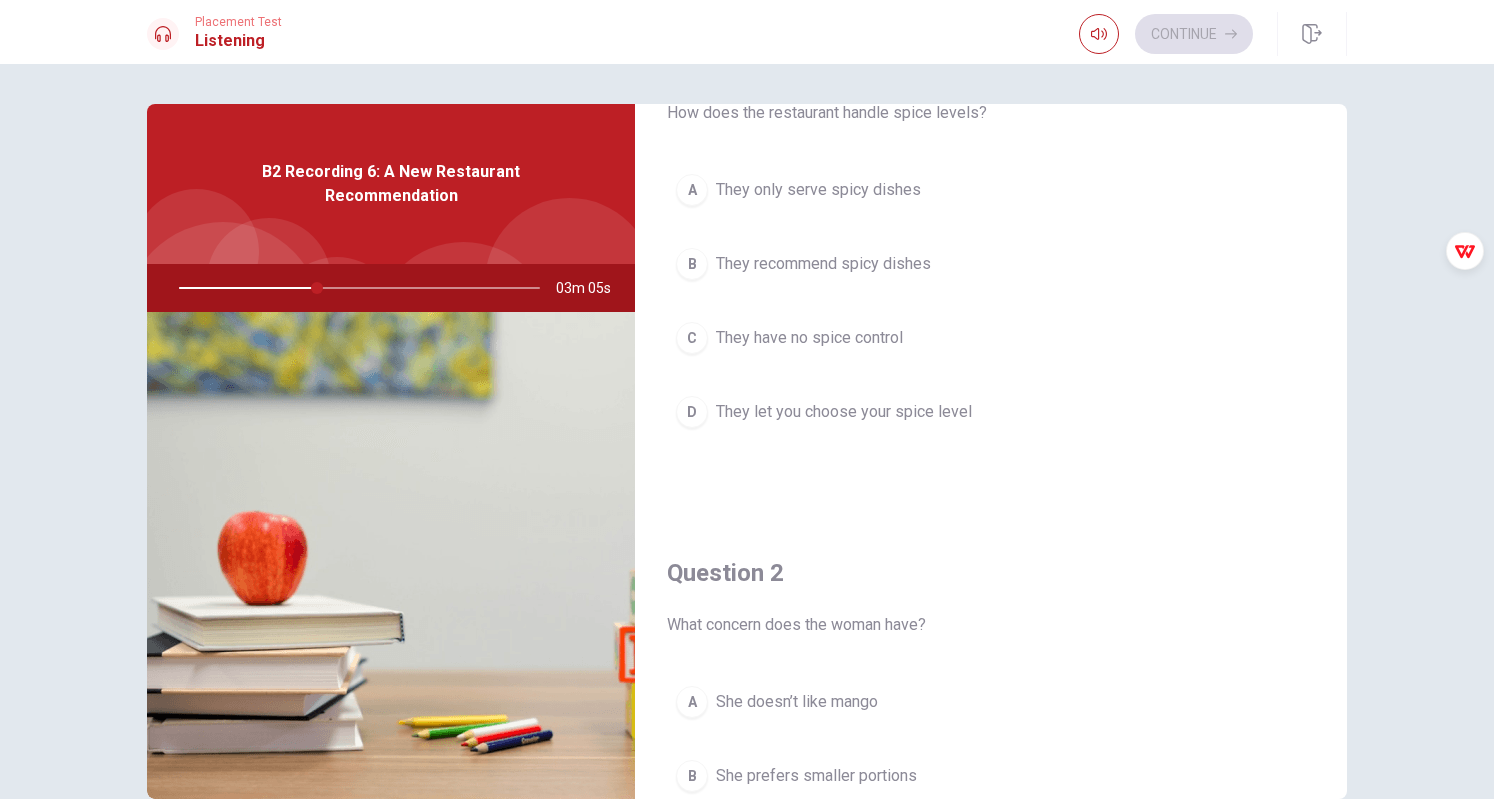 scroll, scrollTop: 0, scrollLeft: 0, axis: both 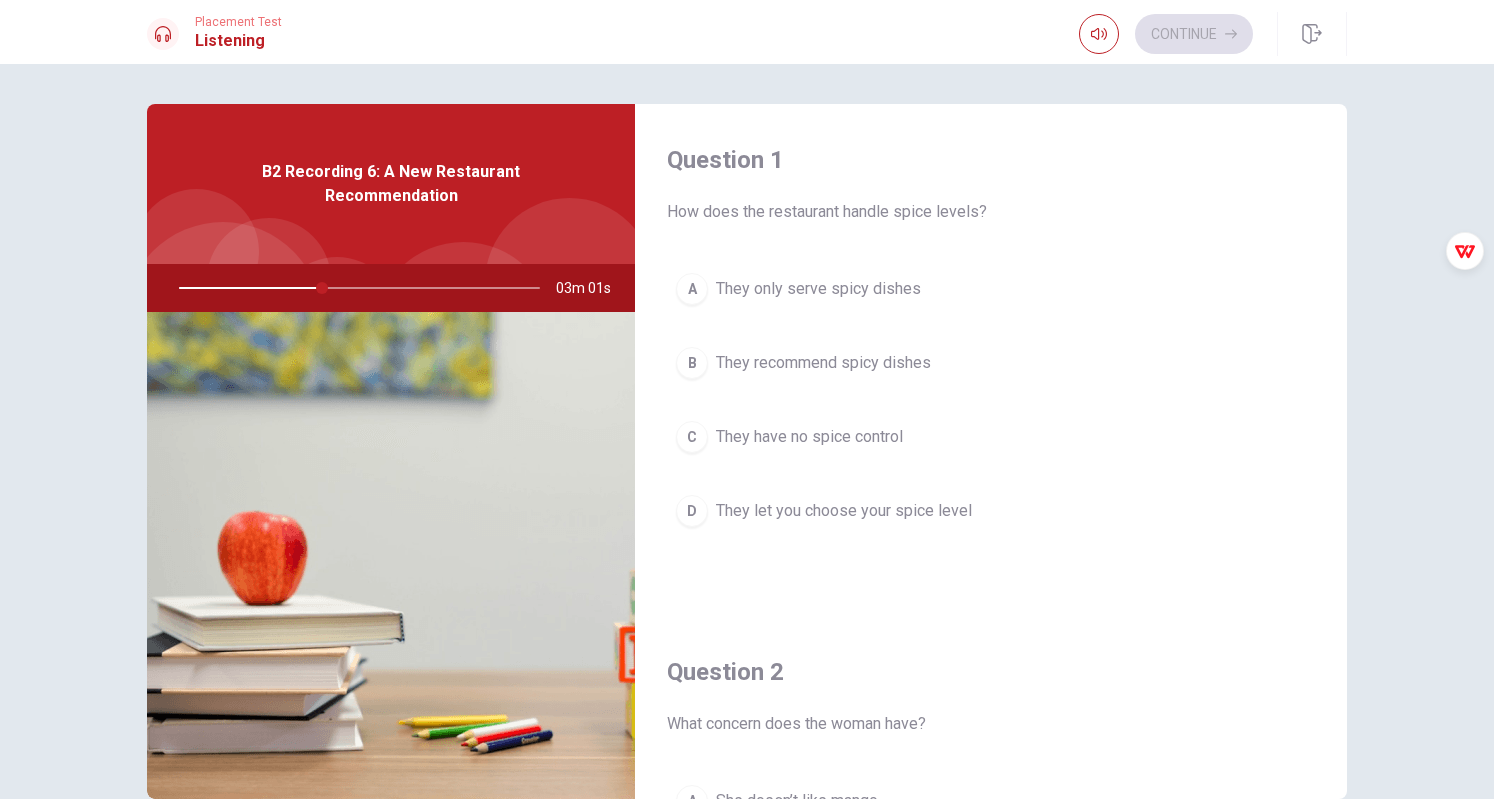 click on "D" at bounding box center [692, 511] 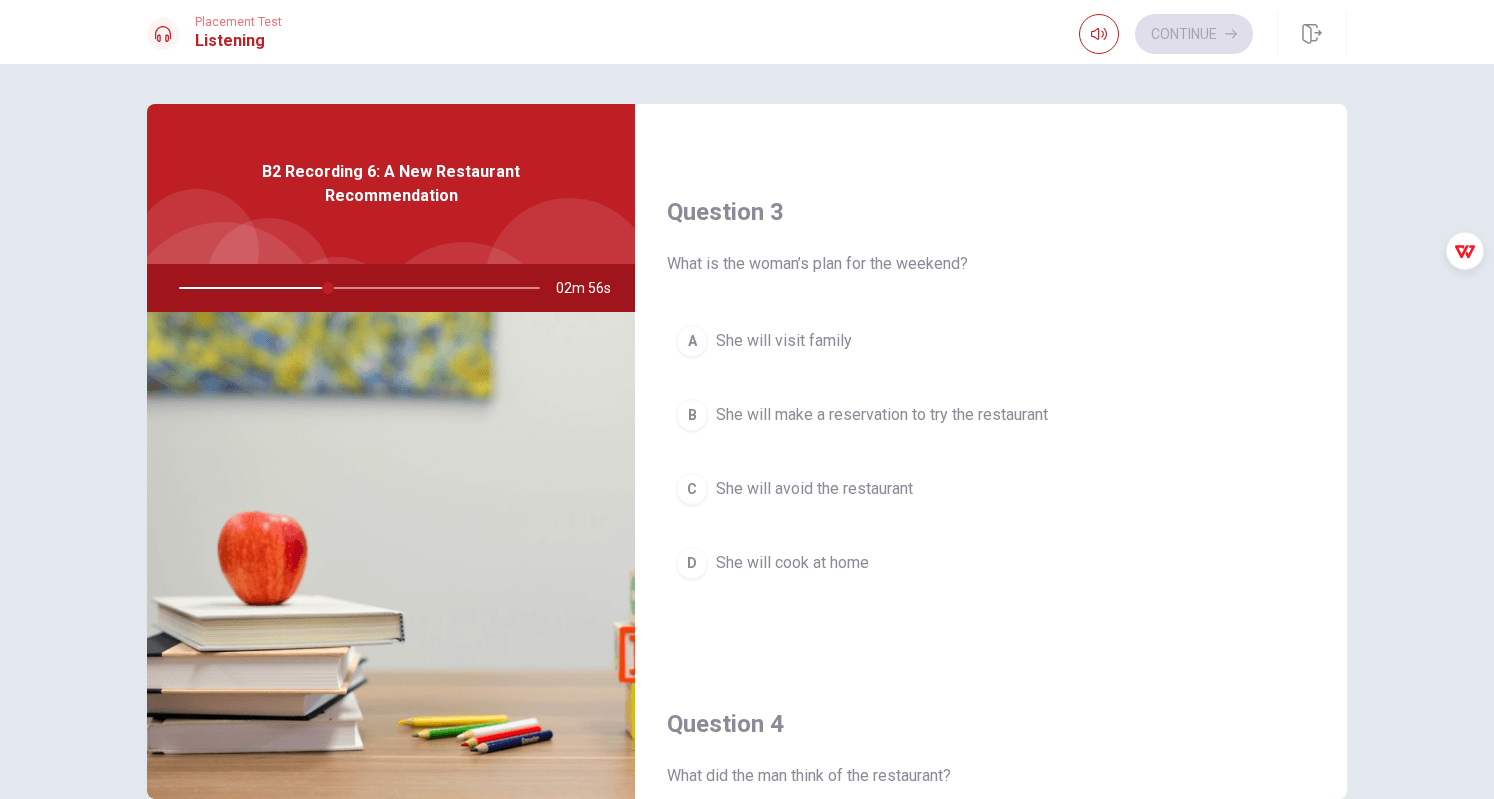 scroll, scrollTop: 1000, scrollLeft: 0, axis: vertical 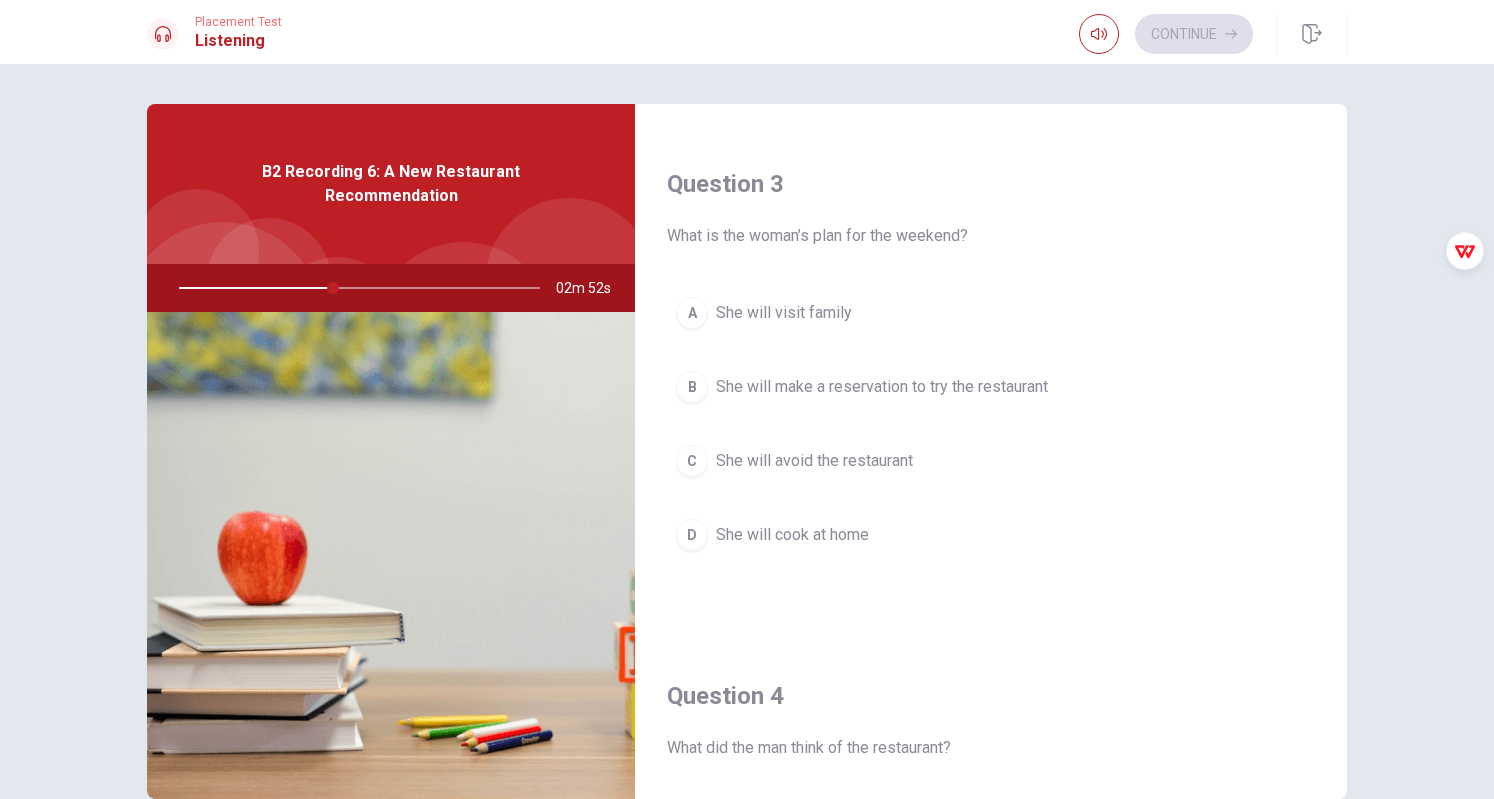 click on "B" at bounding box center [692, 387] 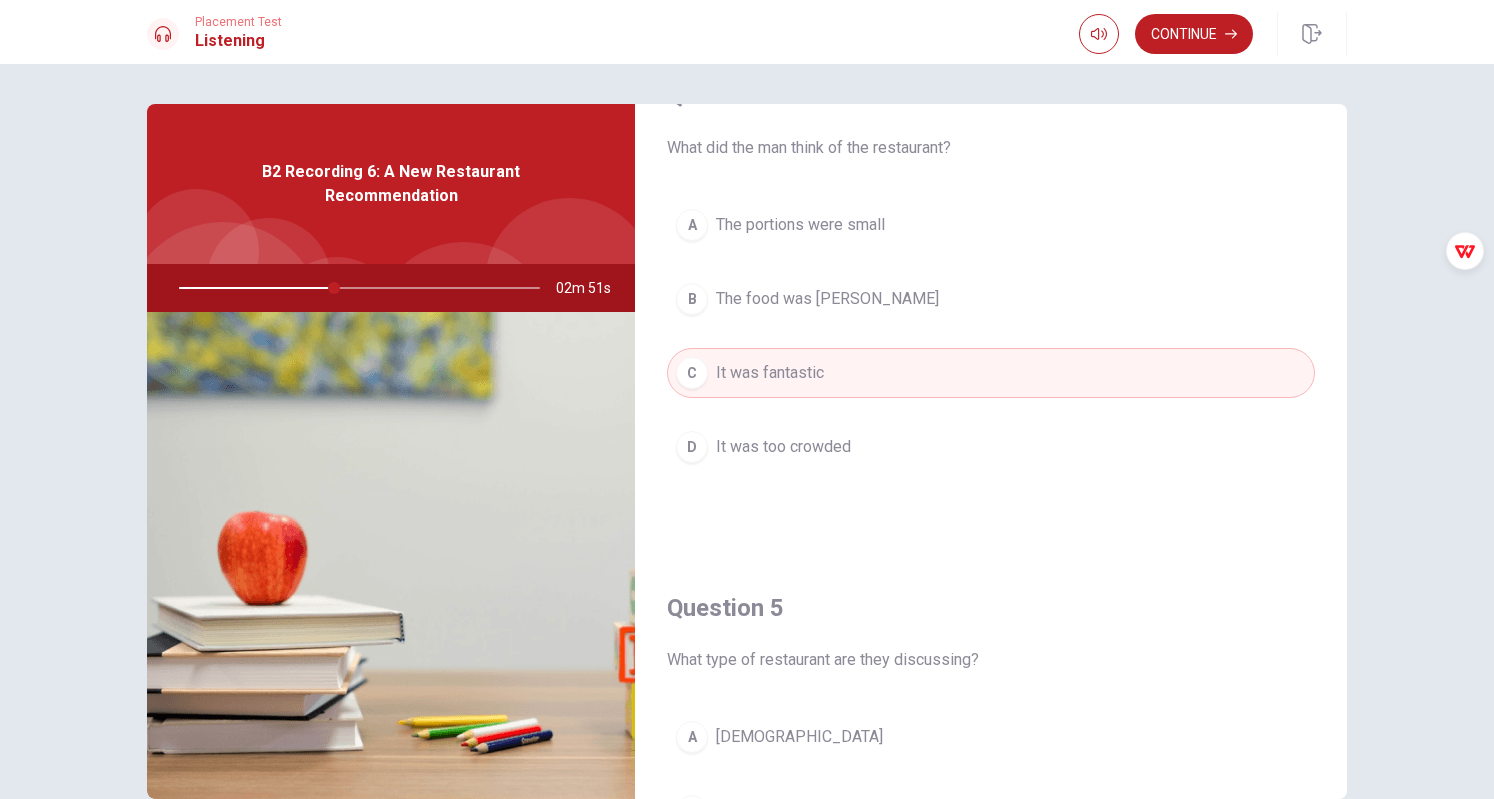scroll, scrollTop: 1851, scrollLeft: 0, axis: vertical 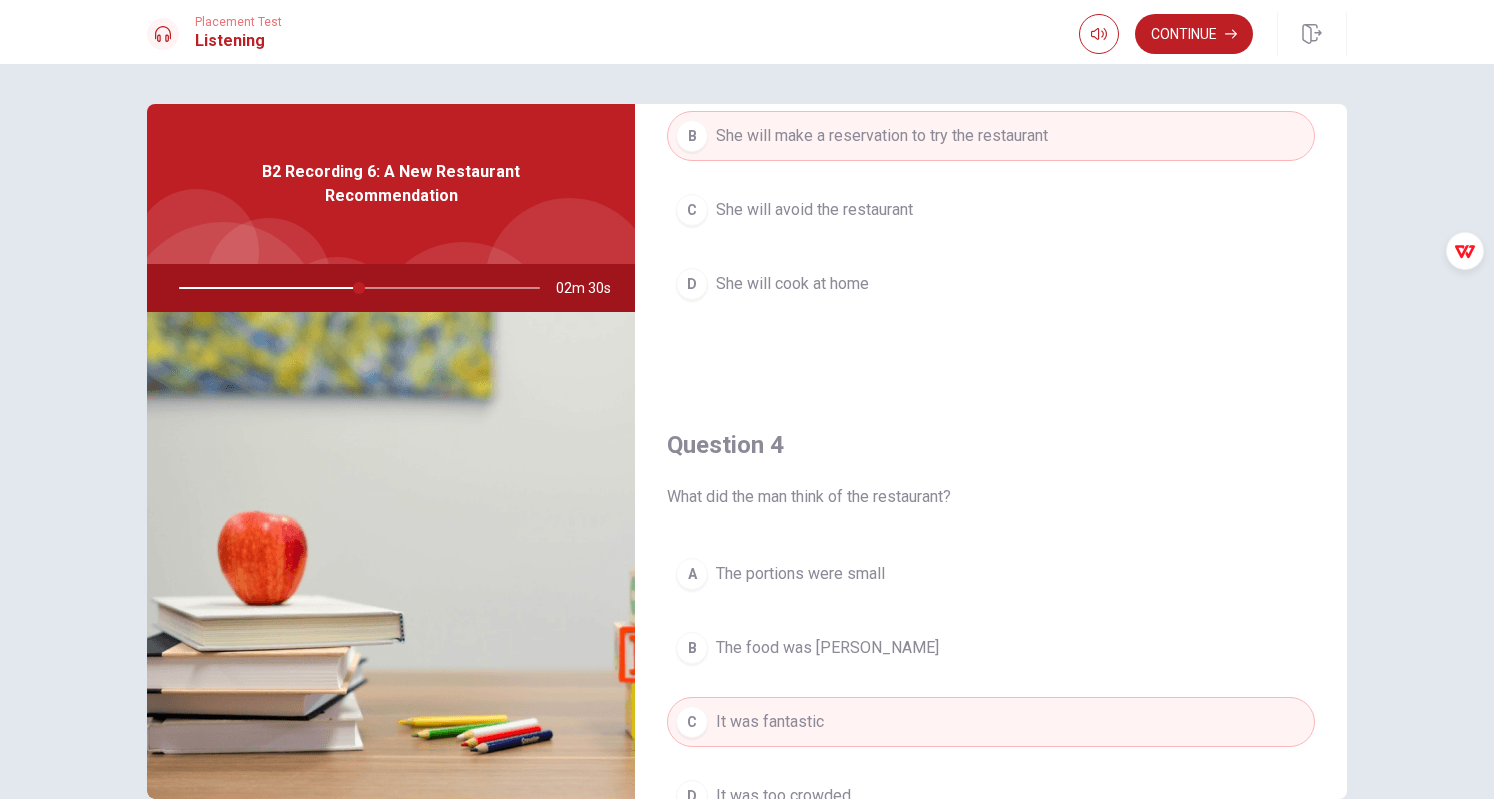 type on "50" 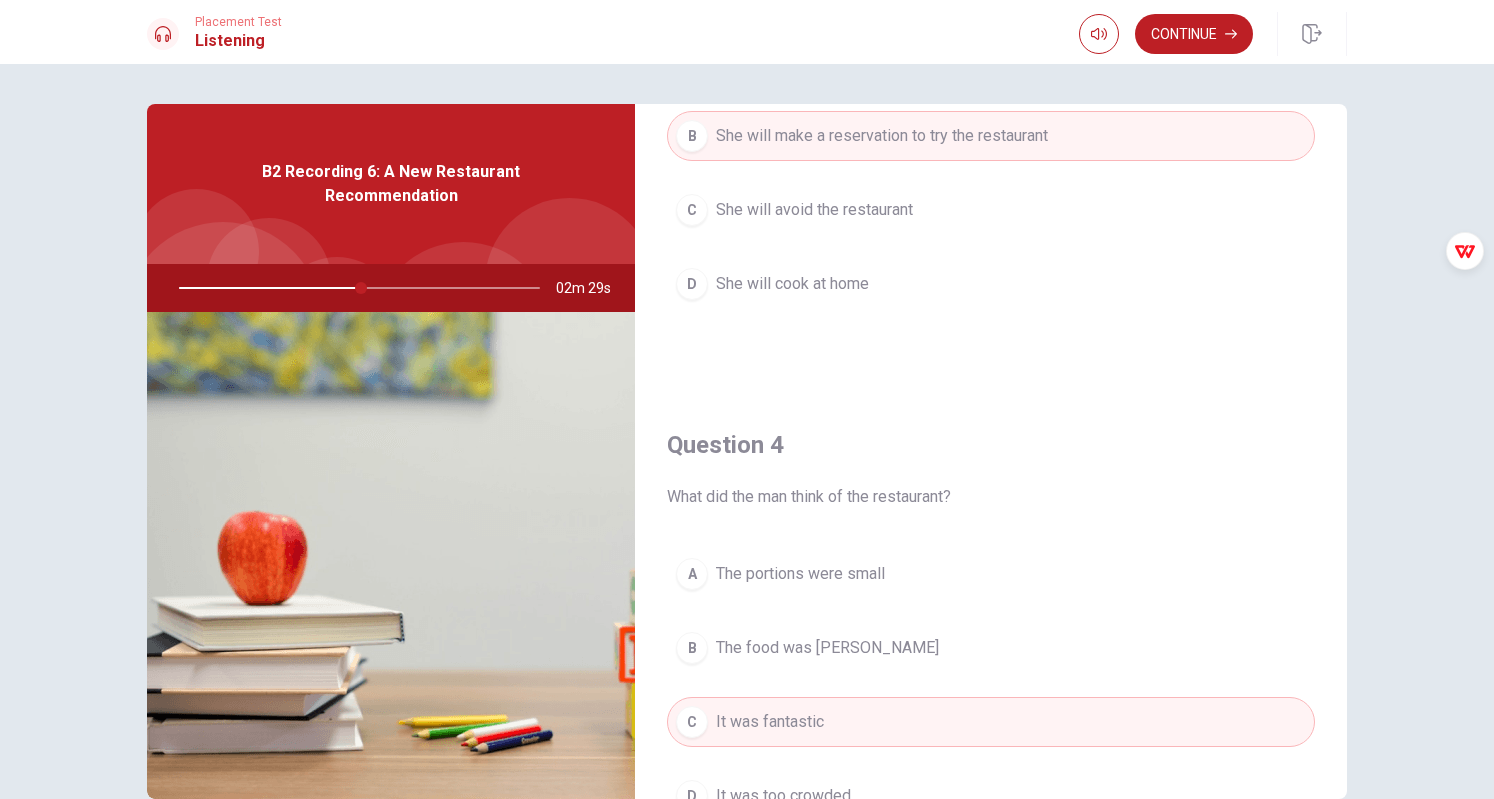 type 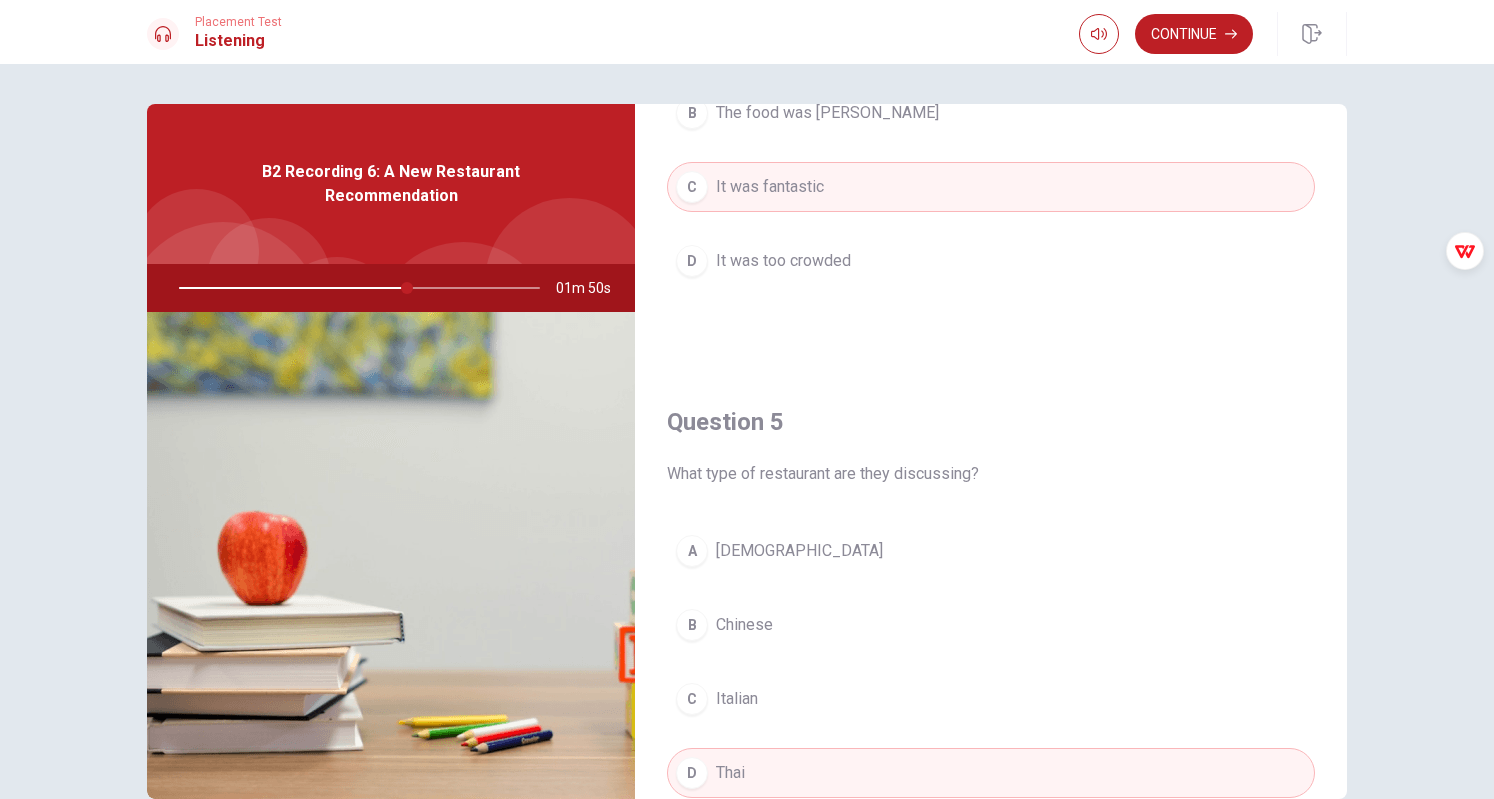 scroll, scrollTop: 1851, scrollLeft: 0, axis: vertical 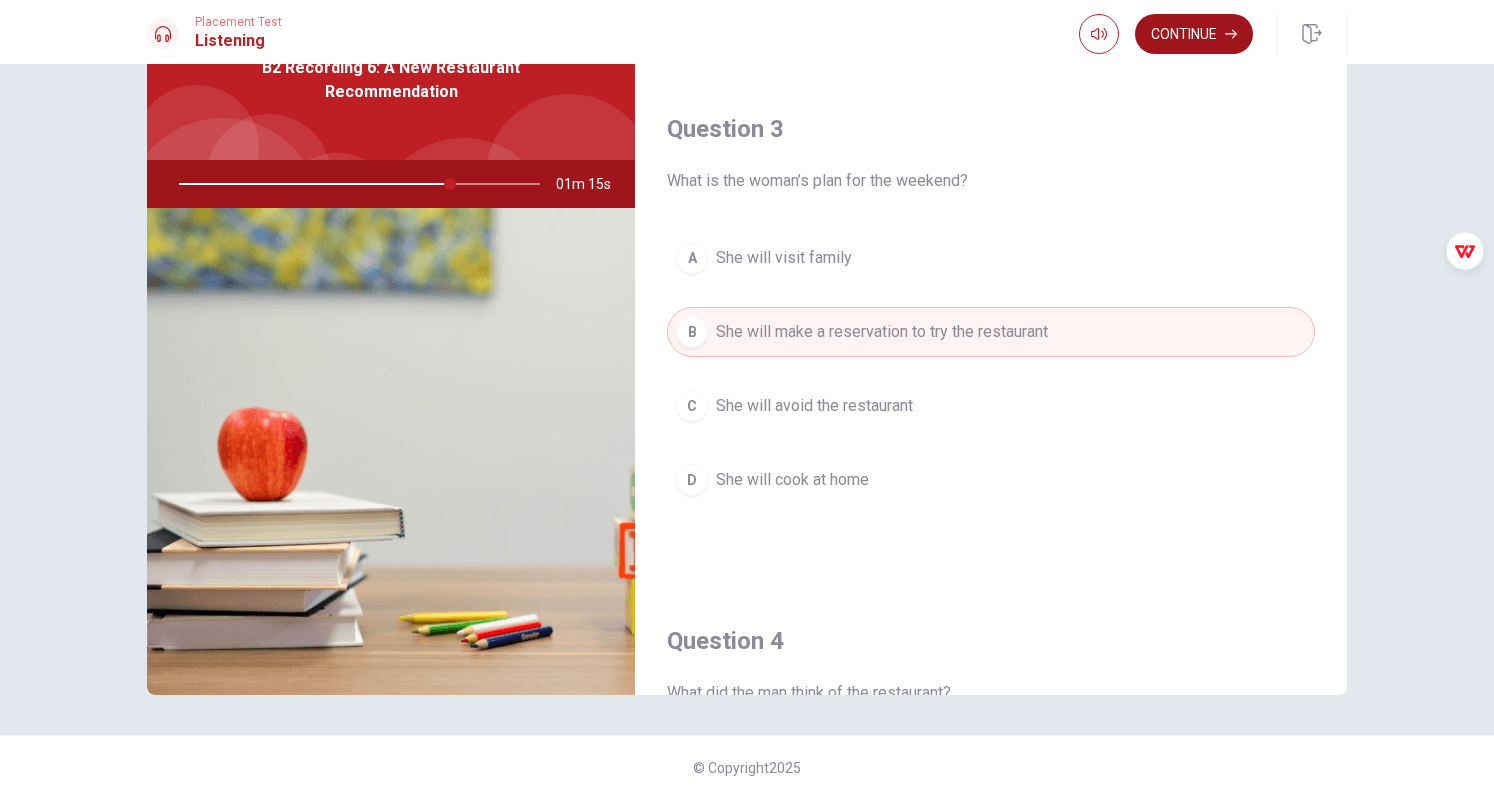 click on "Continue" at bounding box center [1194, 34] 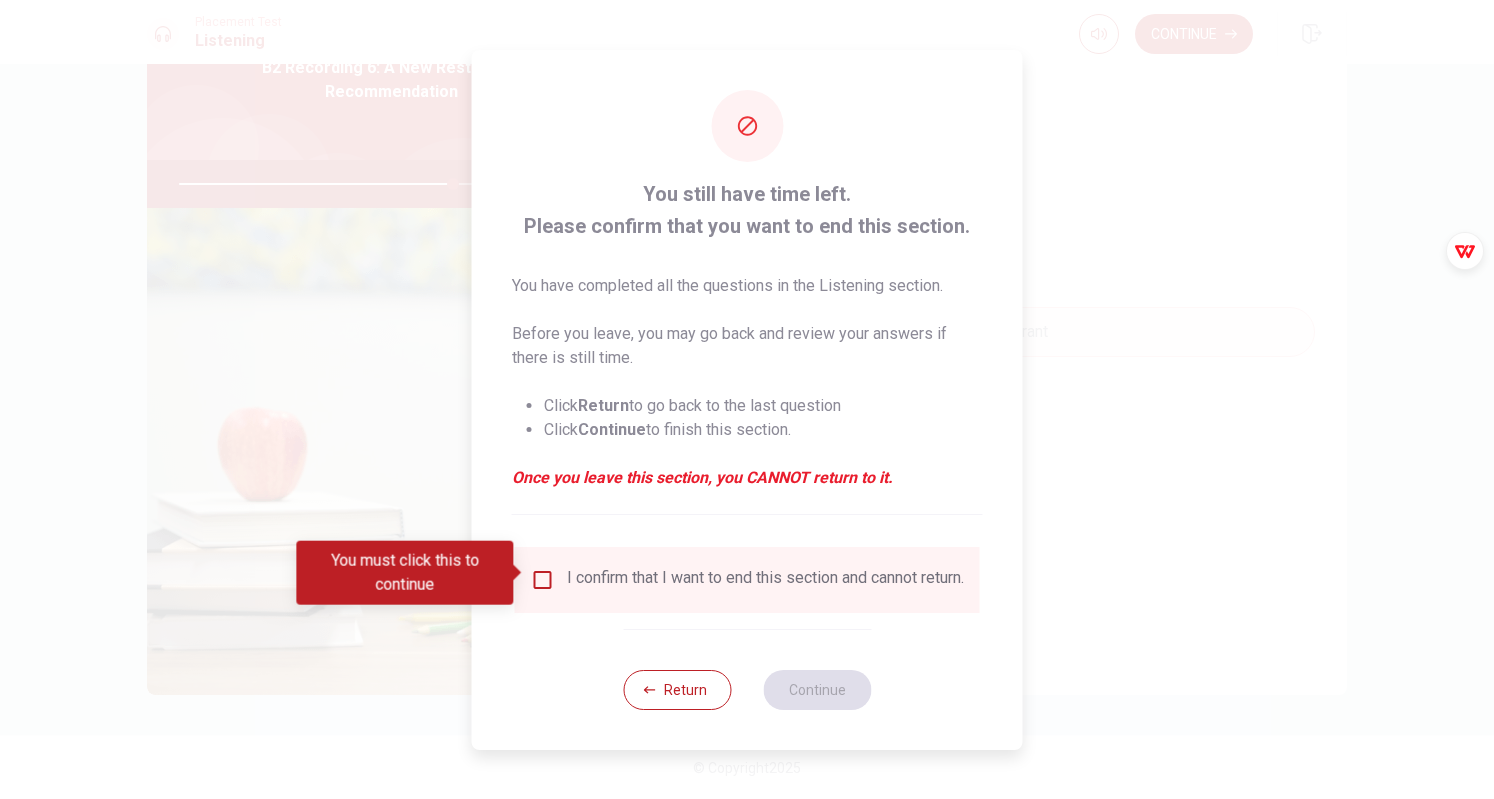 click at bounding box center [543, 580] 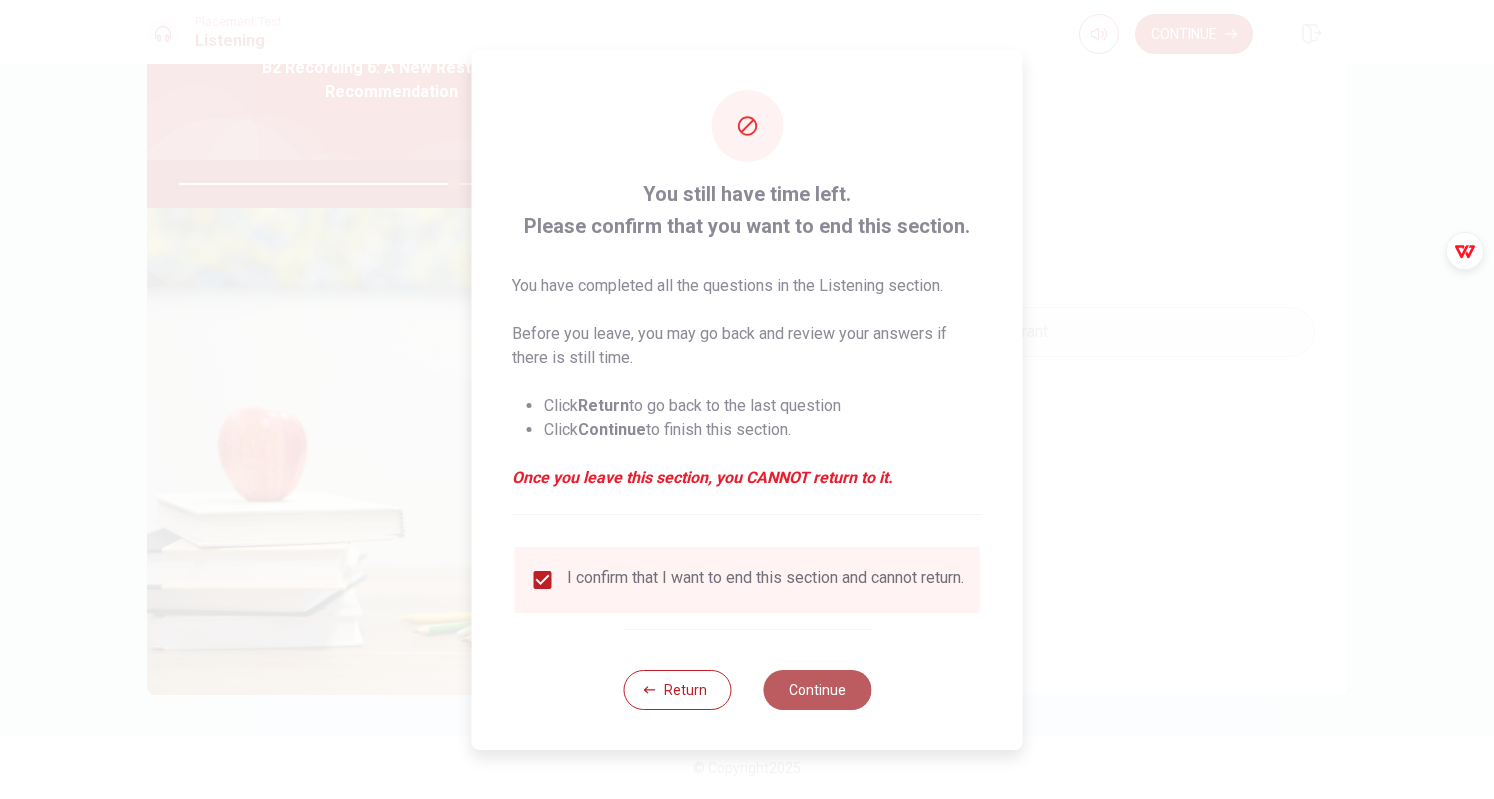 click on "Continue" at bounding box center (817, 690) 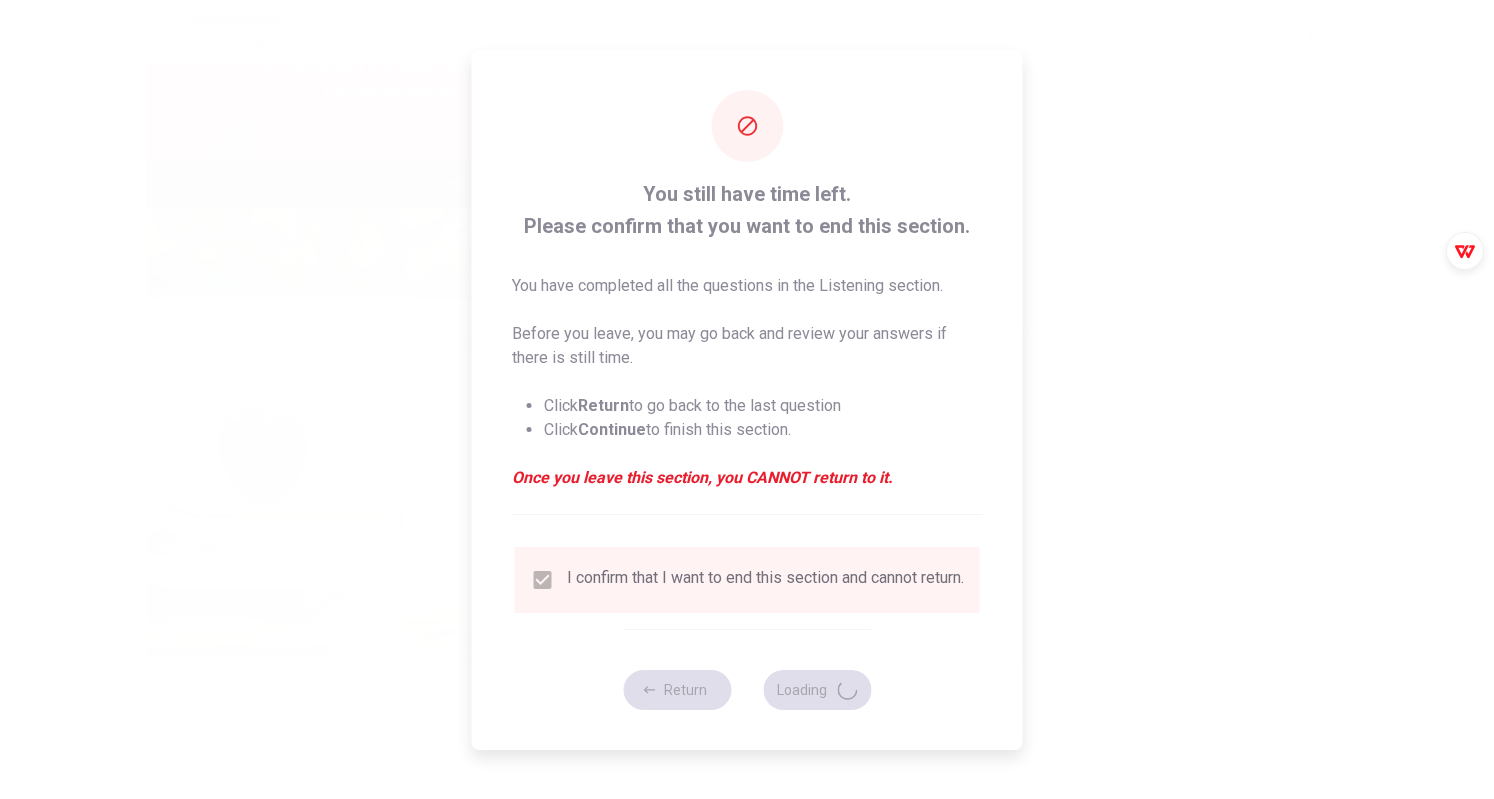 type on "77" 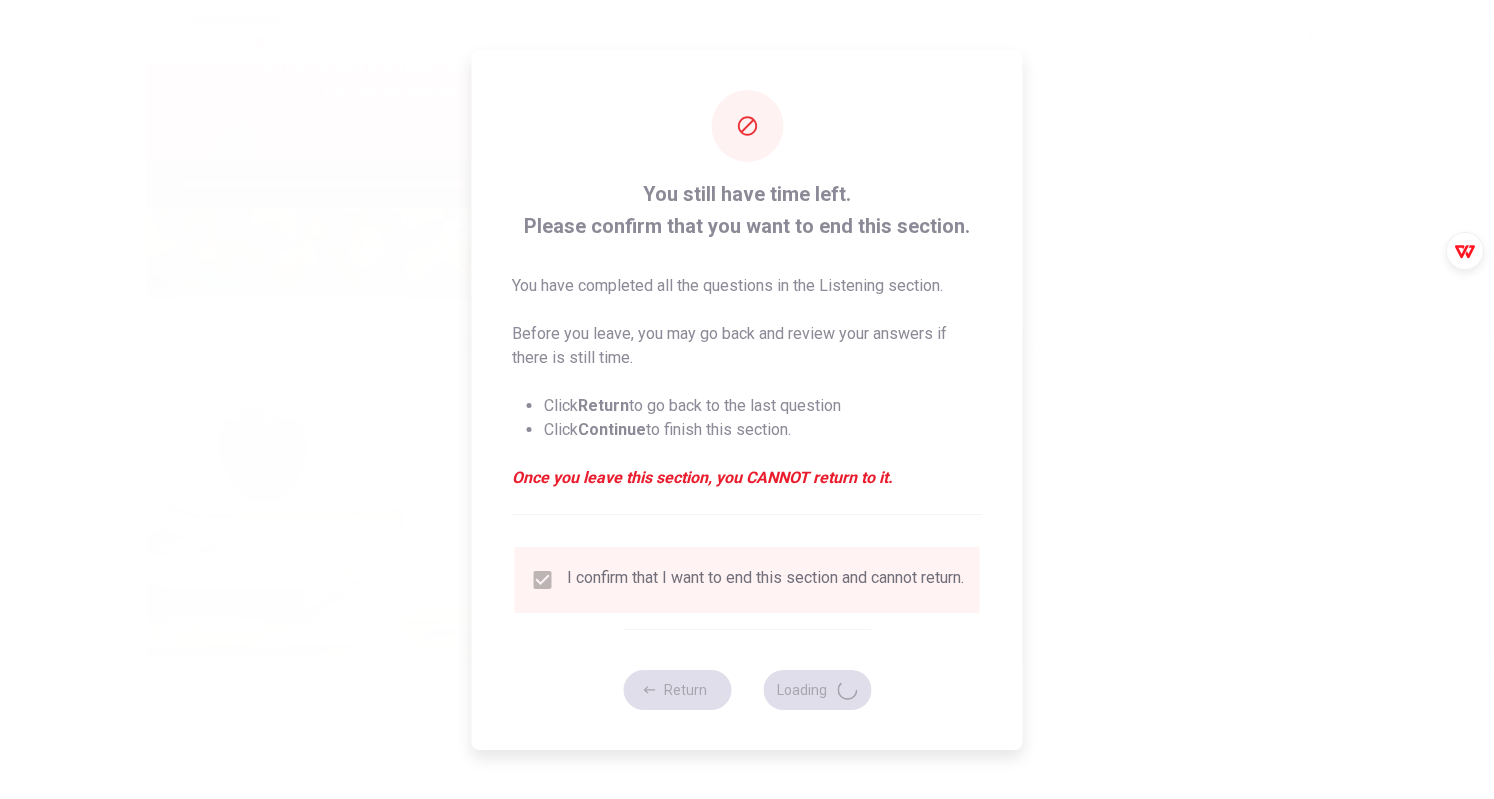 scroll, scrollTop: 0, scrollLeft: 0, axis: both 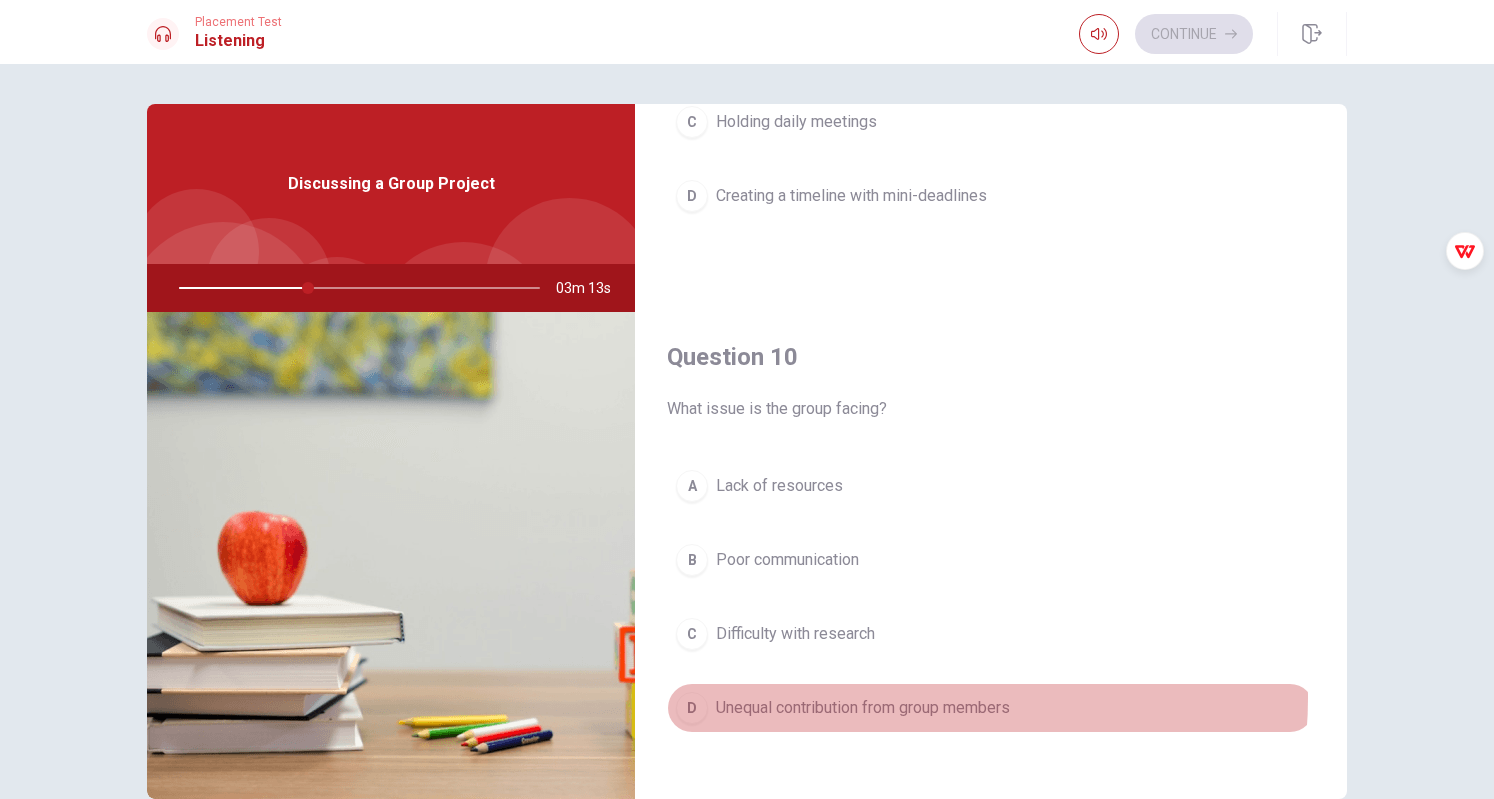 click on "Unequal contribution from group members" at bounding box center [863, 708] 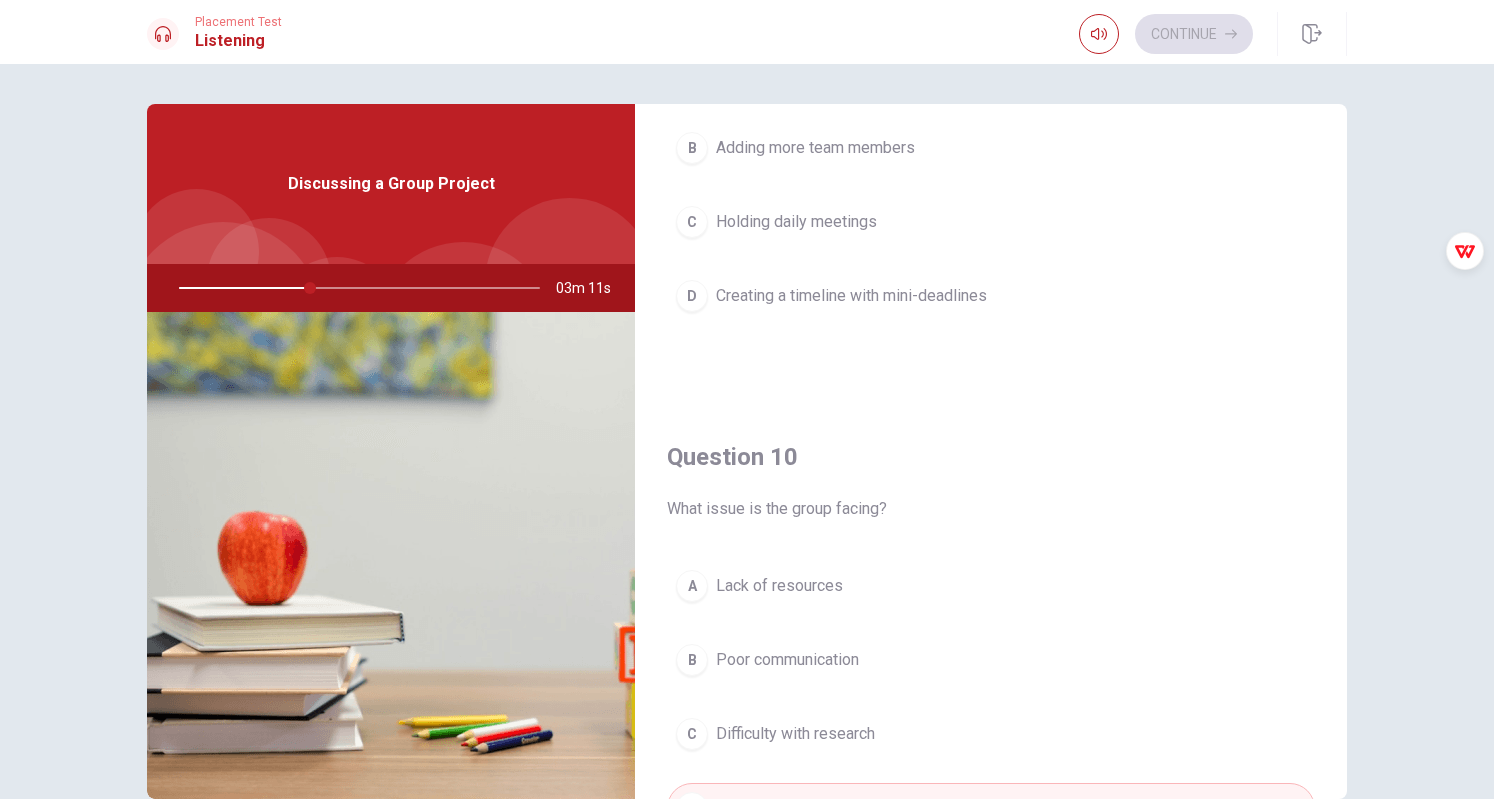 scroll, scrollTop: 1451, scrollLeft: 0, axis: vertical 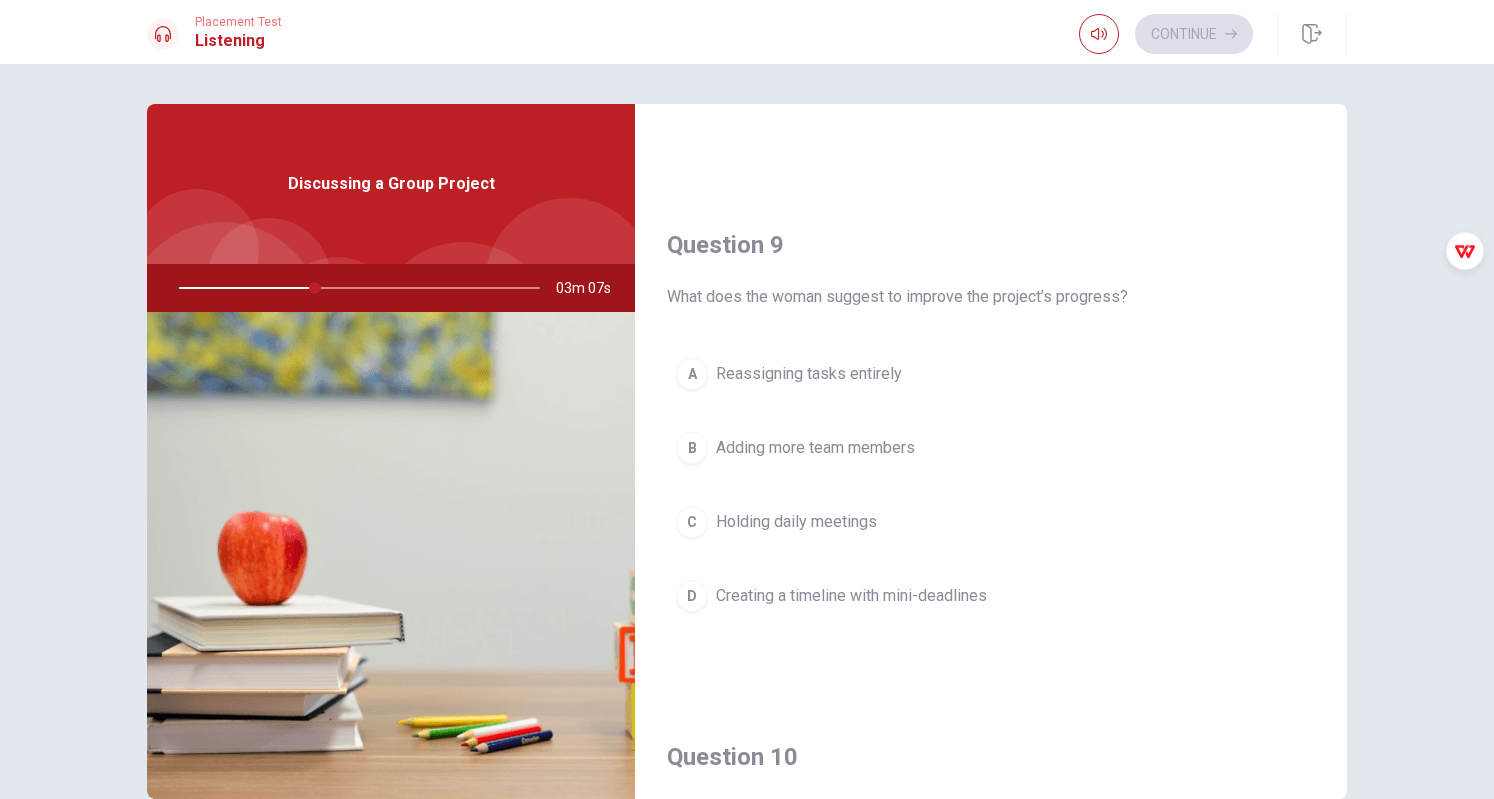 click on "Creating a timeline with mini-deadlines" at bounding box center (851, 596) 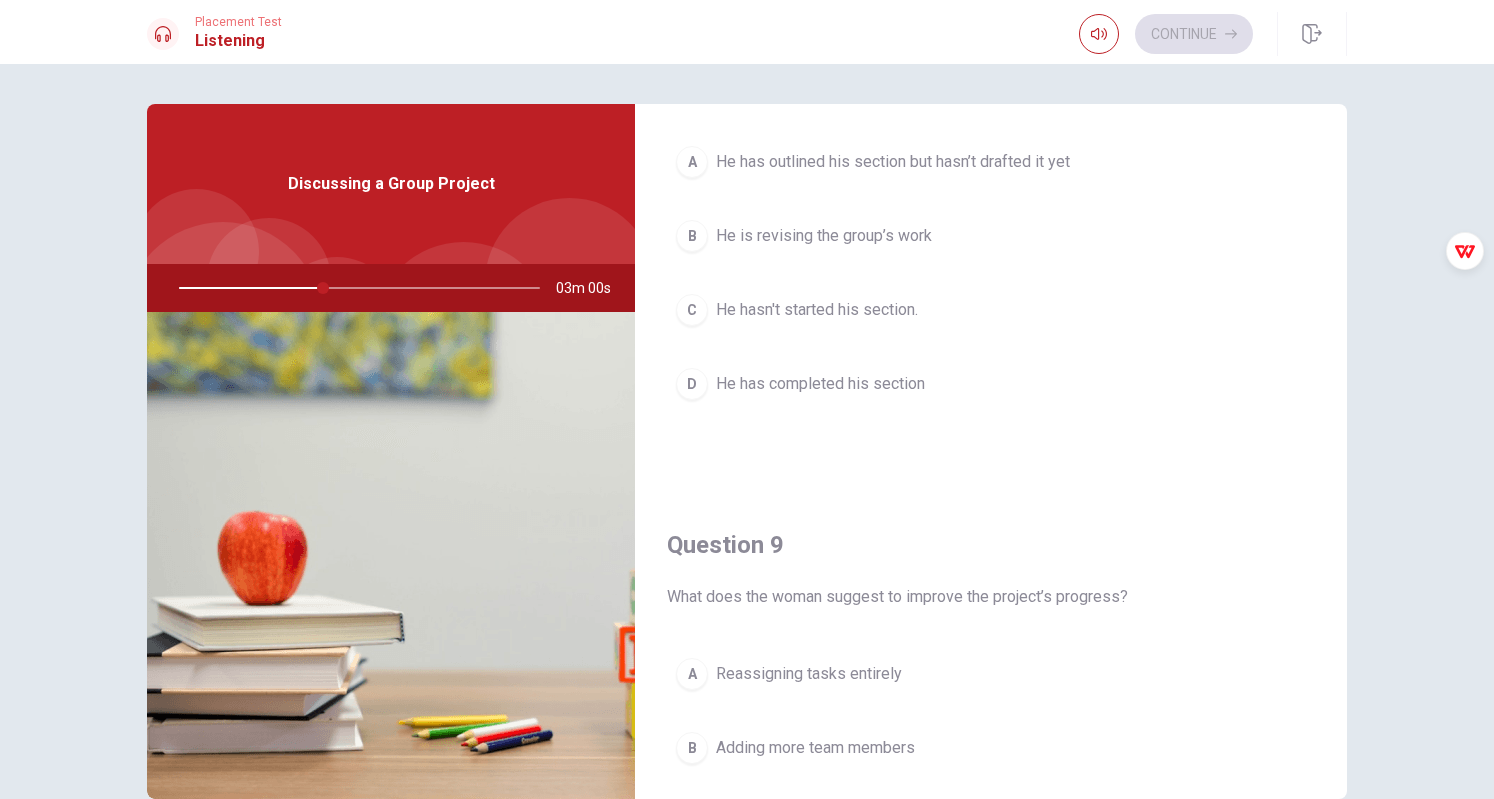 scroll, scrollTop: 1051, scrollLeft: 0, axis: vertical 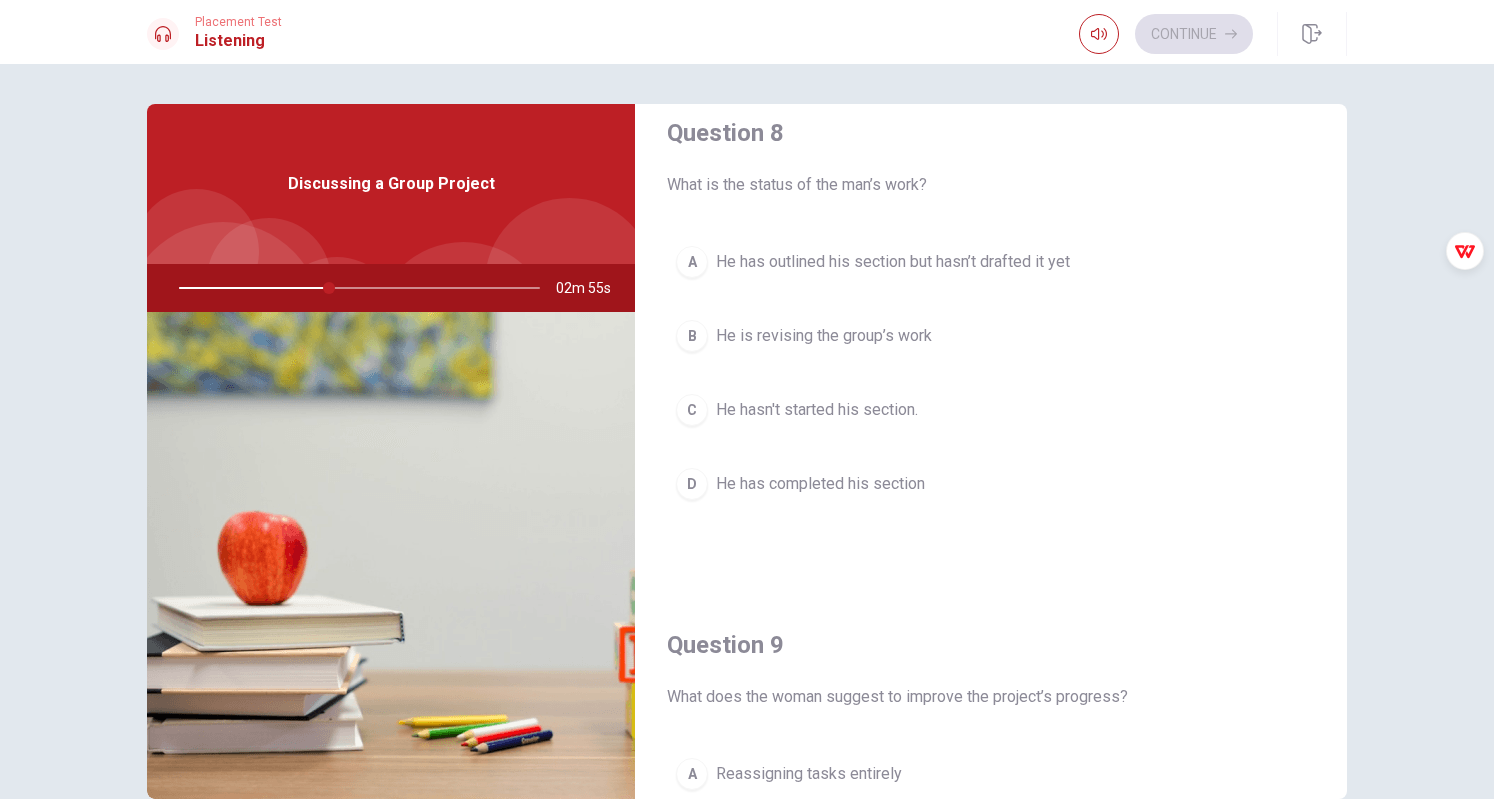 click on "He has outlined his section but hasn’t drafted it yet" at bounding box center [893, 262] 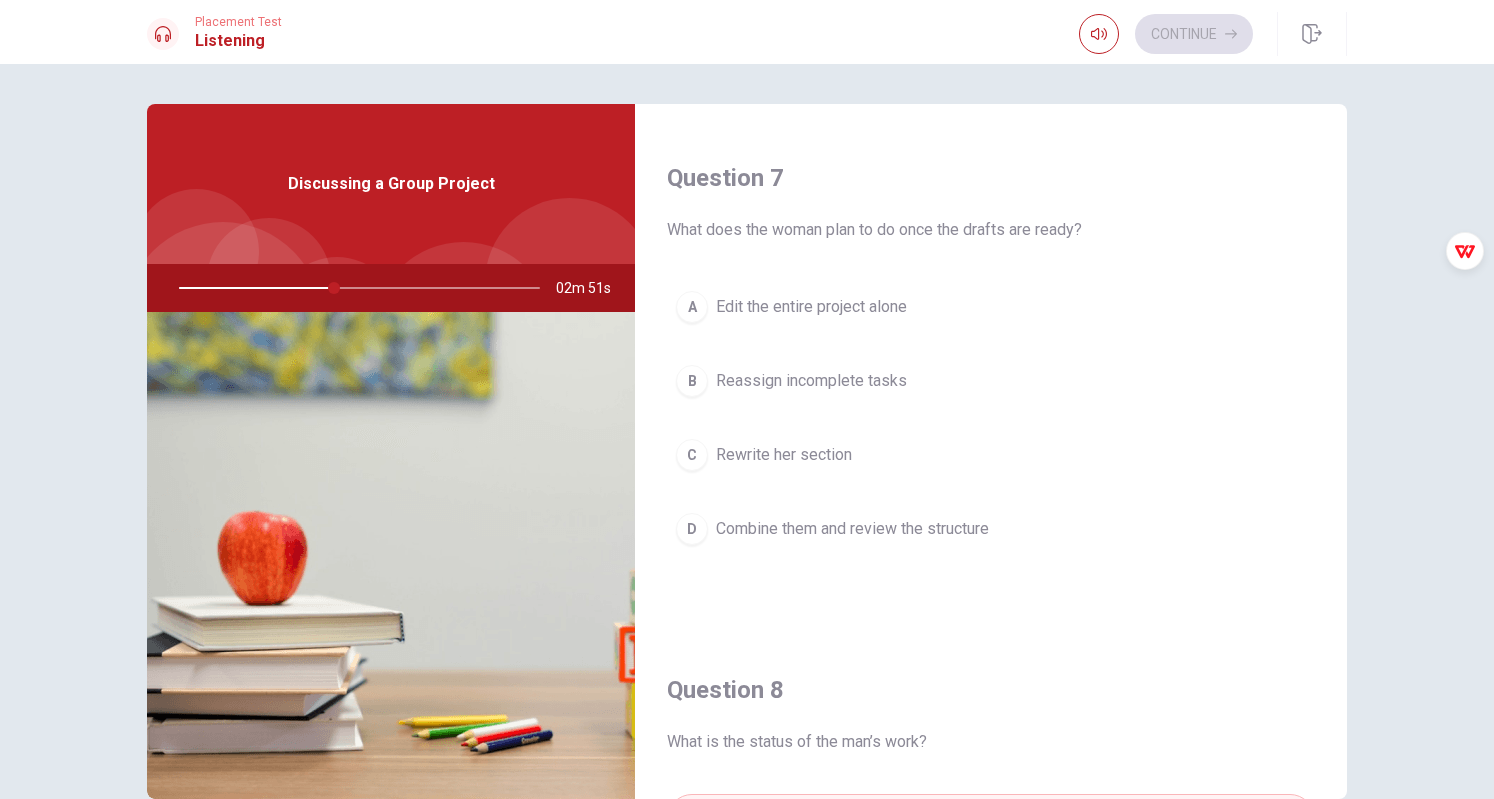 scroll, scrollTop: 451, scrollLeft: 0, axis: vertical 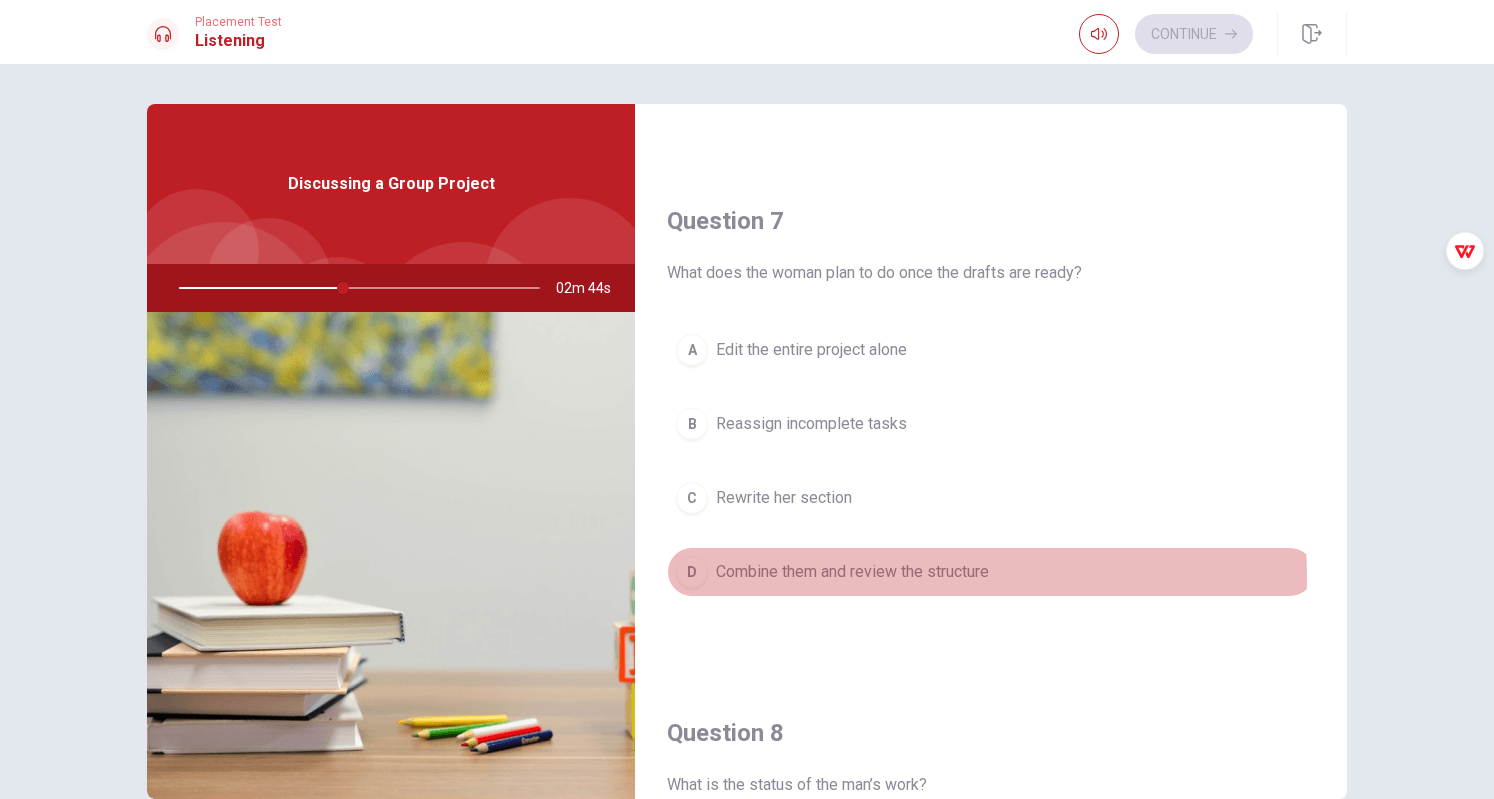 click on "Combine them and review the structure" at bounding box center (852, 572) 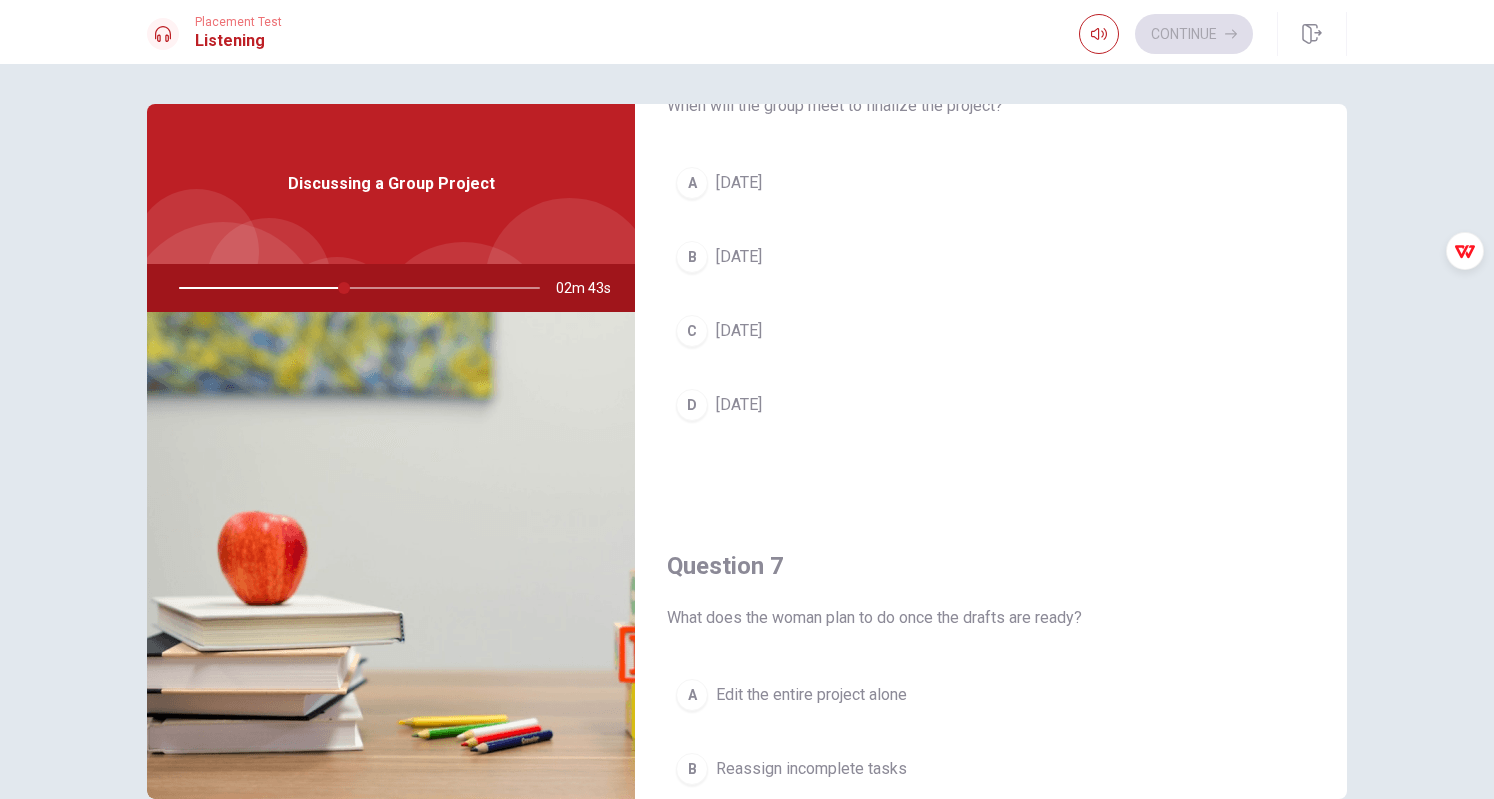 scroll, scrollTop: 51, scrollLeft: 0, axis: vertical 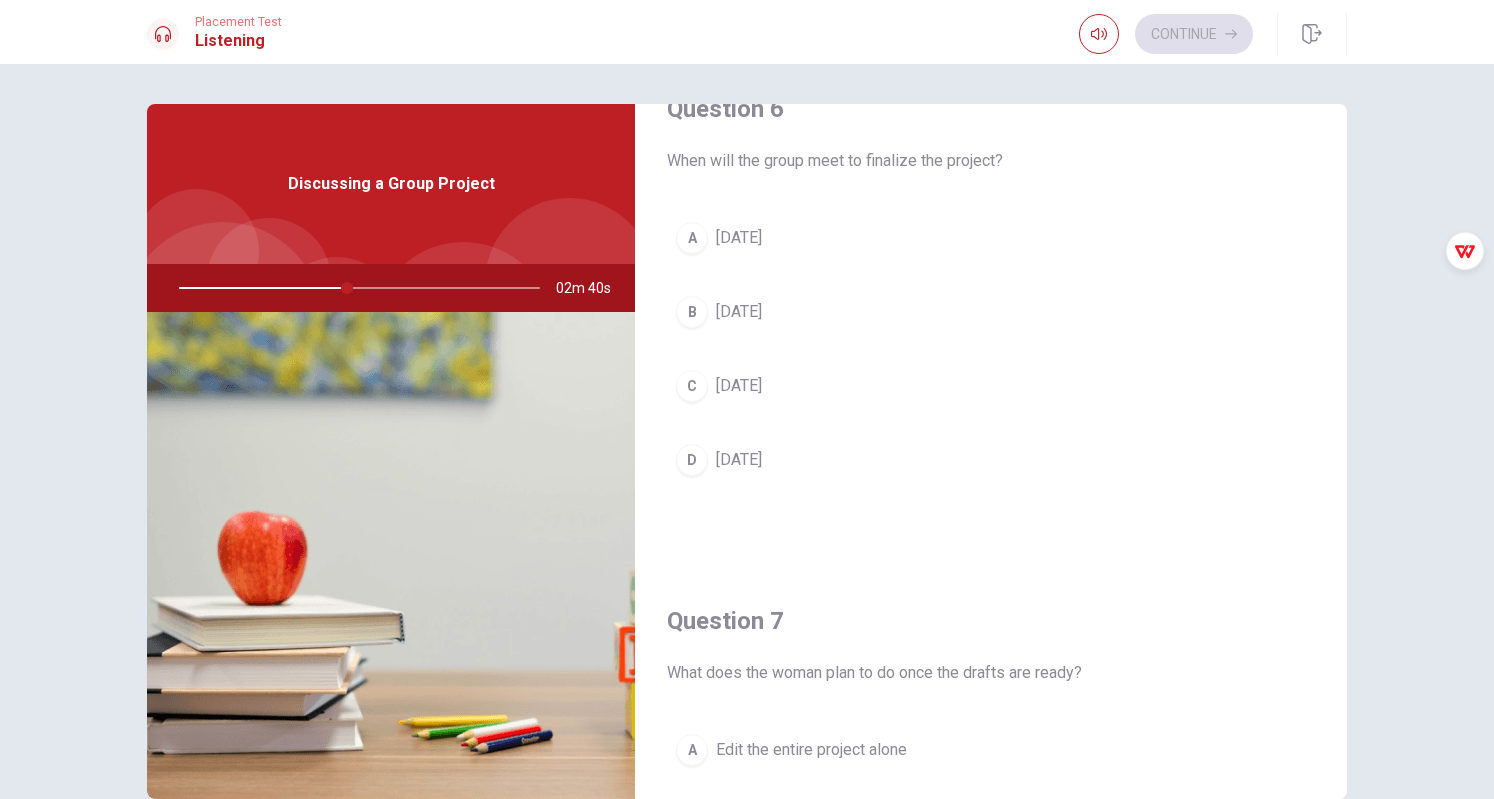 click on "[DATE]" at bounding box center (739, 386) 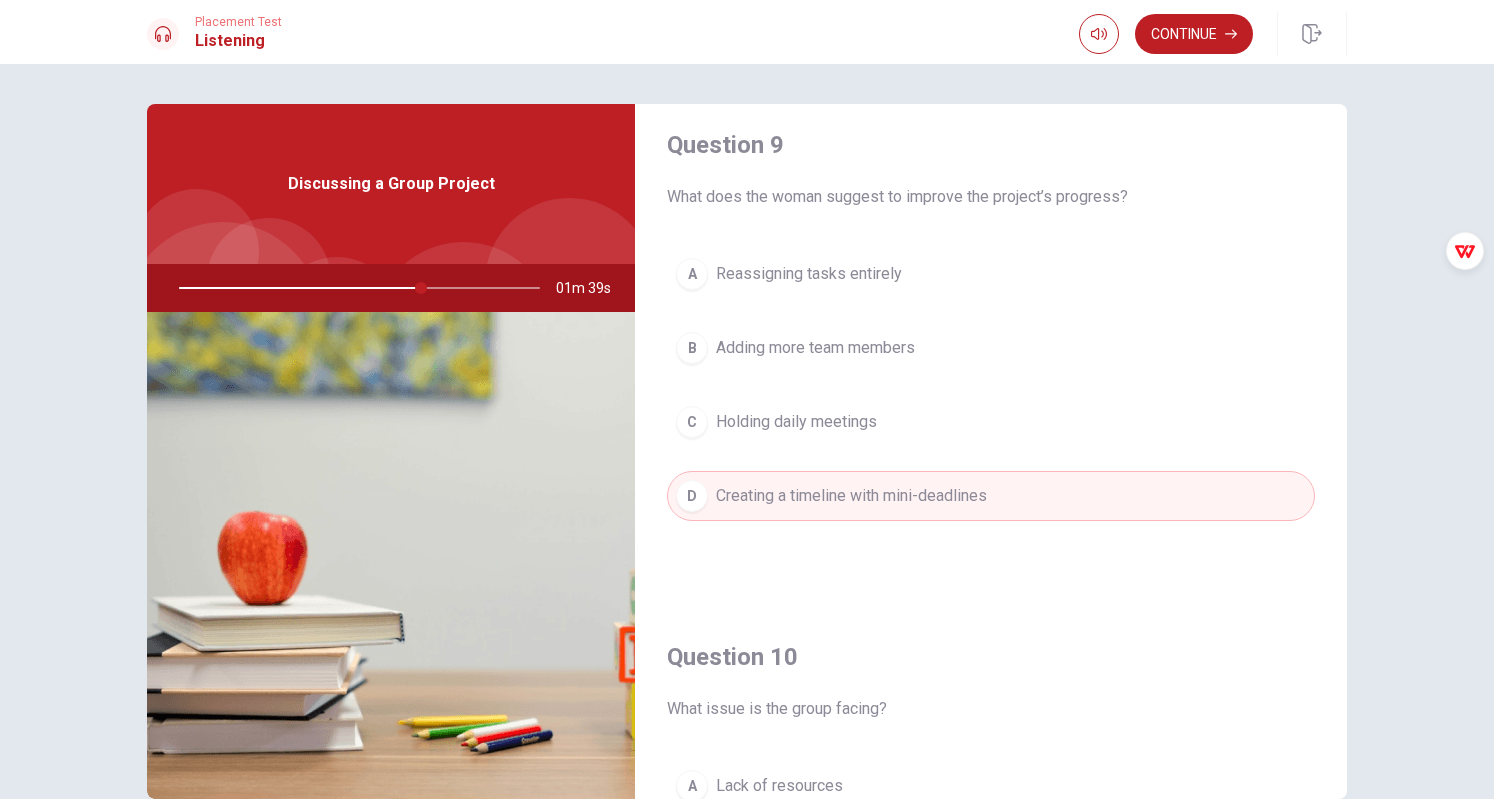 scroll, scrollTop: 1851, scrollLeft: 0, axis: vertical 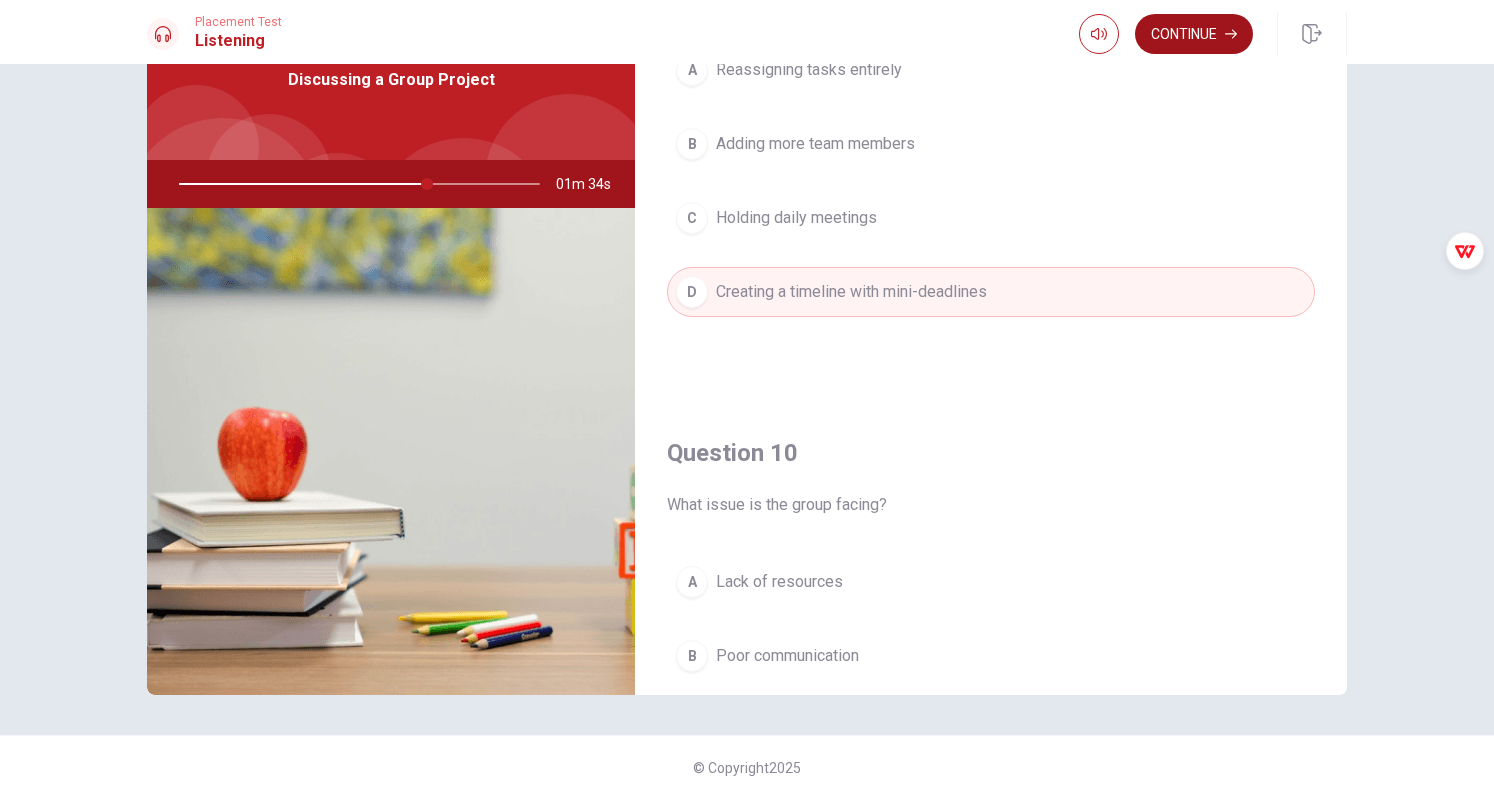click on "Continue" at bounding box center (1194, 34) 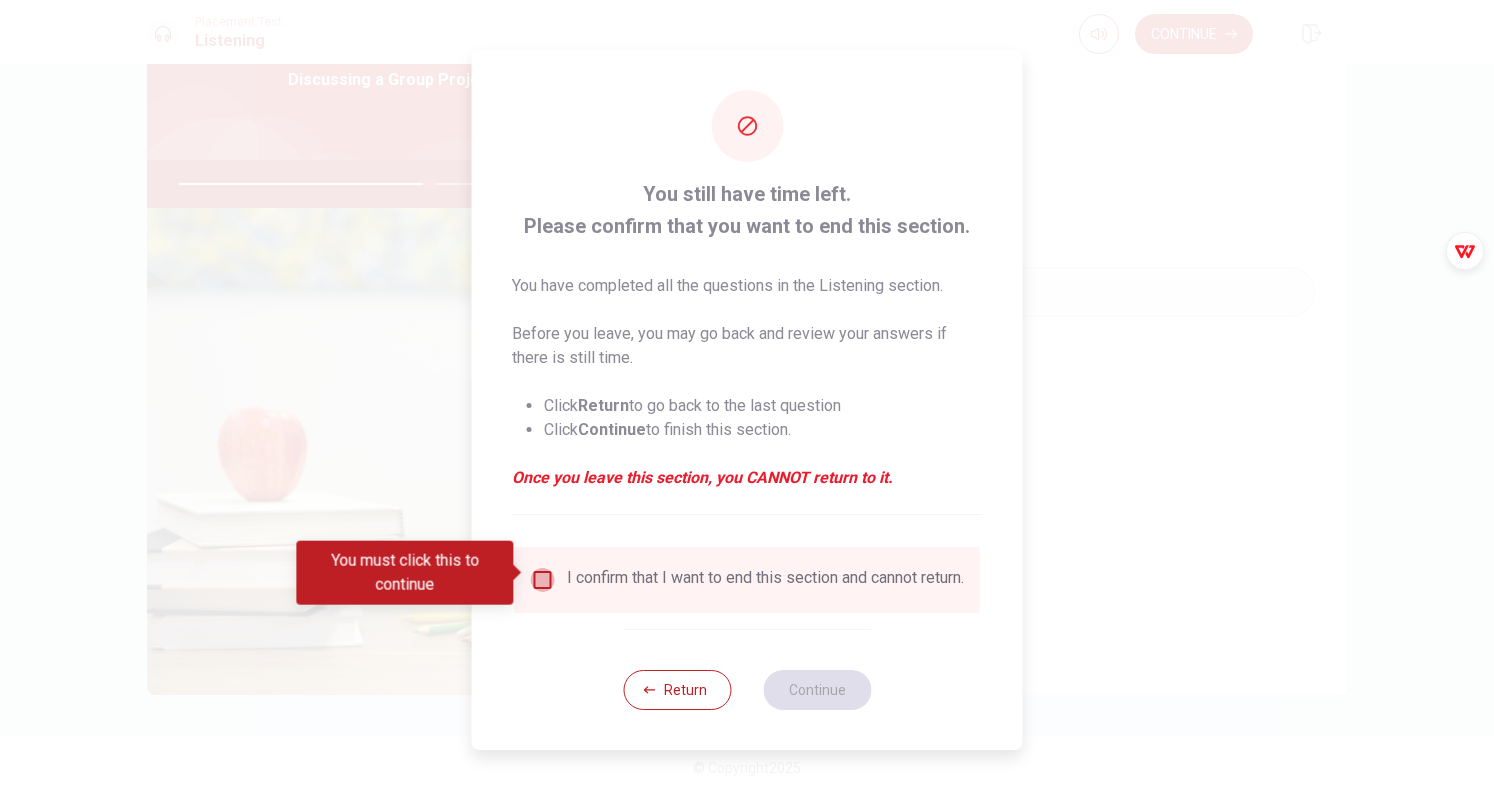click at bounding box center (543, 580) 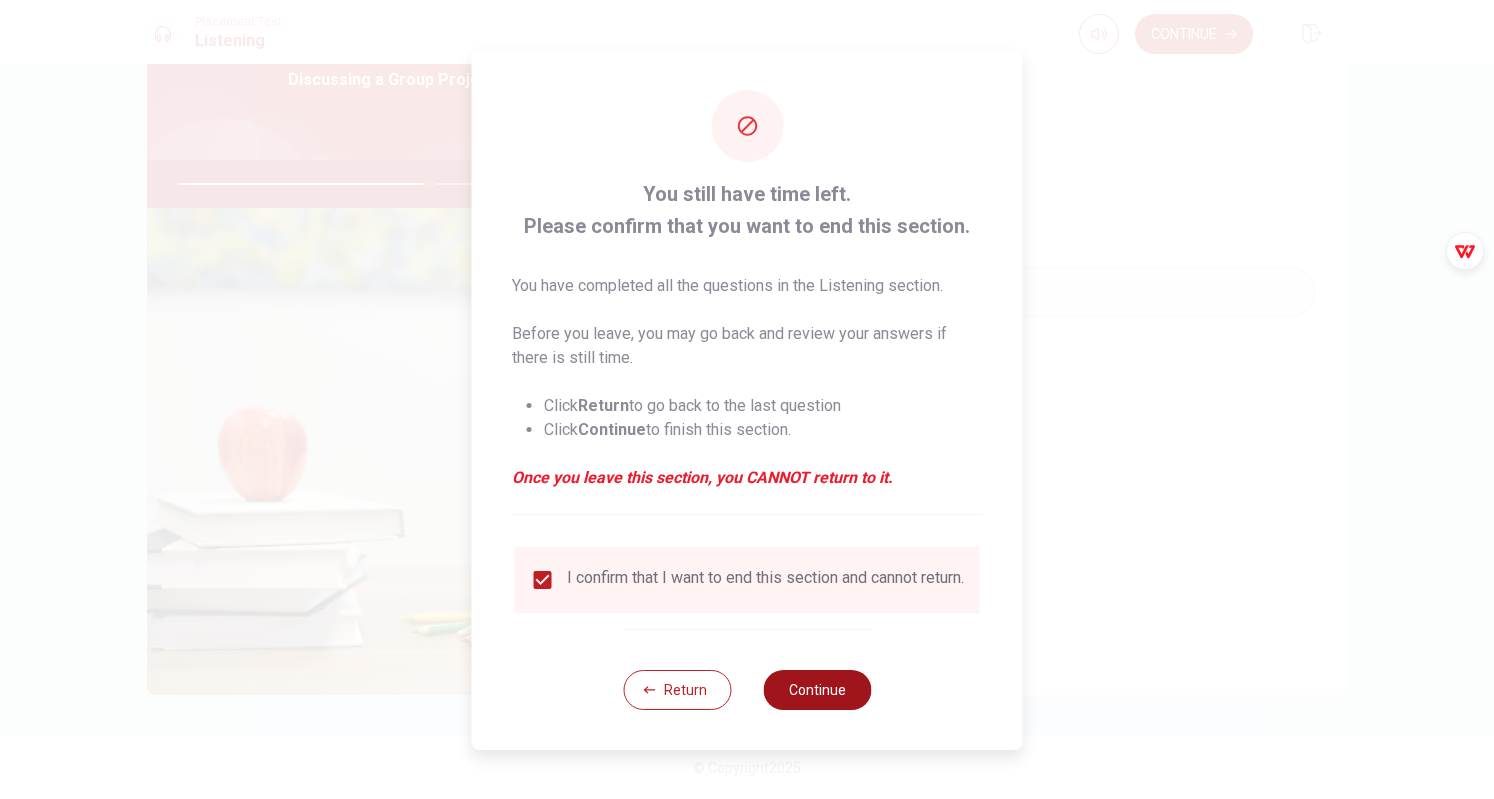 click on "Continue" at bounding box center [817, 690] 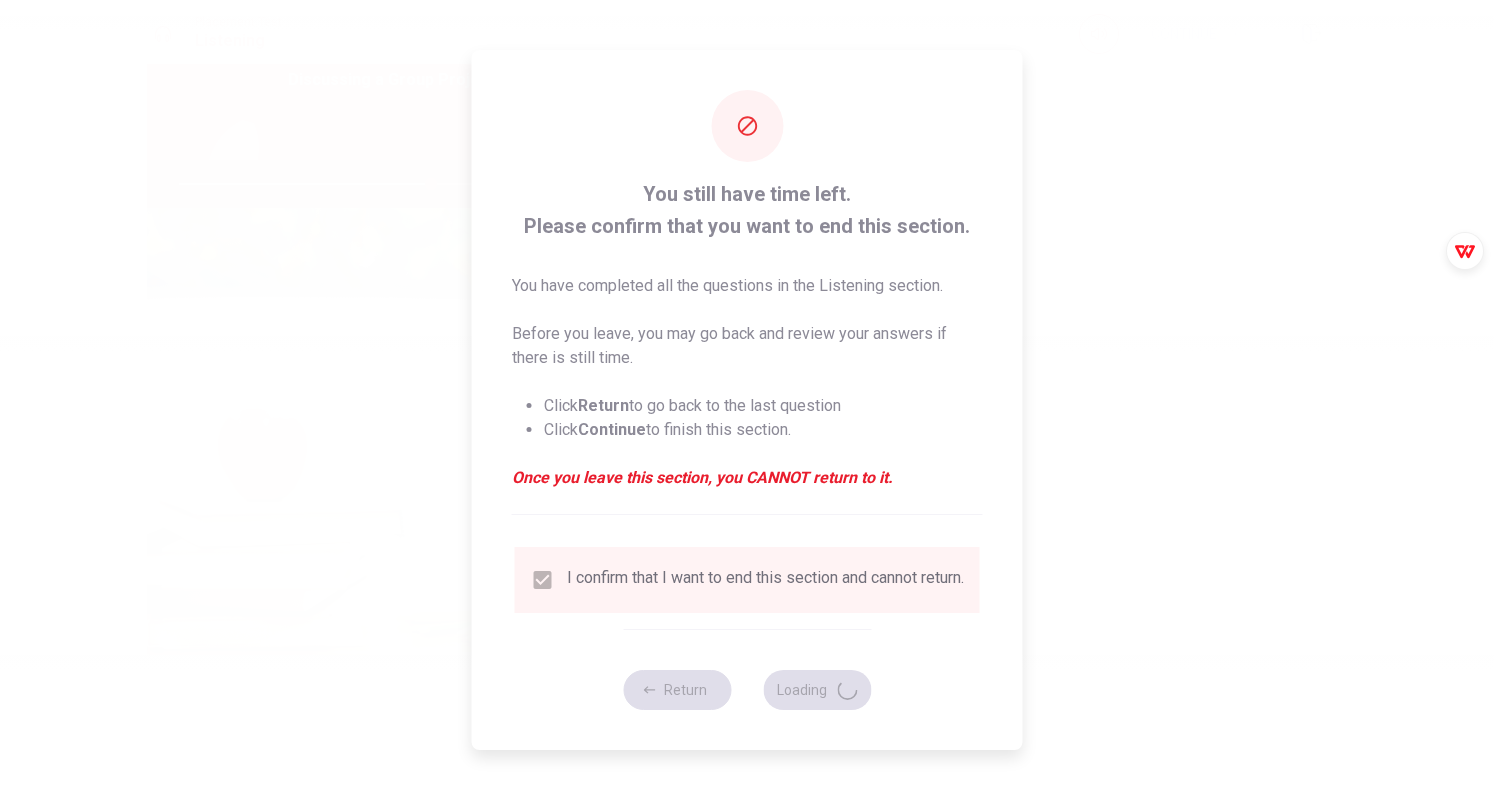 type on "70" 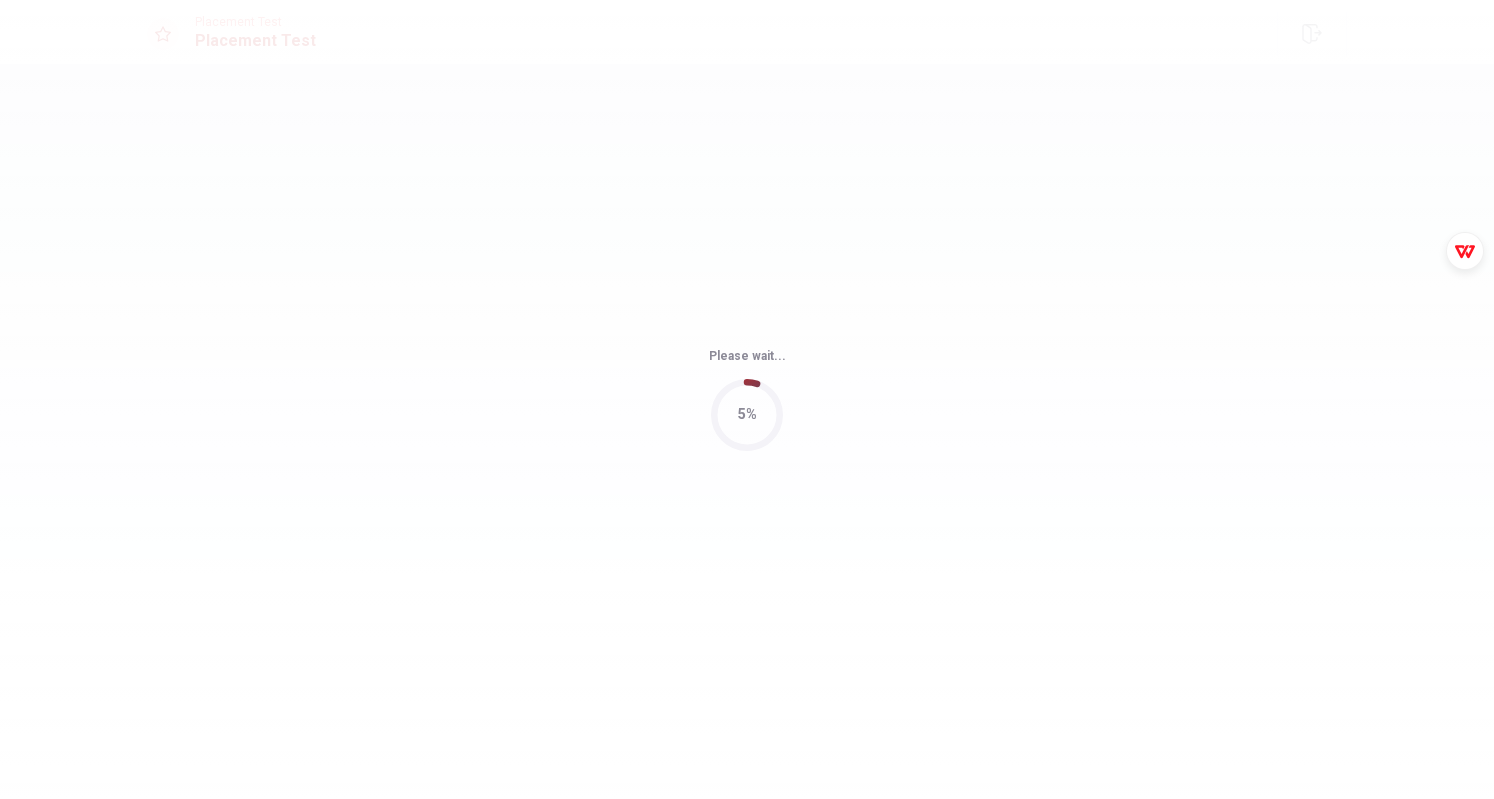 scroll, scrollTop: 0, scrollLeft: 0, axis: both 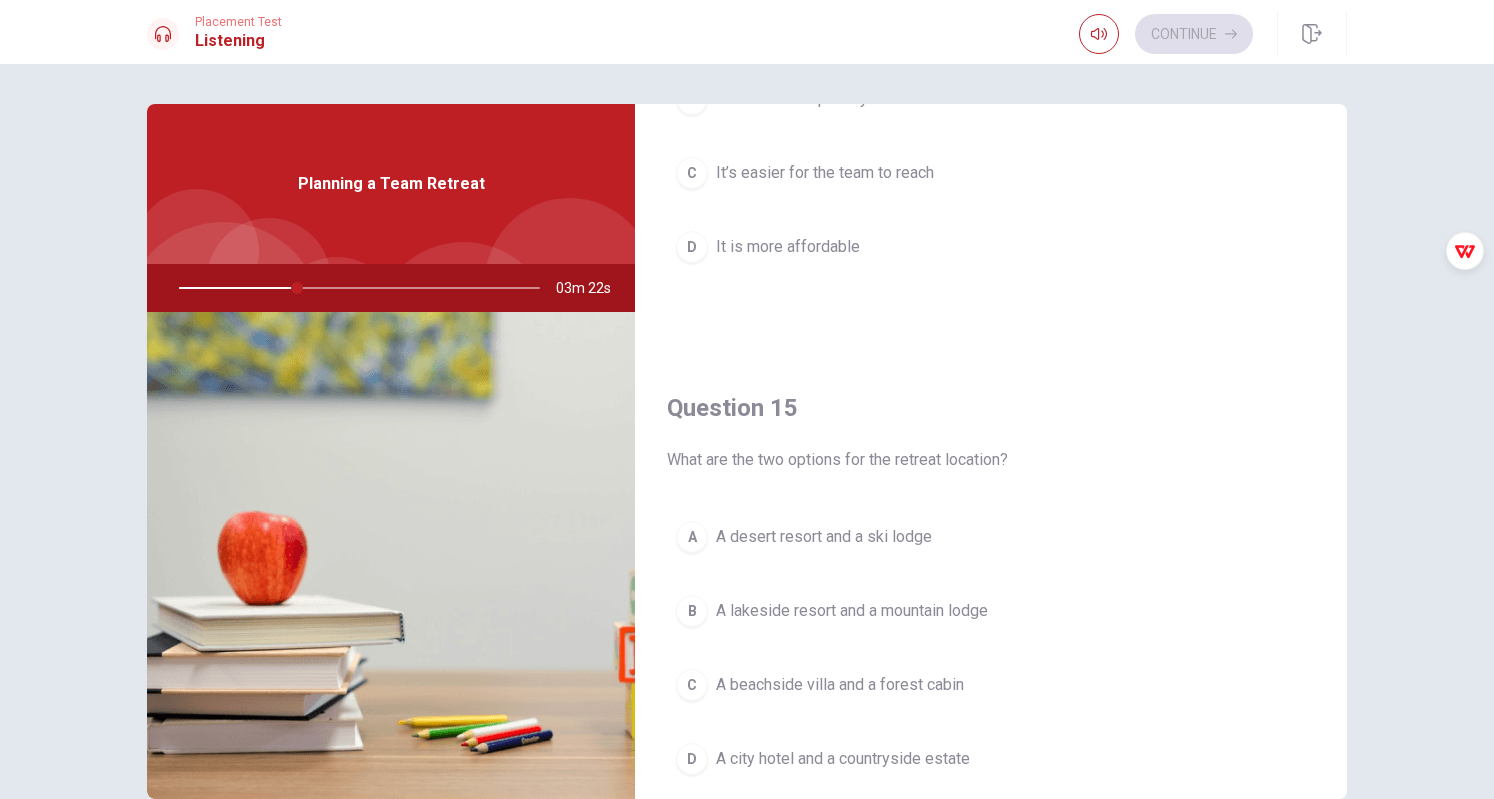 click on "B A lakeside resort and a mountain lodge" at bounding box center (991, 611) 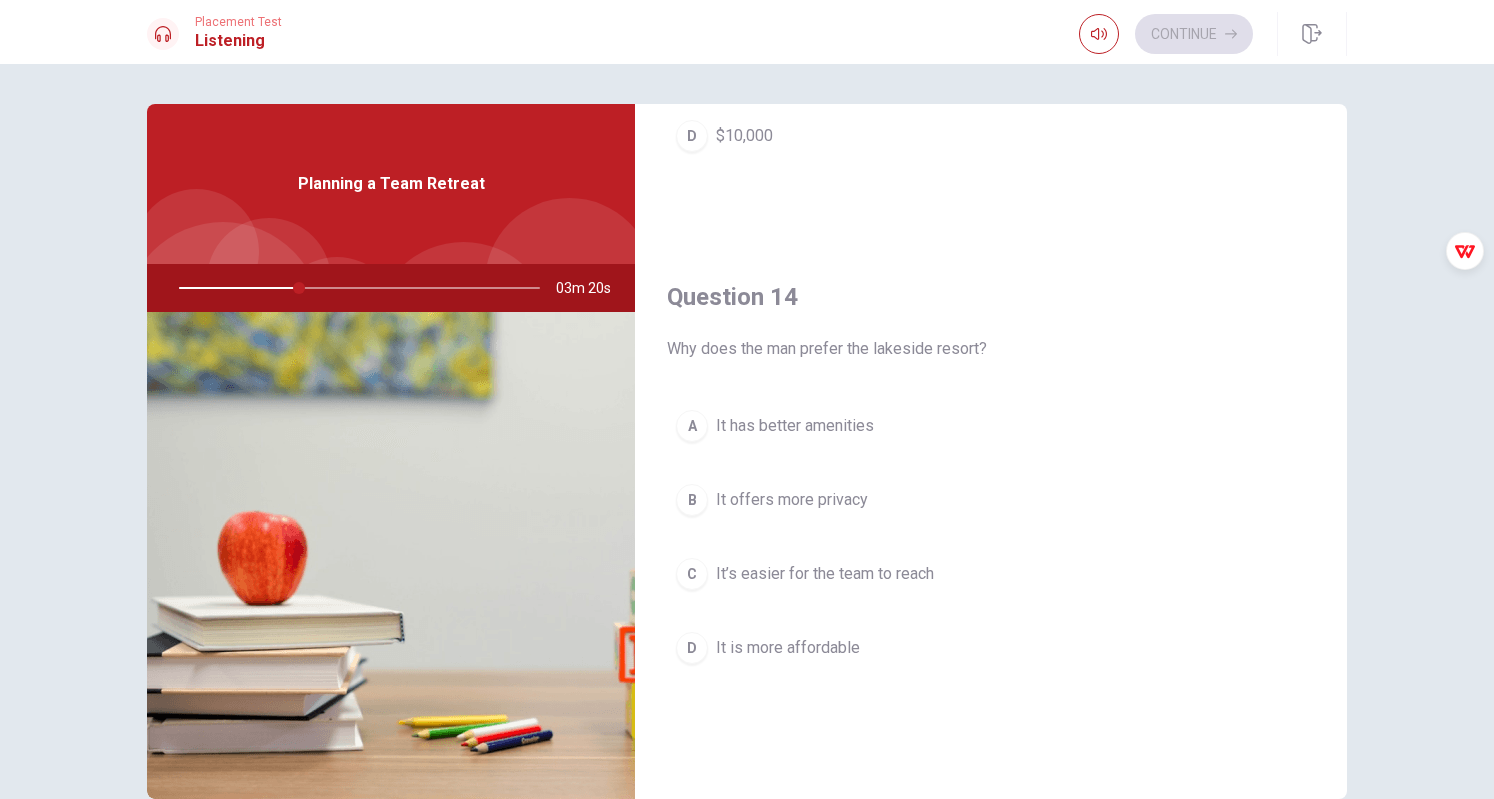scroll, scrollTop: 1351, scrollLeft: 0, axis: vertical 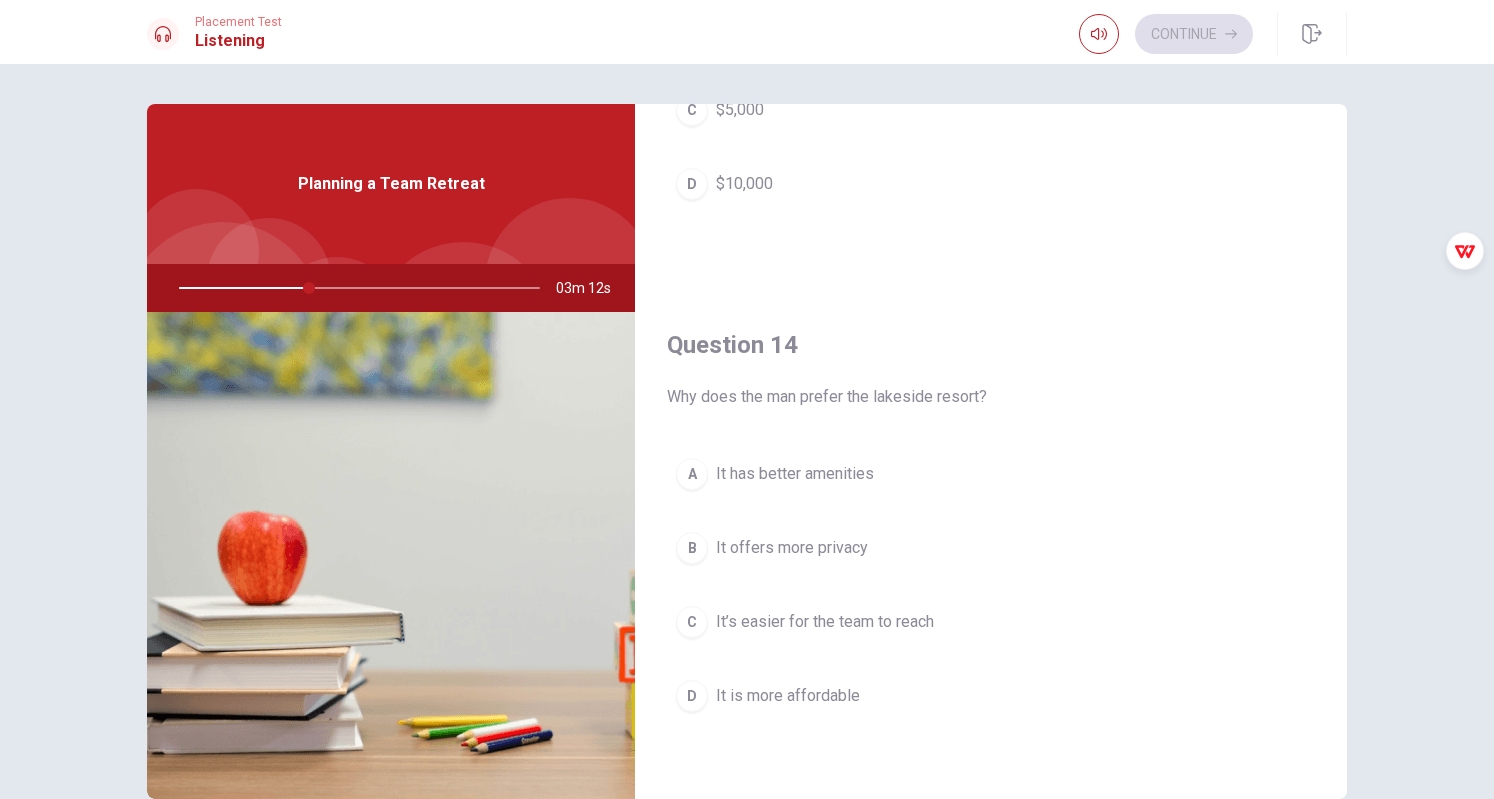 click on "C It’s easier for the team to reach" at bounding box center [991, 622] 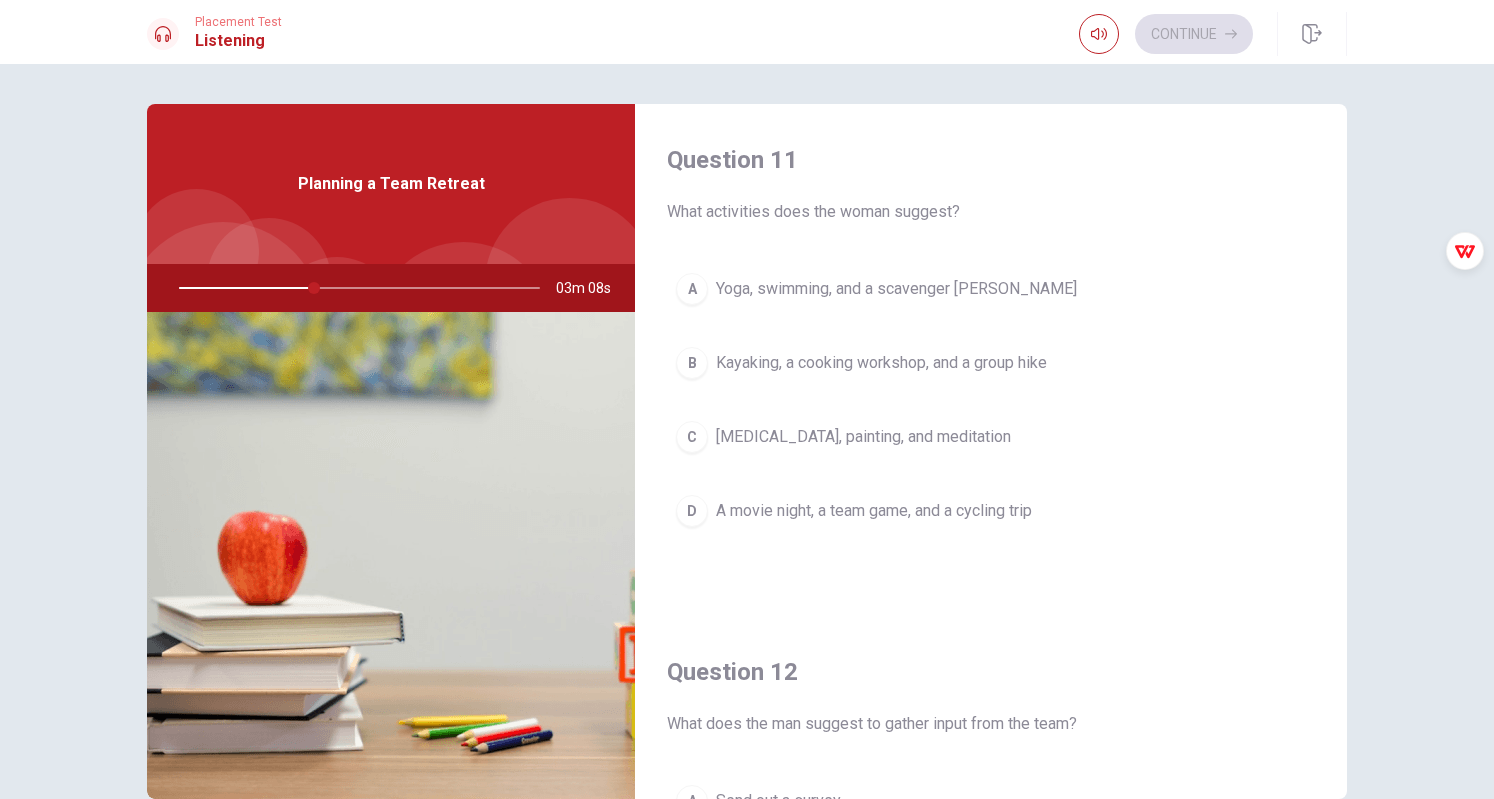scroll, scrollTop: 0, scrollLeft: 0, axis: both 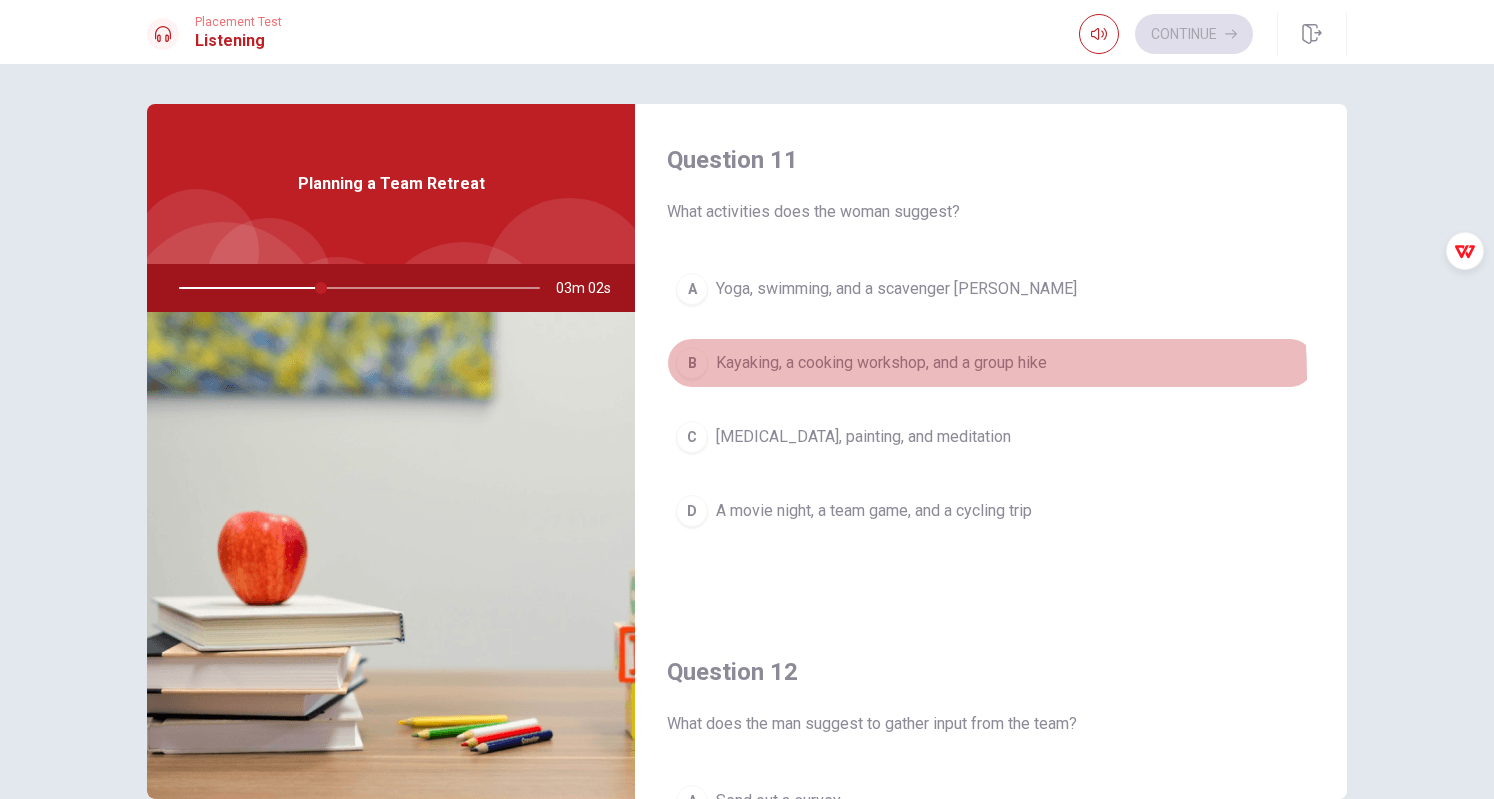 click on "B Kayaking, a cooking workshop, and a group hike" at bounding box center [991, 363] 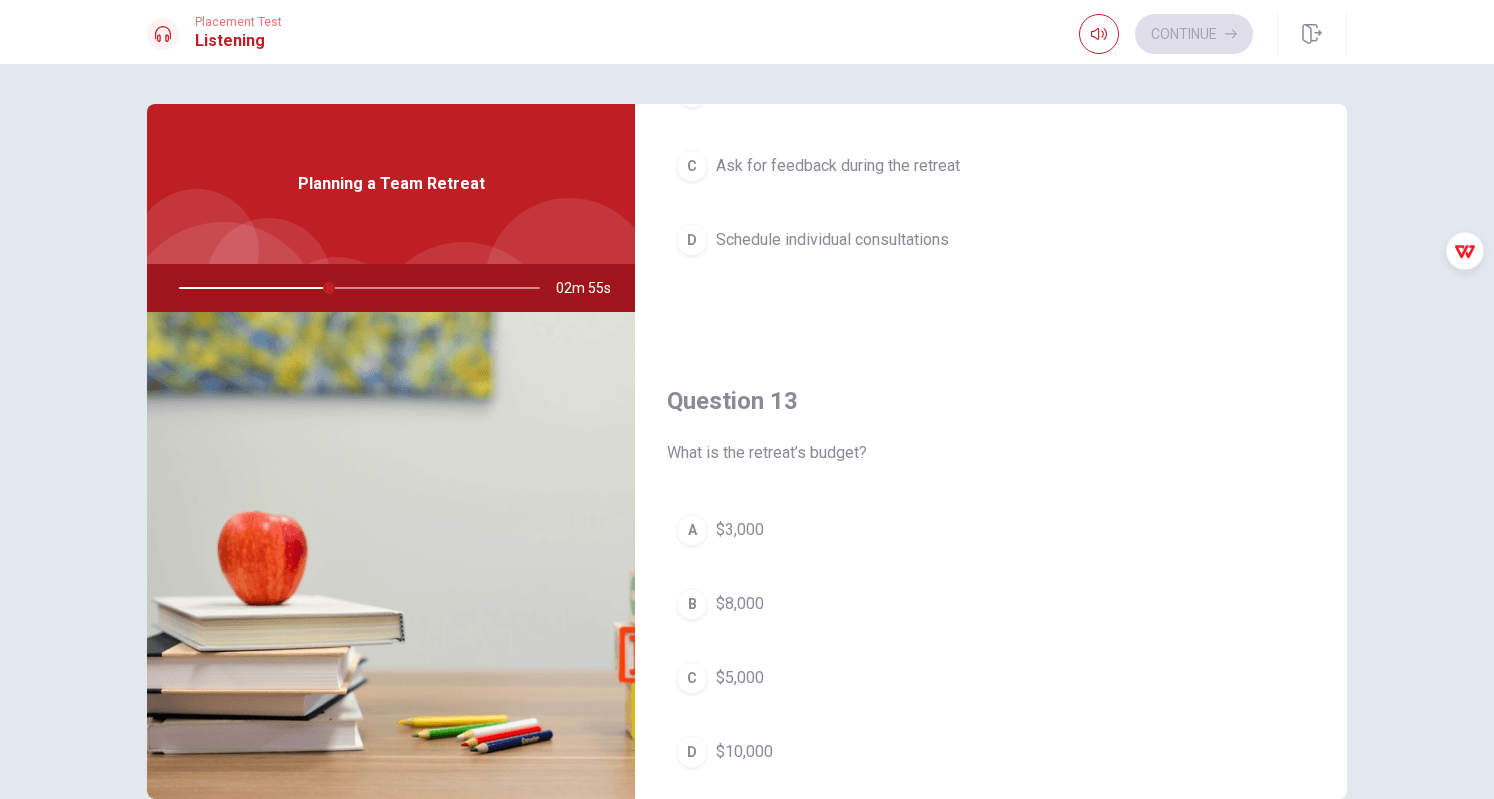 scroll, scrollTop: 800, scrollLeft: 0, axis: vertical 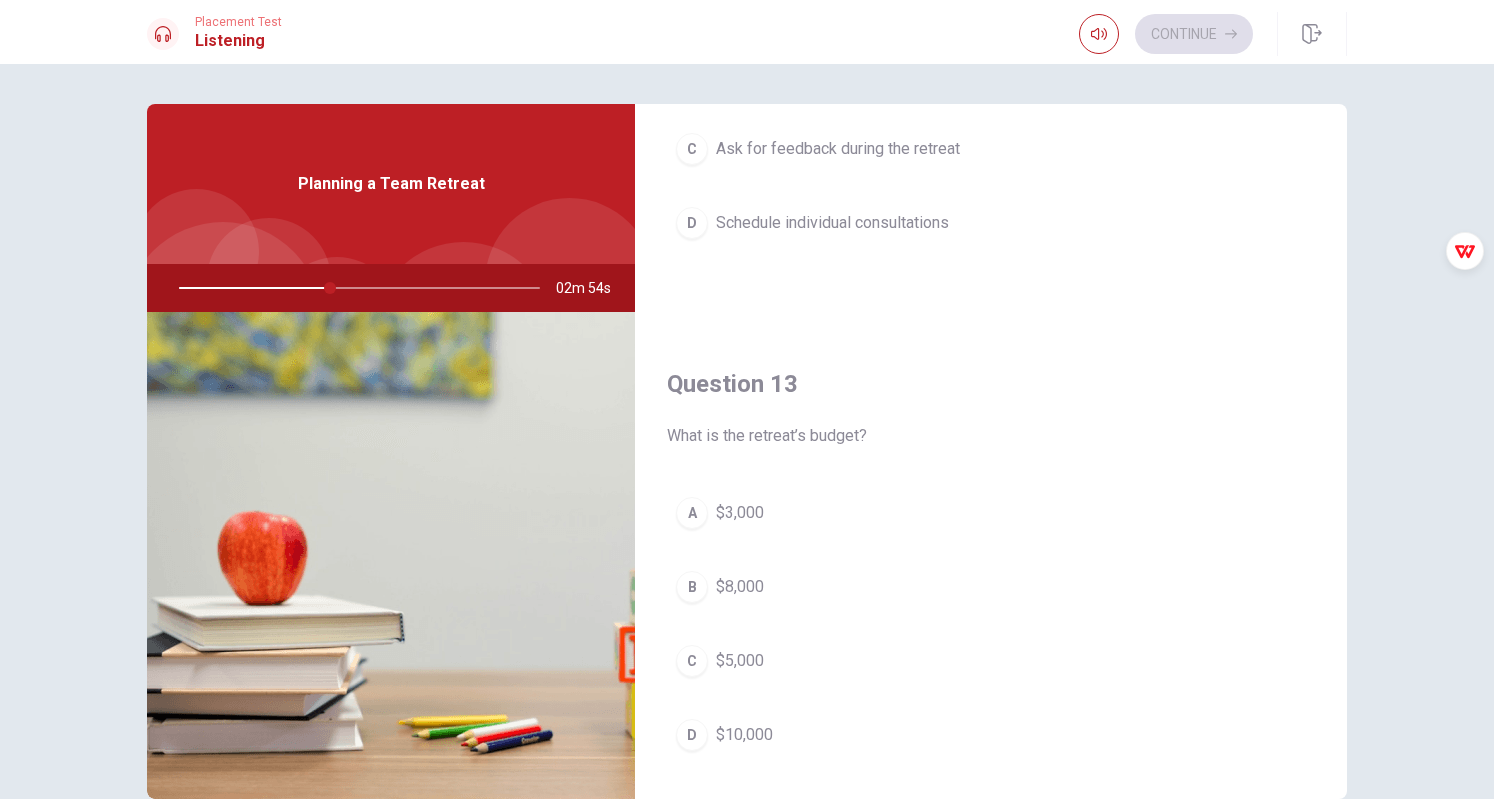 click on "$5,000" at bounding box center (740, 661) 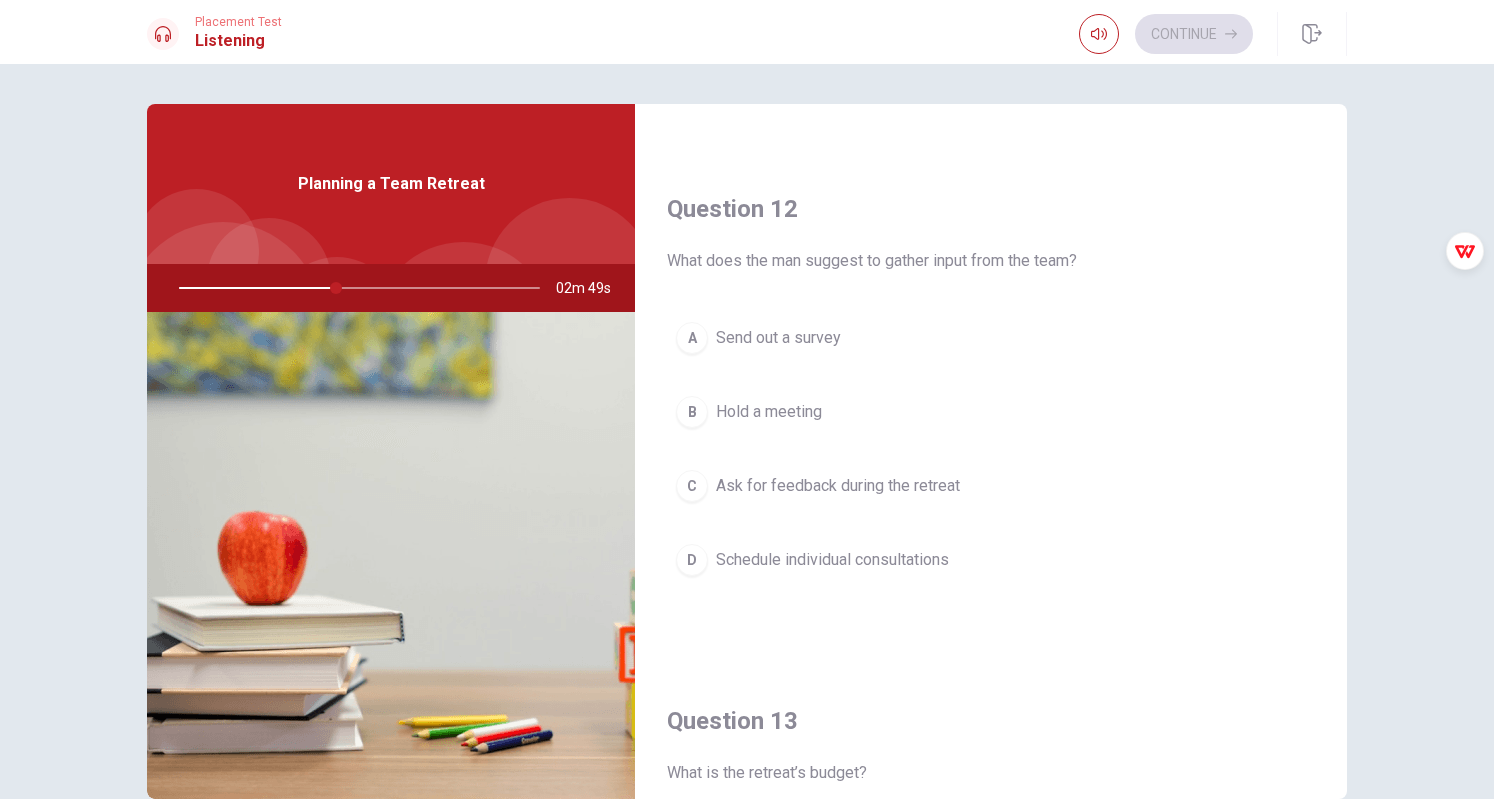 scroll, scrollTop: 300, scrollLeft: 0, axis: vertical 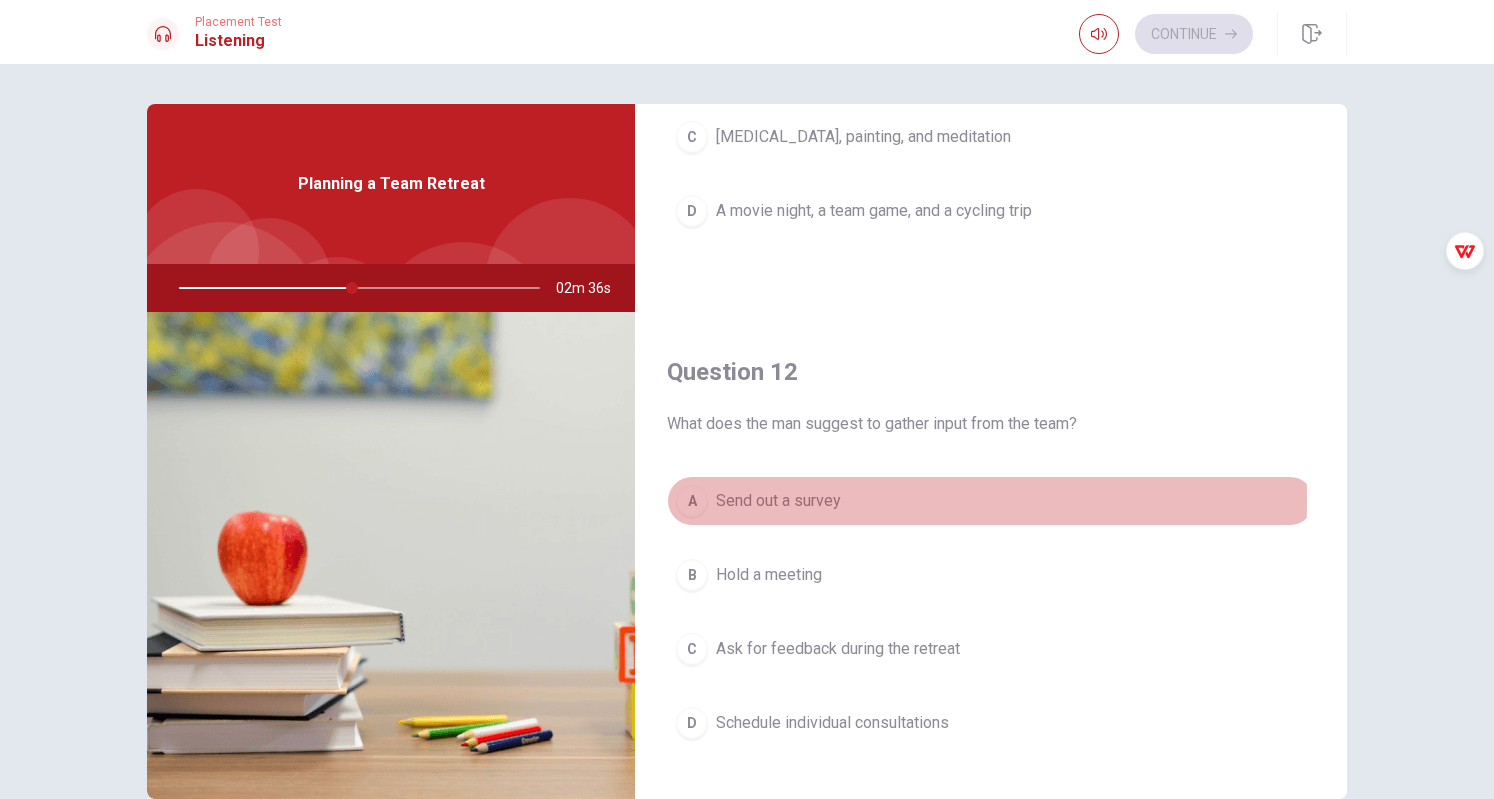 click on "Send out a survey" at bounding box center (778, 501) 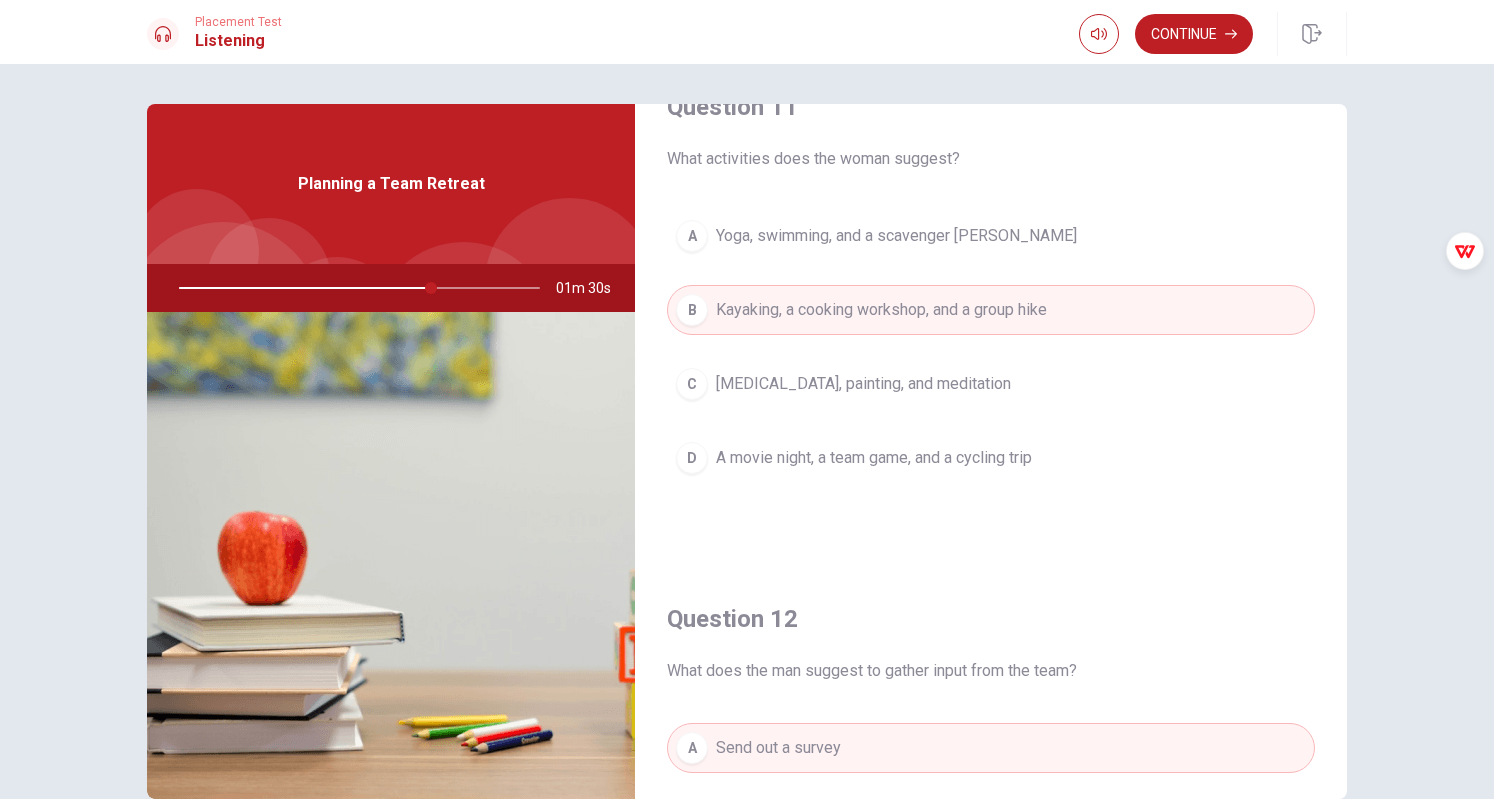 scroll, scrollTop: 51, scrollLeft: 0, axis: vertical 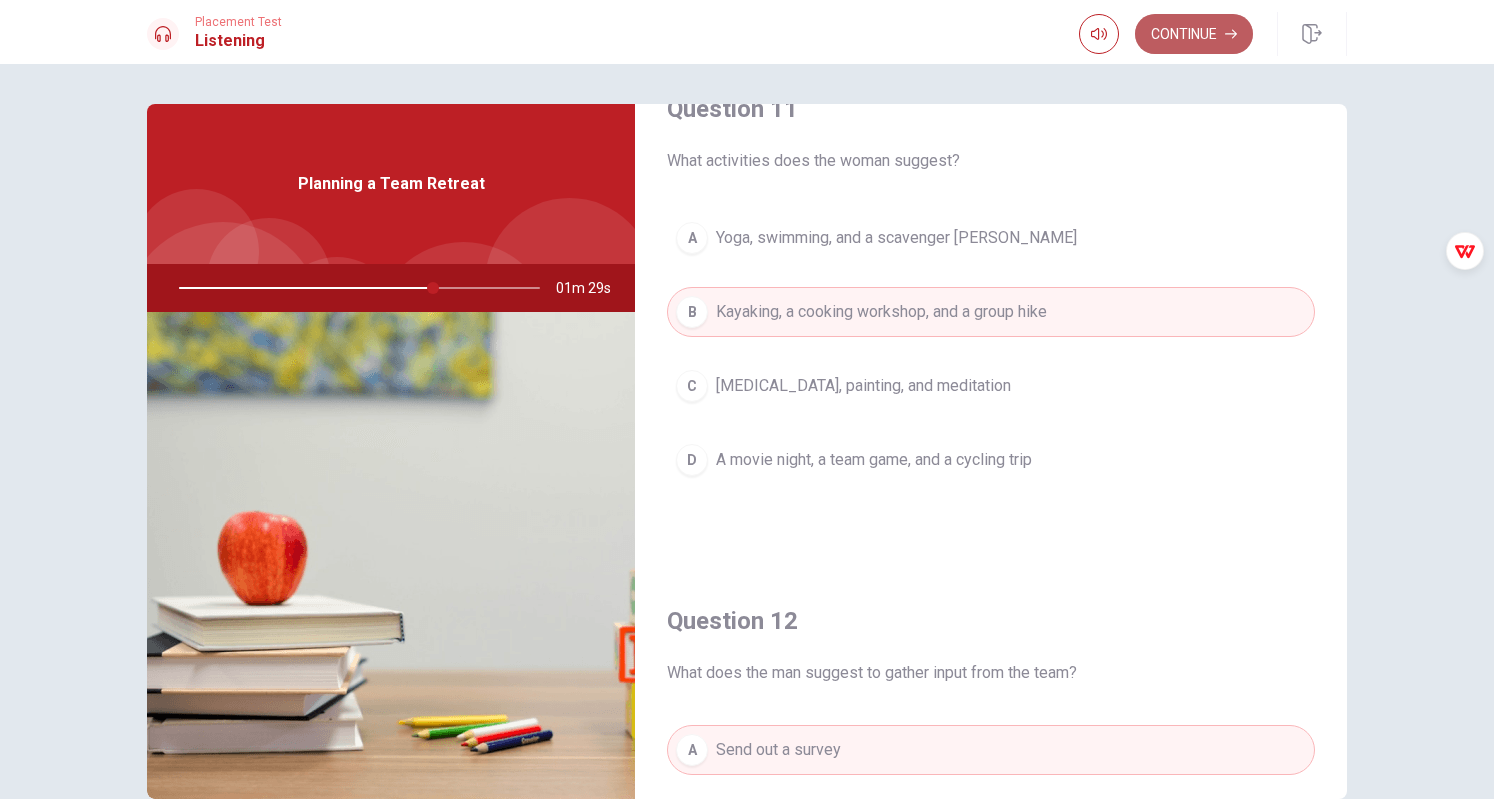 click on "Continue" at bounding box center [1194, 34] 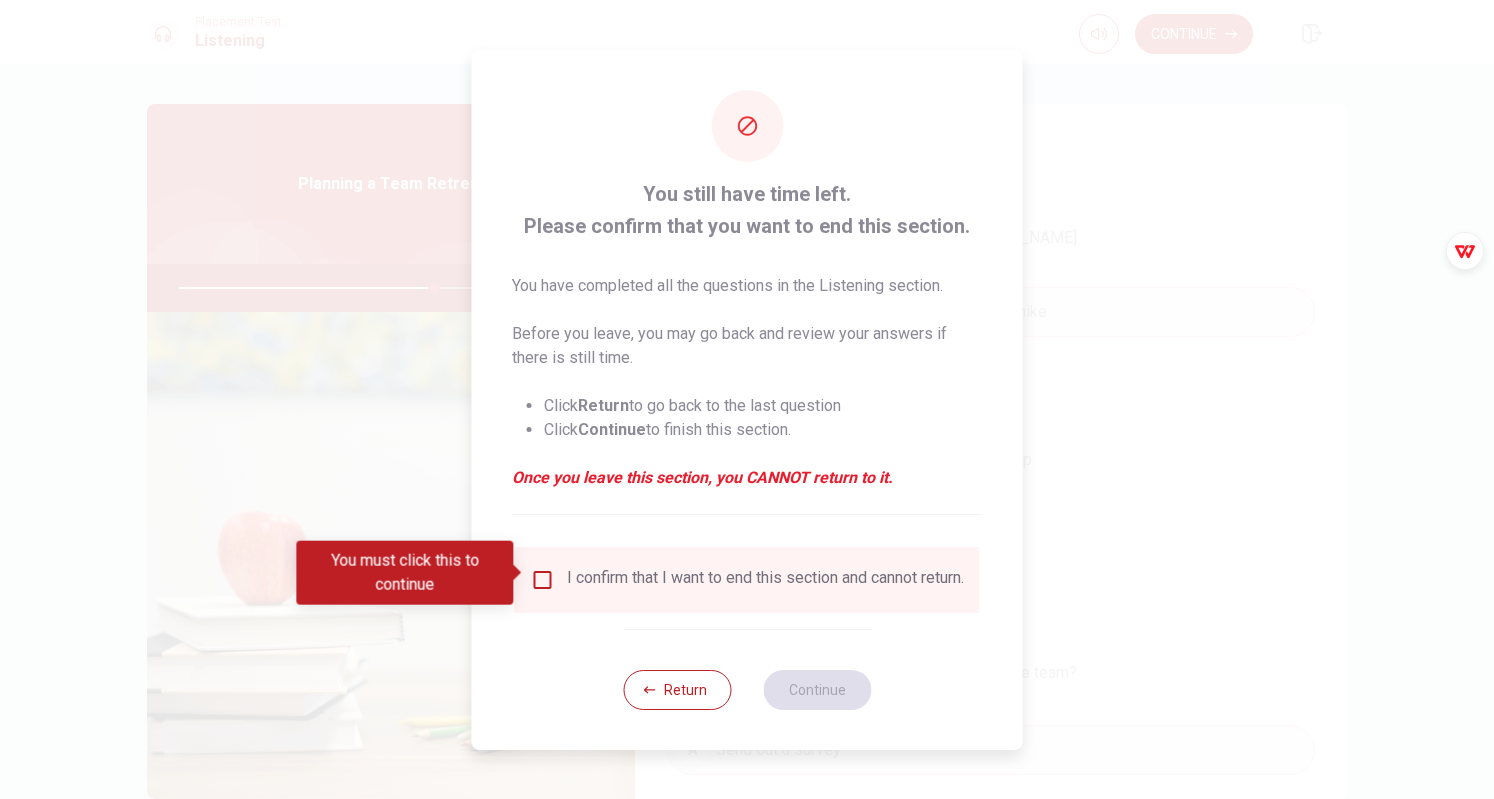 click at bounding box center (543, 580) 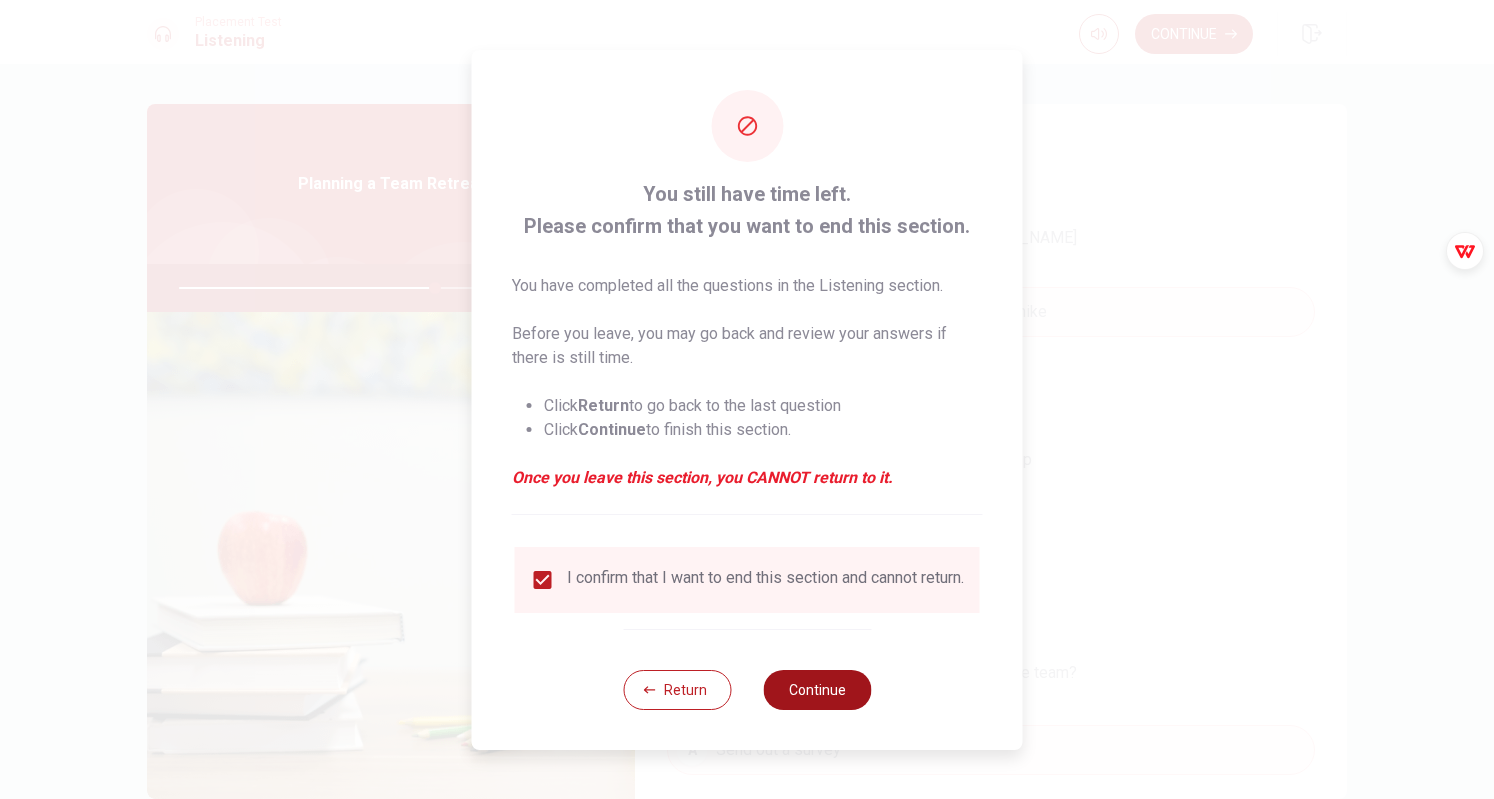 click on "Continue" at bounding box center (817, 690) 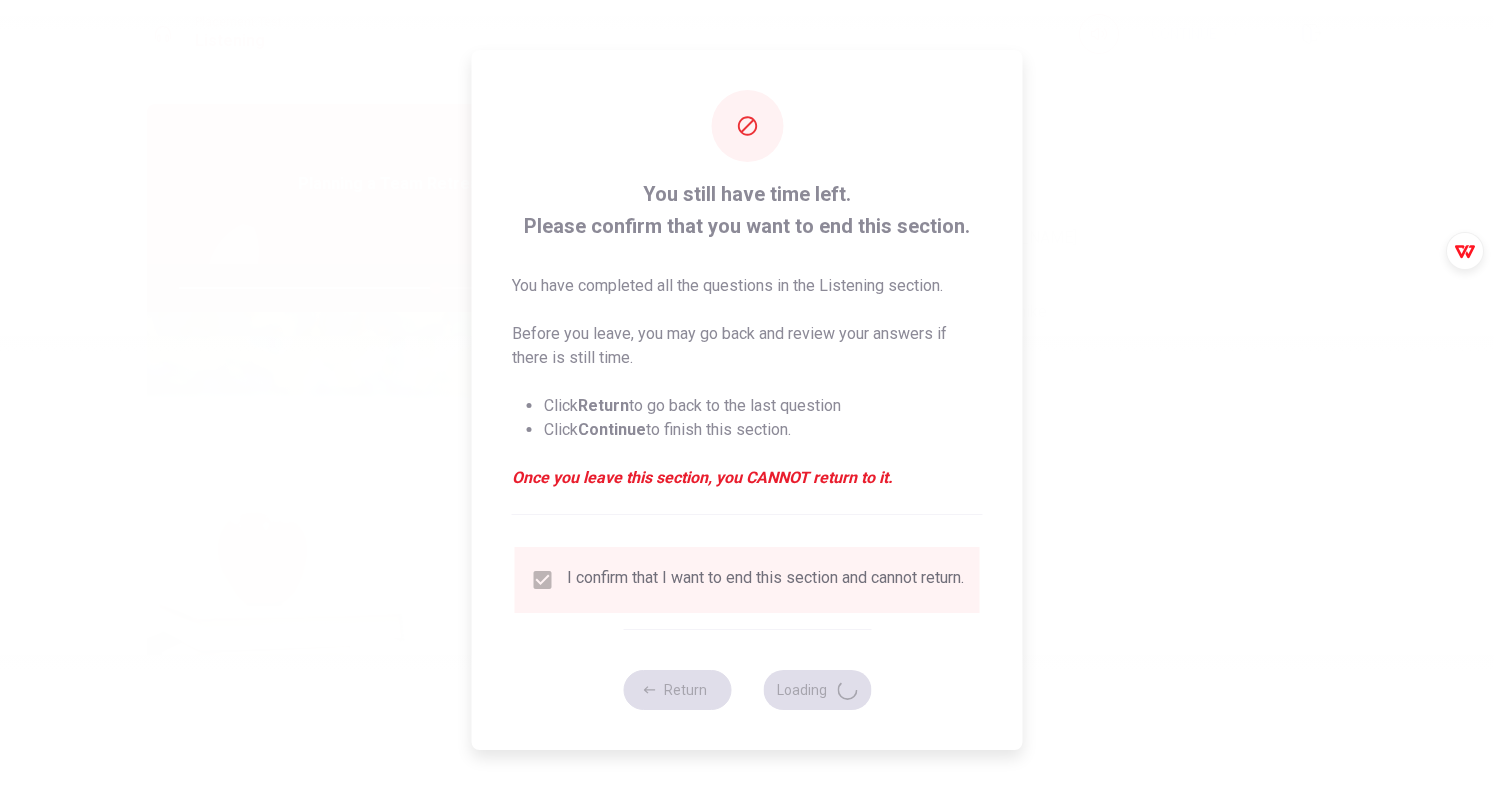 type on "72" 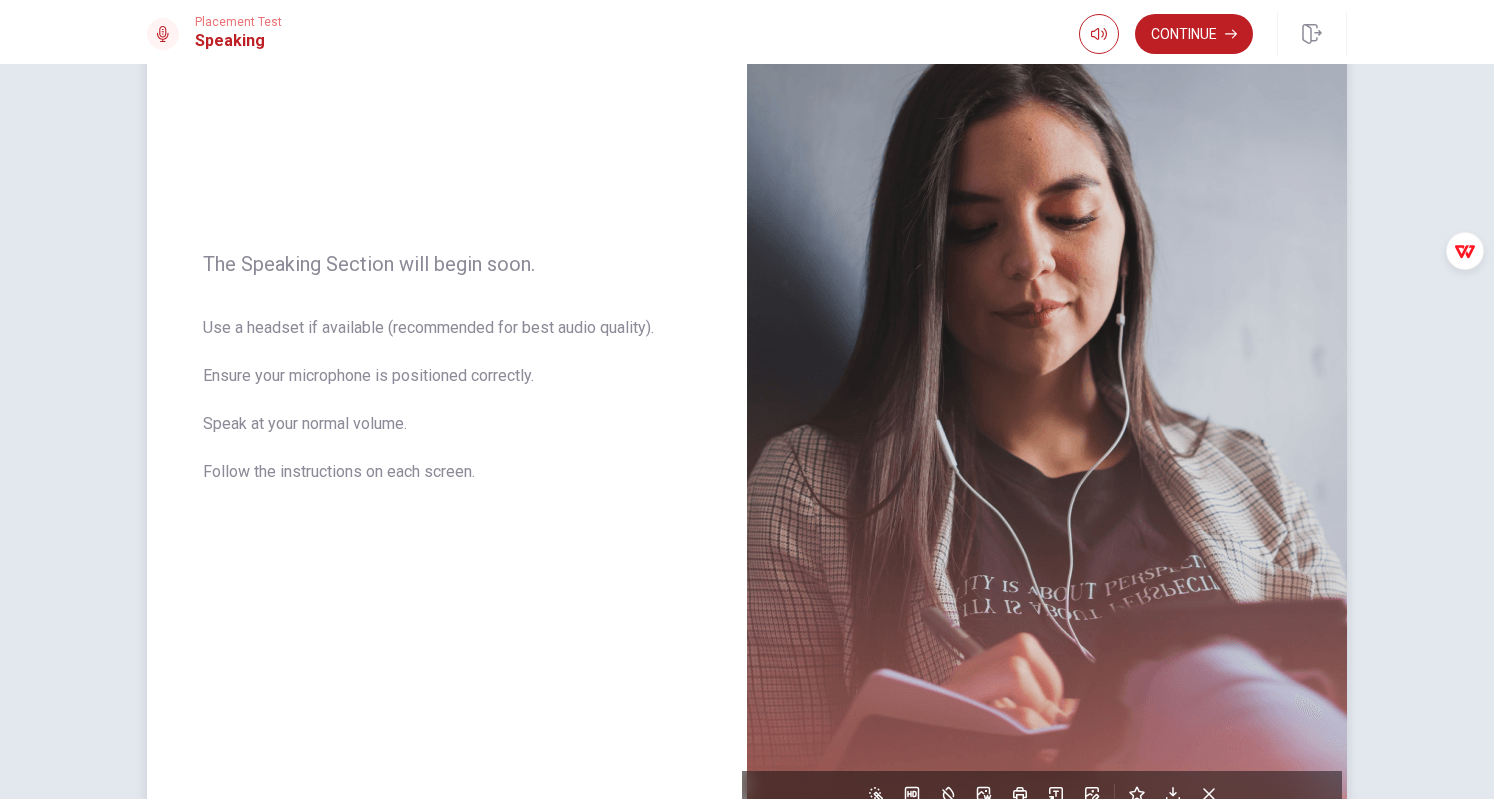 scroll, scrollTop: 80, scrollLeft: 0, axis: vertical 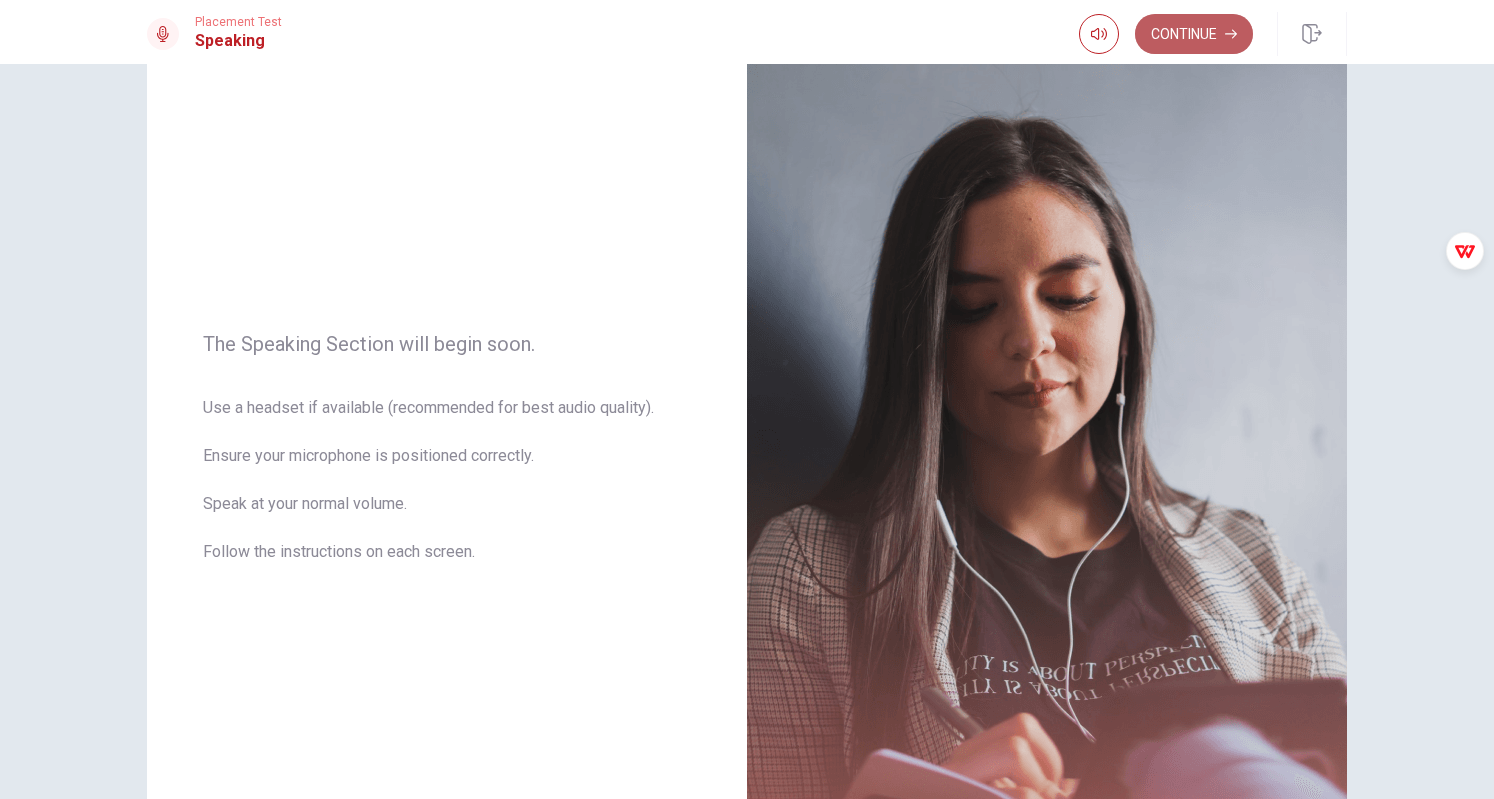click on "Continue" at bounding box center (1194, 34) 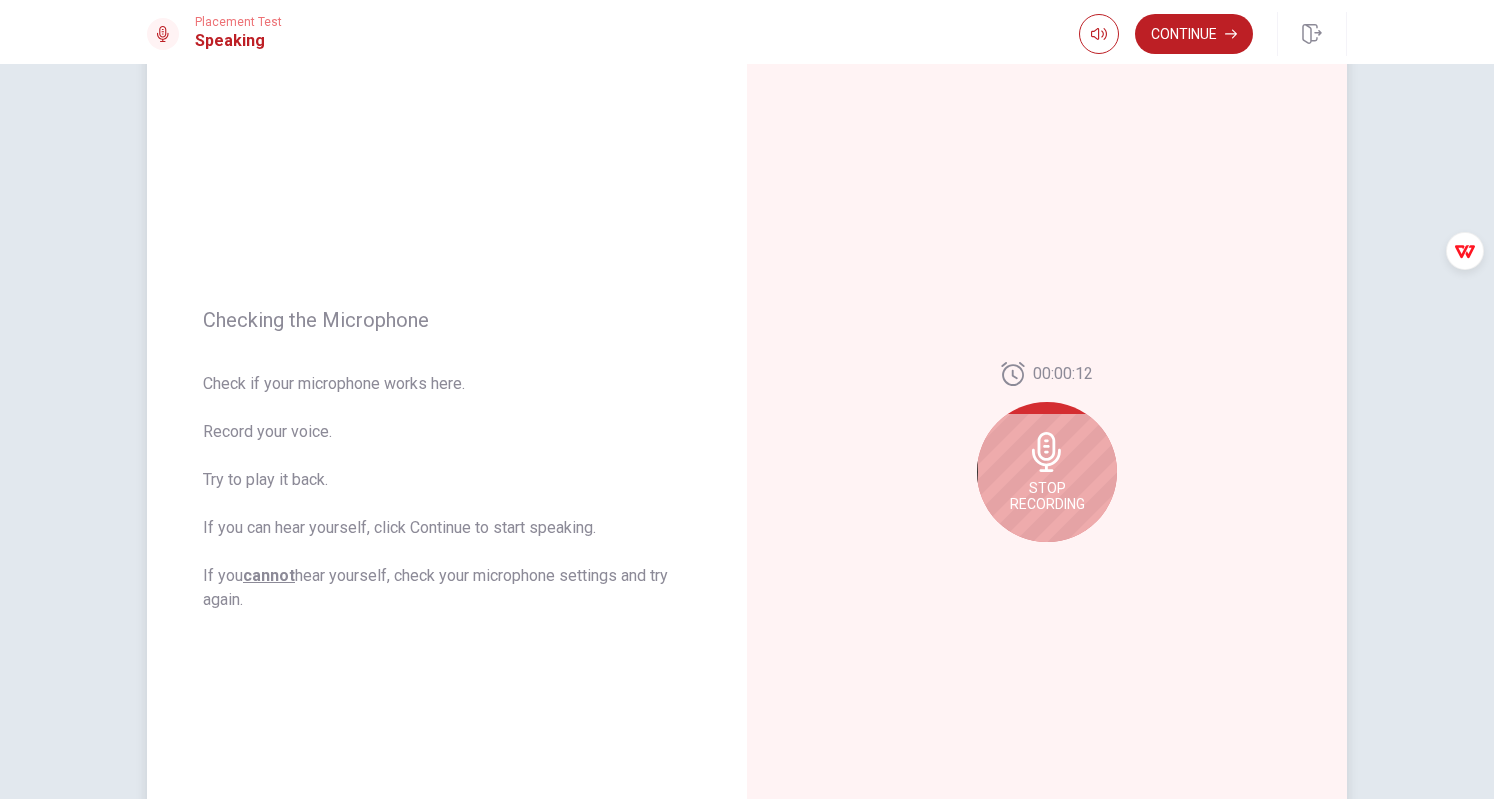 click on "Stop   Recording" at bounding box center [1047, 496] 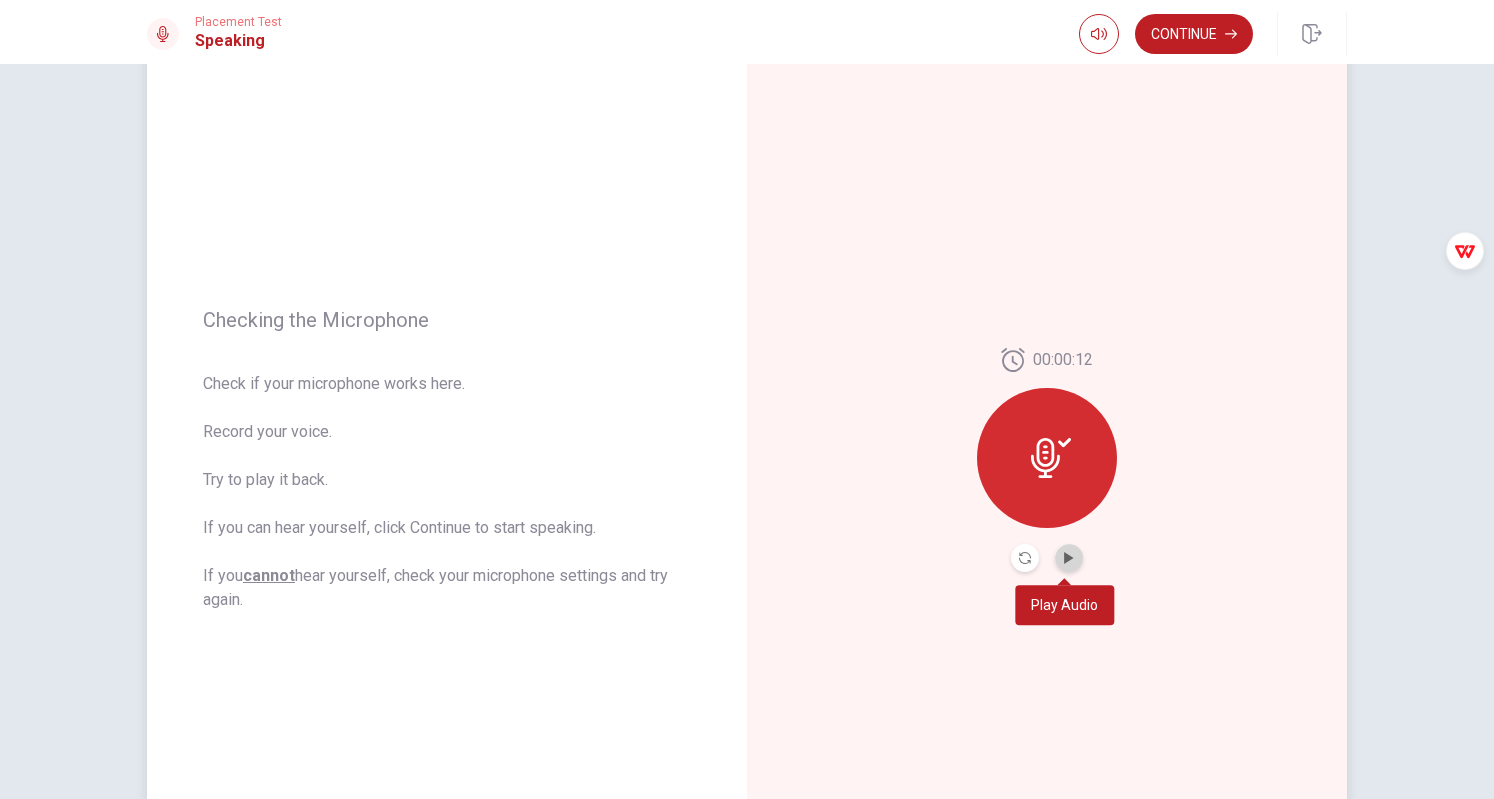 click at bounding box center (1069, 558) 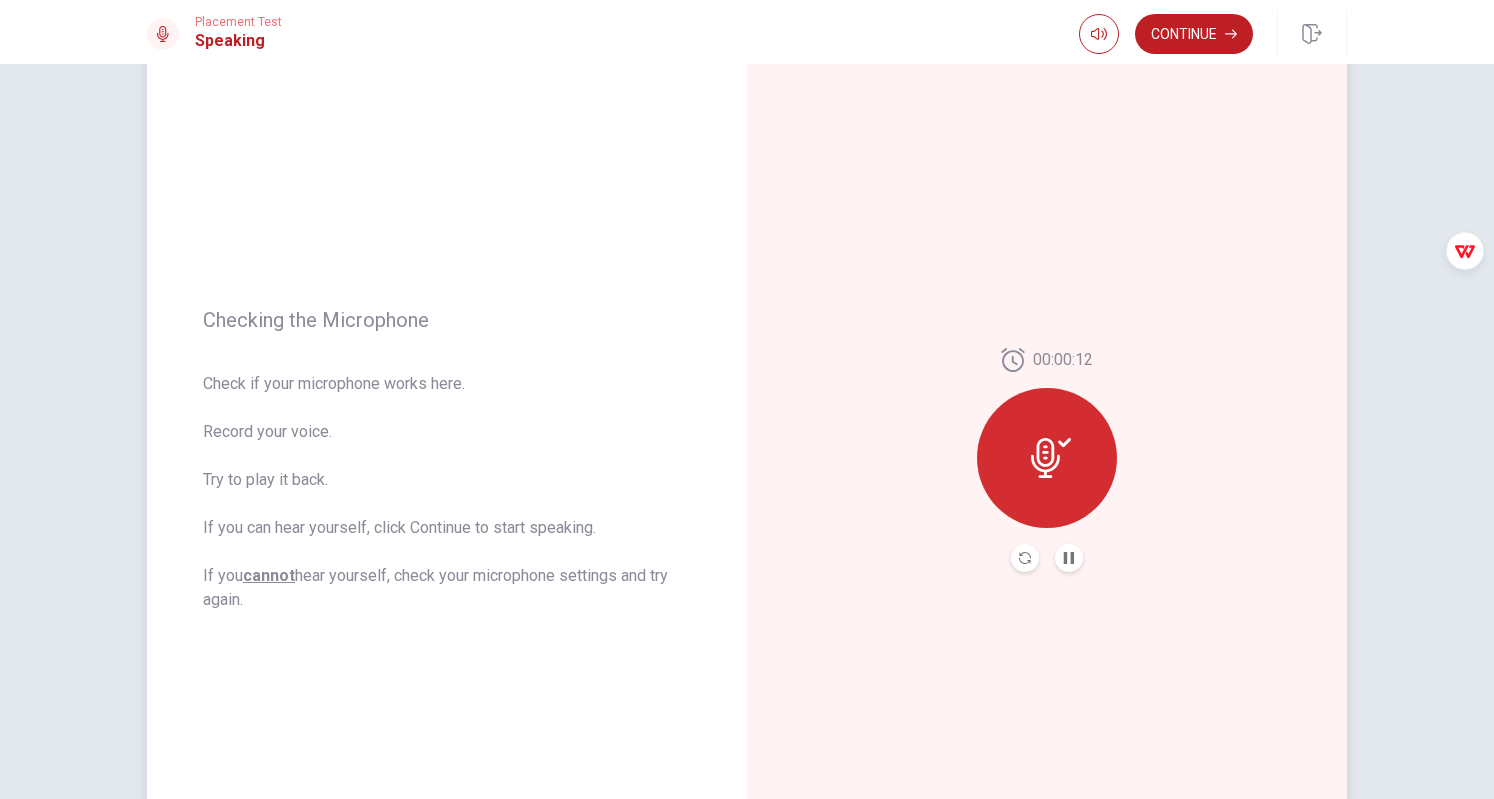 scroll, scrollTop: 180, scrollLeft: 0, axis: vertical 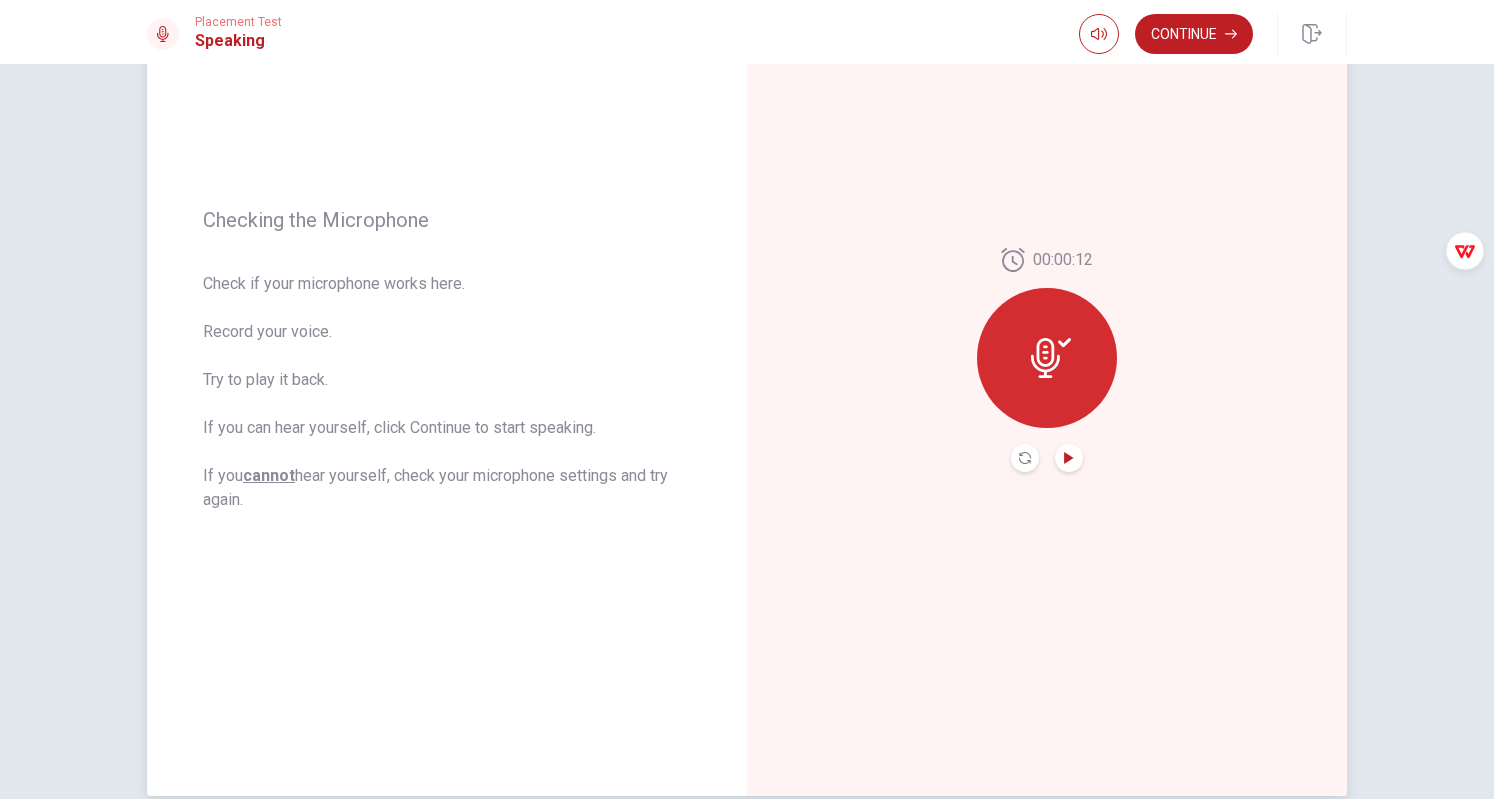 click 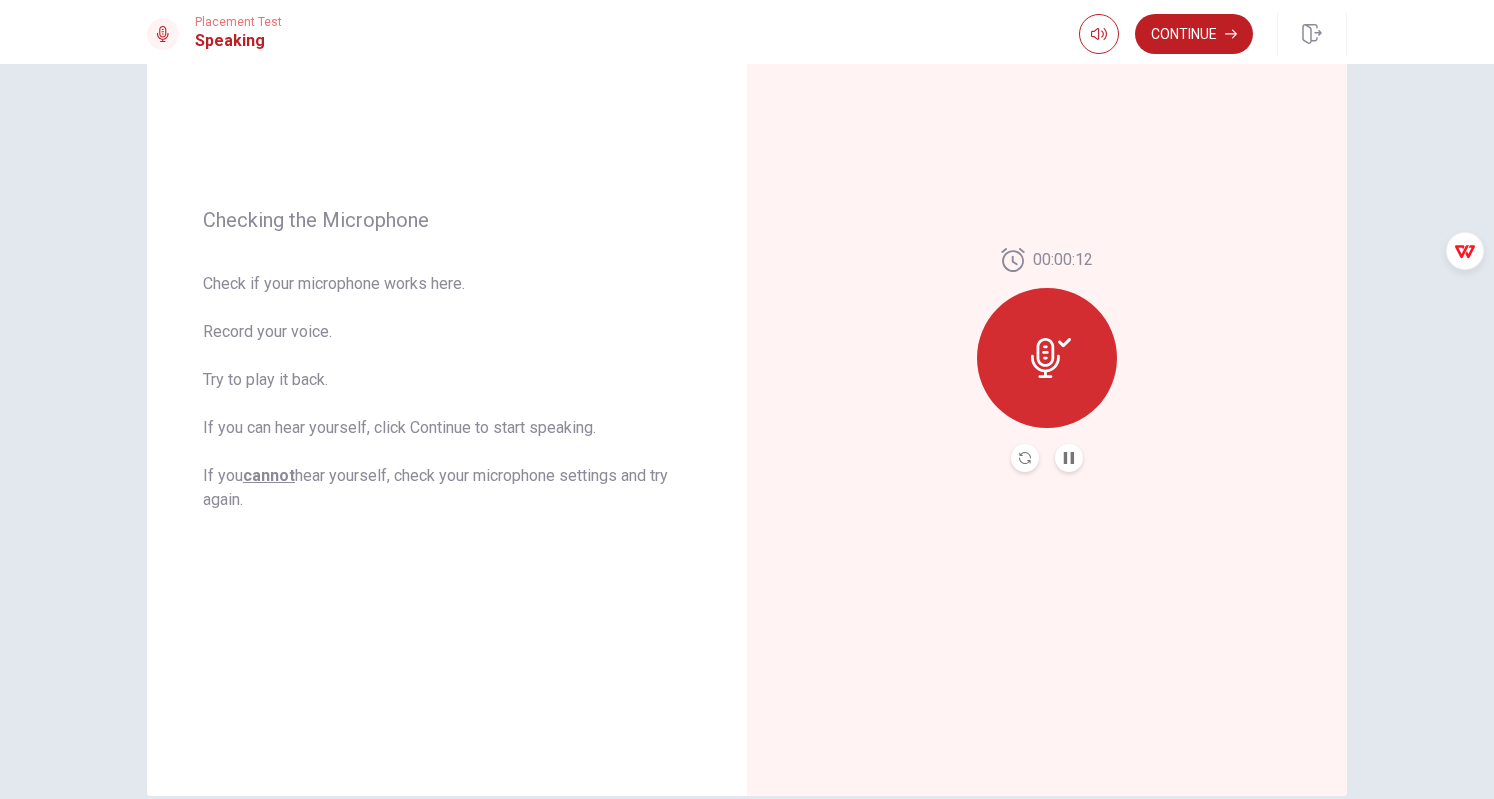 click 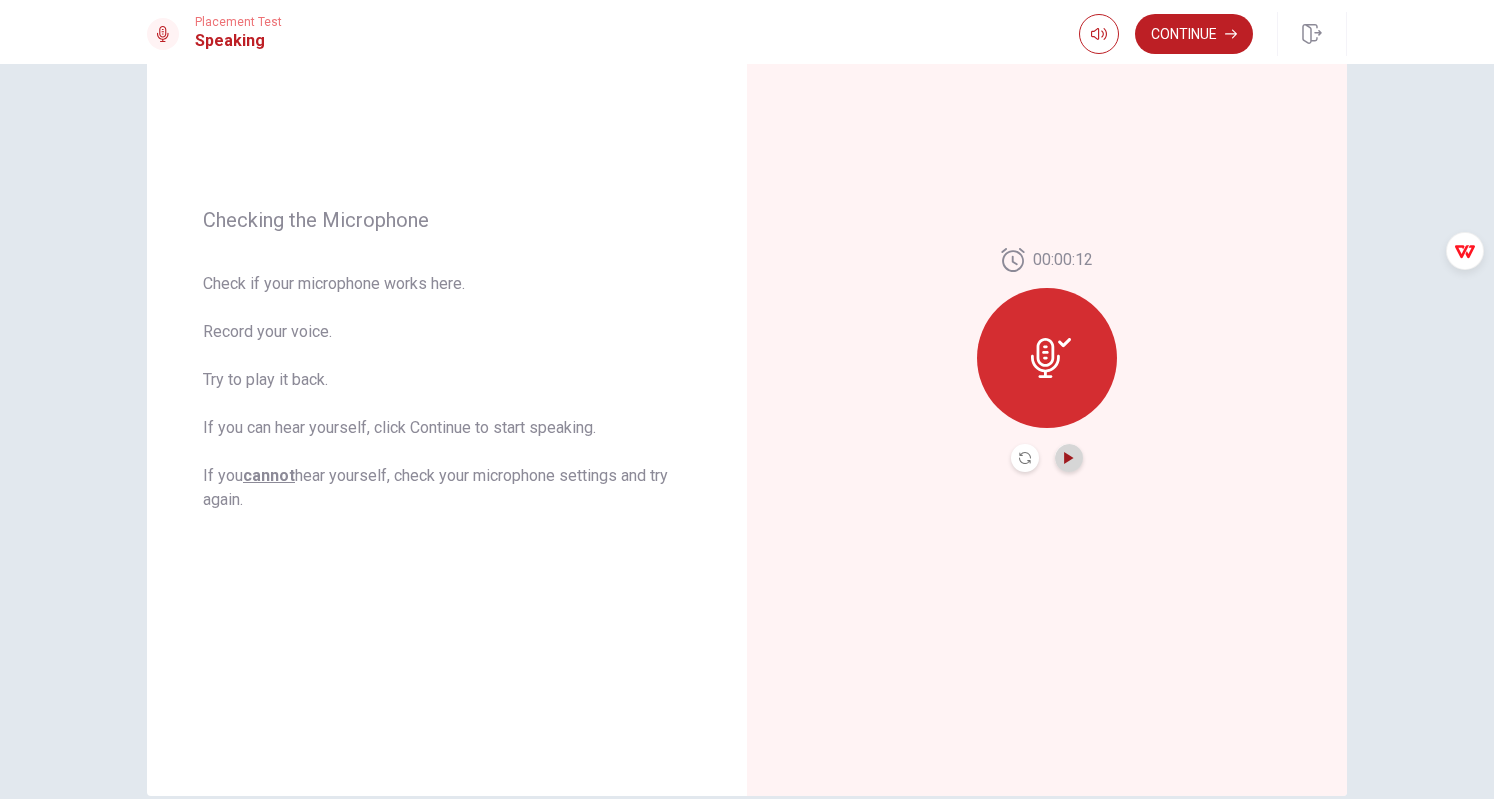 click 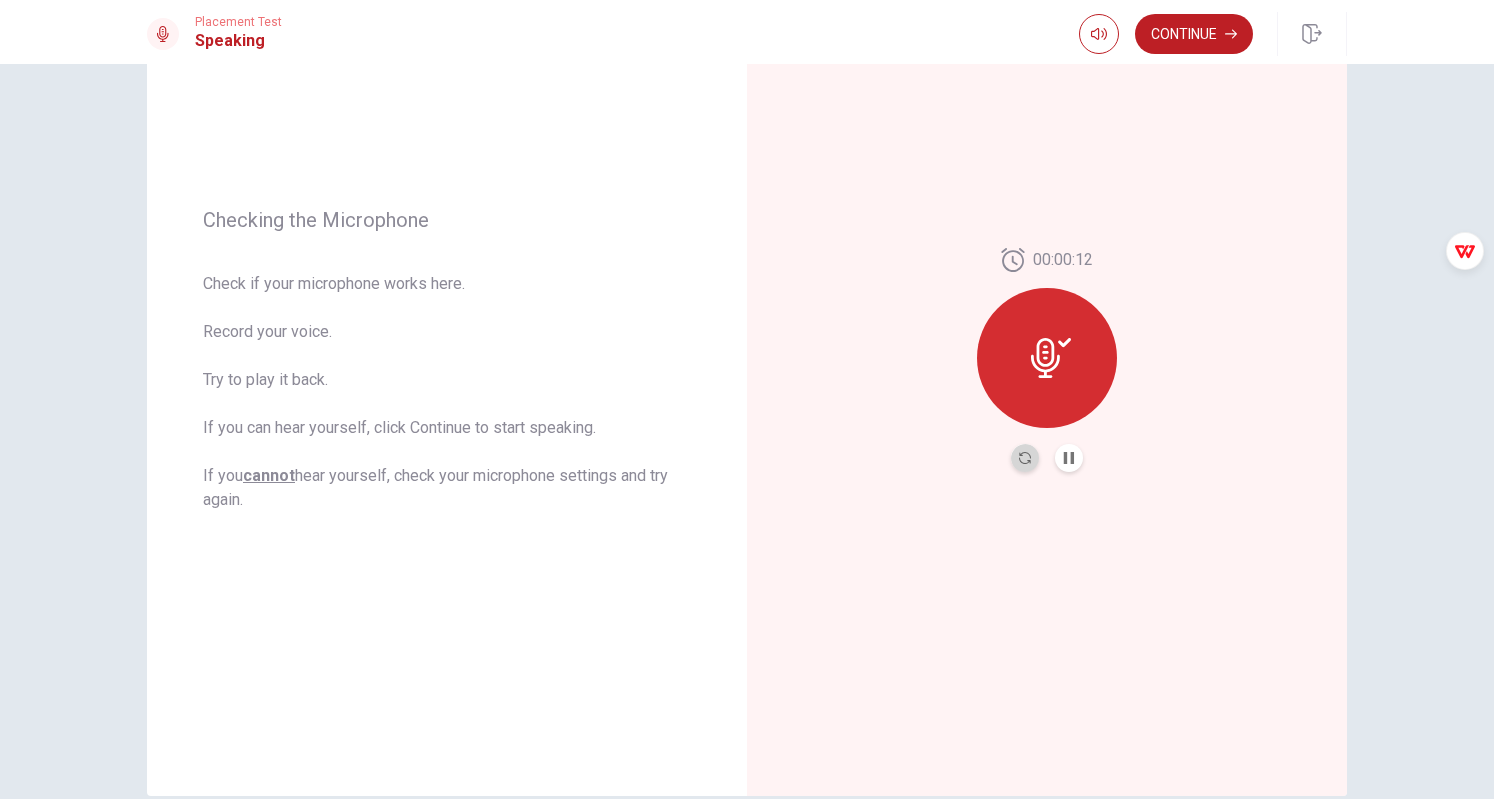 click at bounding box center (1025, 458) 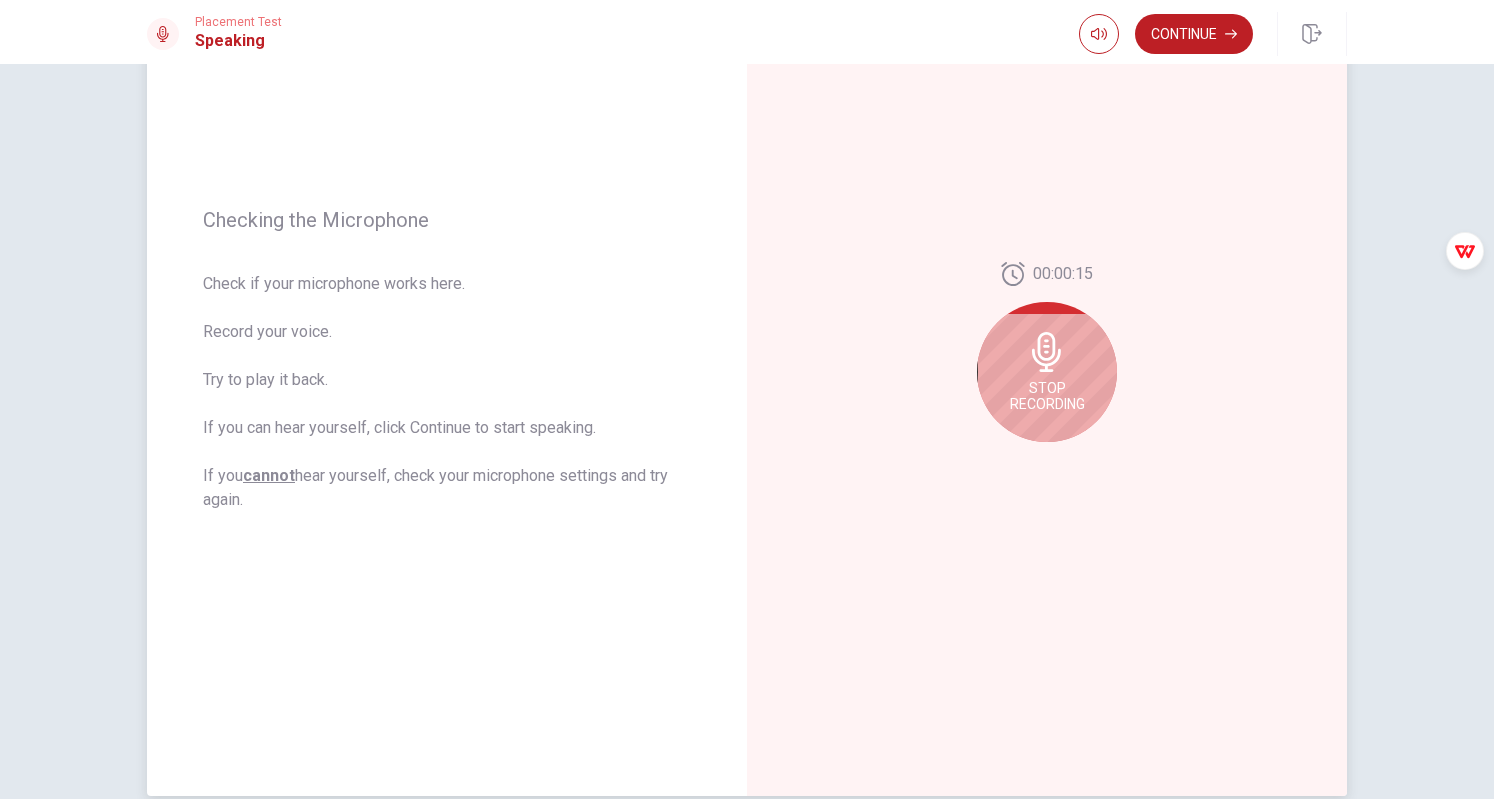 click 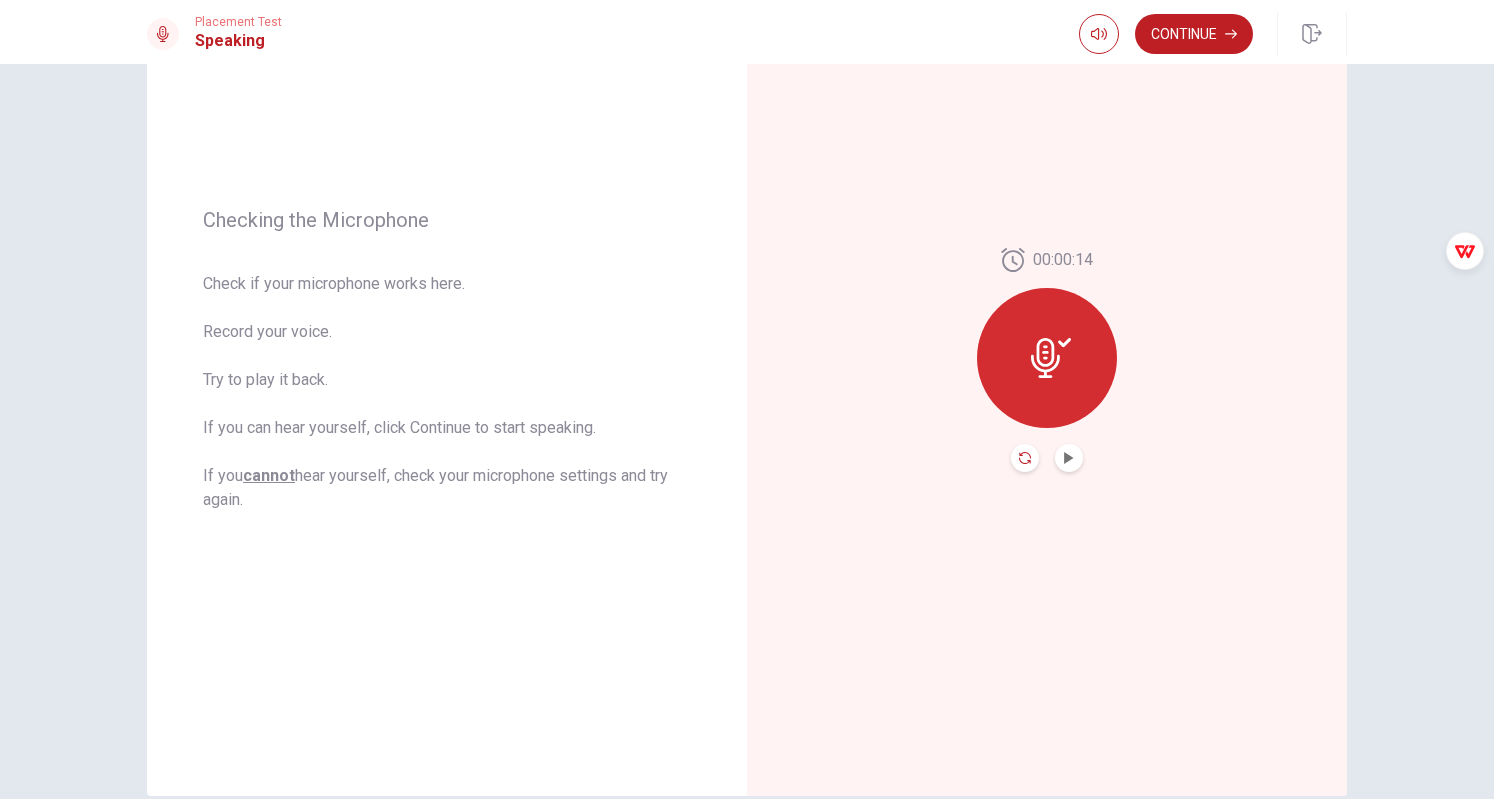 click 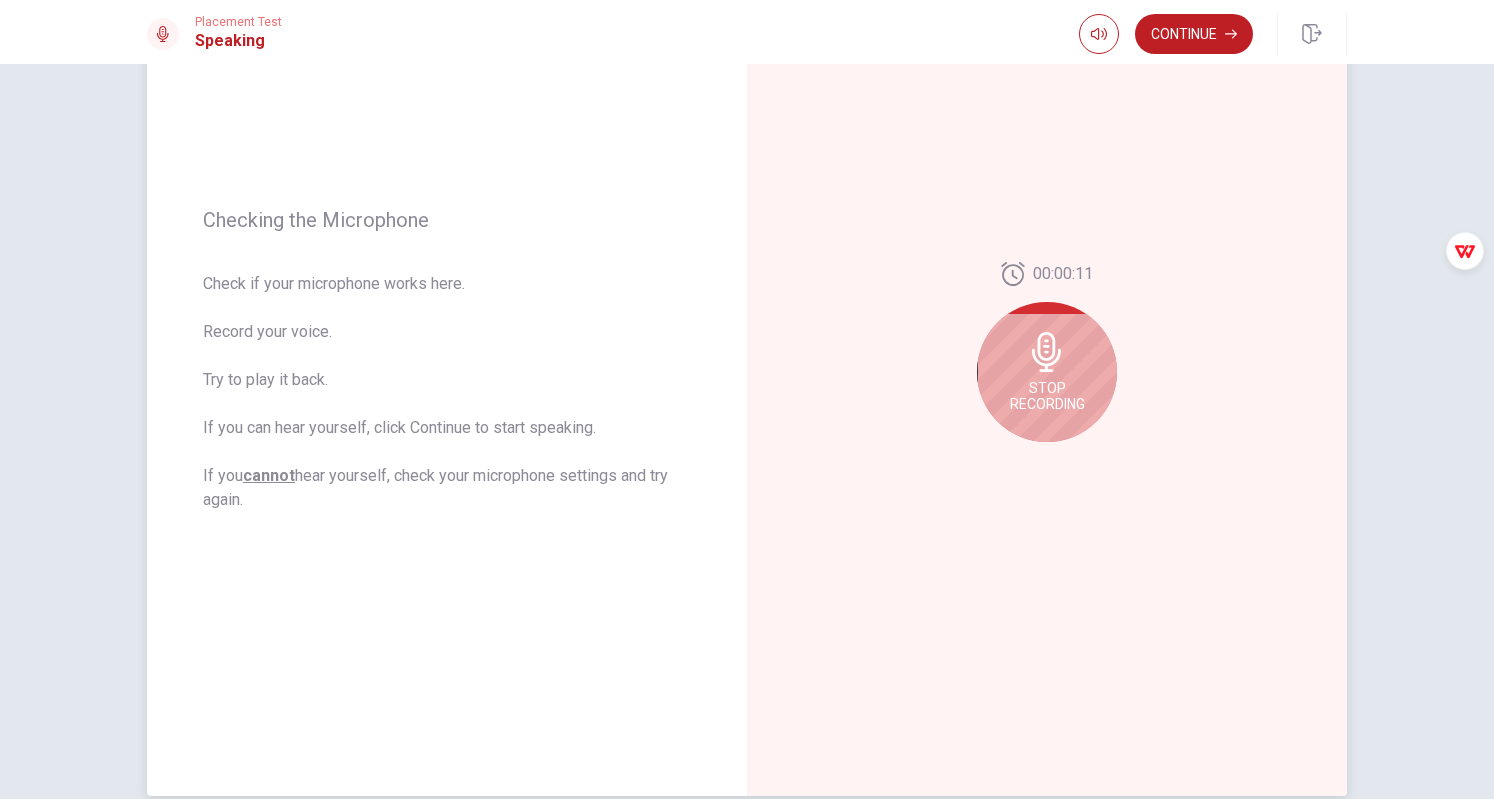 click on "00:00:11 Stop   Recording" at bounding box center [1047, 360] 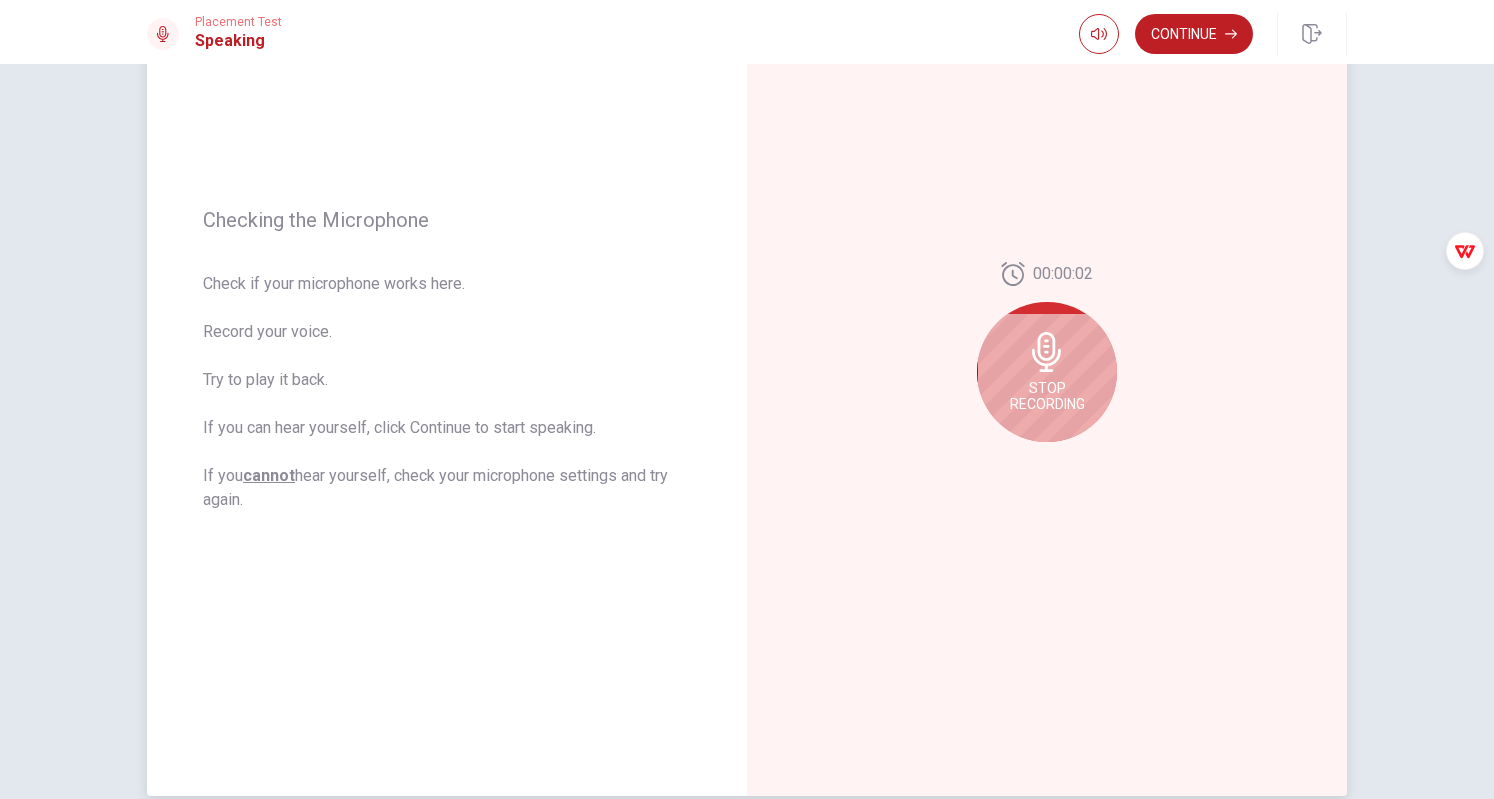 click on "00:00:02 Stop   Recording" at bounding box center (1047, 360) 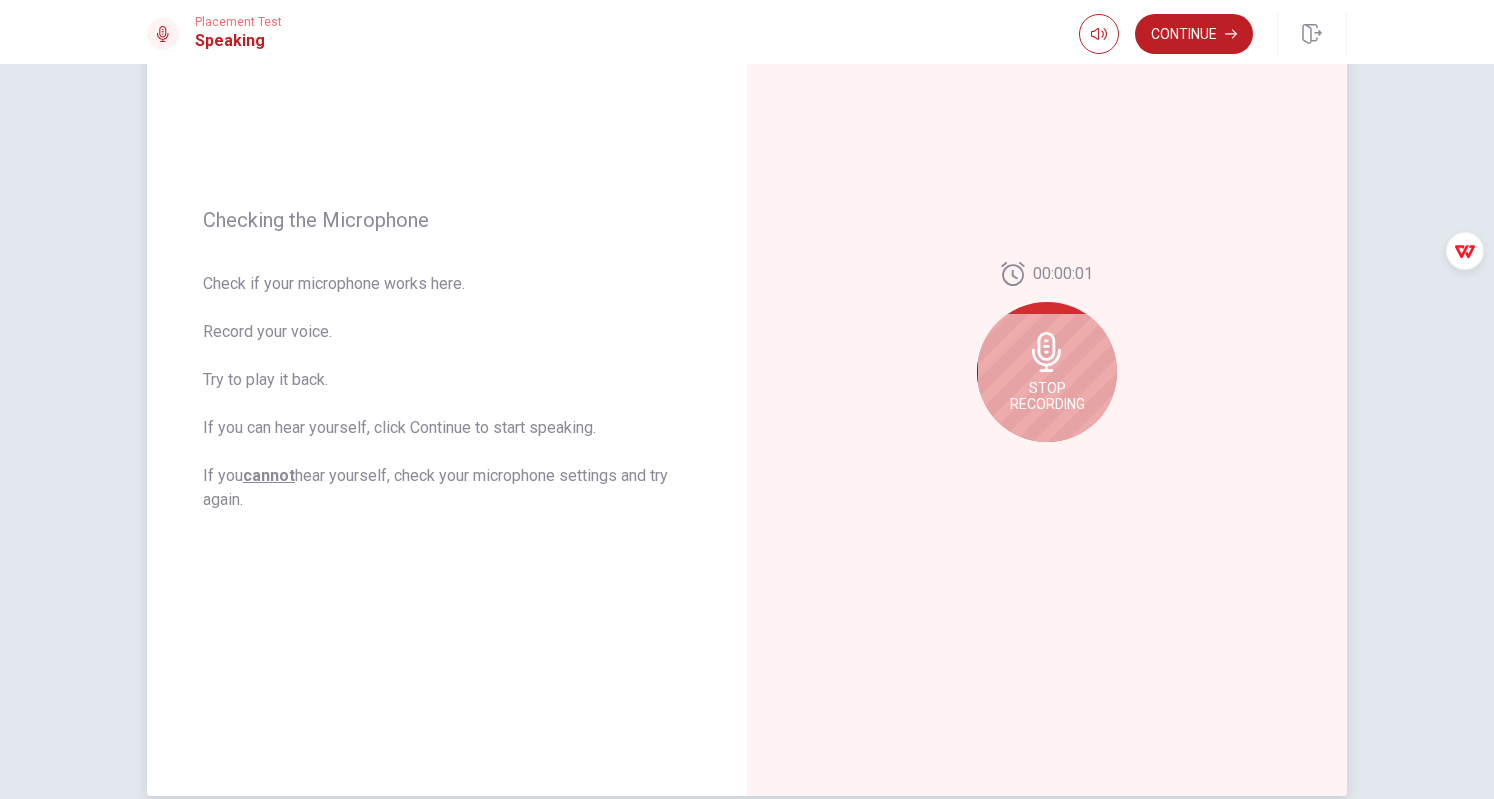 click on "Stop   Recording" at bounding box center [1047, 372] 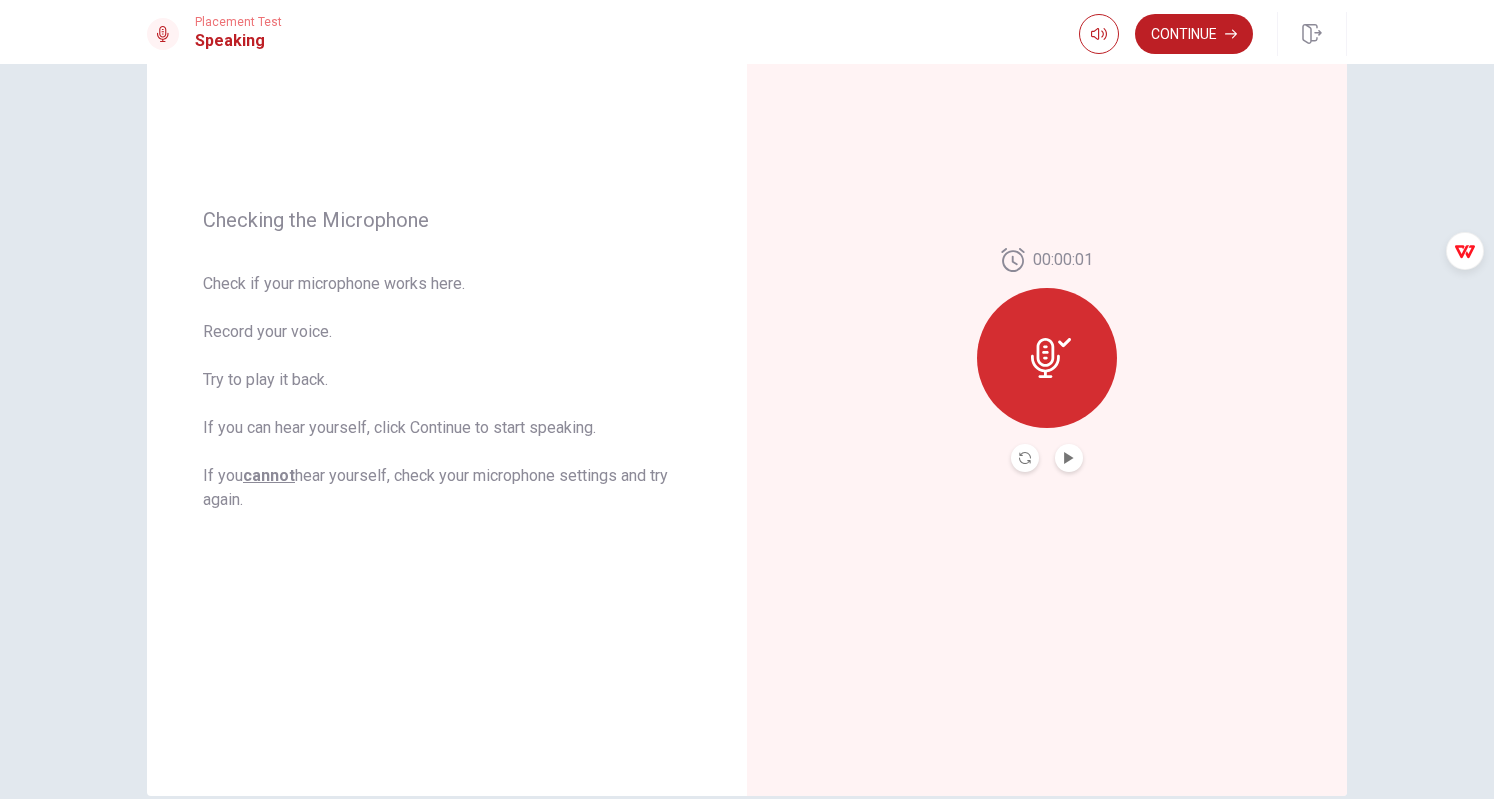 click at bounding box center (1047, 458) 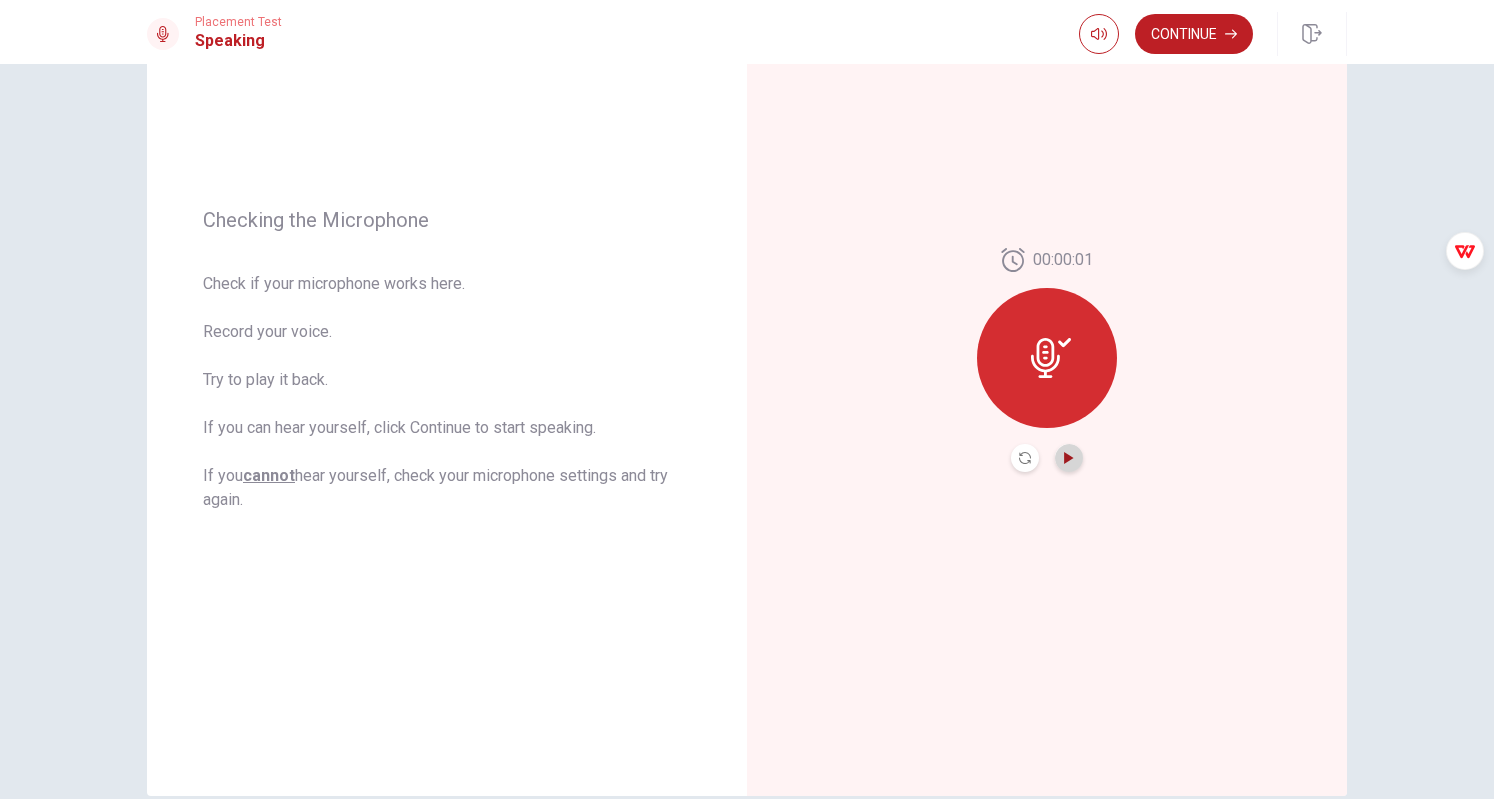 click 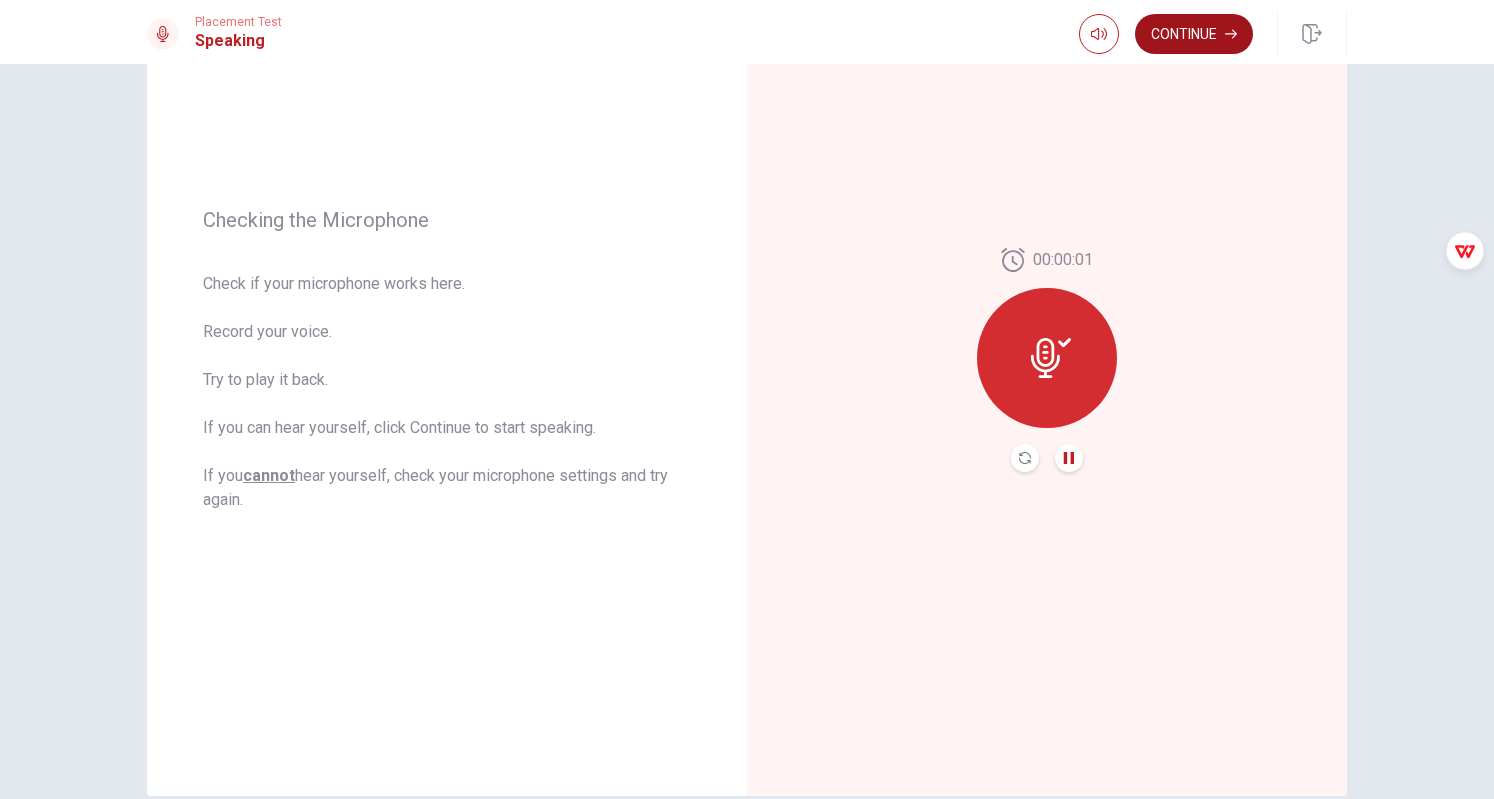 click on "Continue" at bounding box center (1194, 34) 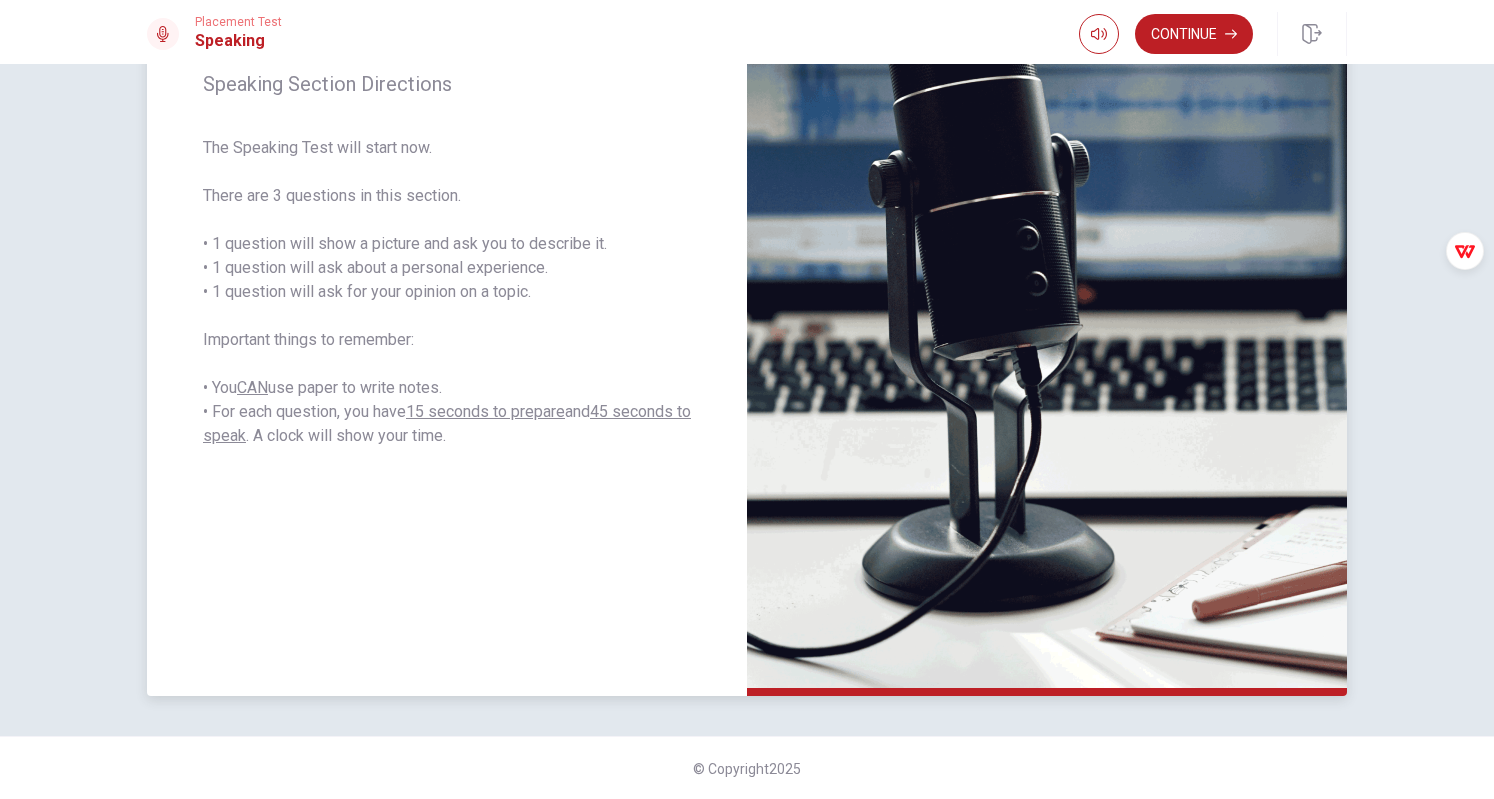 scroll, scrollTop: 100, scrollLeft: 0, axis: vertical 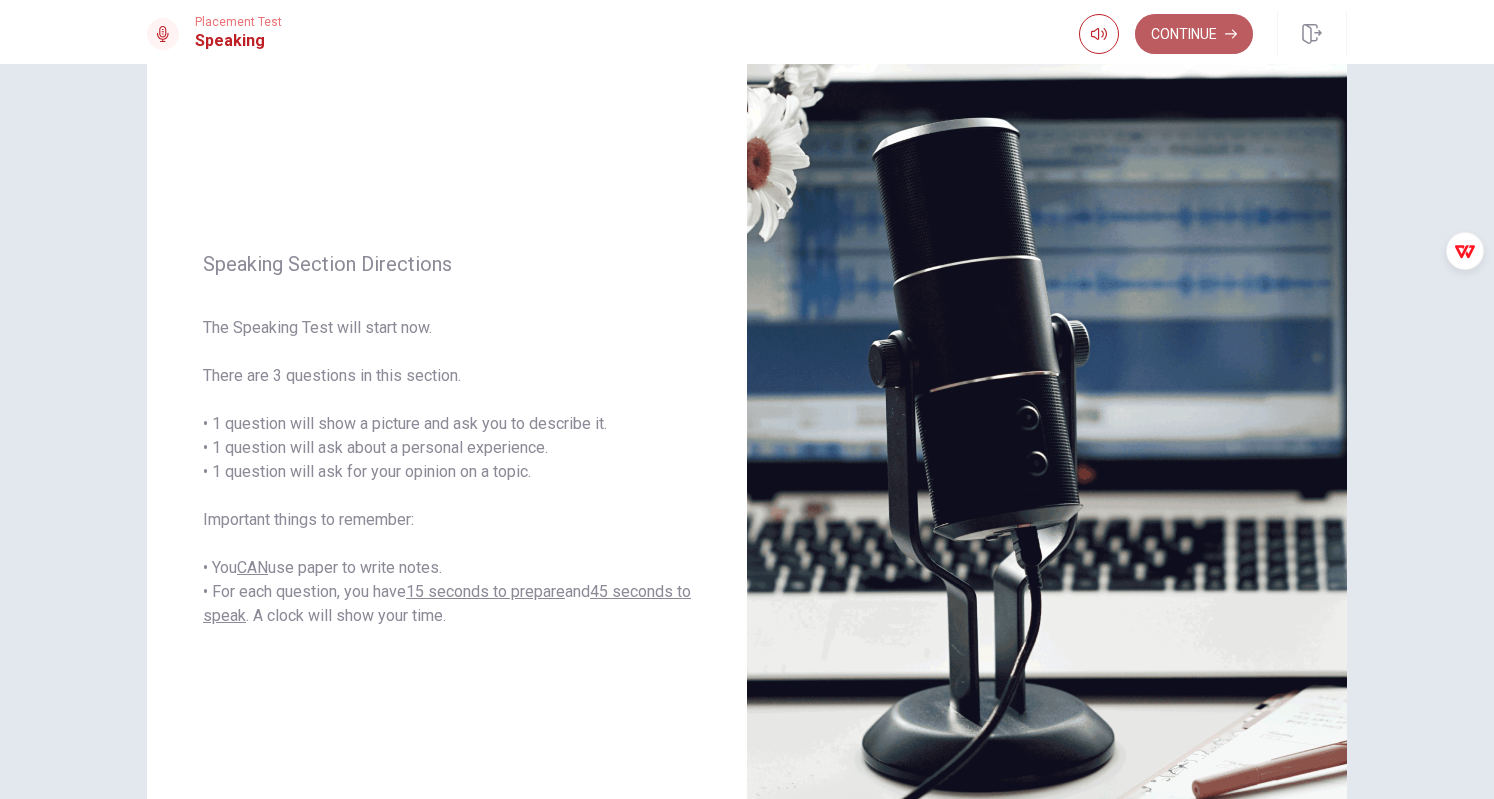 click on "Continue" at bounding box center [1194, 34] 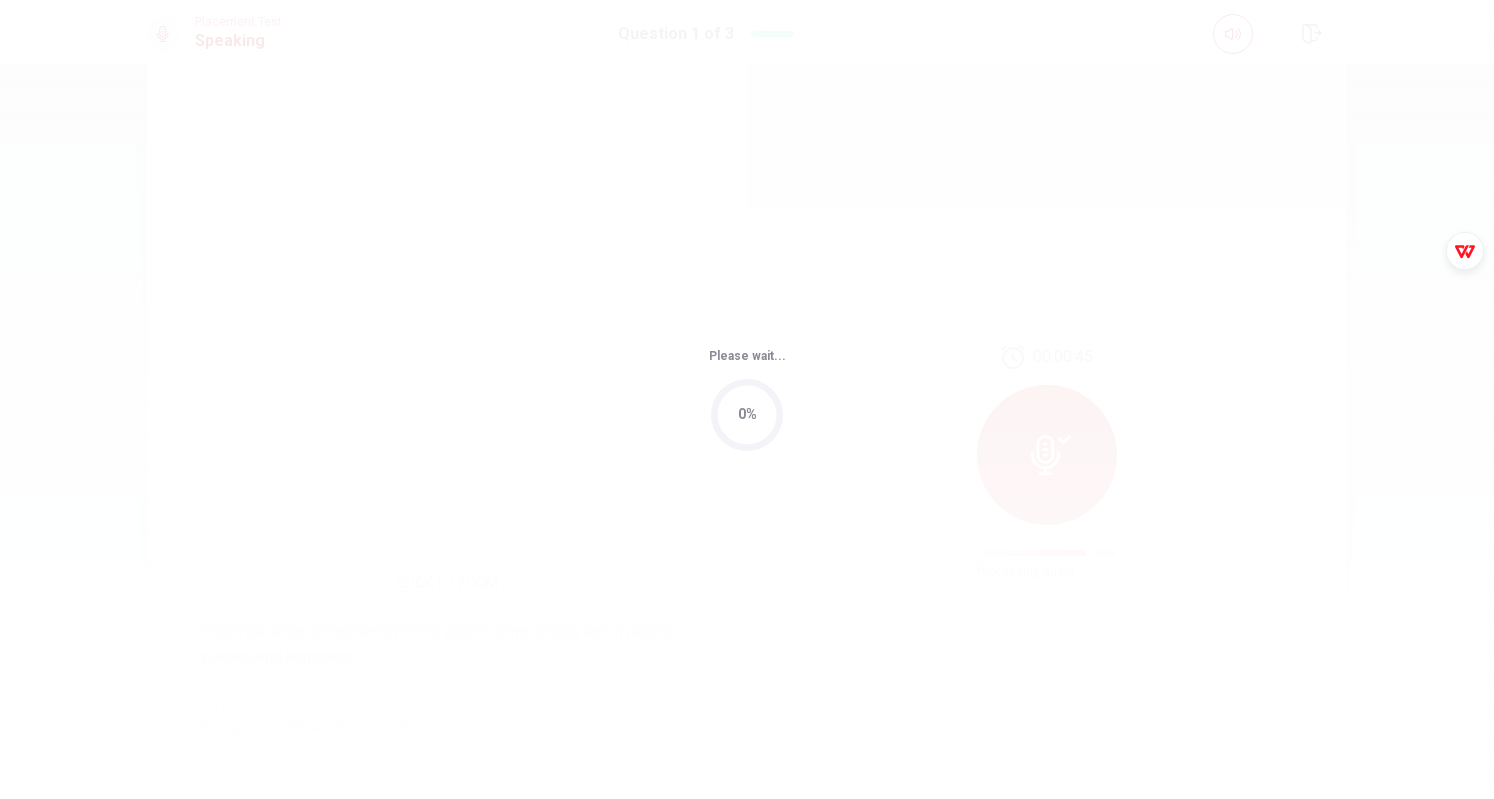 scroll, scrollTop: 0, scrollLeft: 0, axis: both 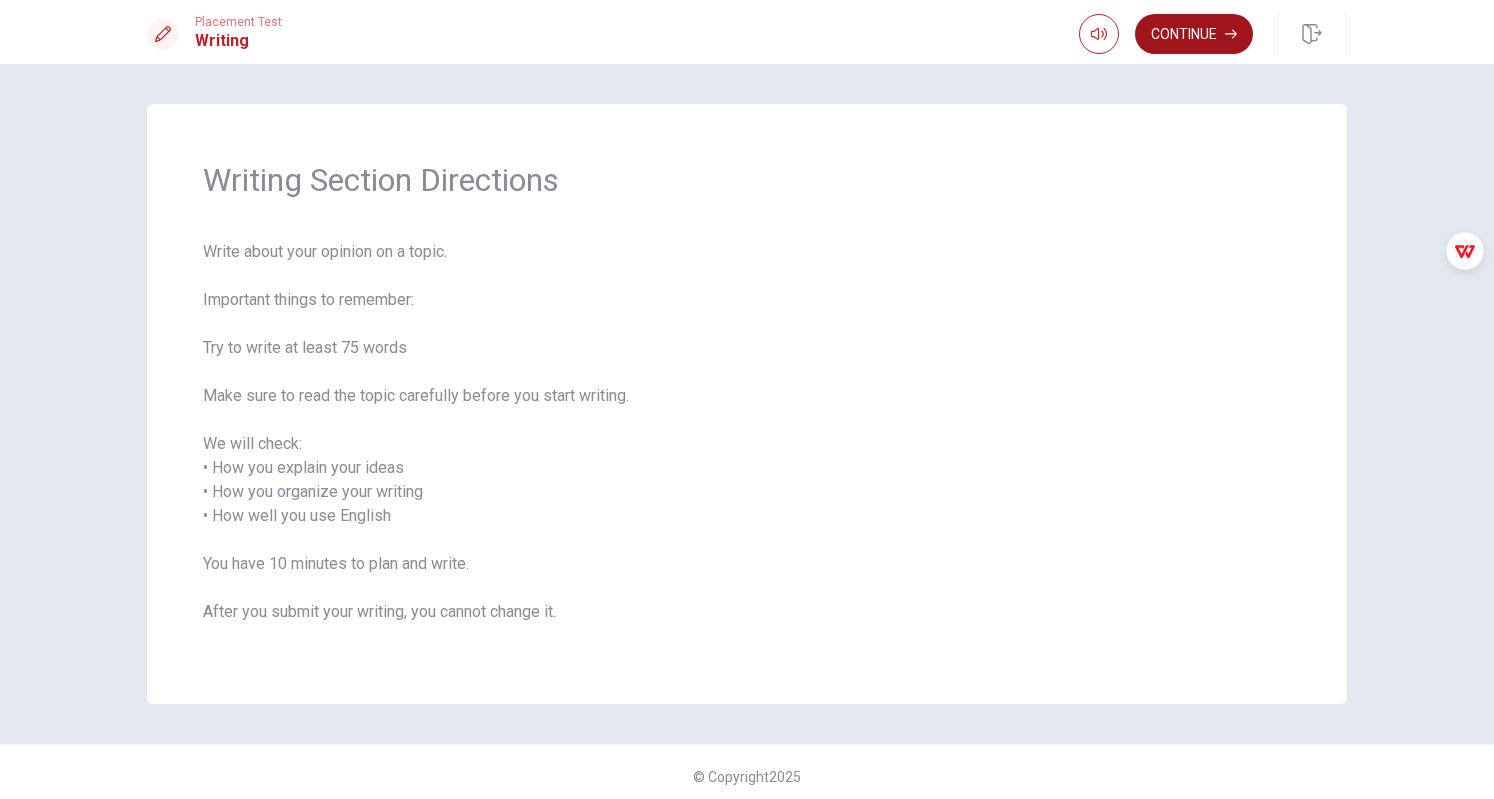 click on "Continue" at bounding box center [1194, 34] 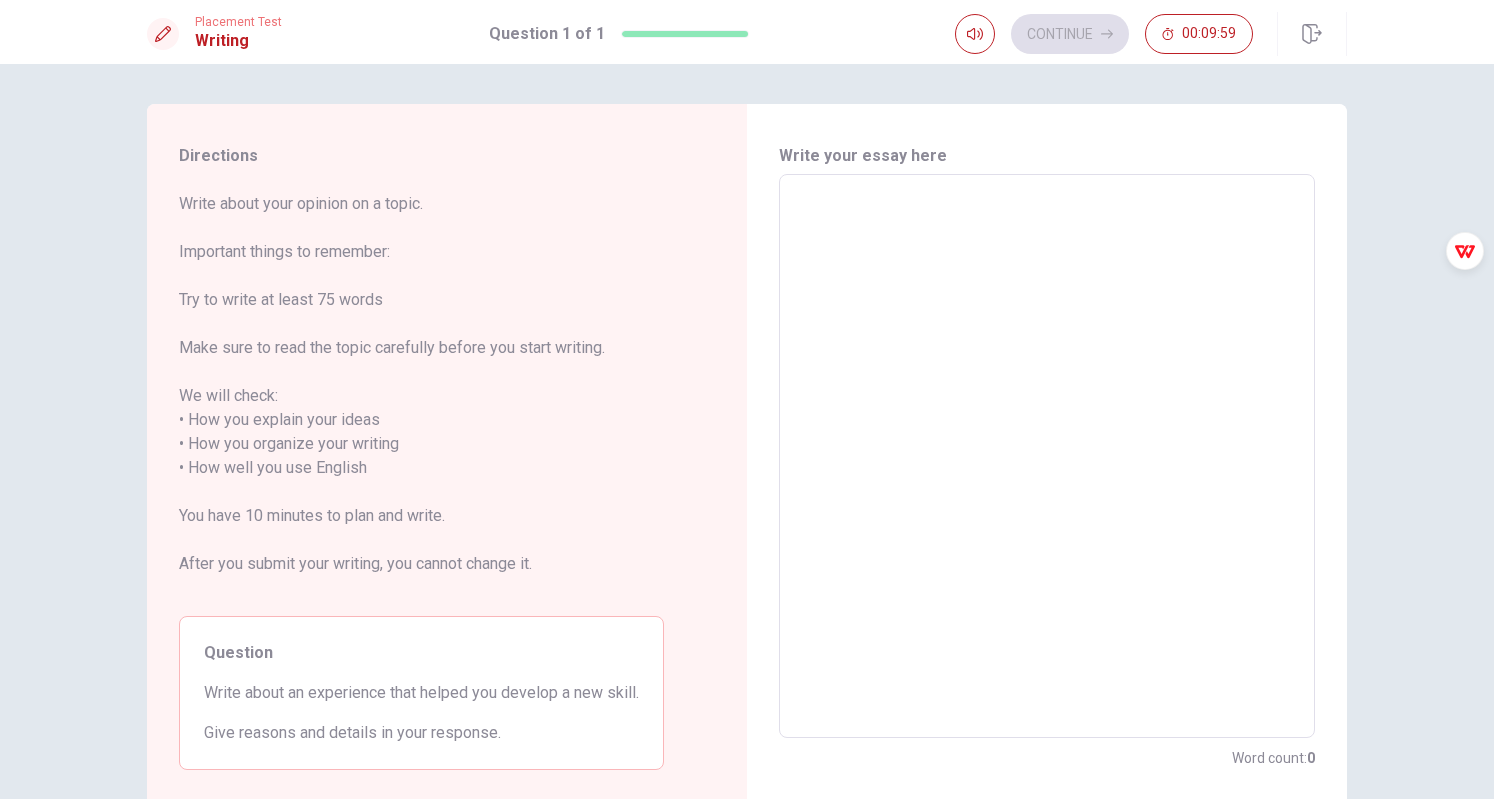 click on "x ​" at bounding box center [1047, 456] 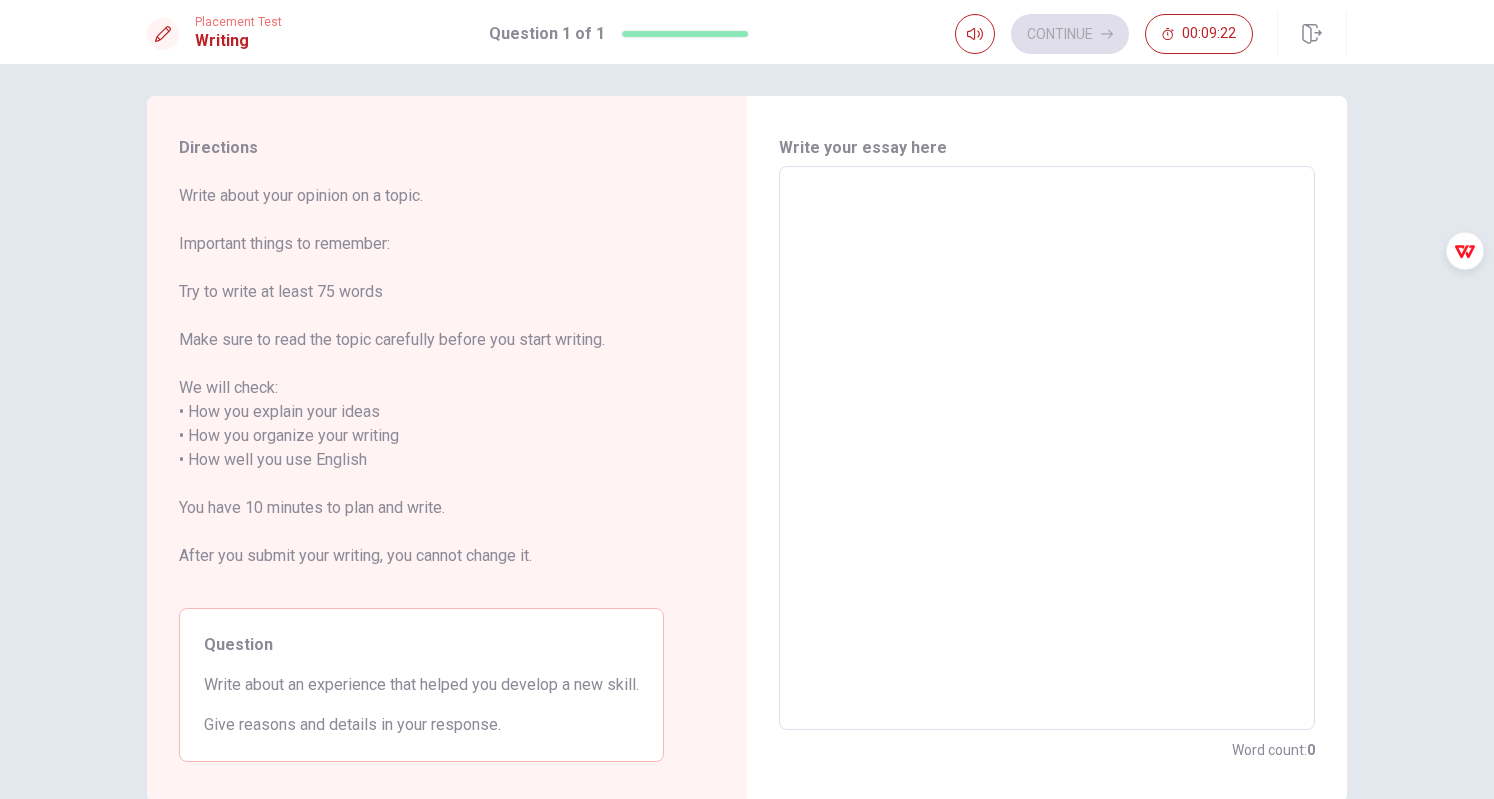 scroll, scrollTop: 0, scrollLeft: 0, axis: both 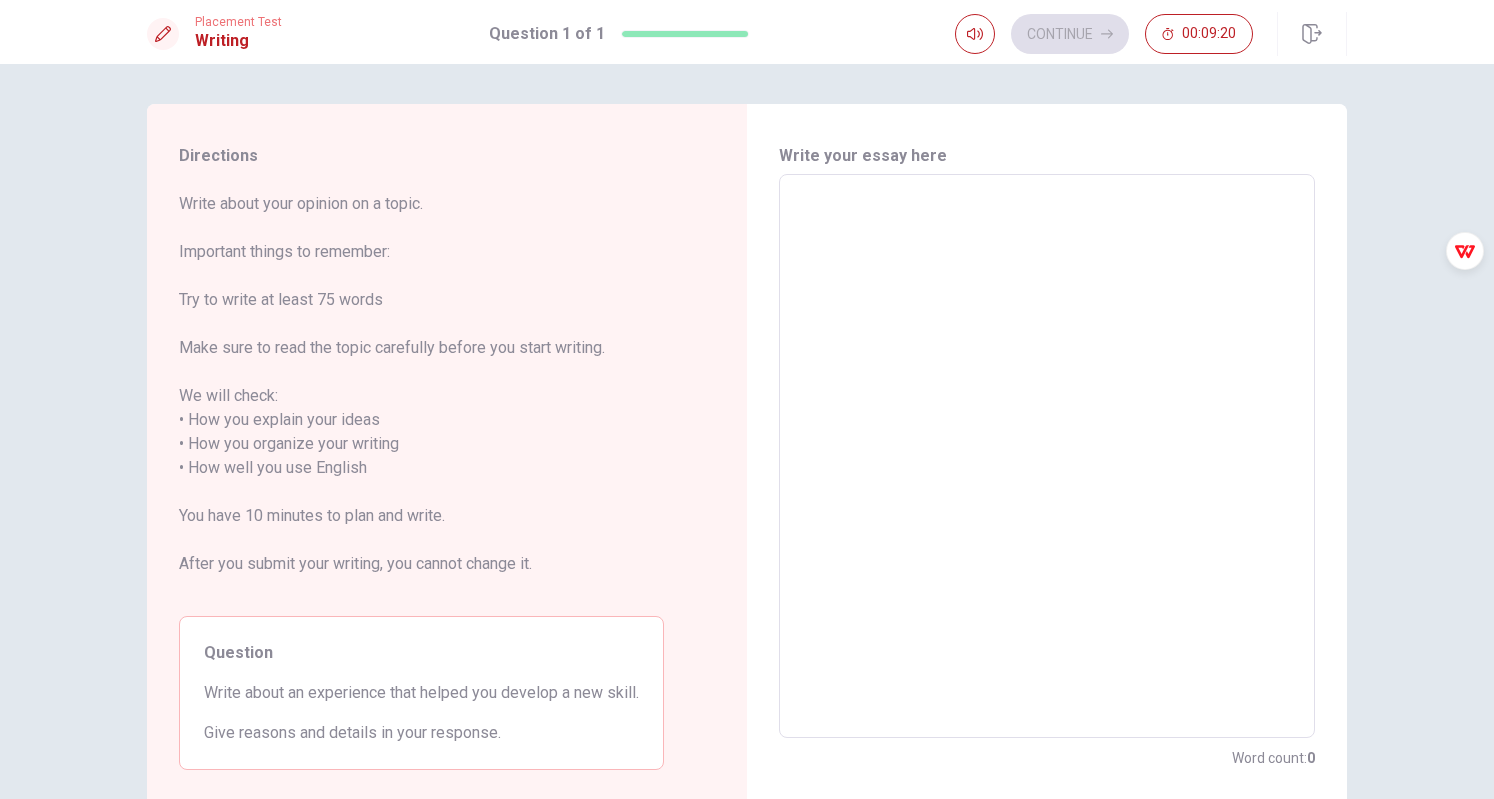 type on "I" 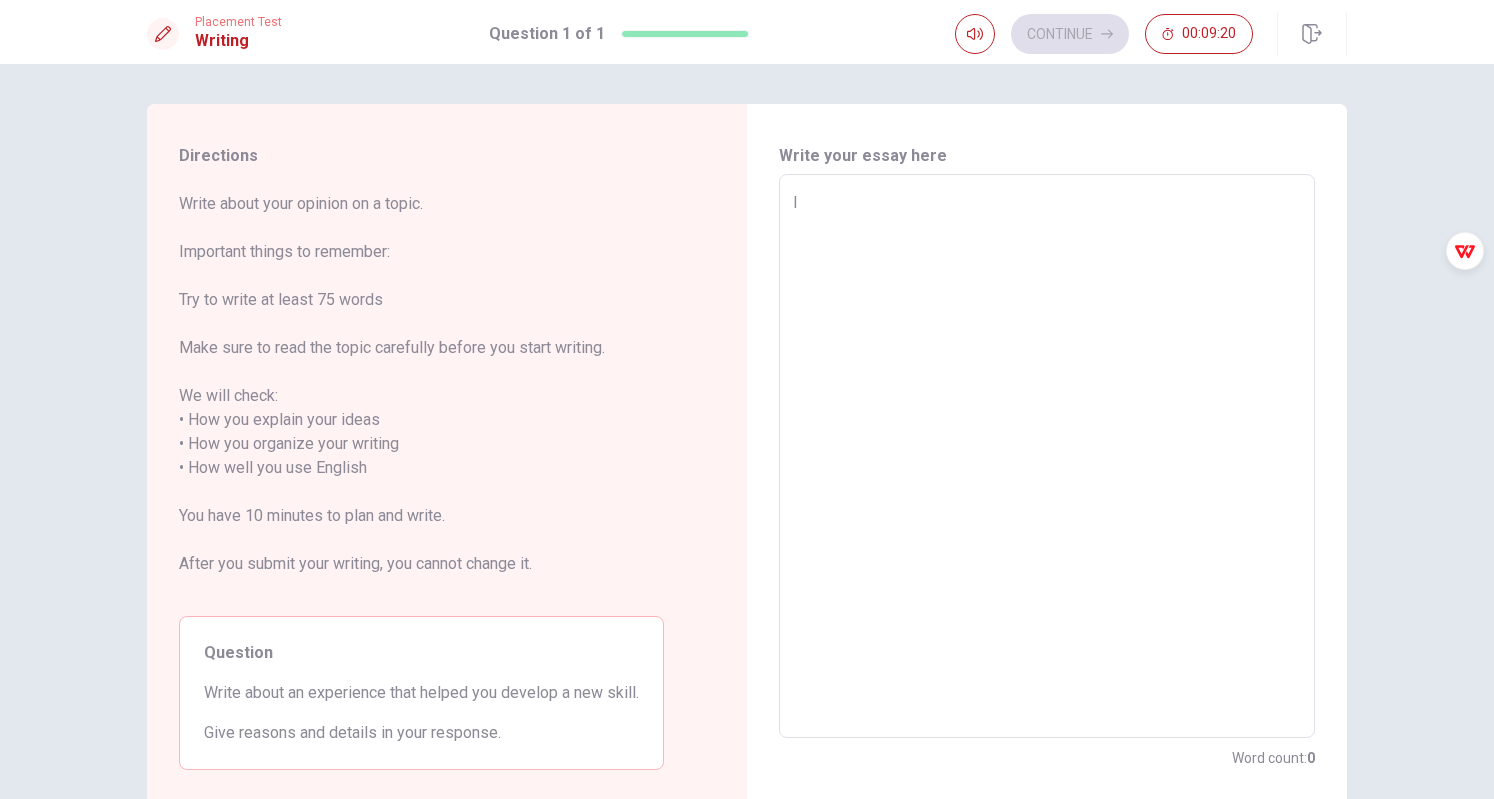 type on "x" 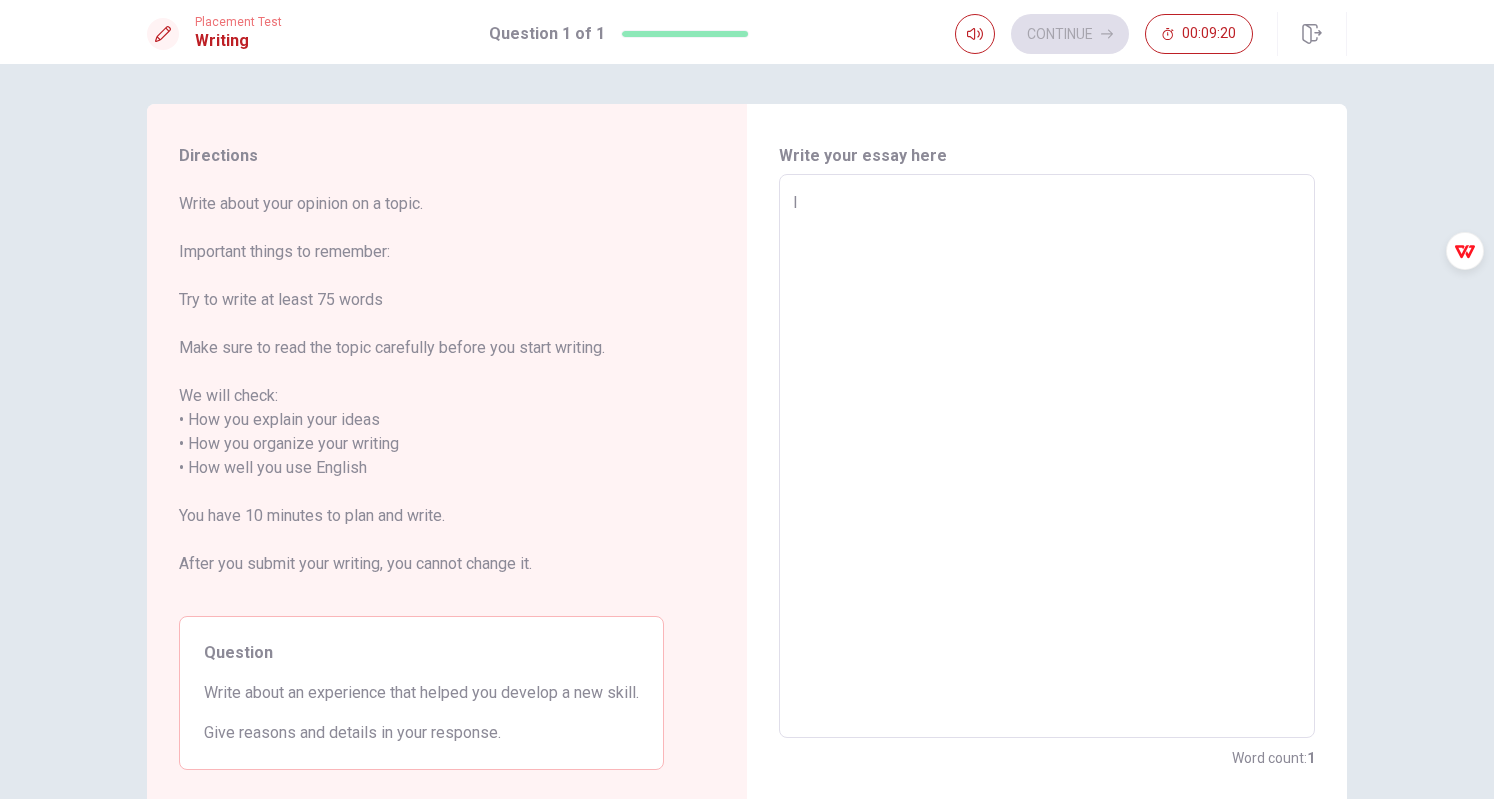 type on "I" 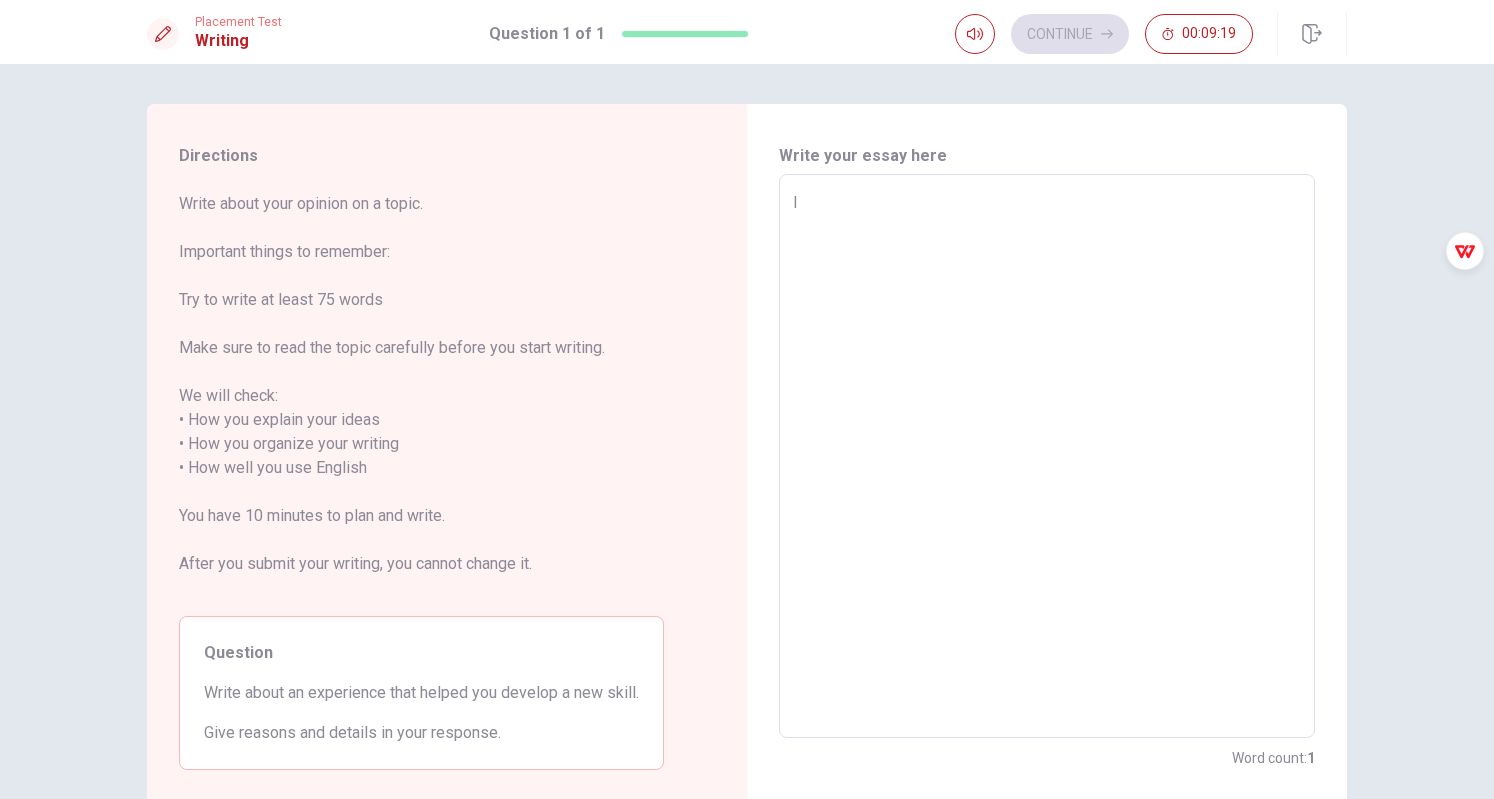 type on "I d" 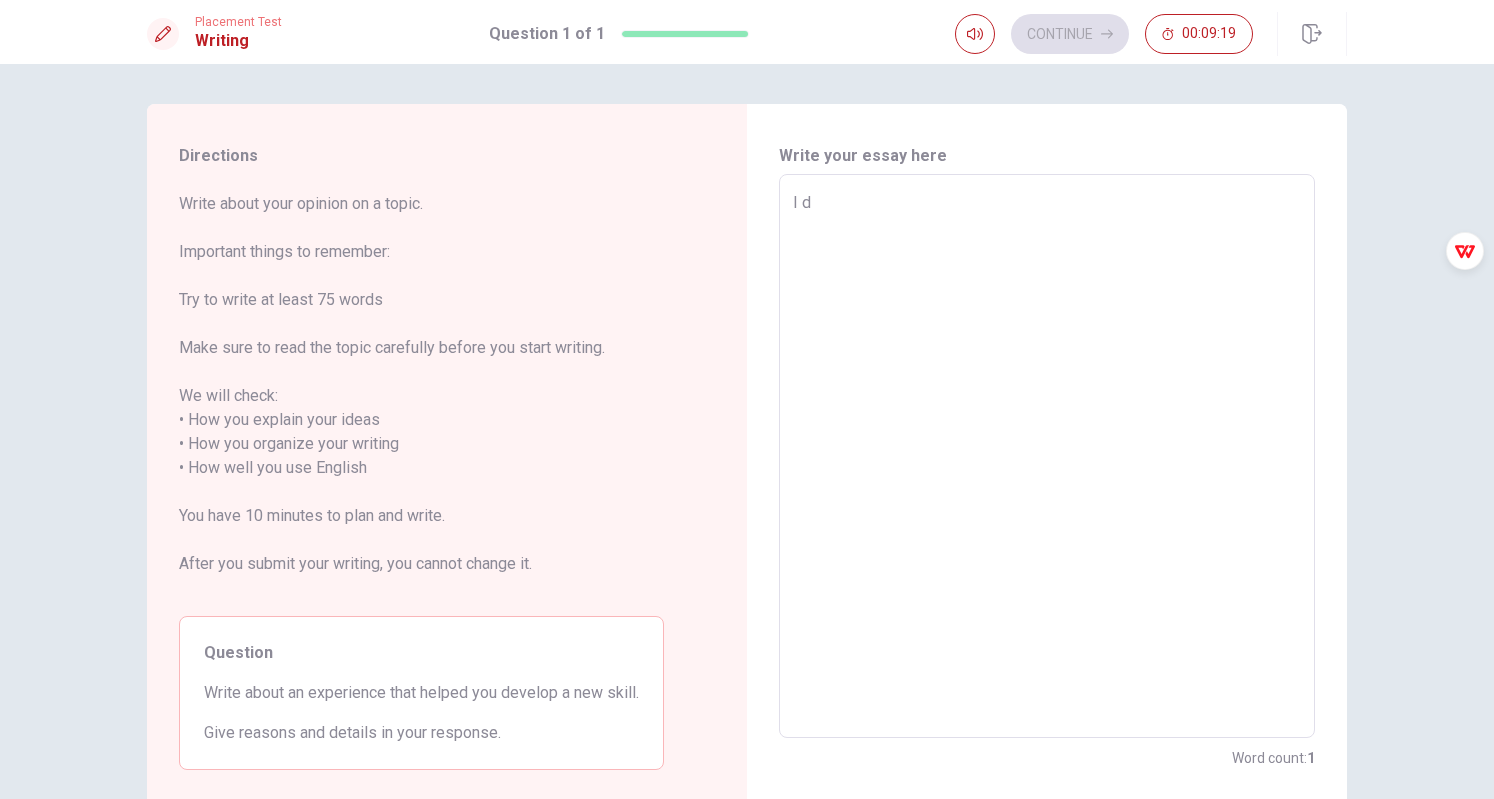type on "x" 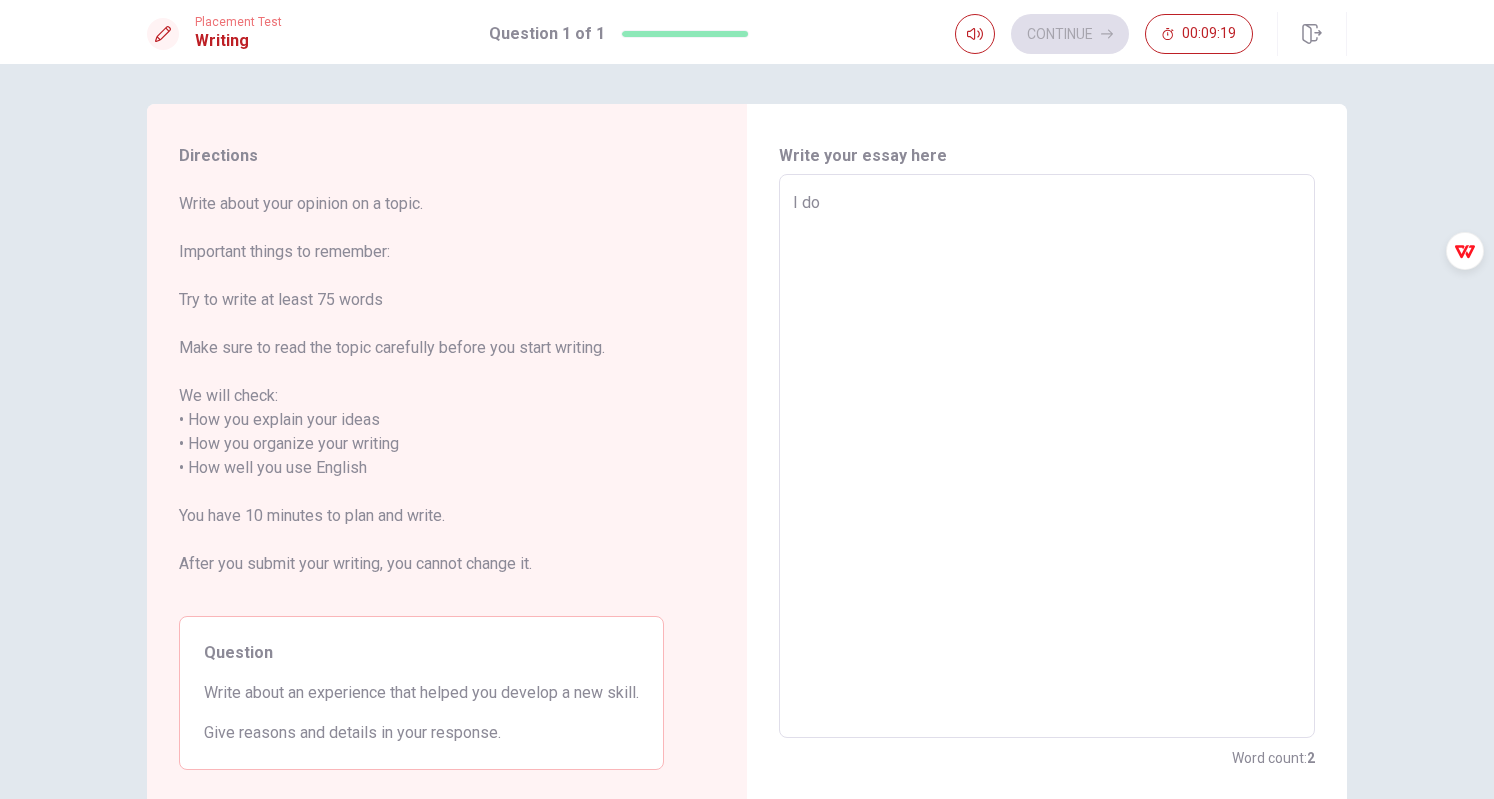 type on "x" 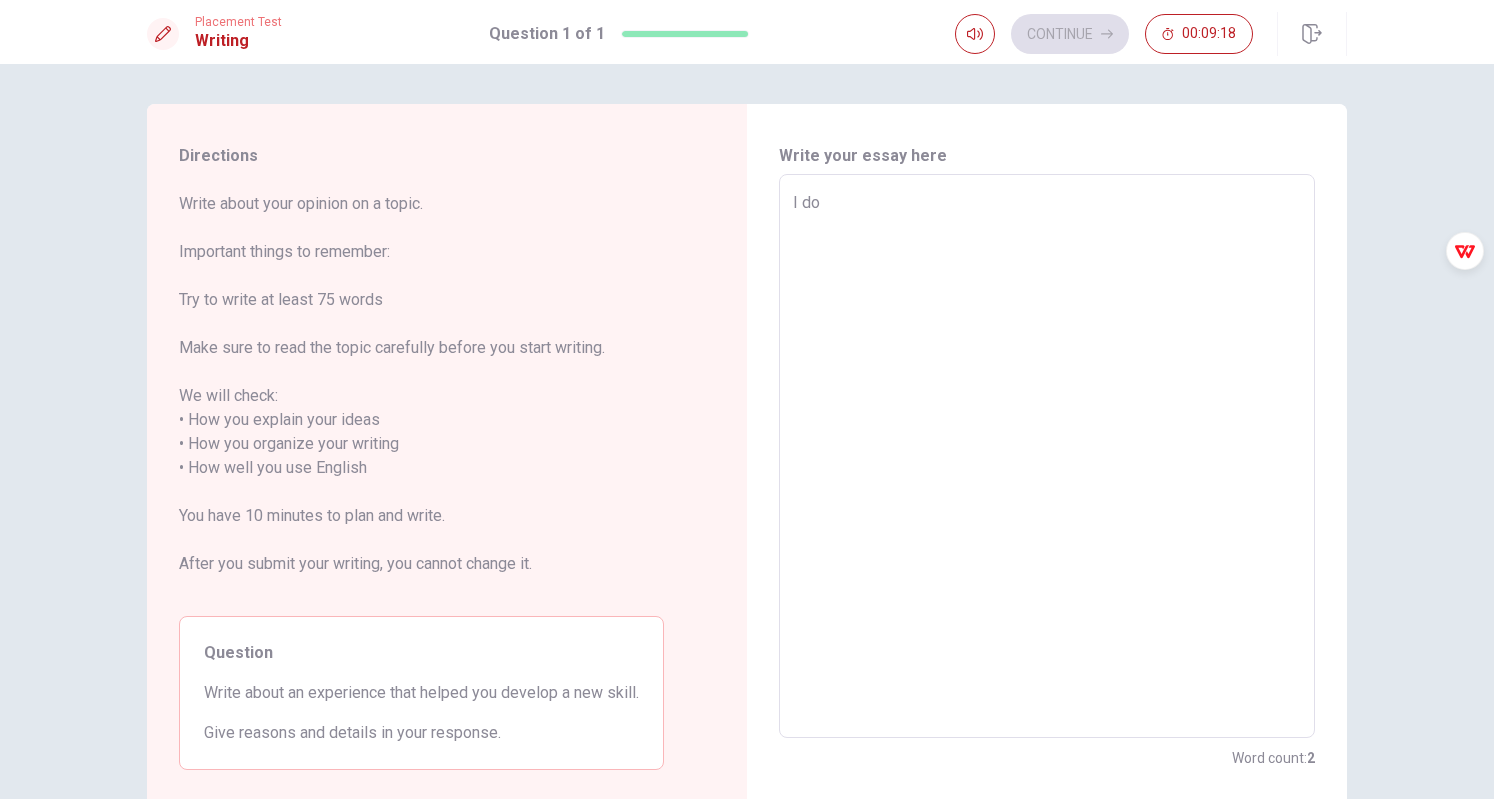 type on "I do" 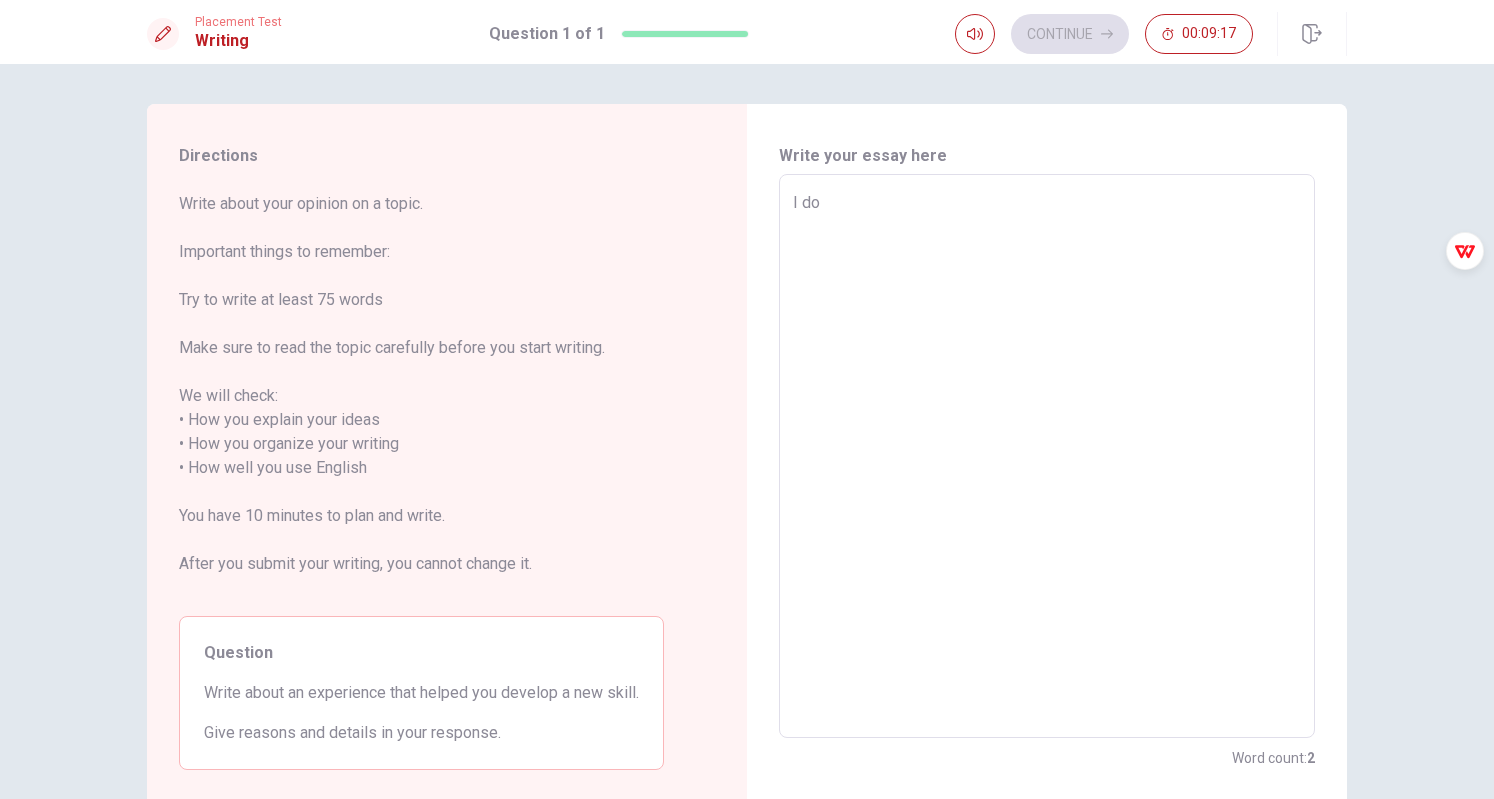 type on "I do h" 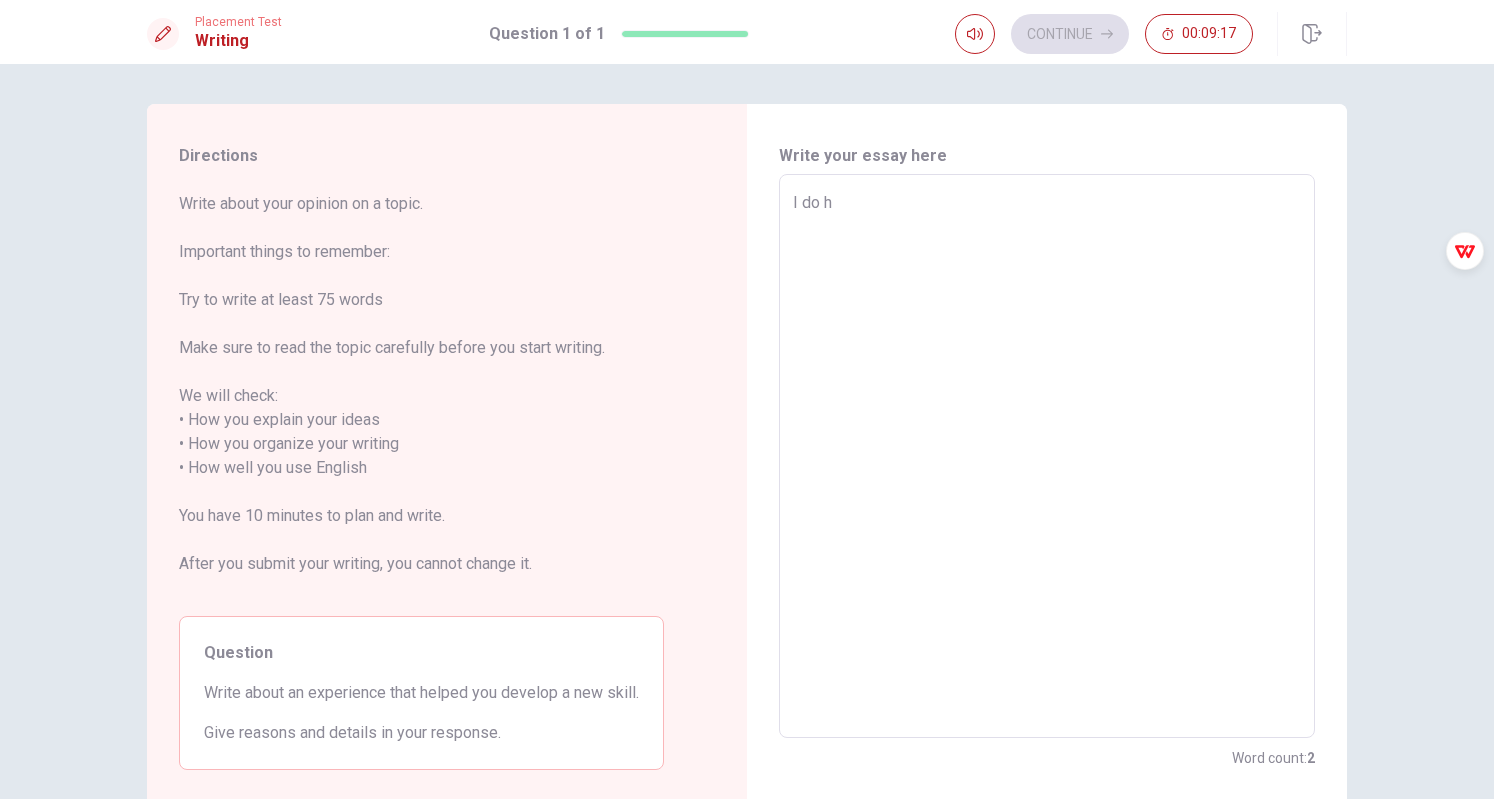type on "x" 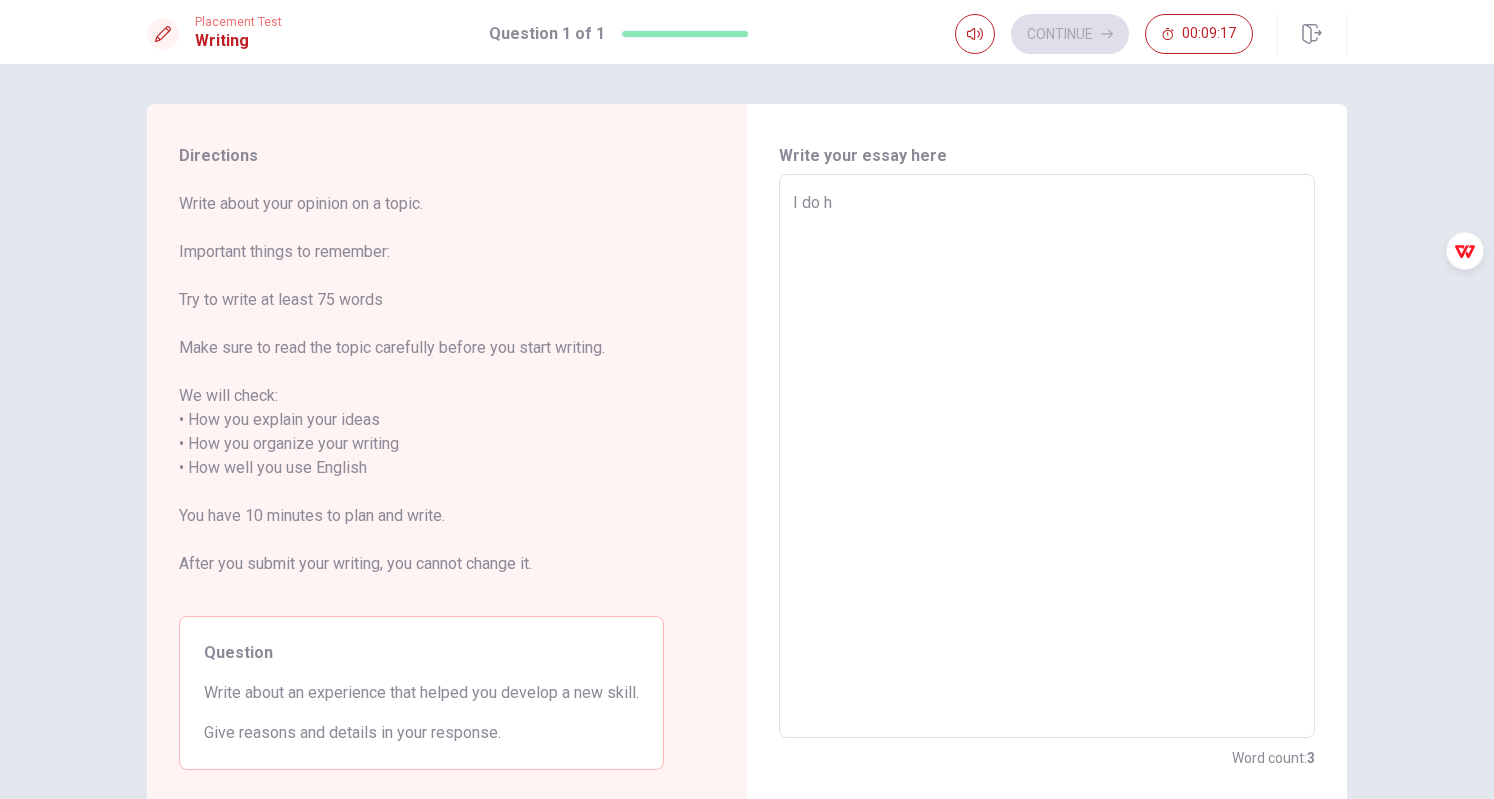 type on "I do ha" 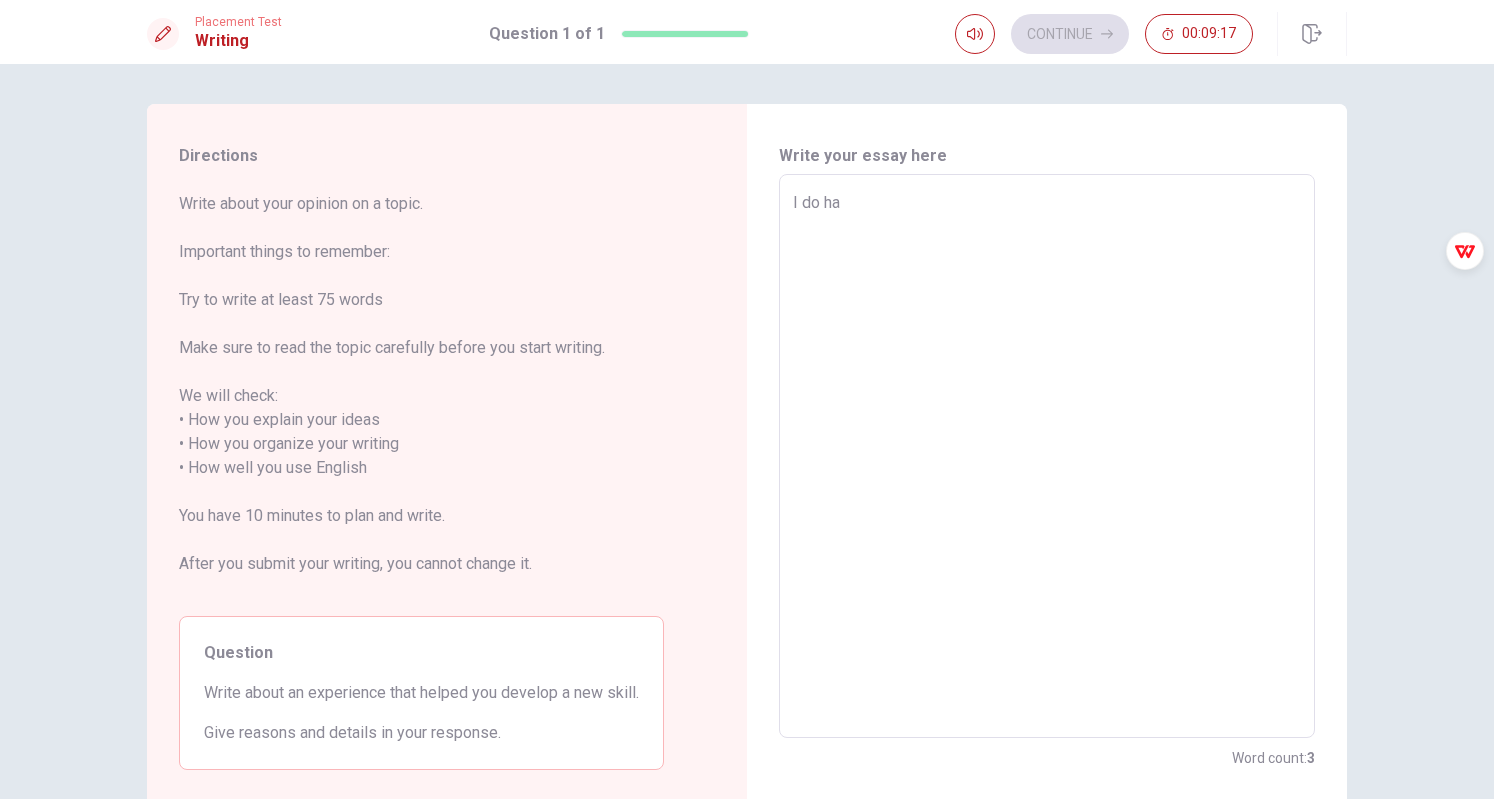 type on "x" 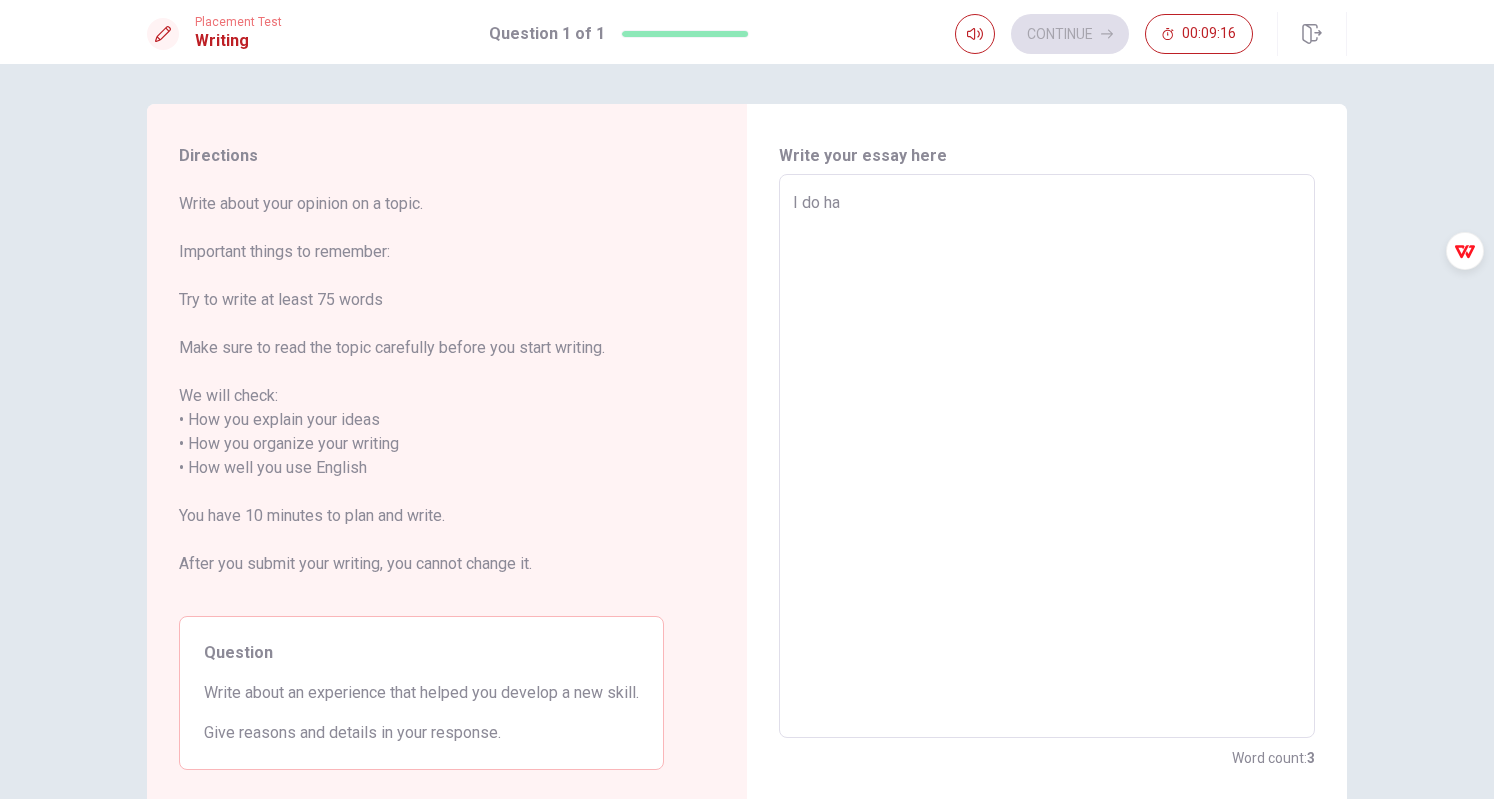 type on "I do hav" 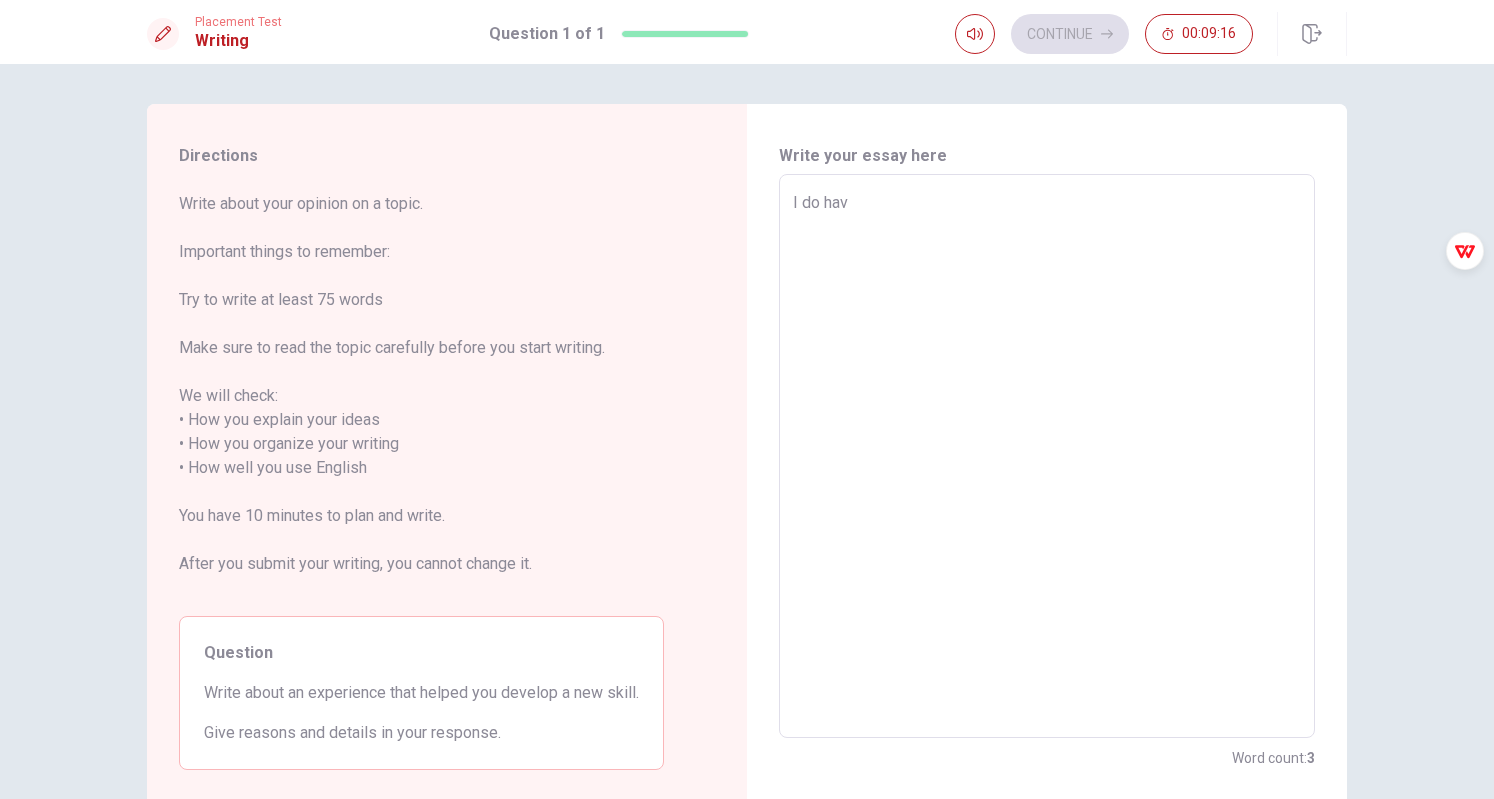 type on "x" 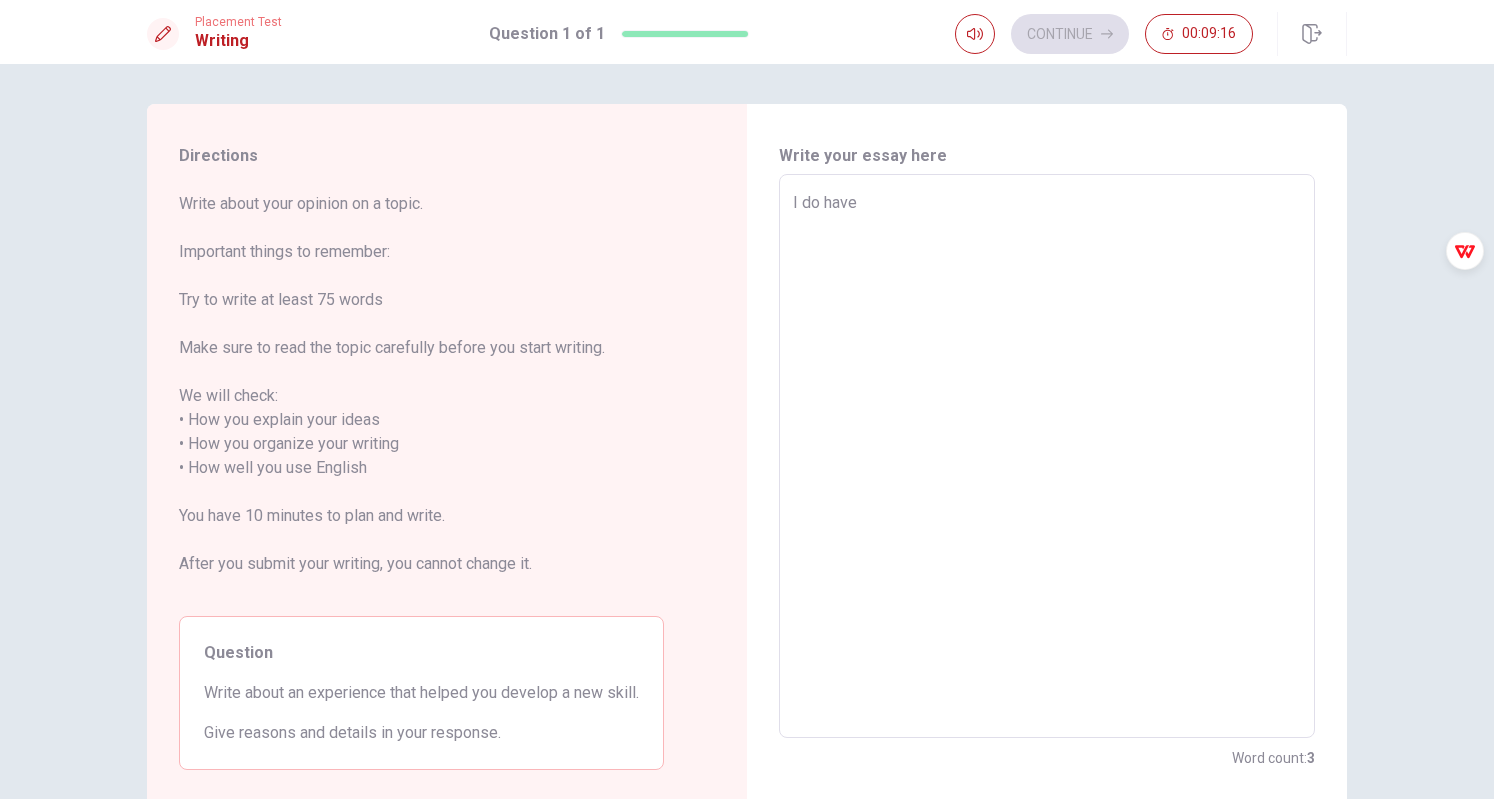 type on "x" 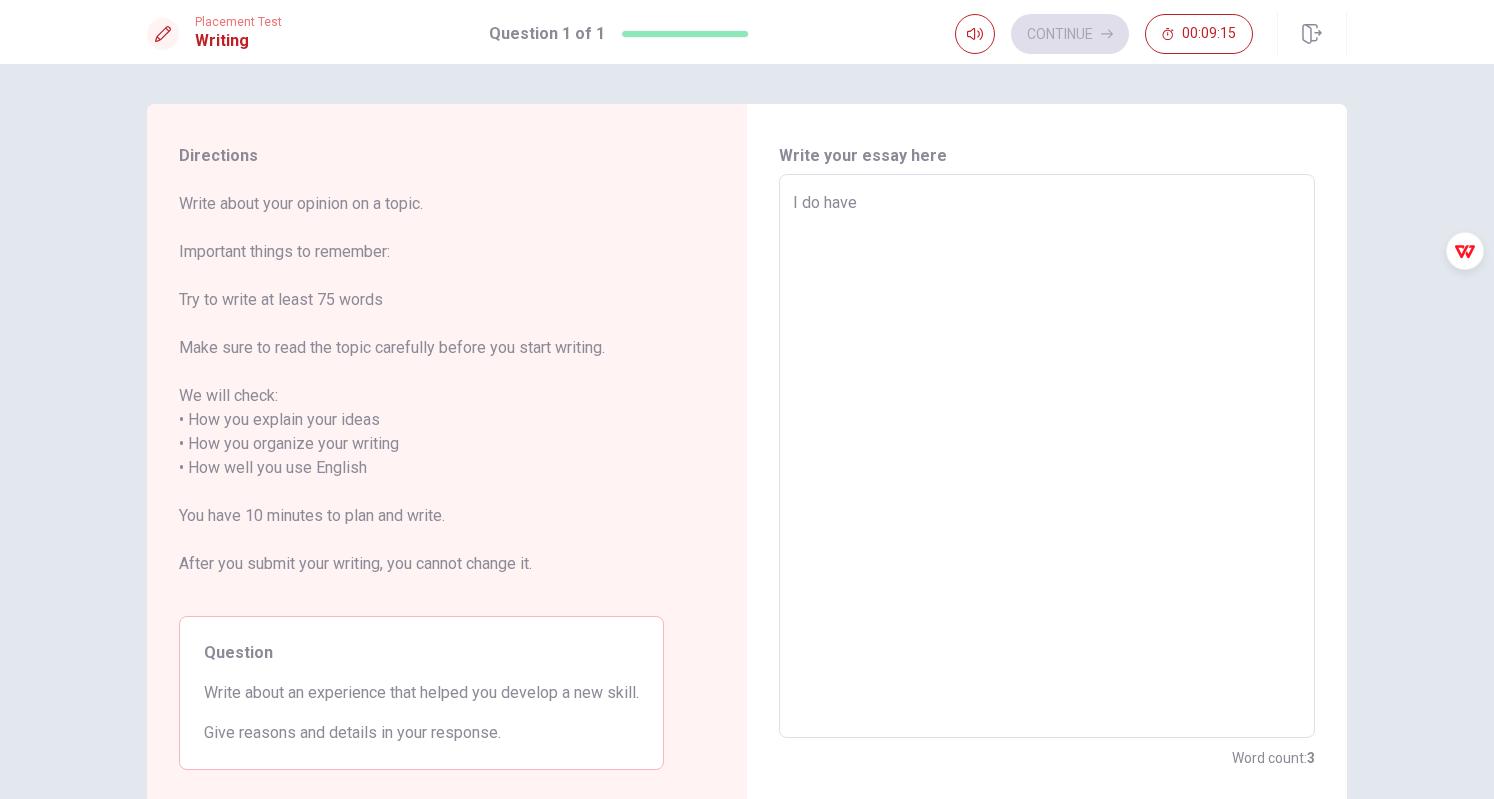 type on "I do have" 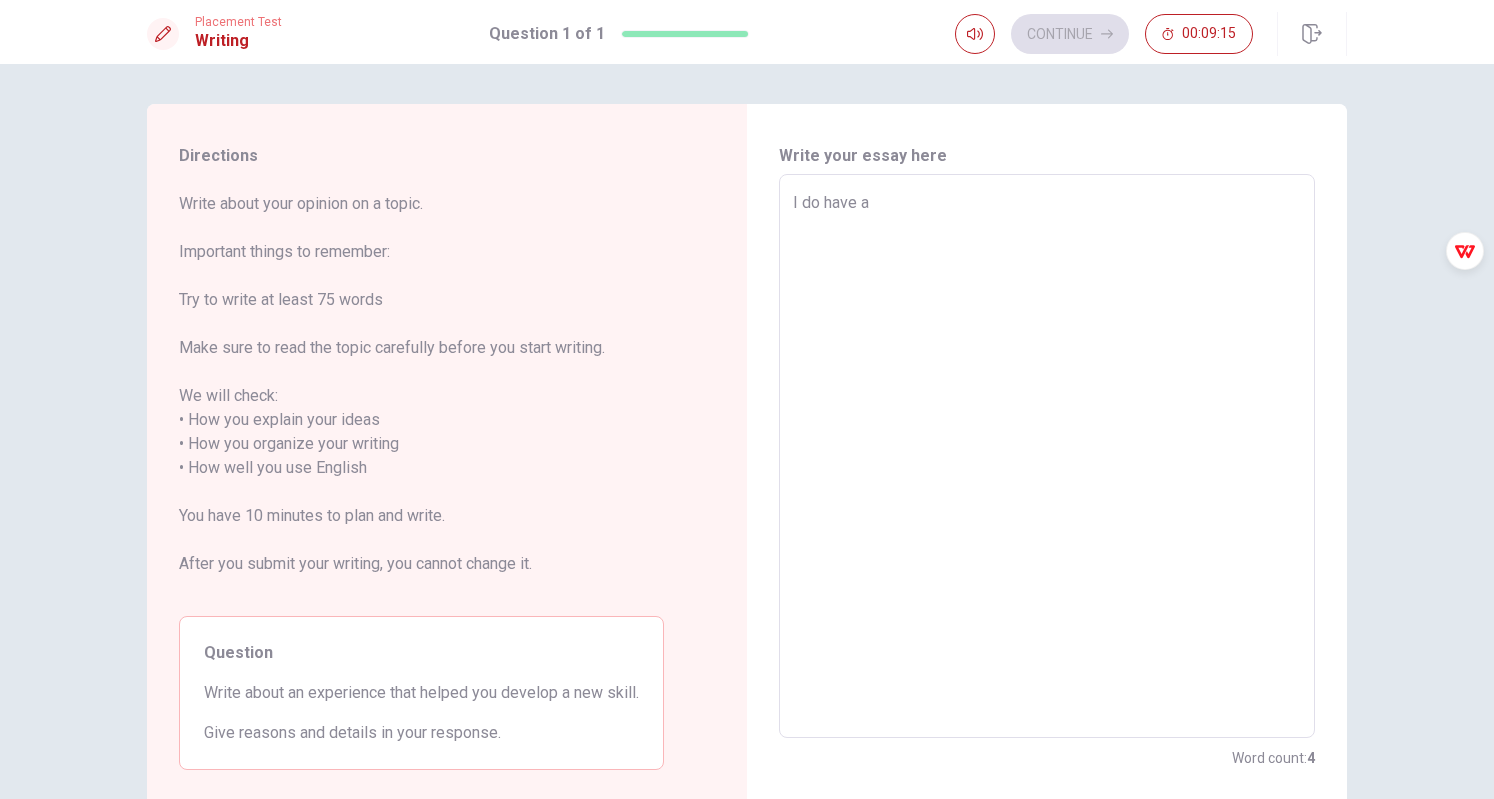 type on "x" 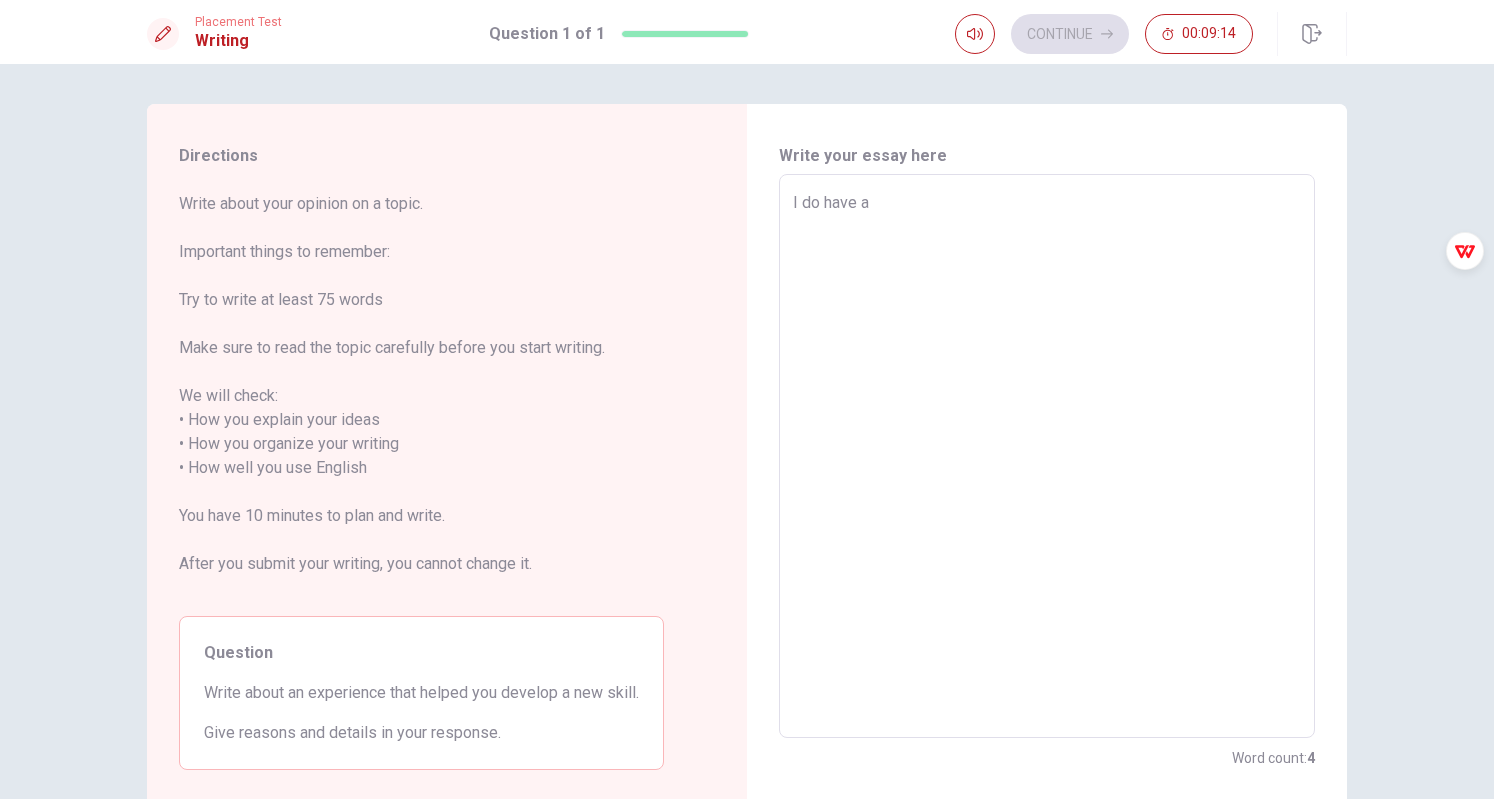 type on "I do have an" 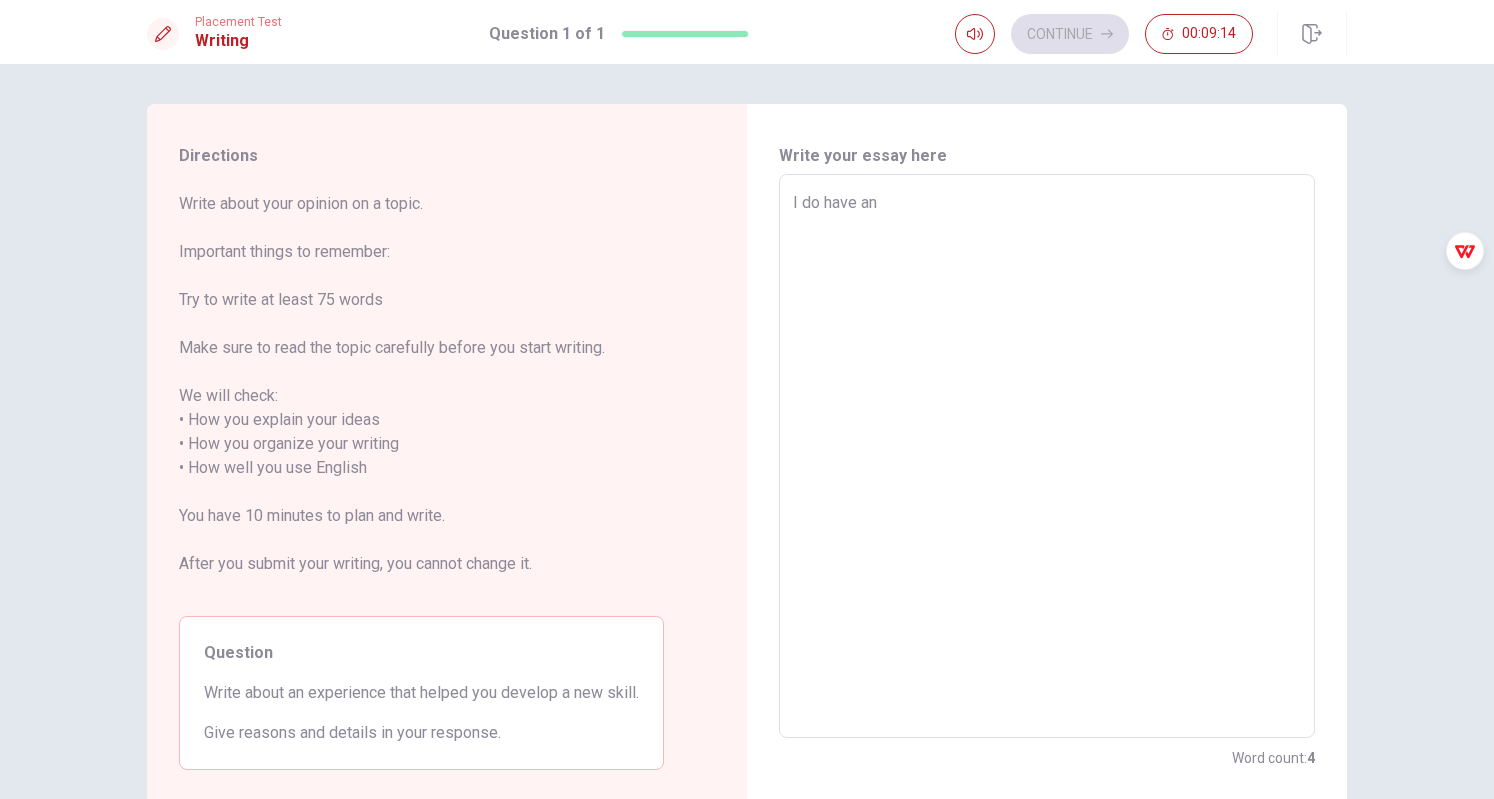 type on "x" 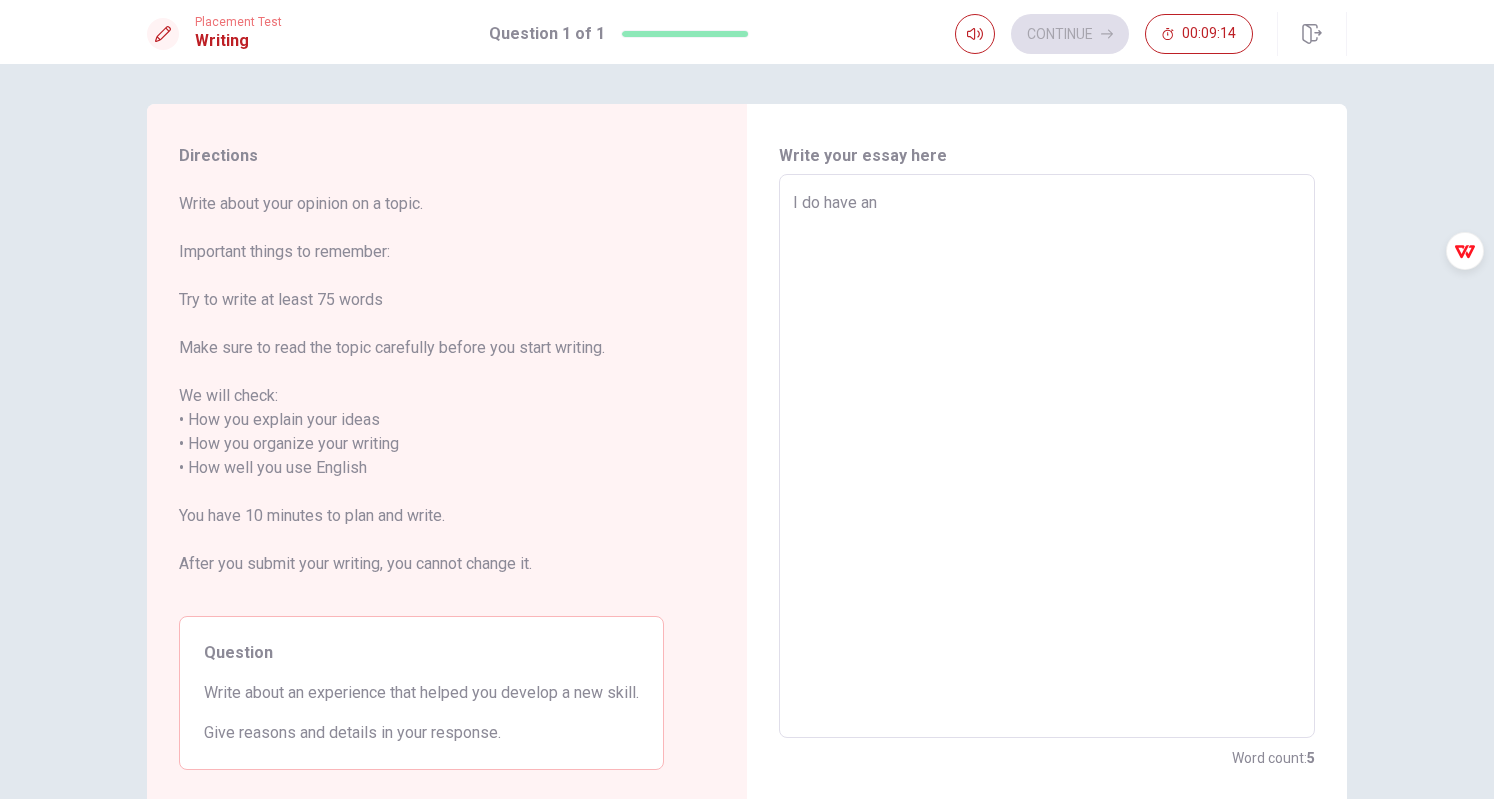 type on "I do have an e" 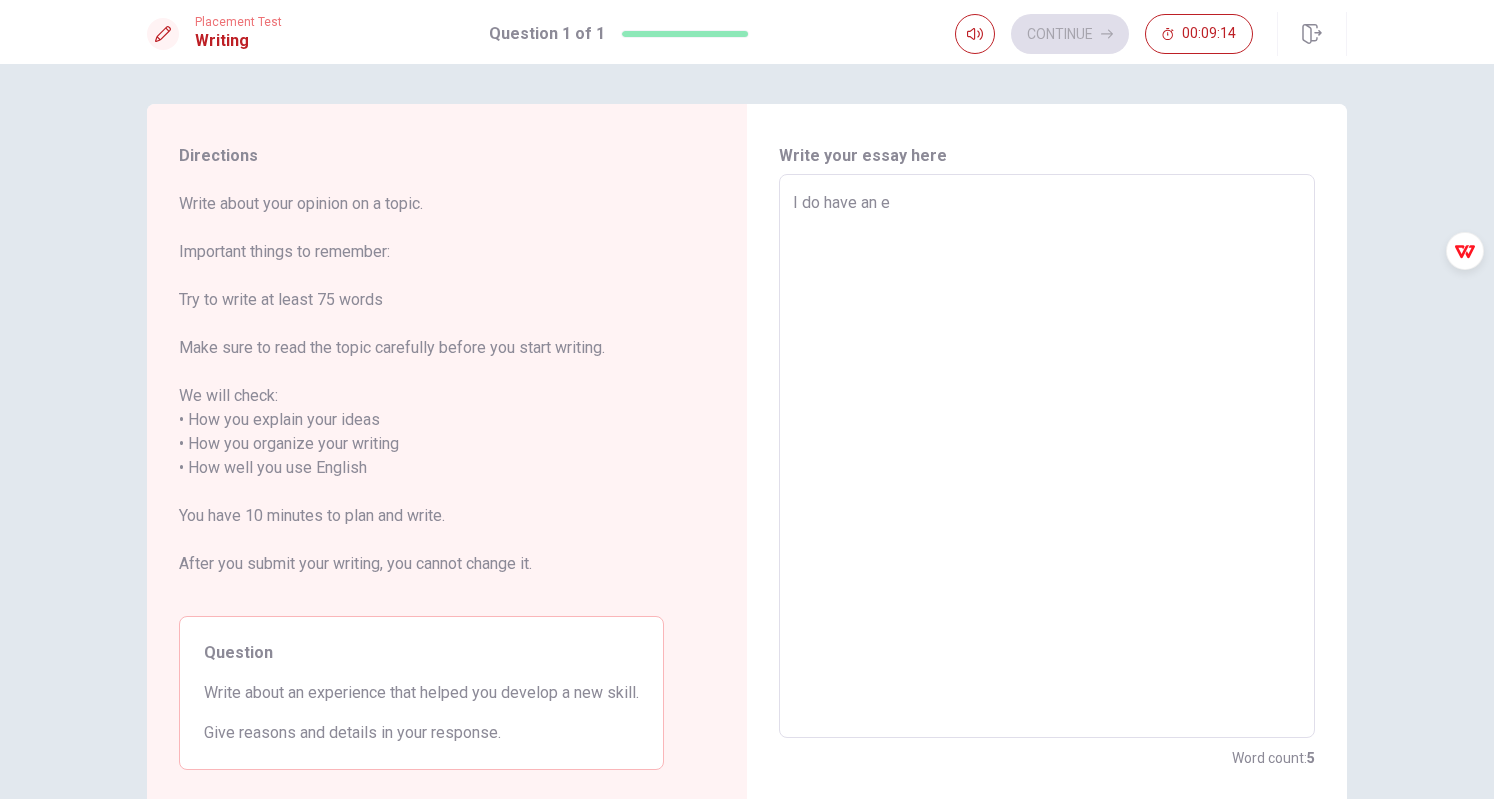 type on "I do have an ex" 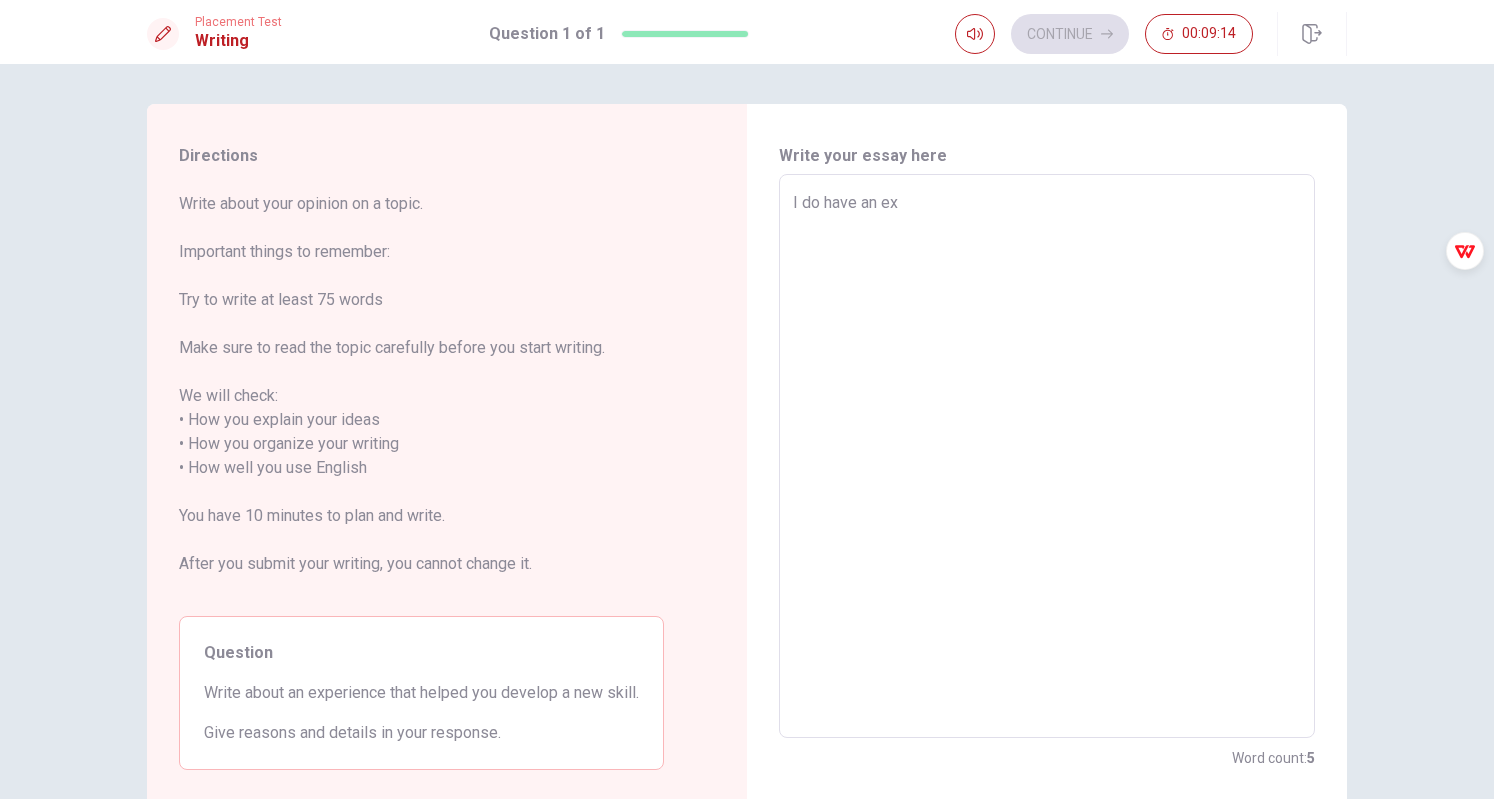 type on "x" 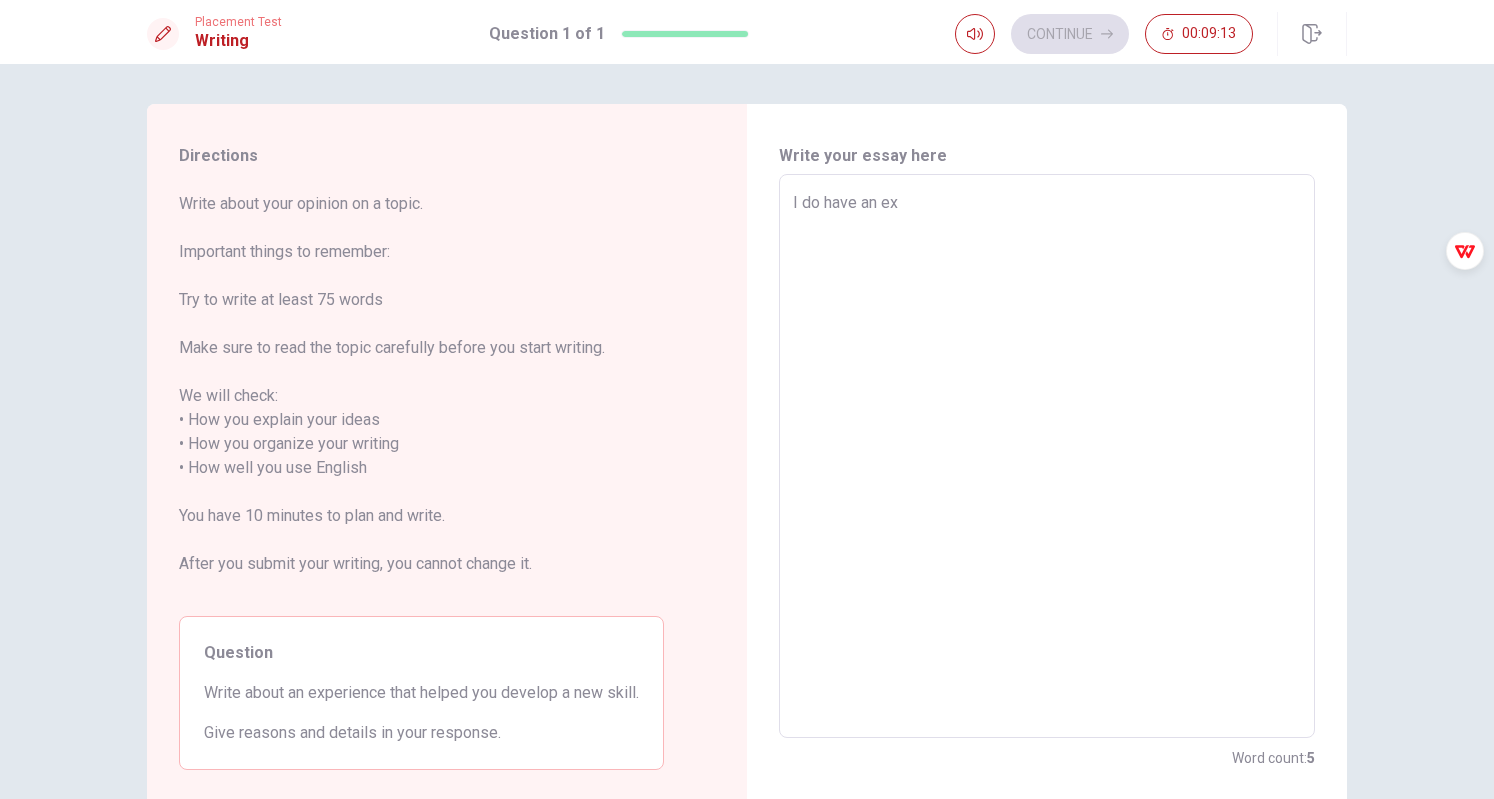 type on "I do have an exe" 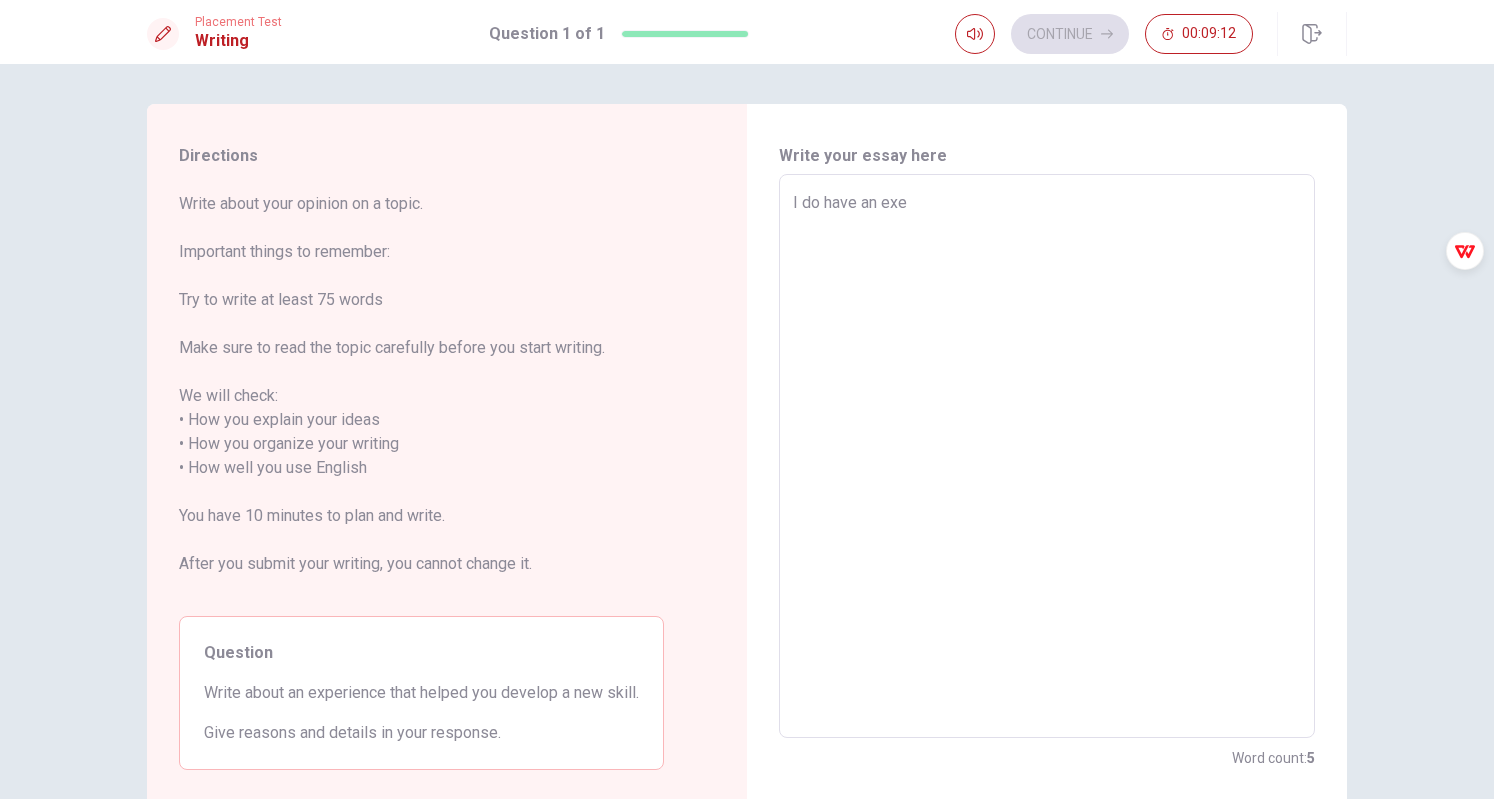 type on "x" 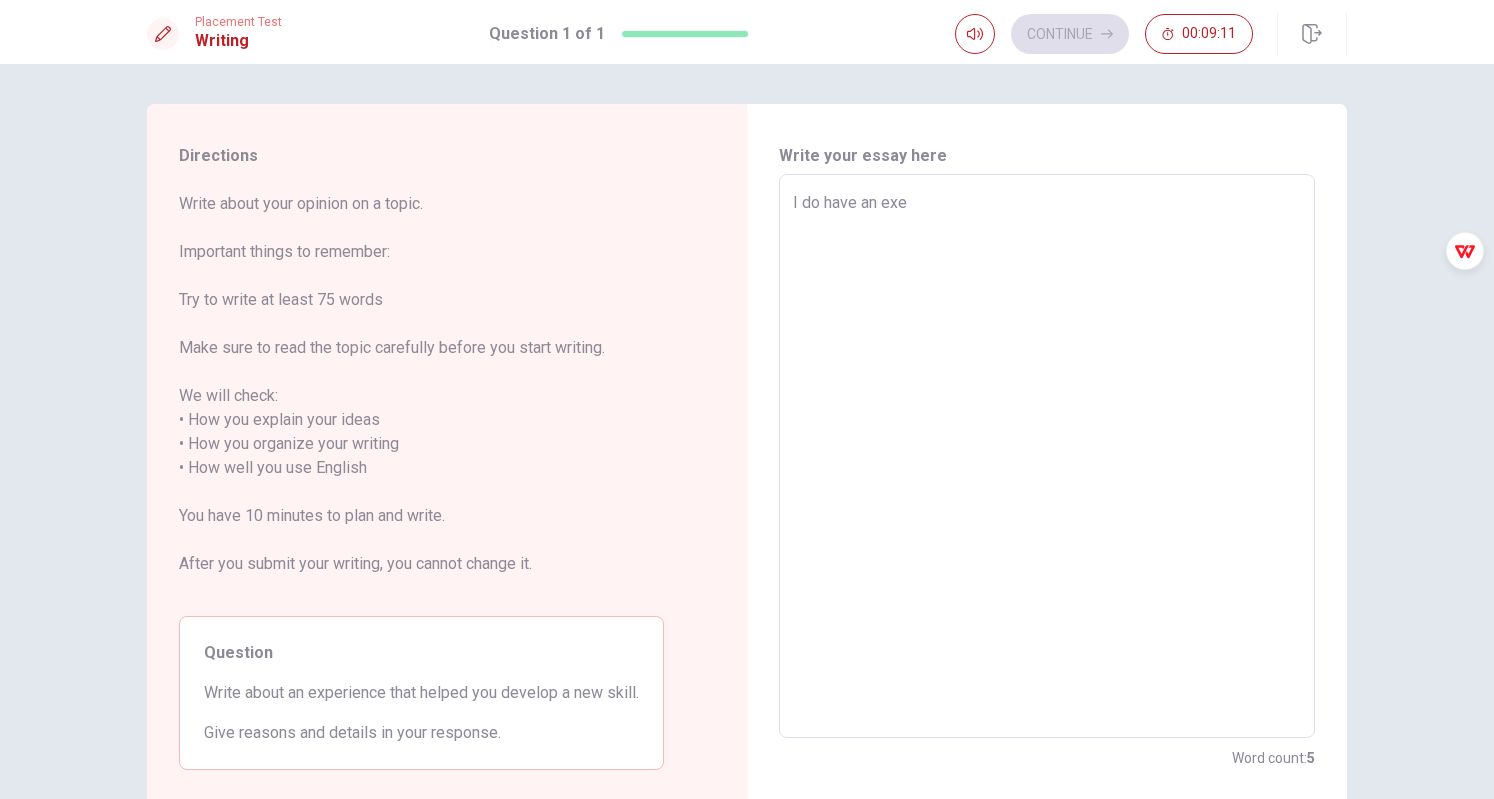 type on "I do have an ex" 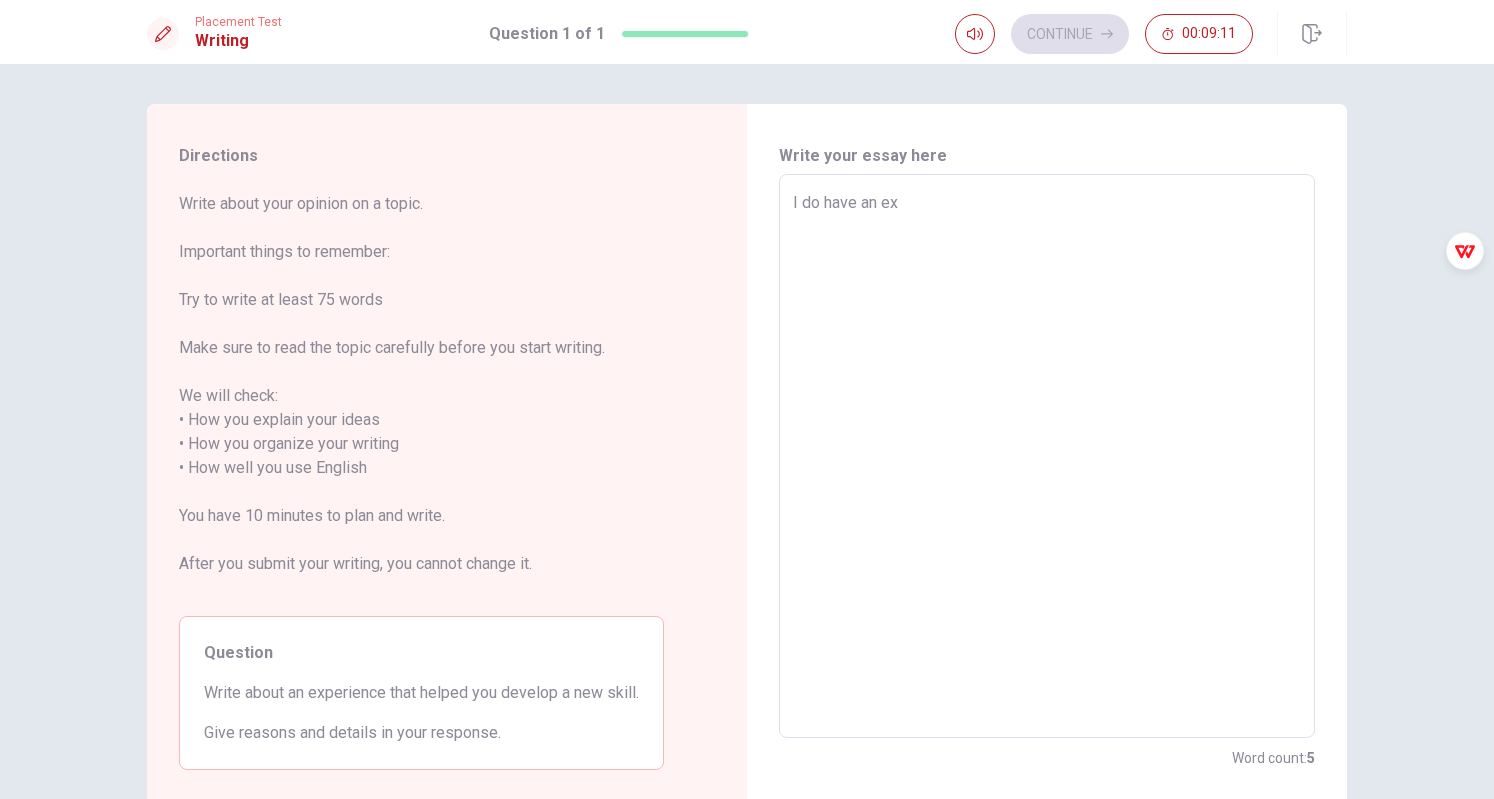 type on "x" 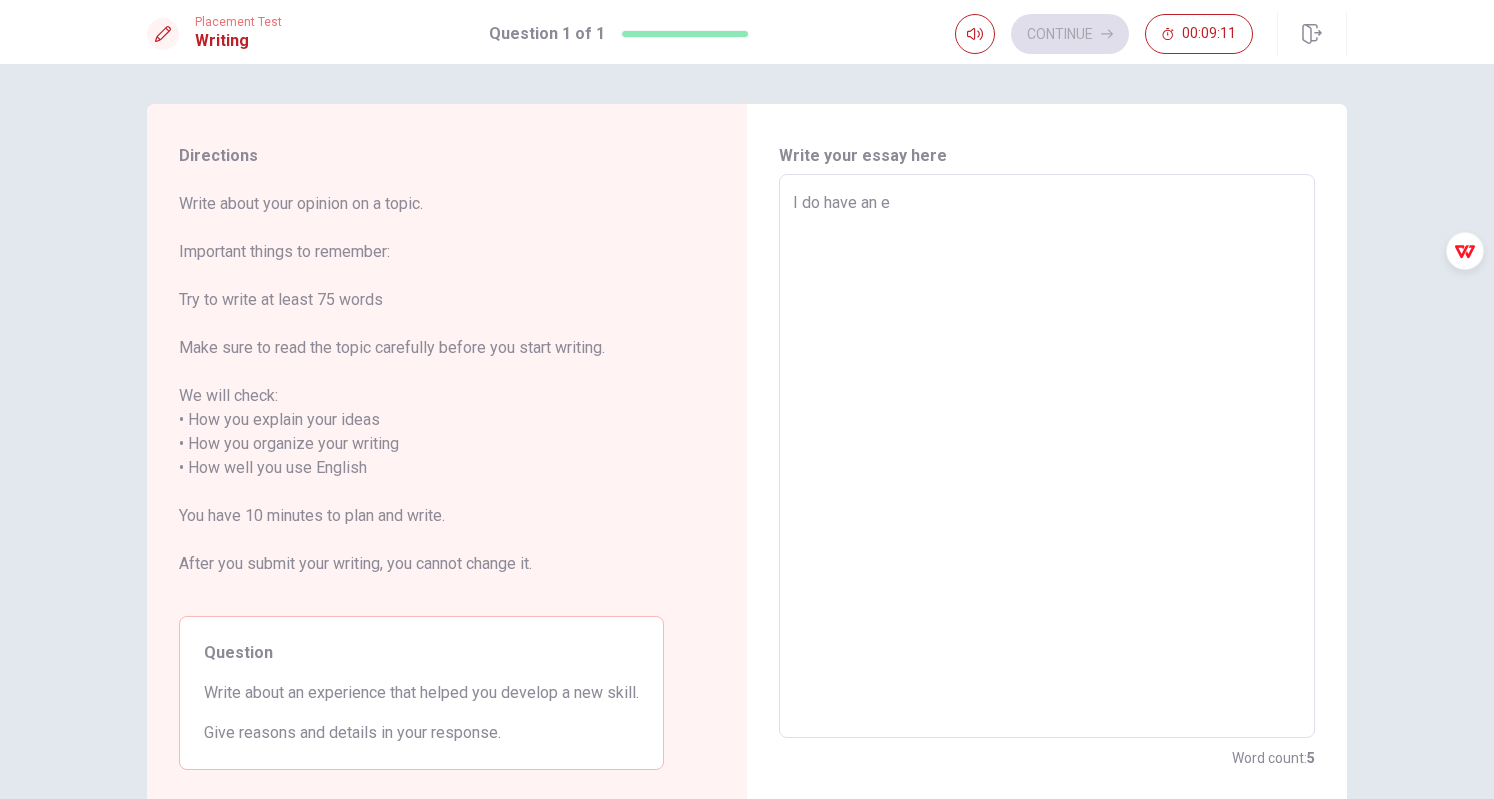 type on "x" 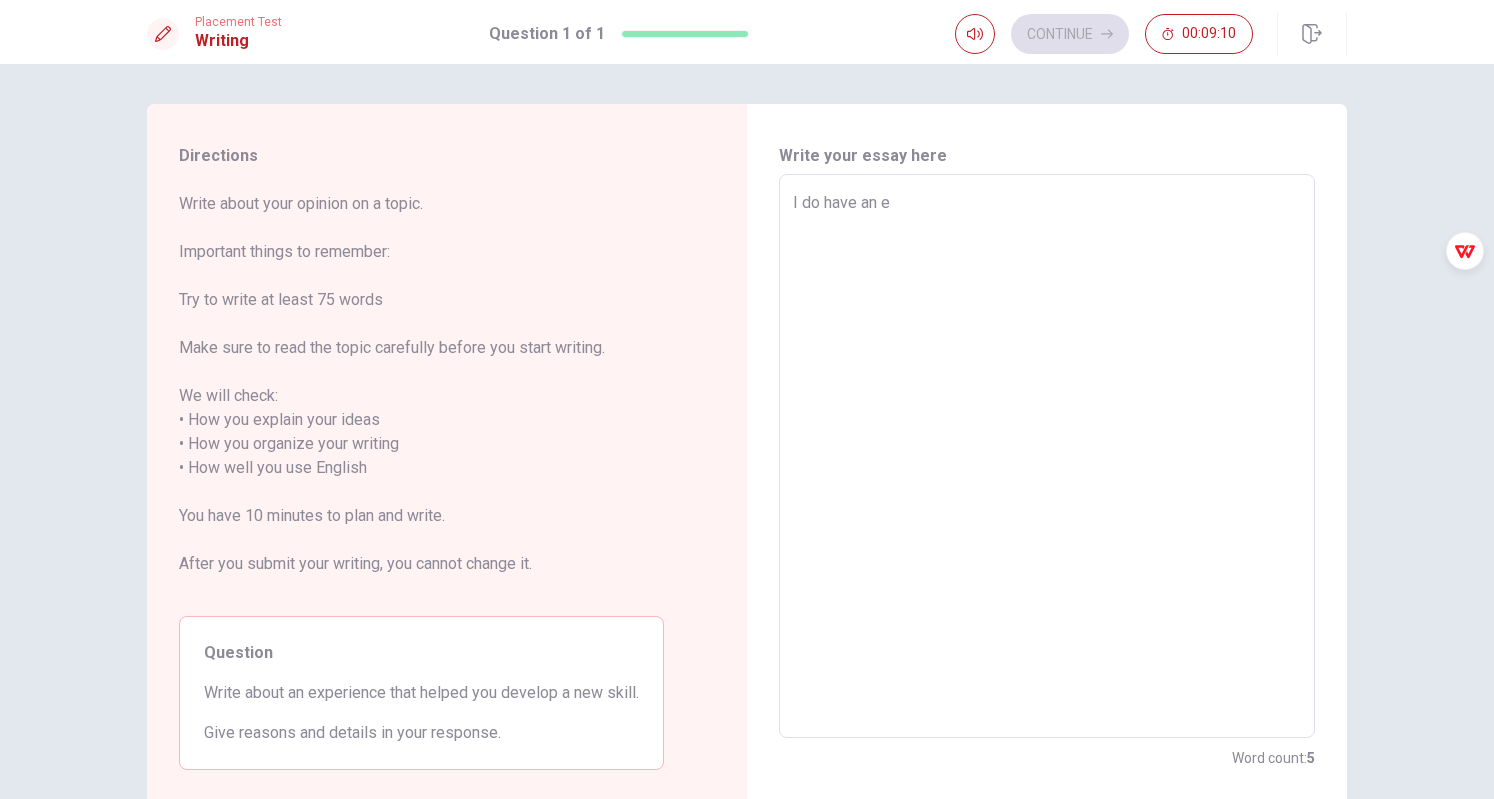 type on "I do have an" 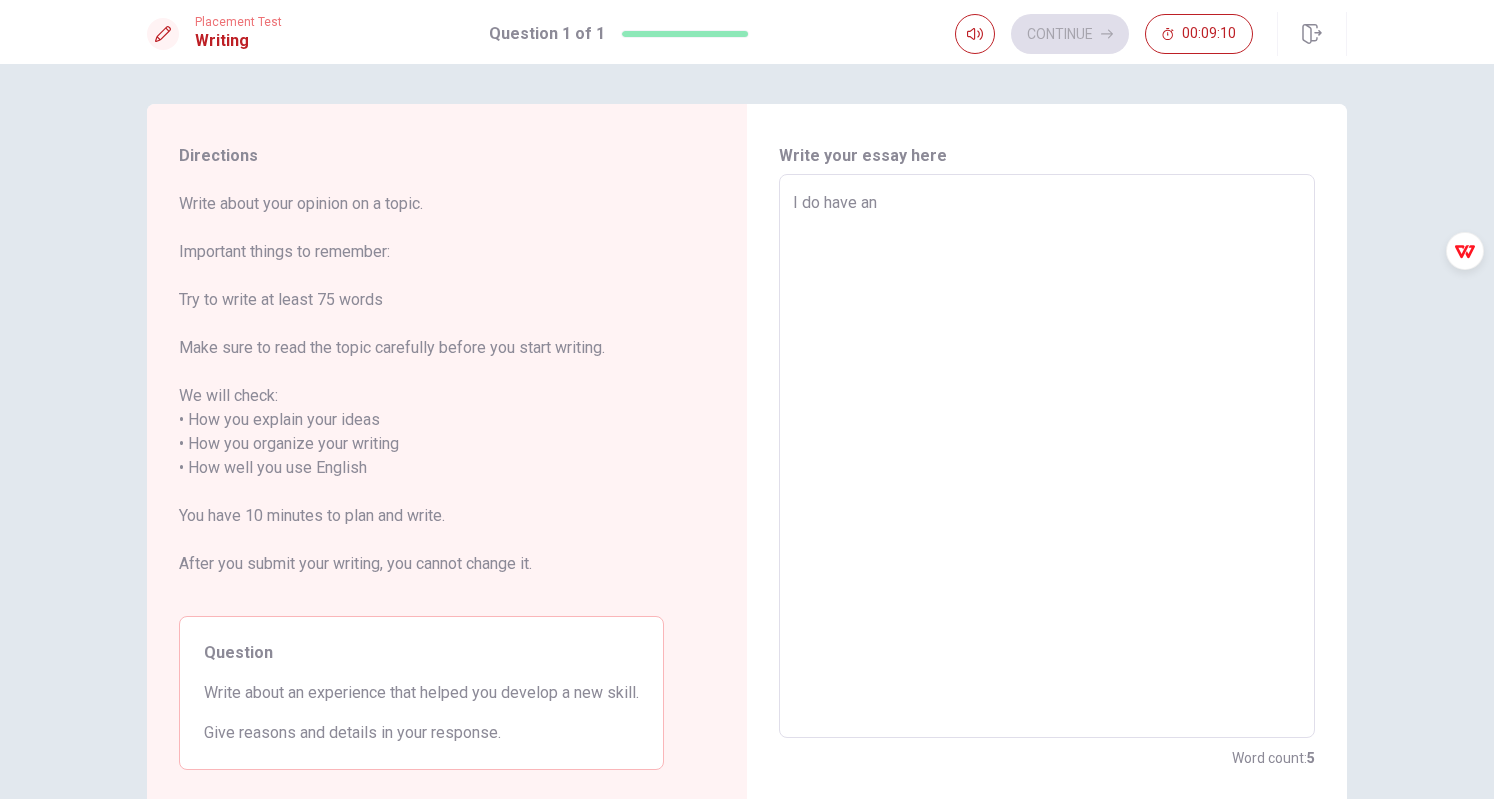 type on "x" 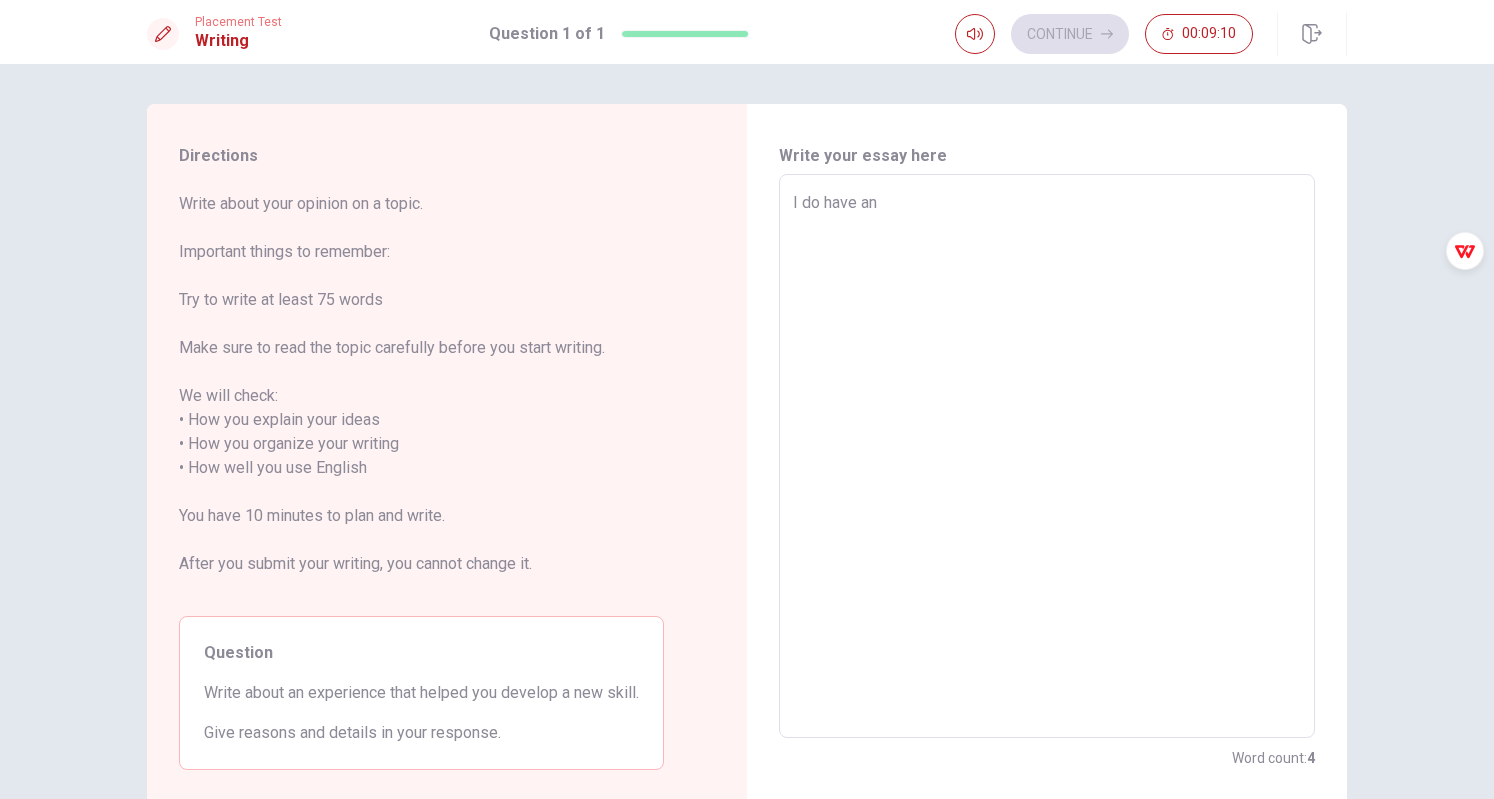 type on "I do have an" 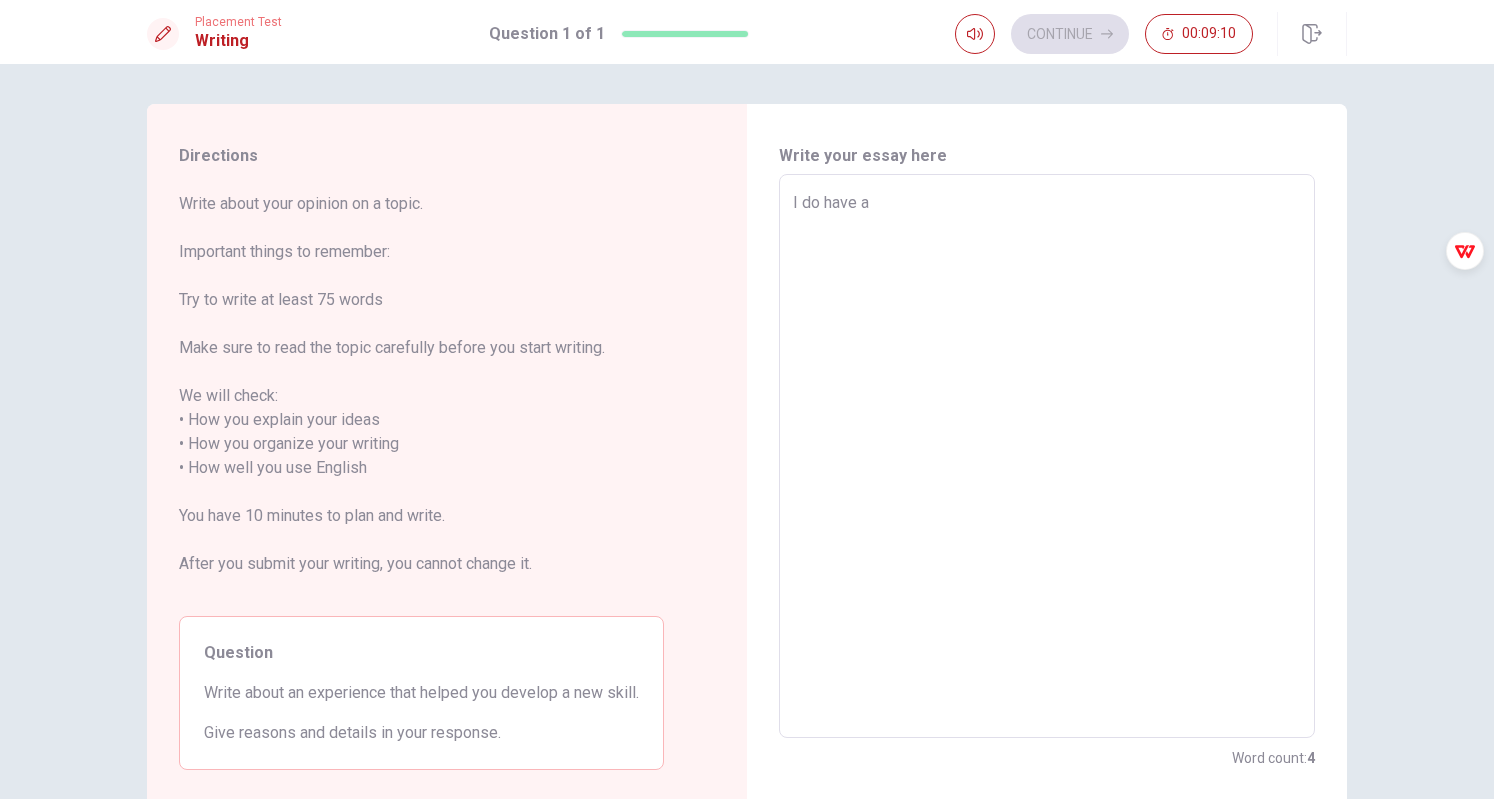 type on "I do have" 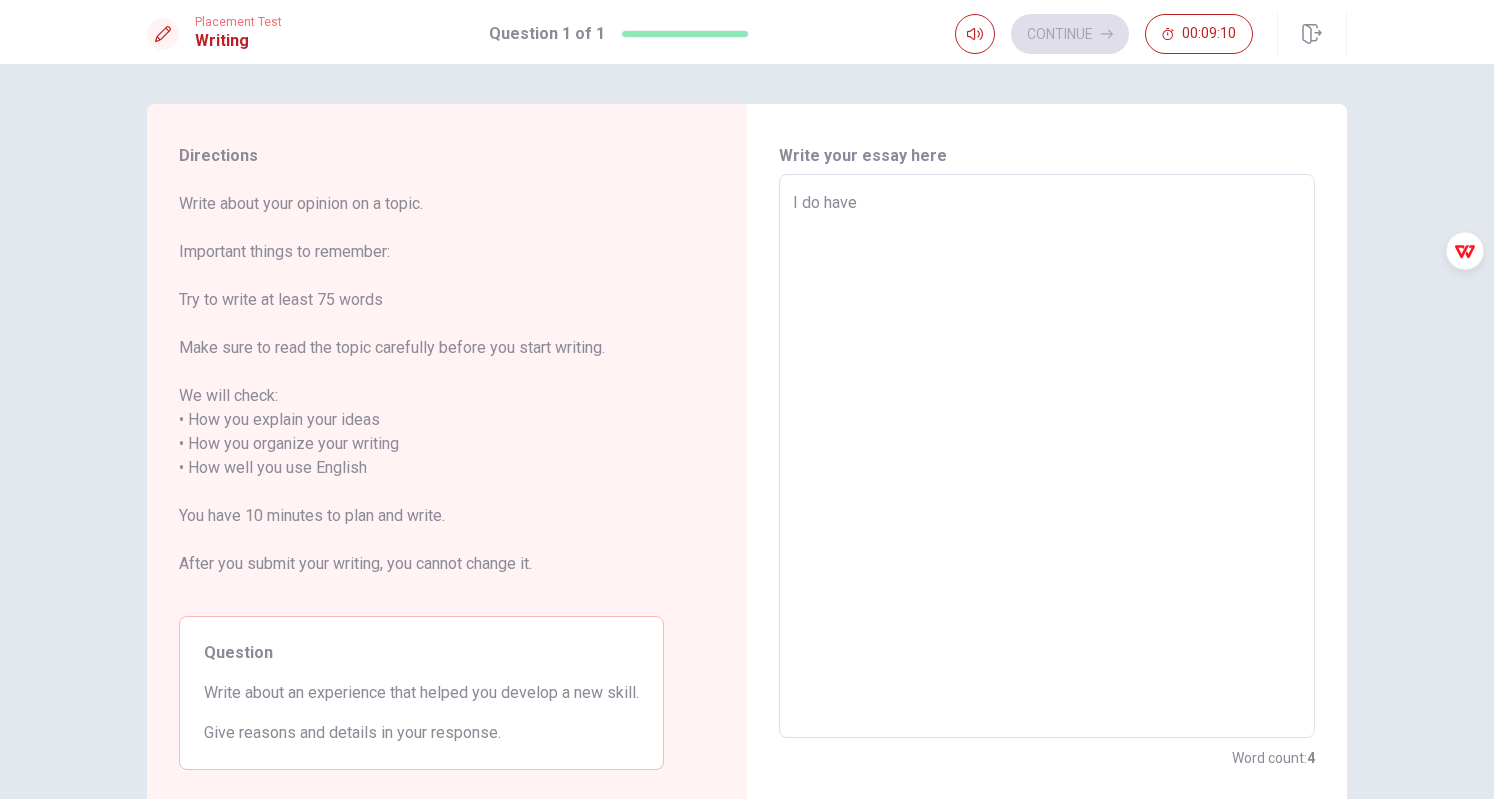 type on "I do hav" 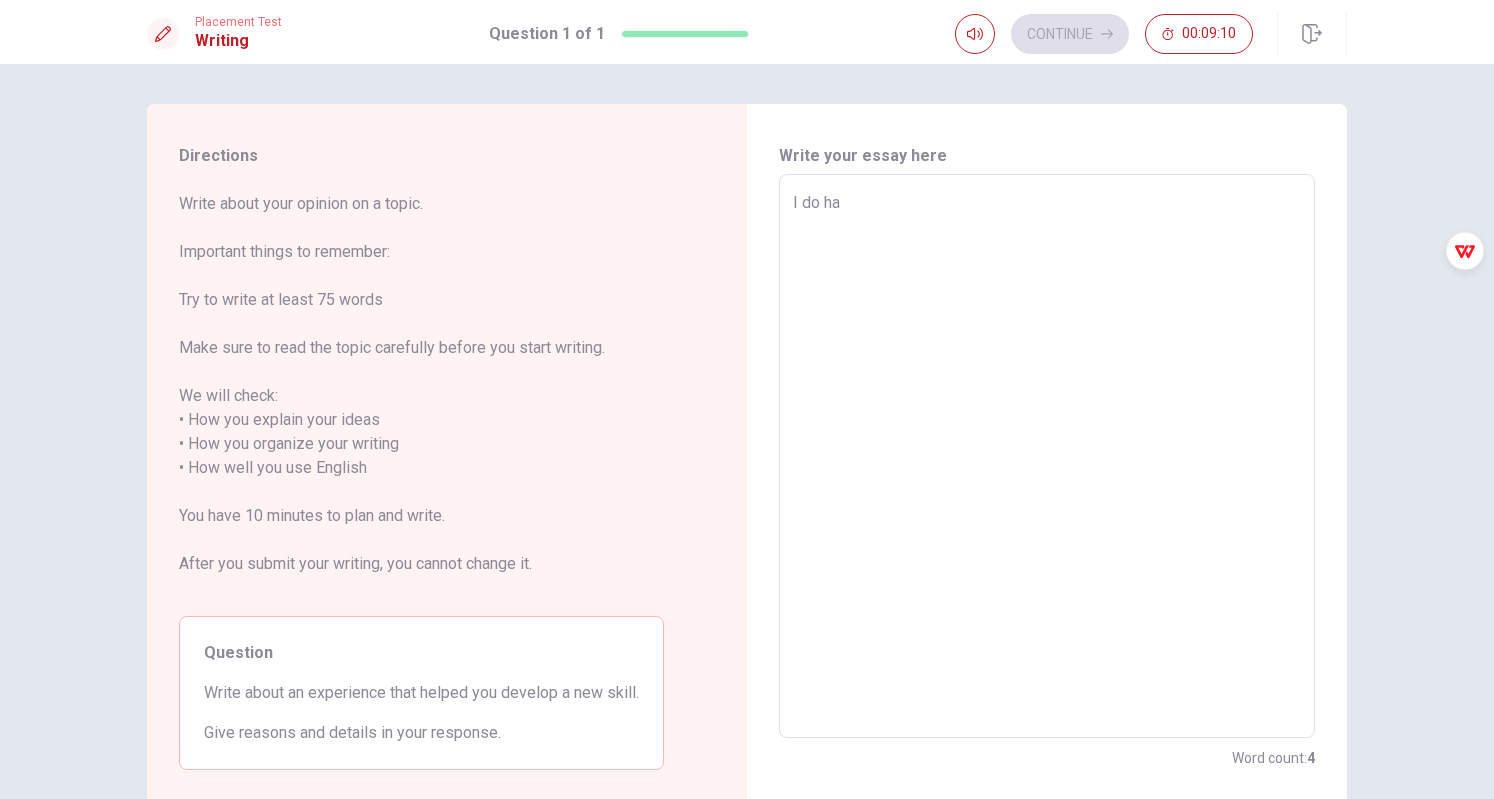 type on "I do h" 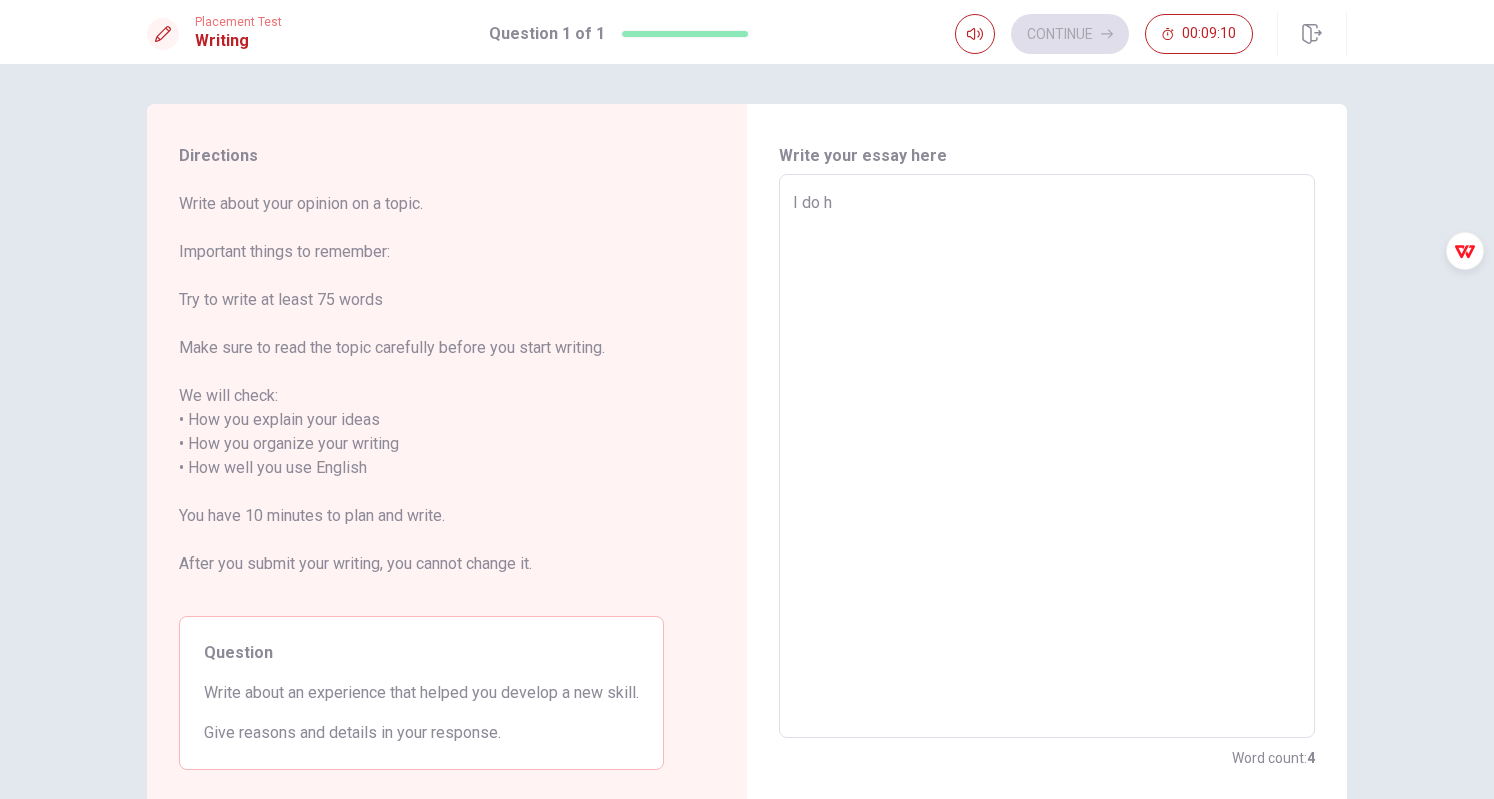 type on "I do" 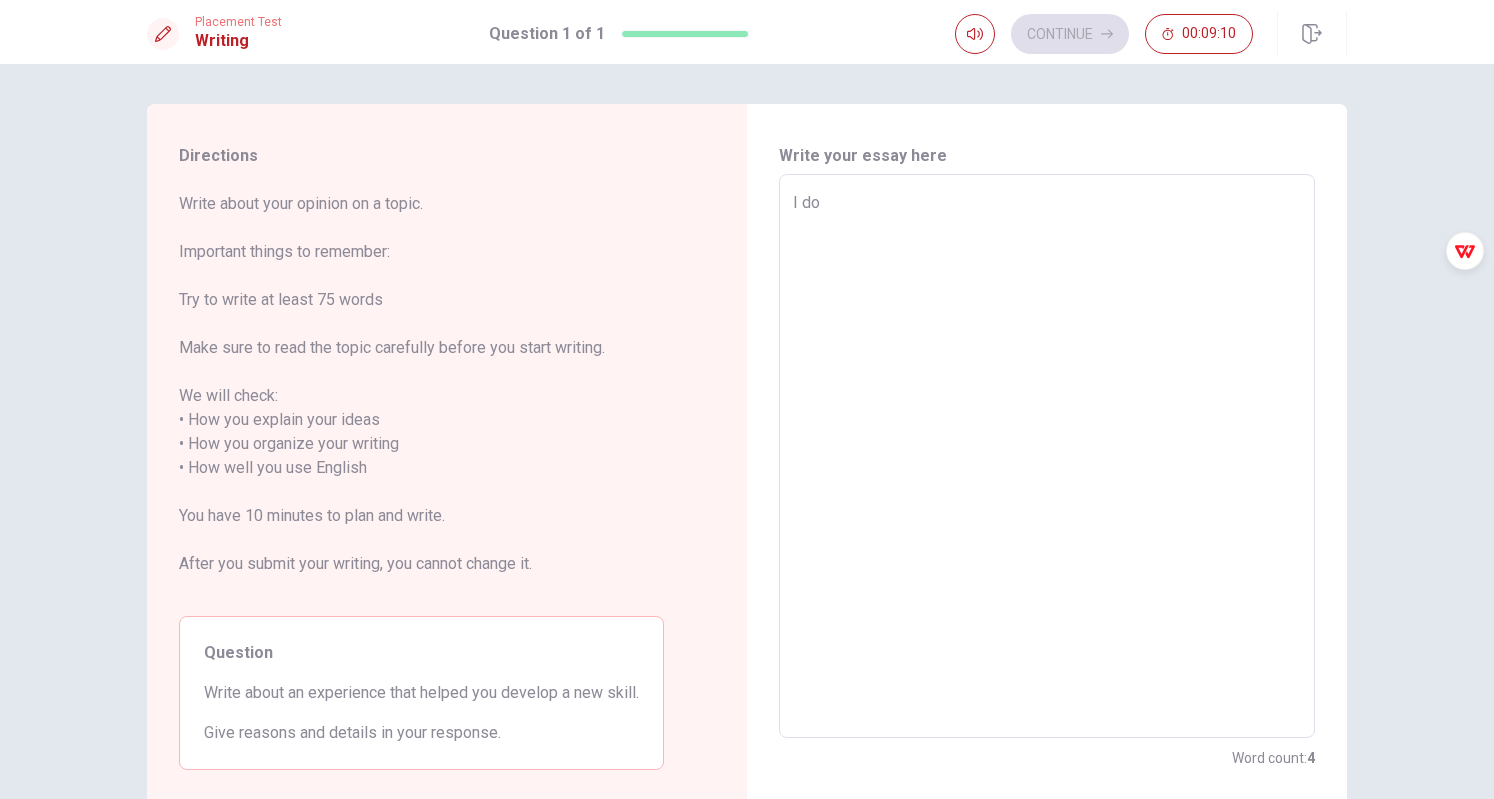 type on "I do" 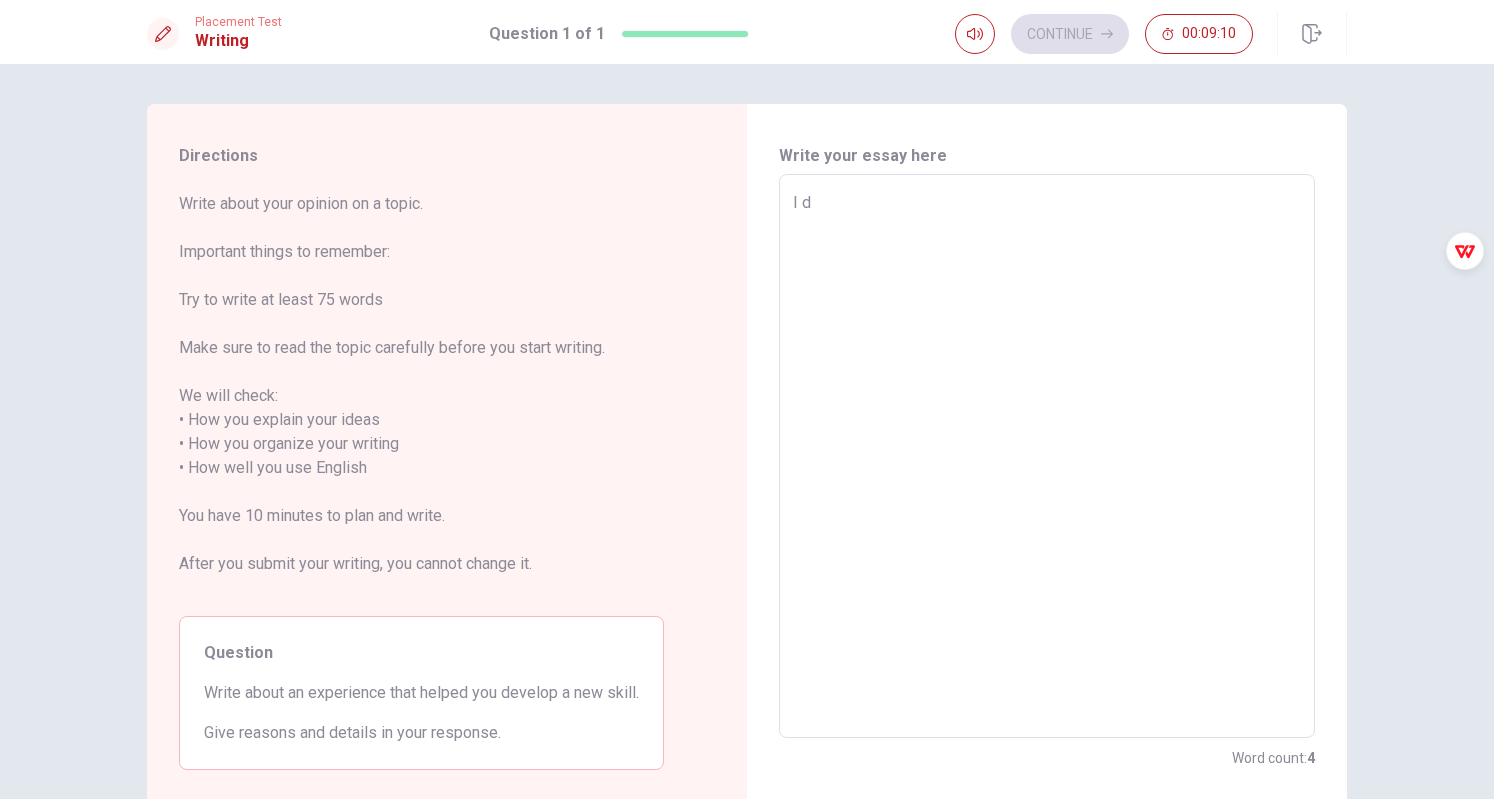 type on "I" 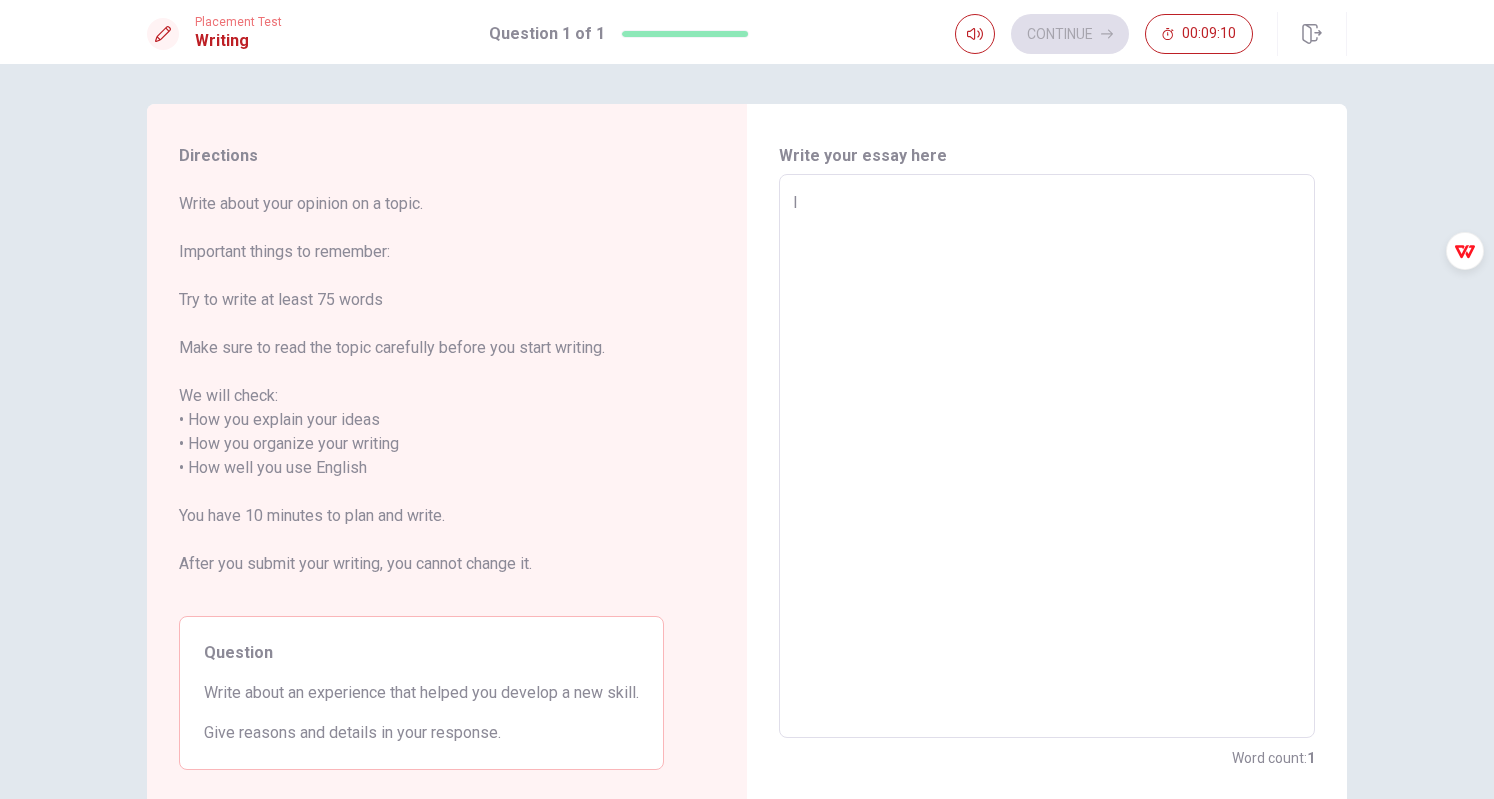 type on "I" 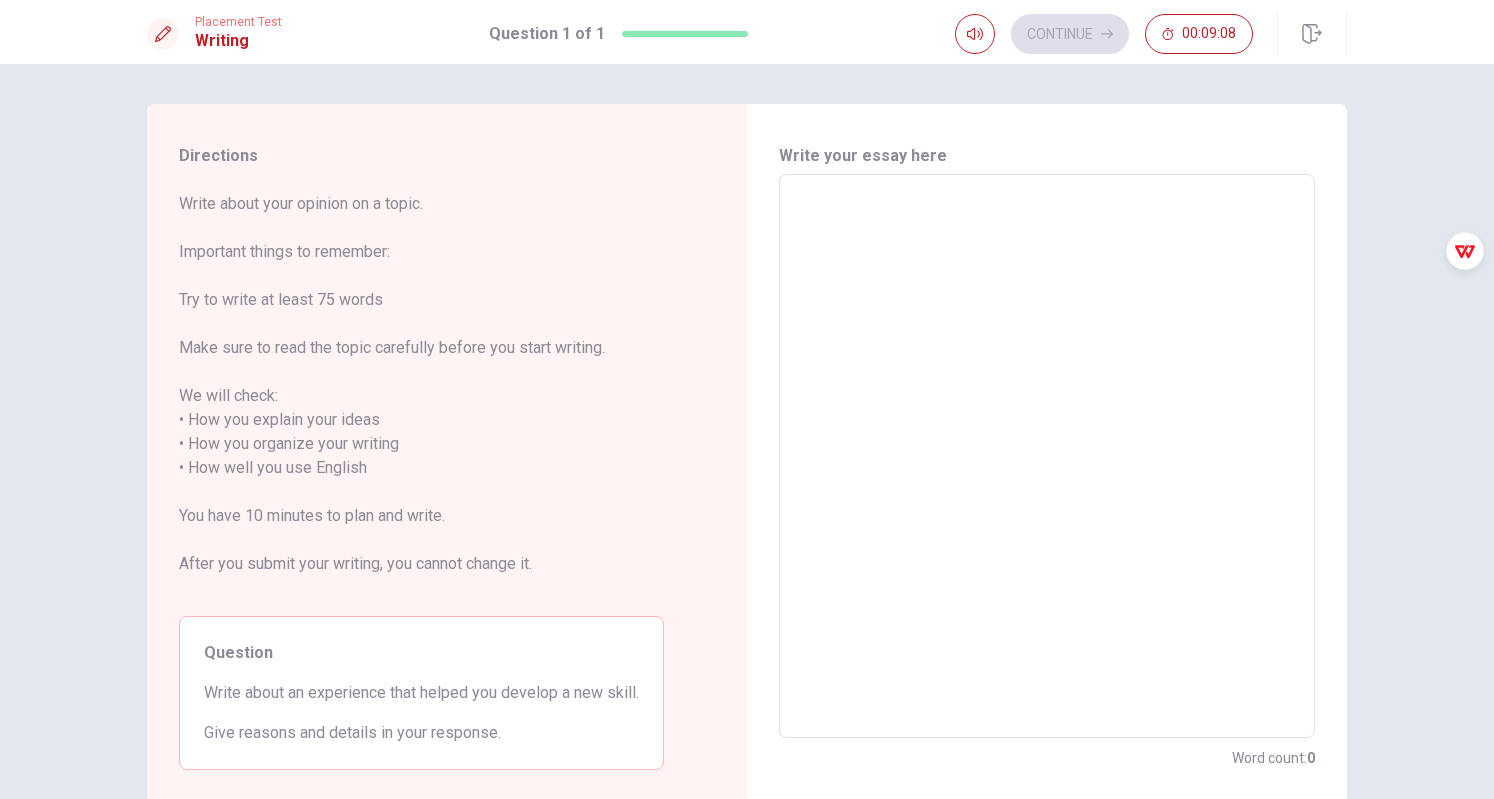 type on "s" 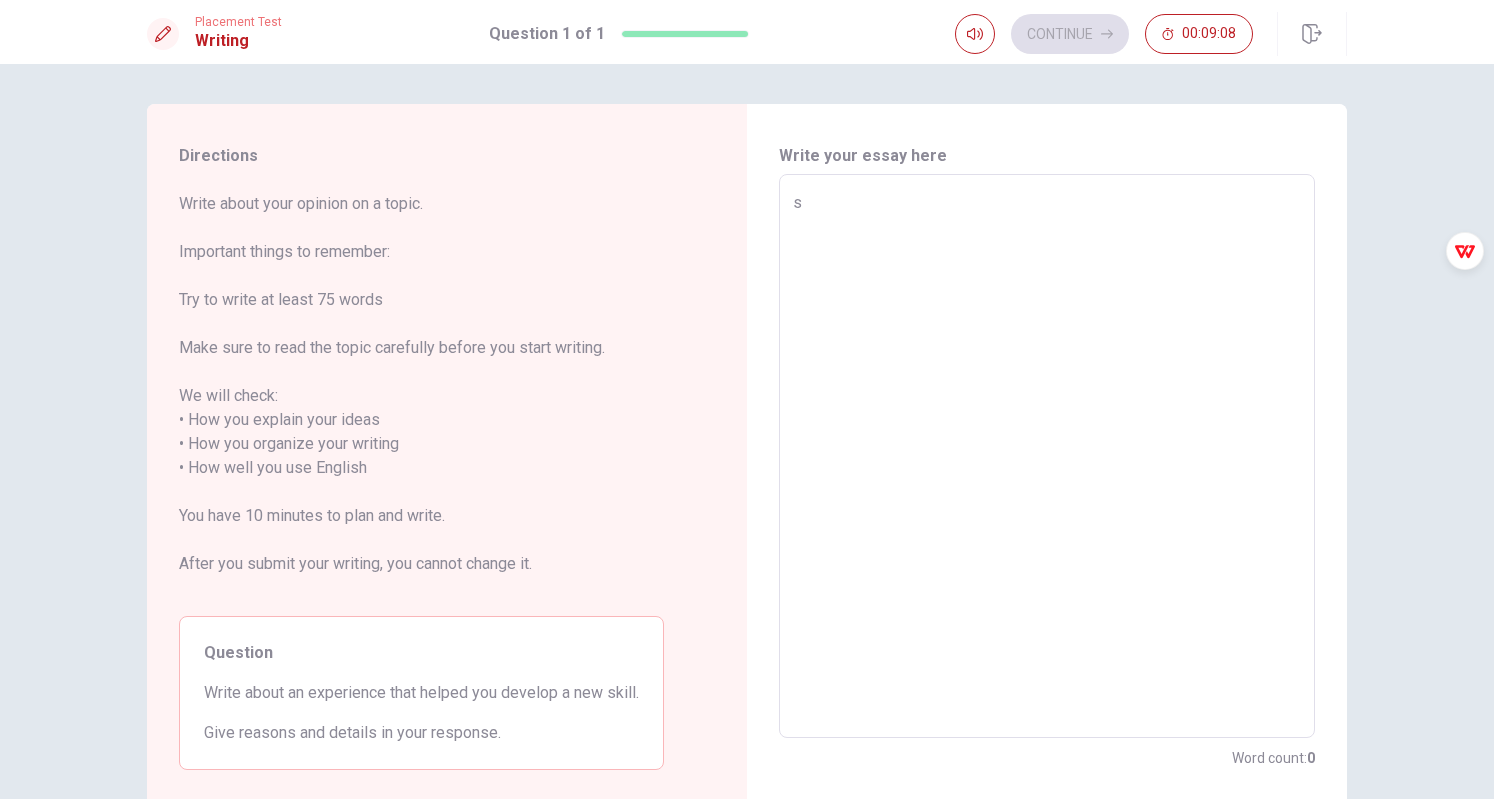 type on "x" 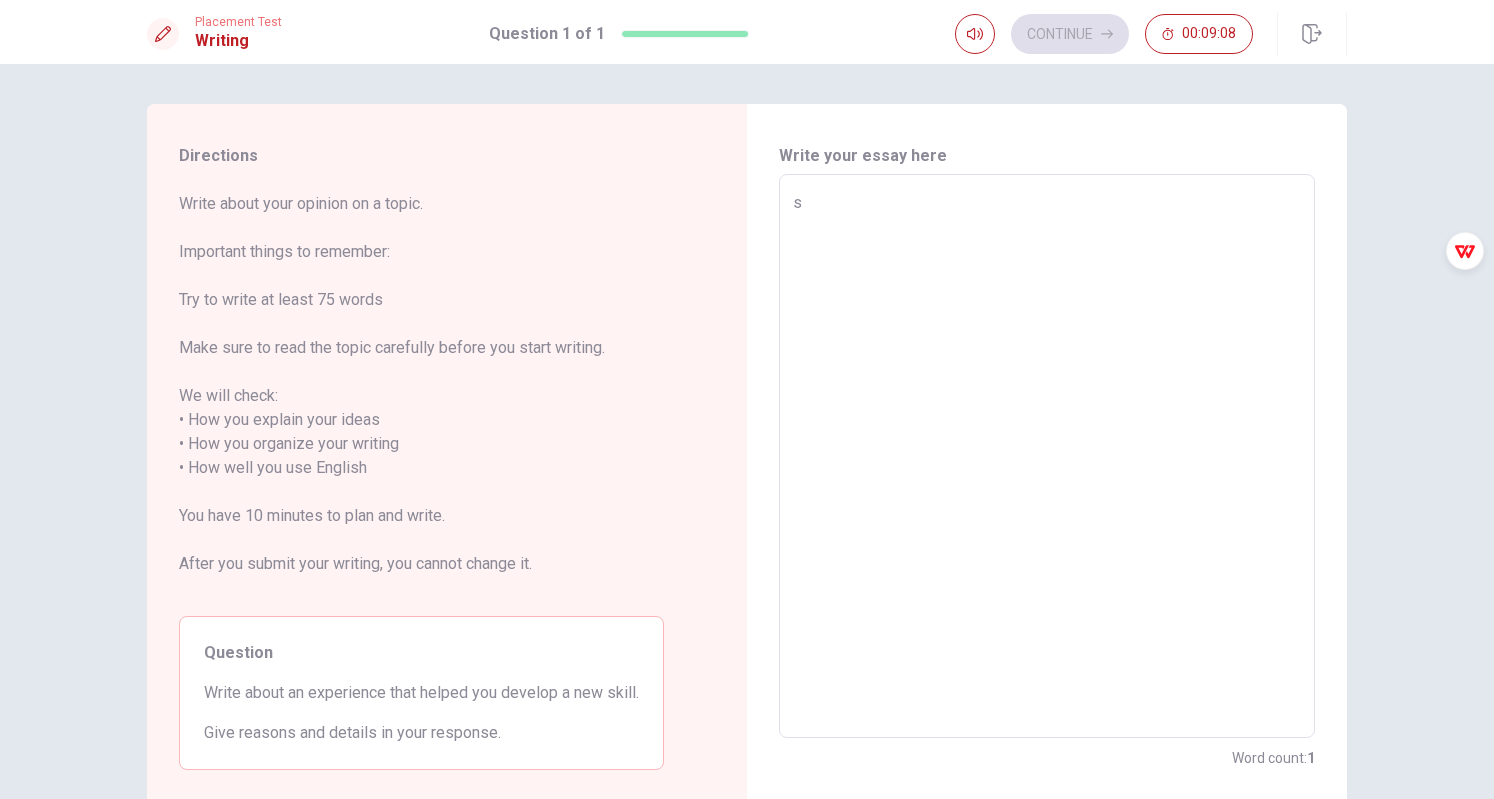 type on "so" 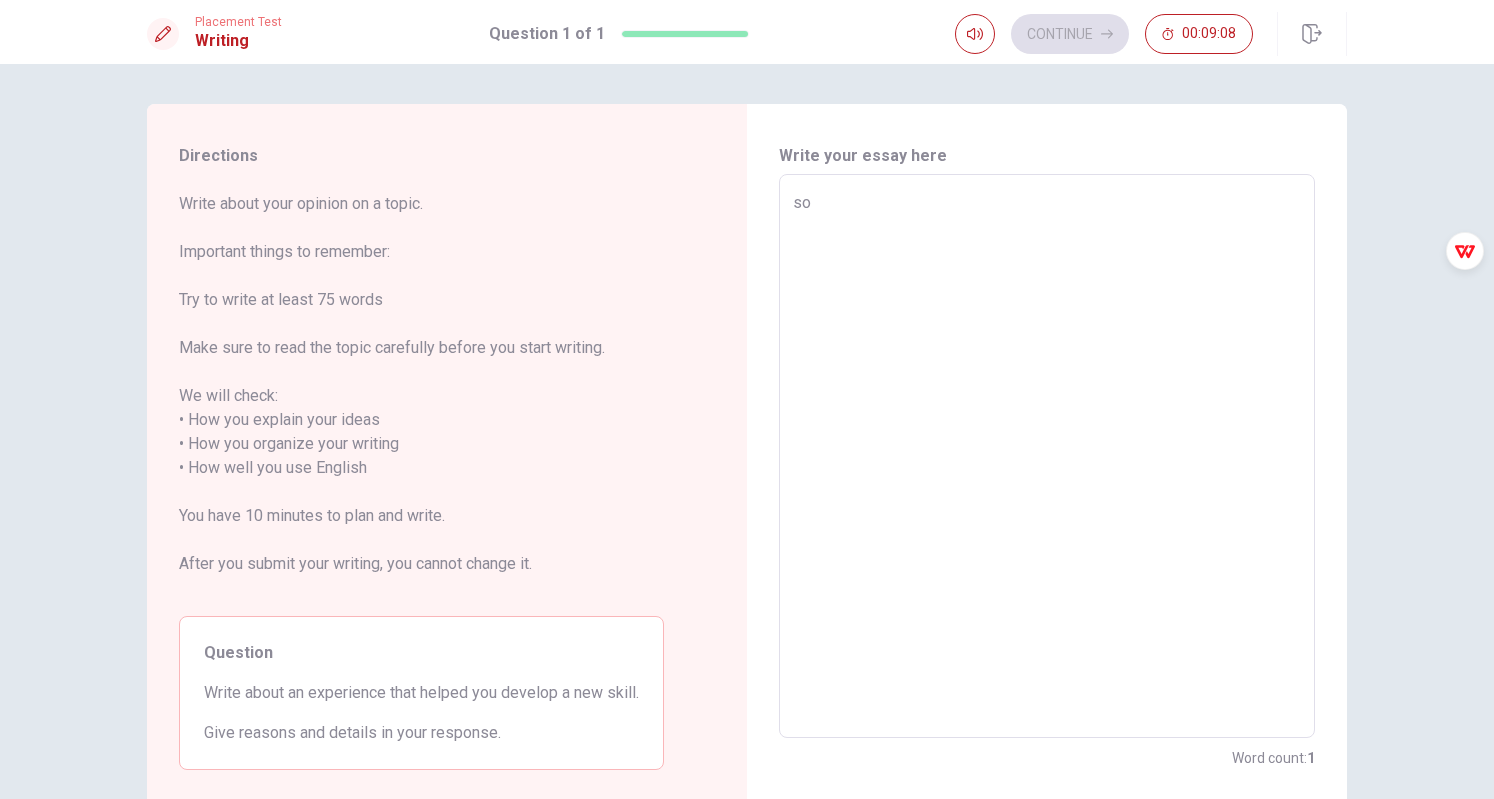 type on "x" 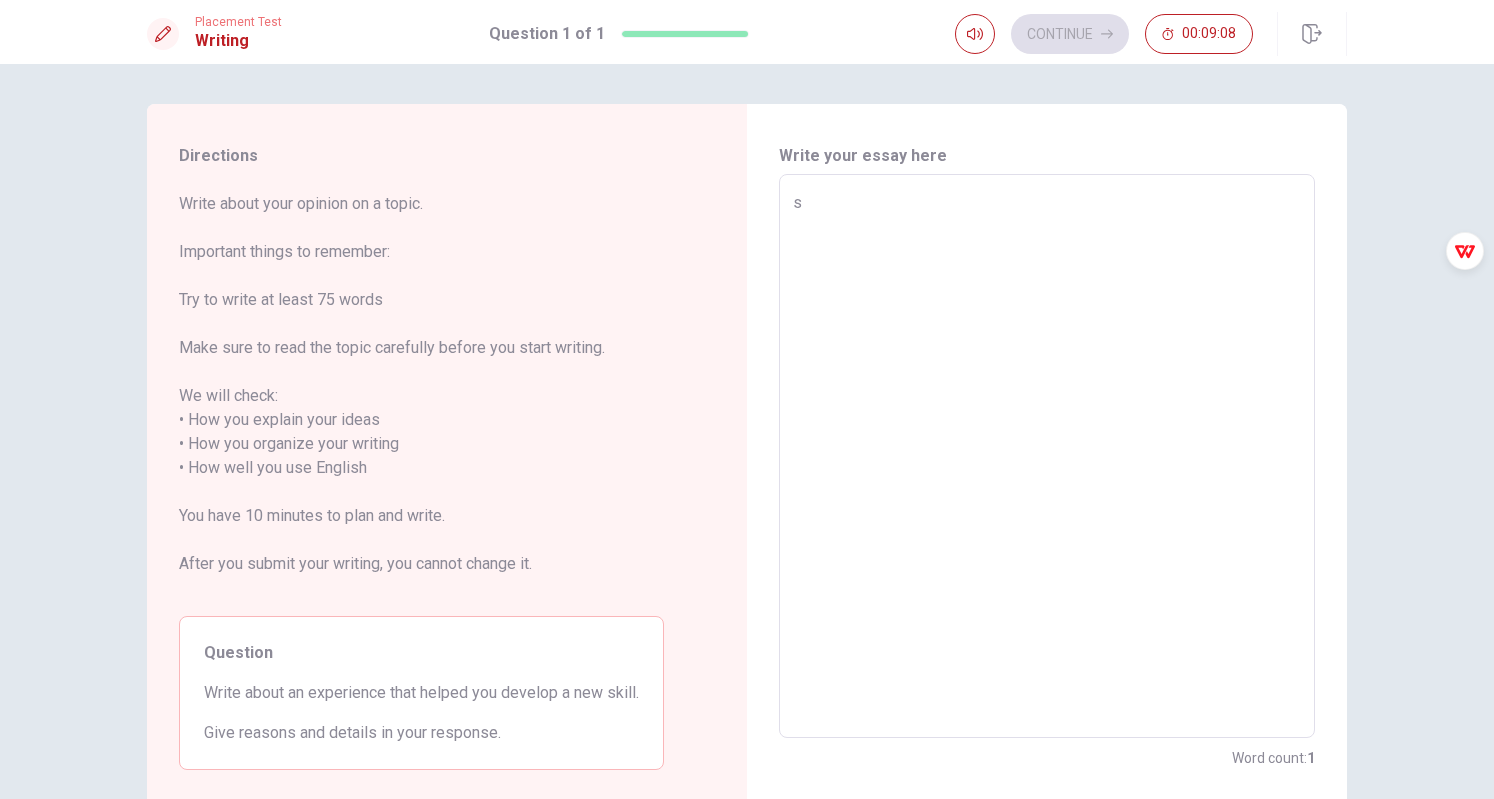 type on "x" 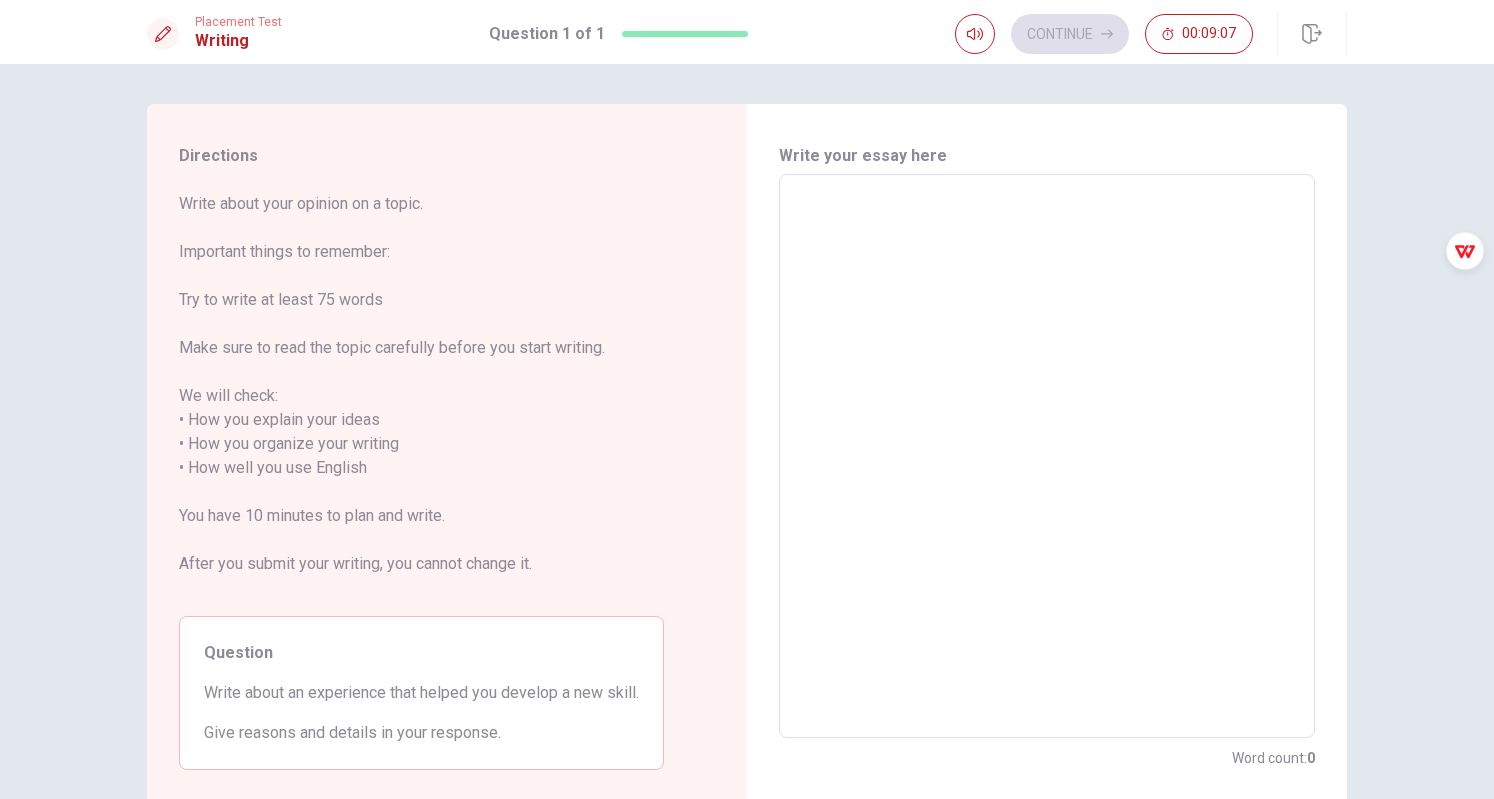 type on "i" 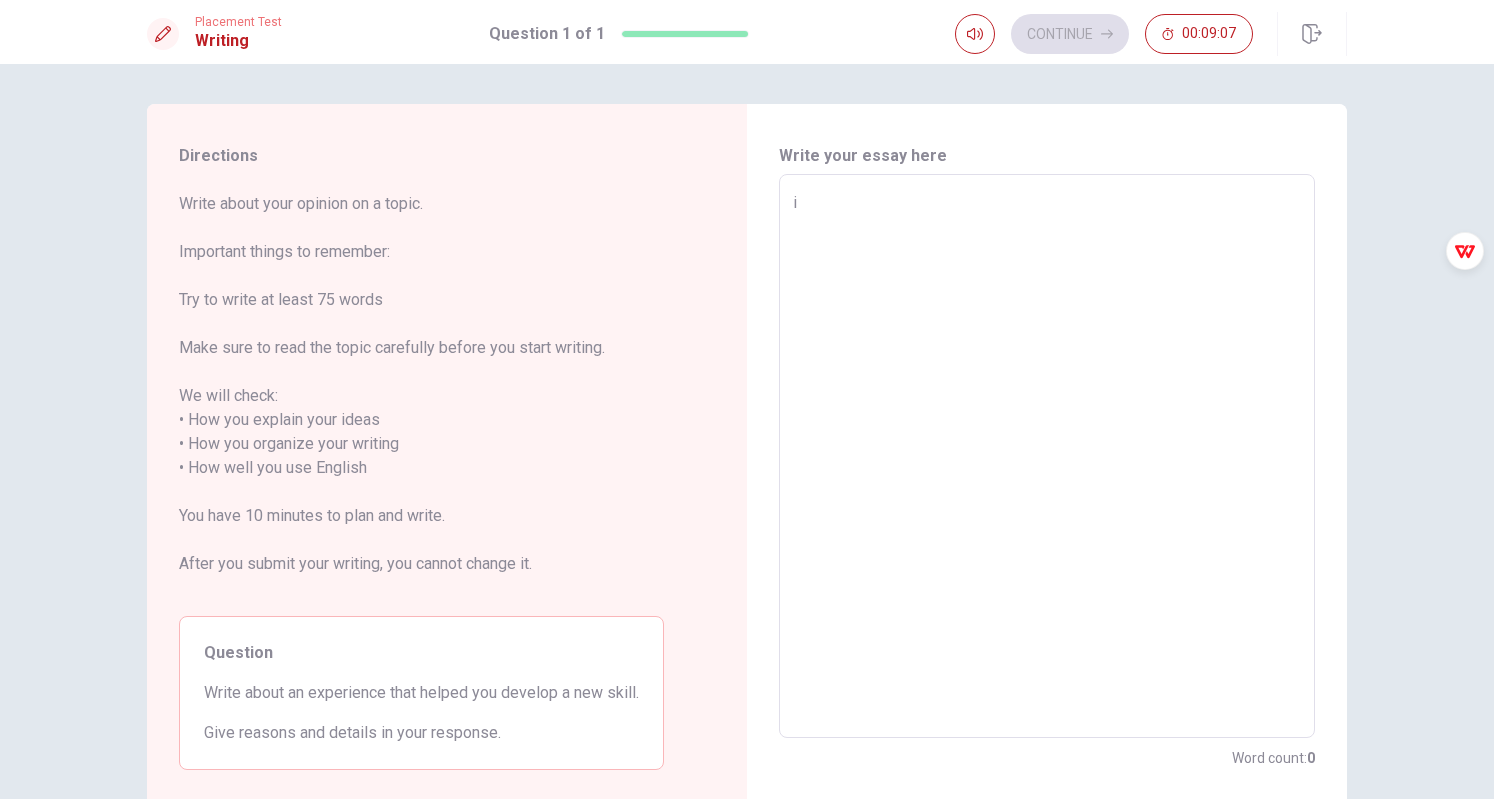 type on "x" 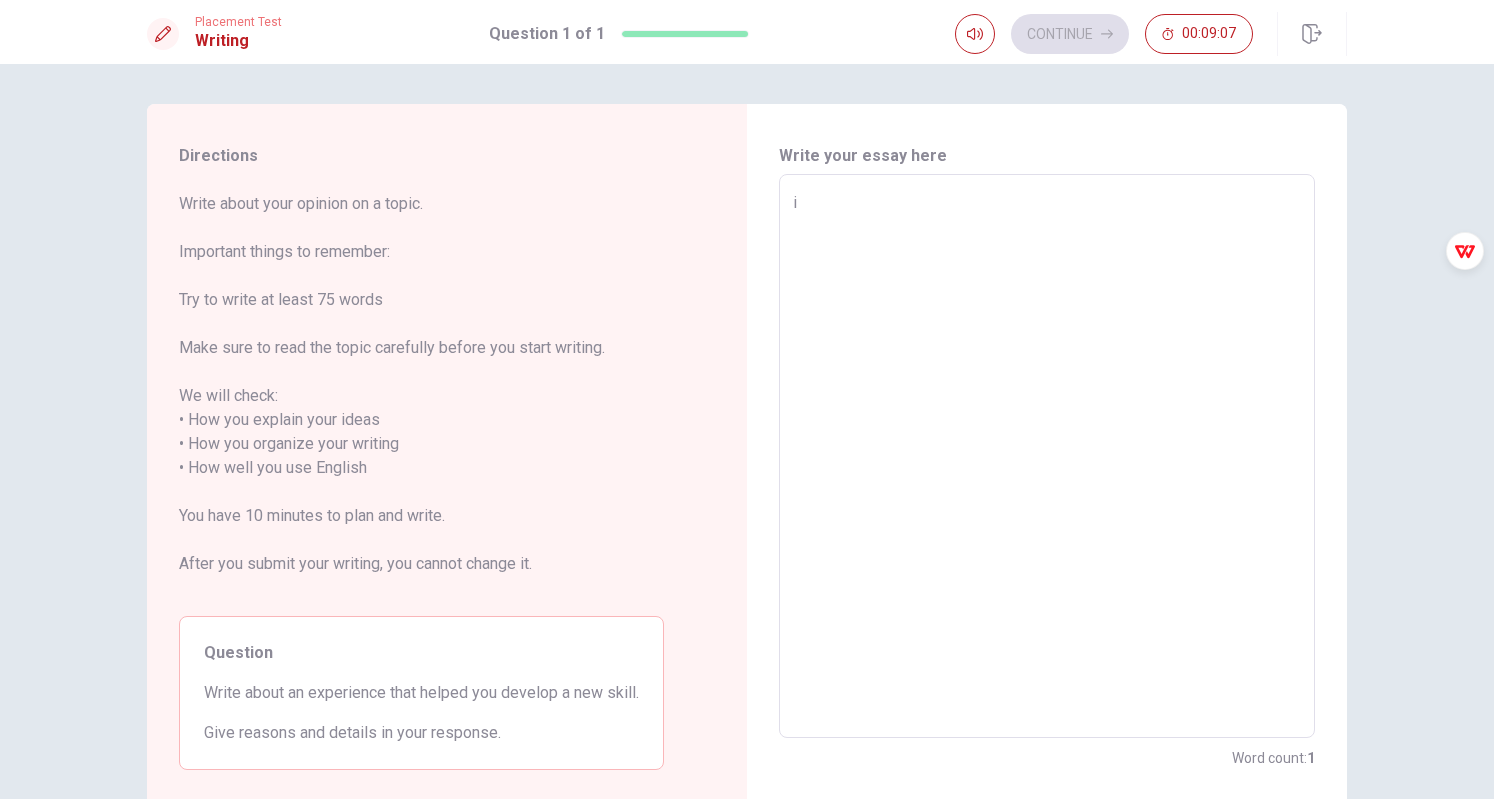 type on "i w" 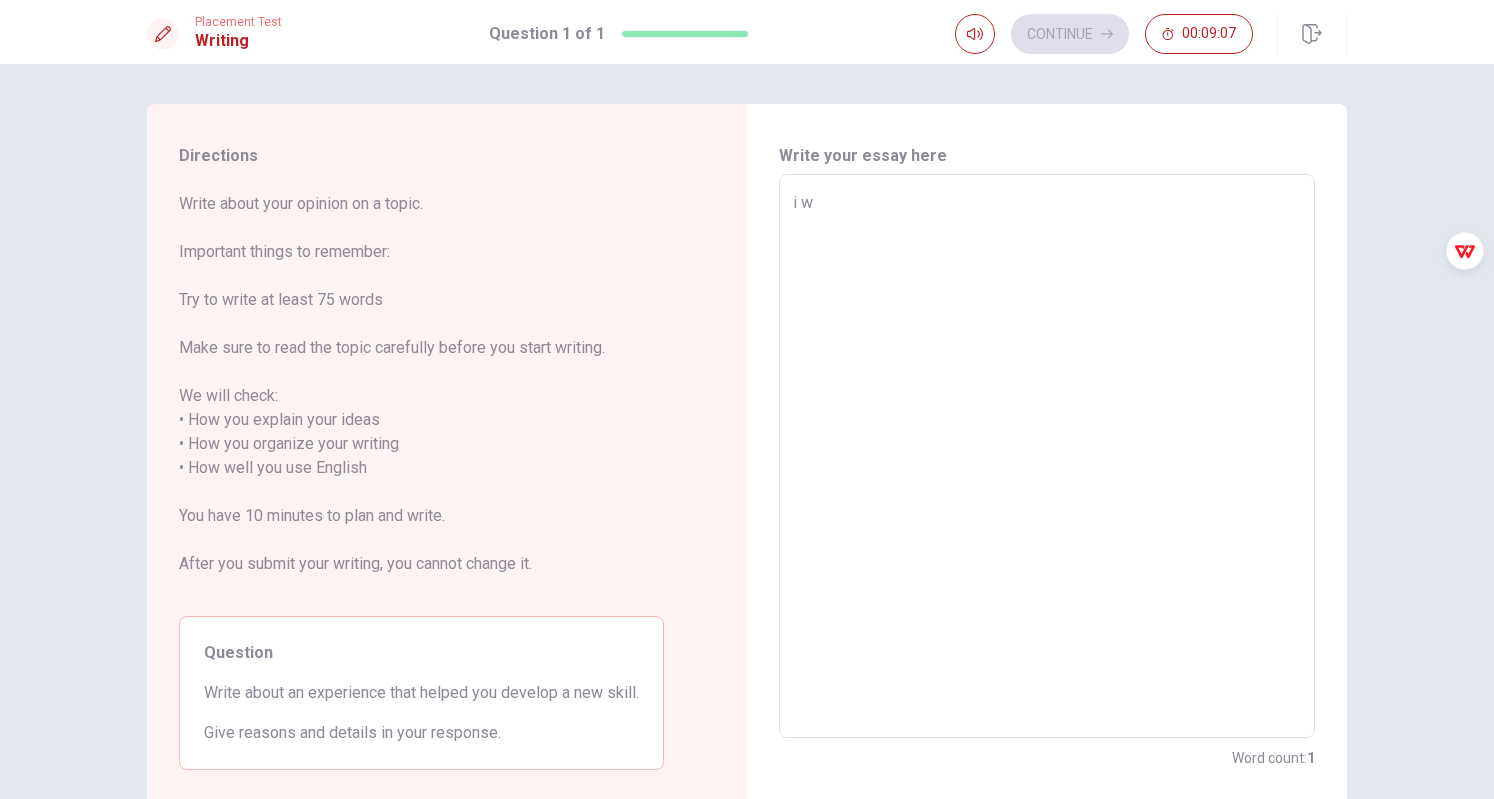 type on "x" 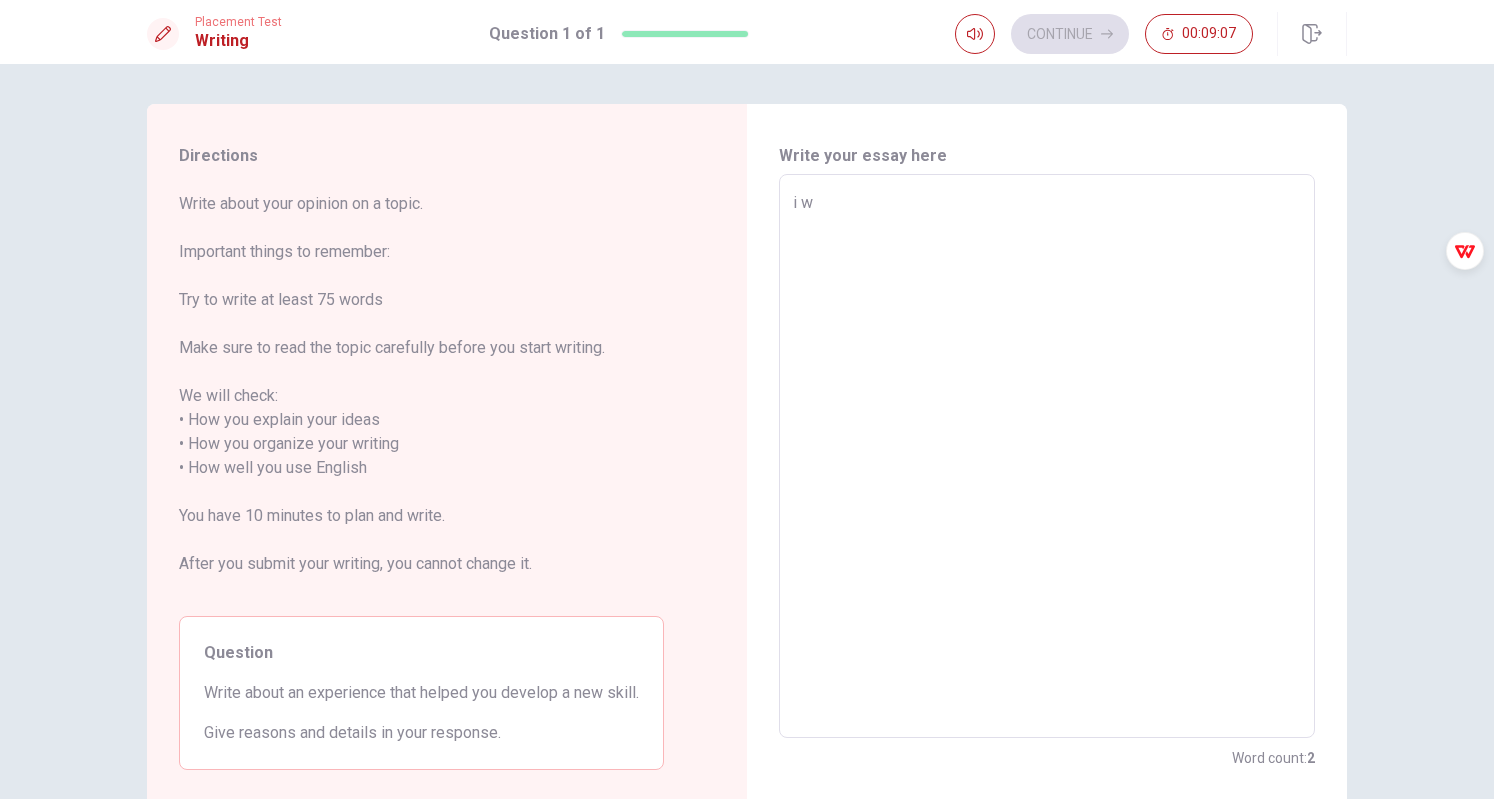 type on "i wi" 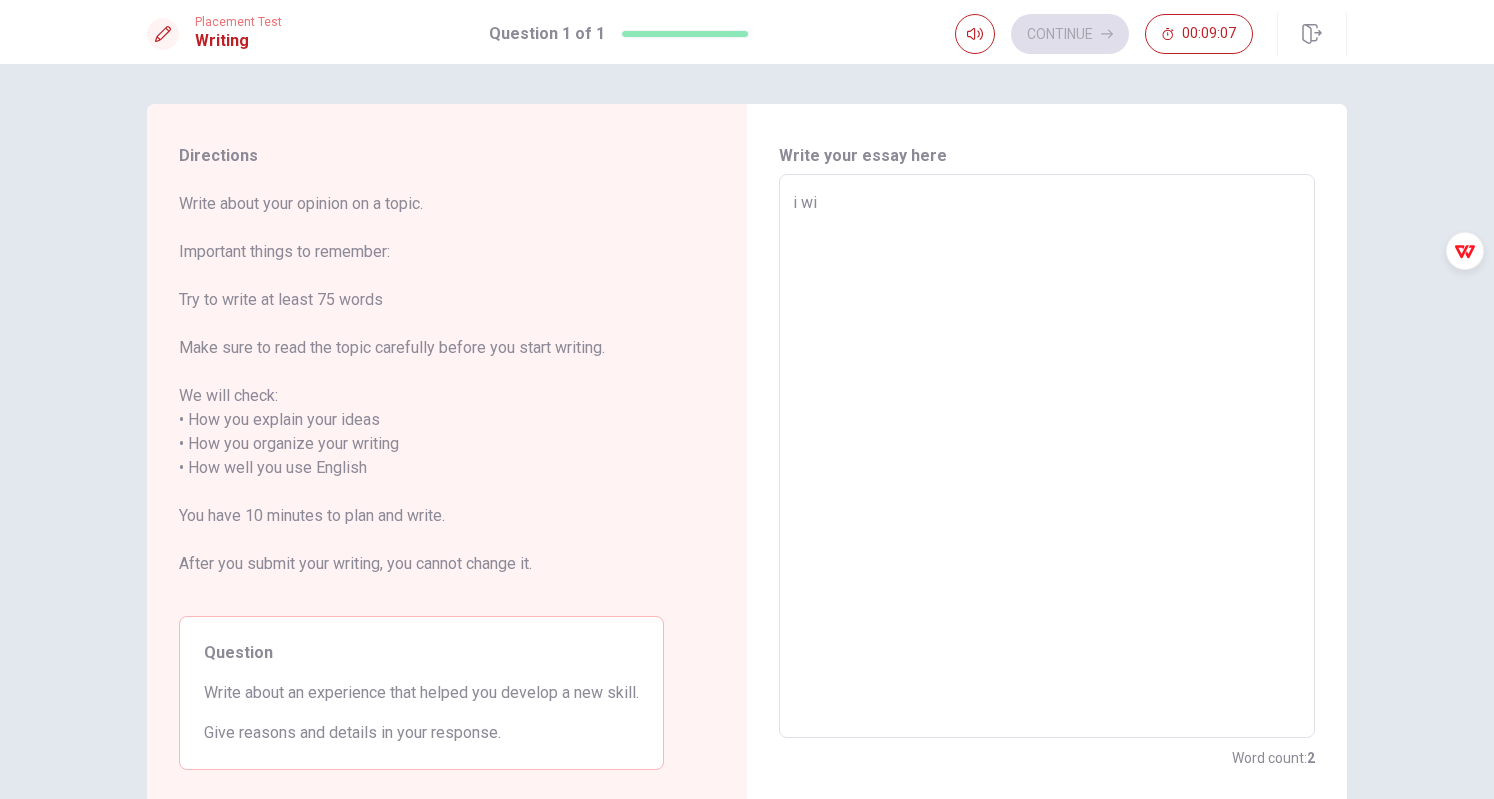 type on "x" 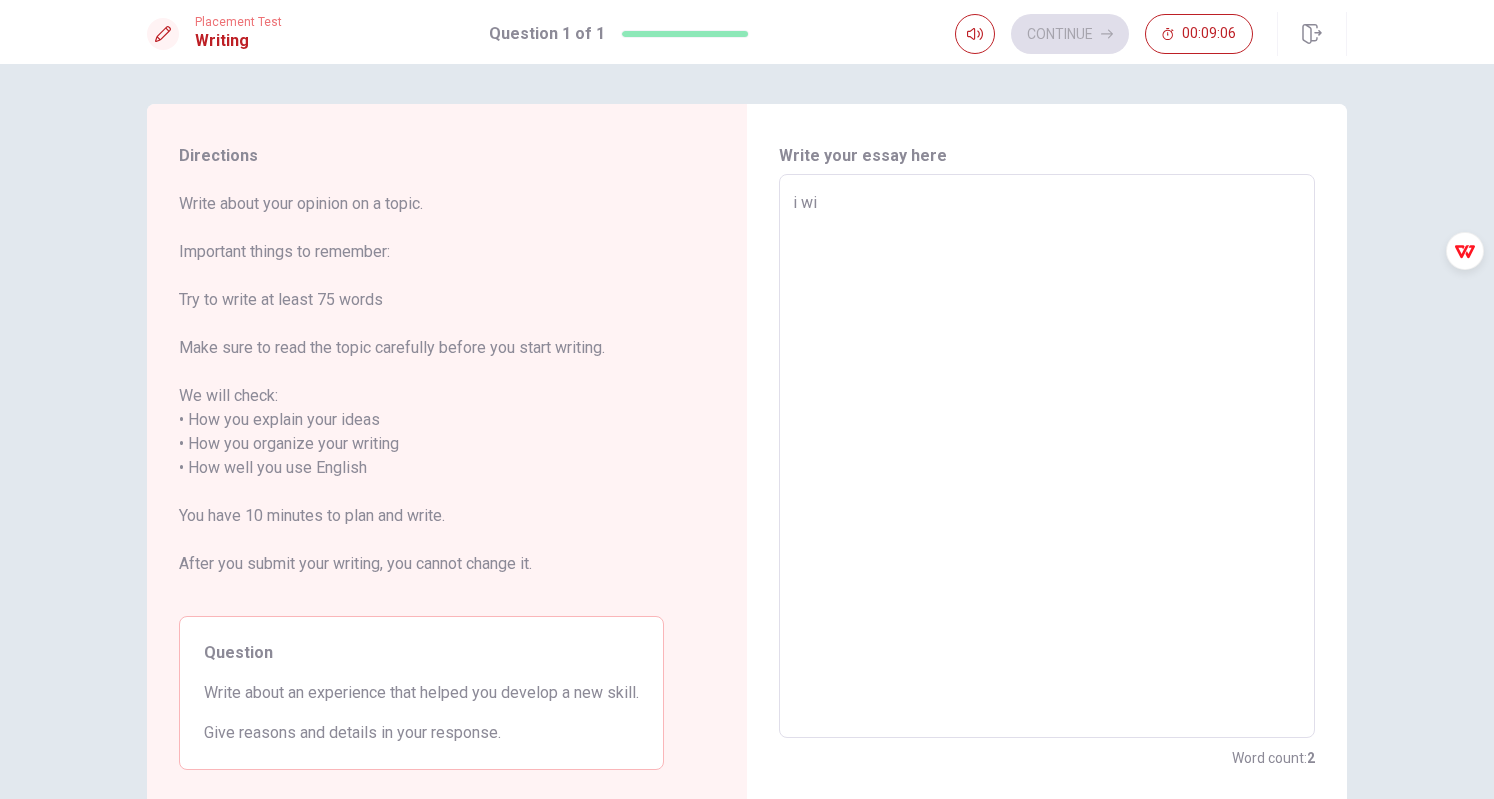 type on "i w" 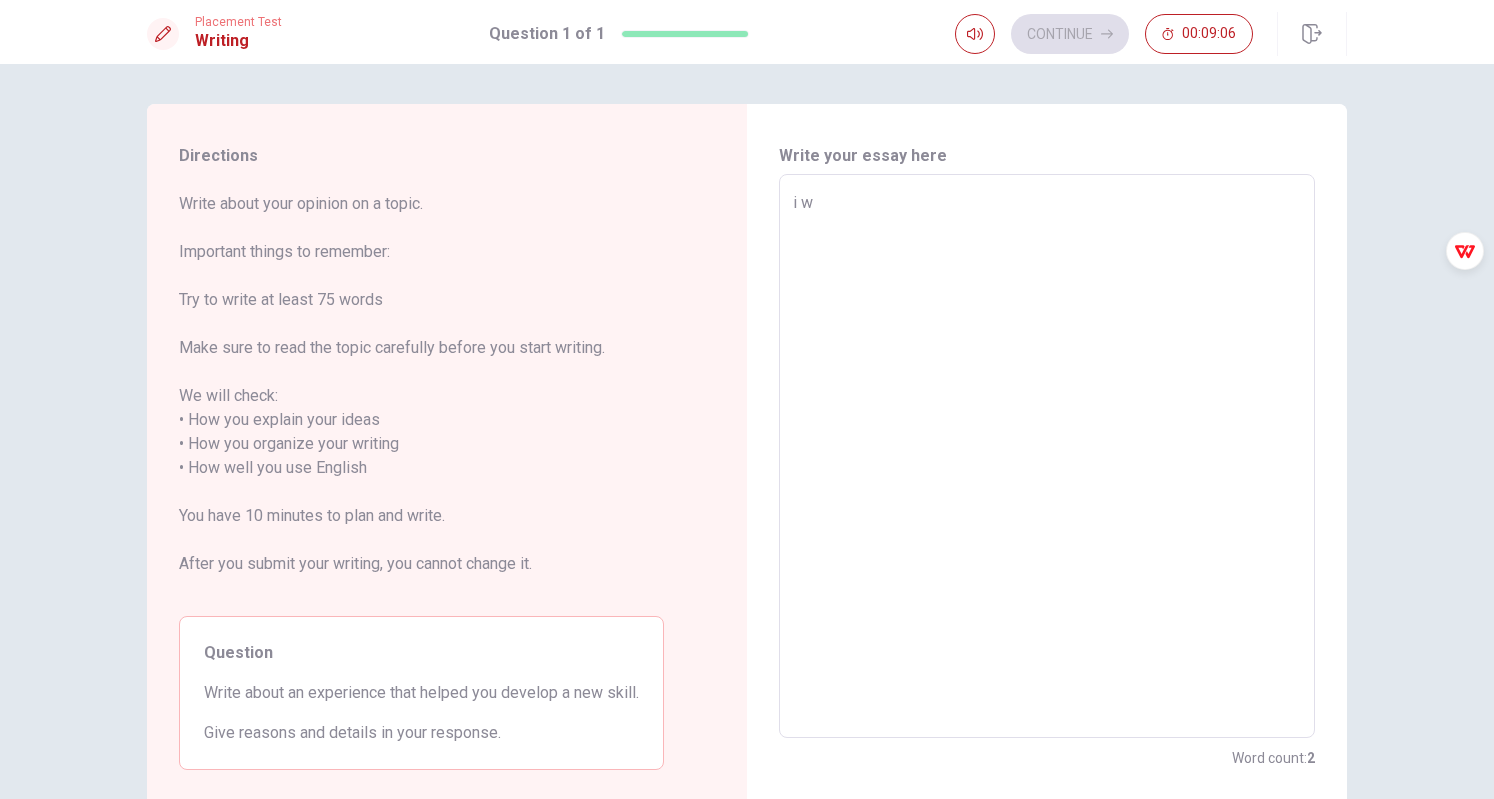 type on "x" 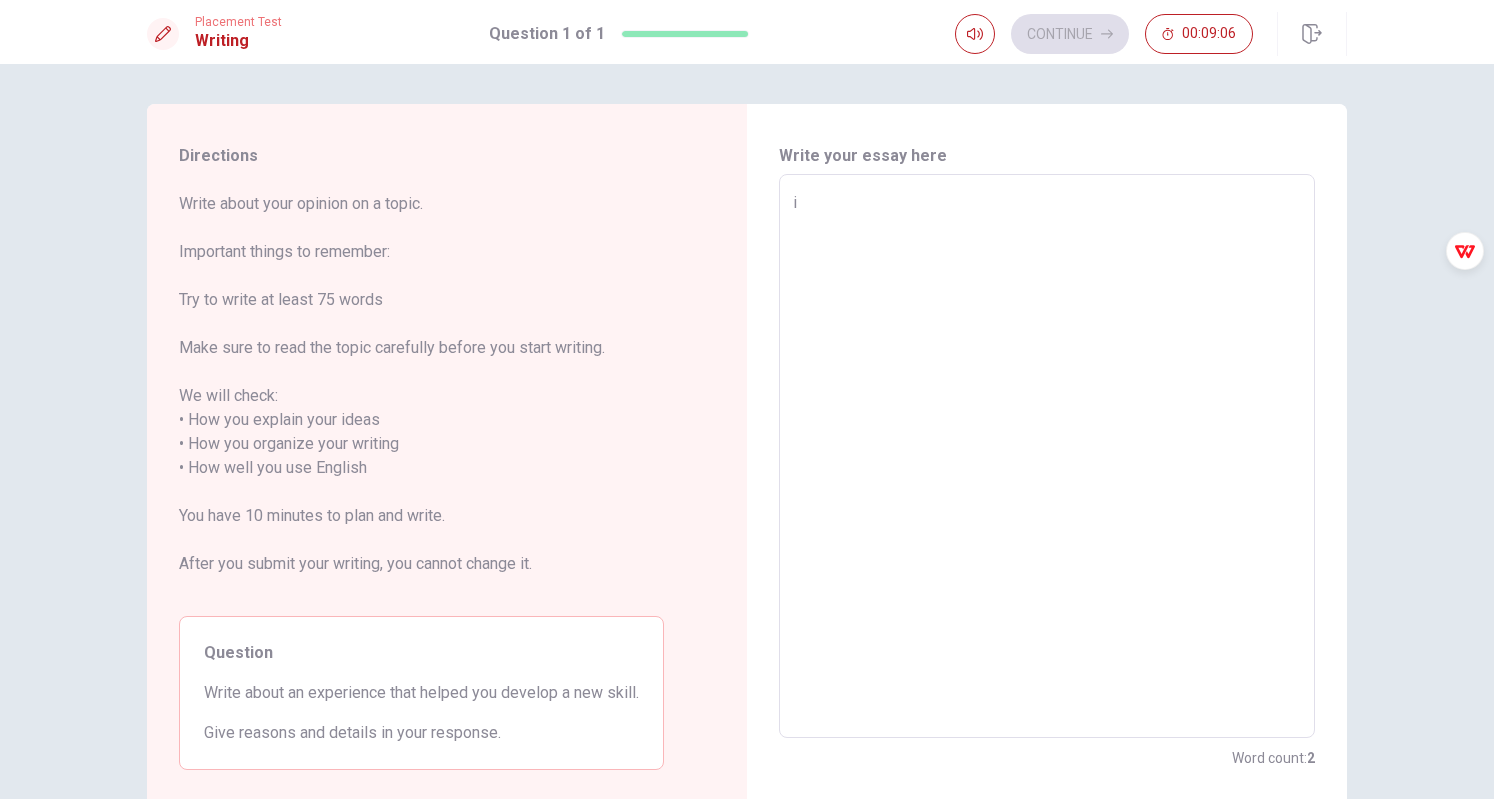 type on "x" 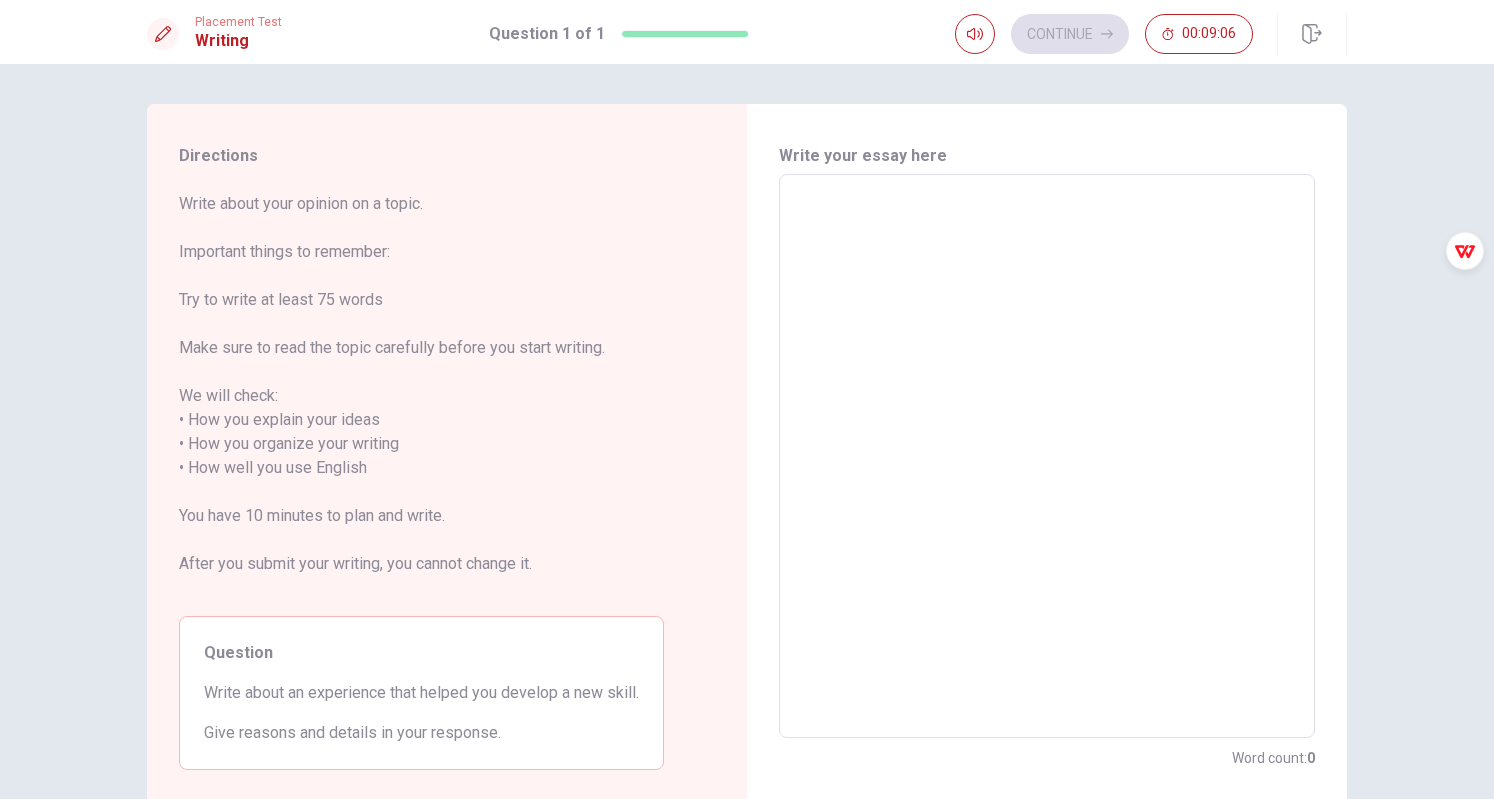 type on "I" 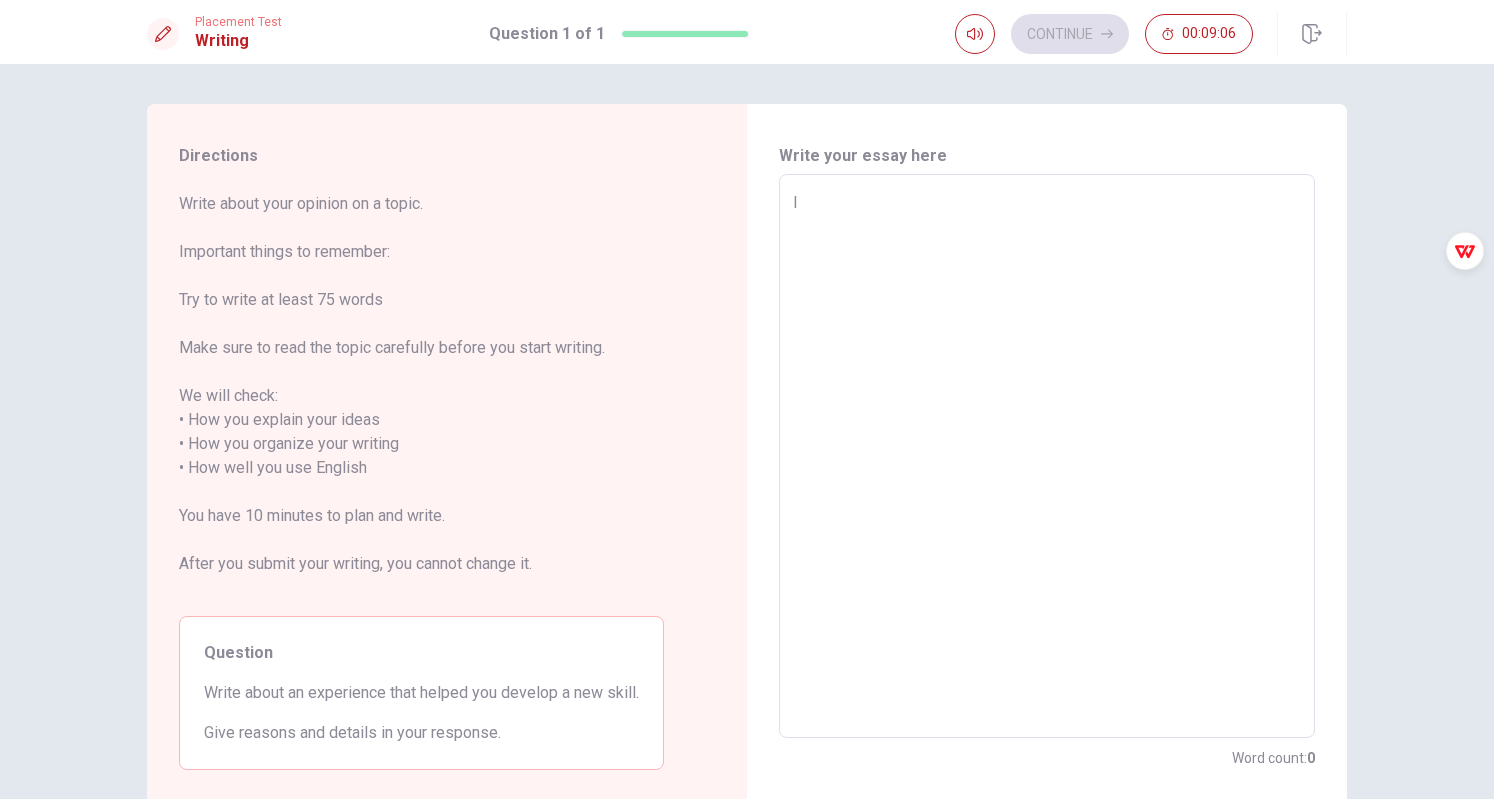 type on "x" 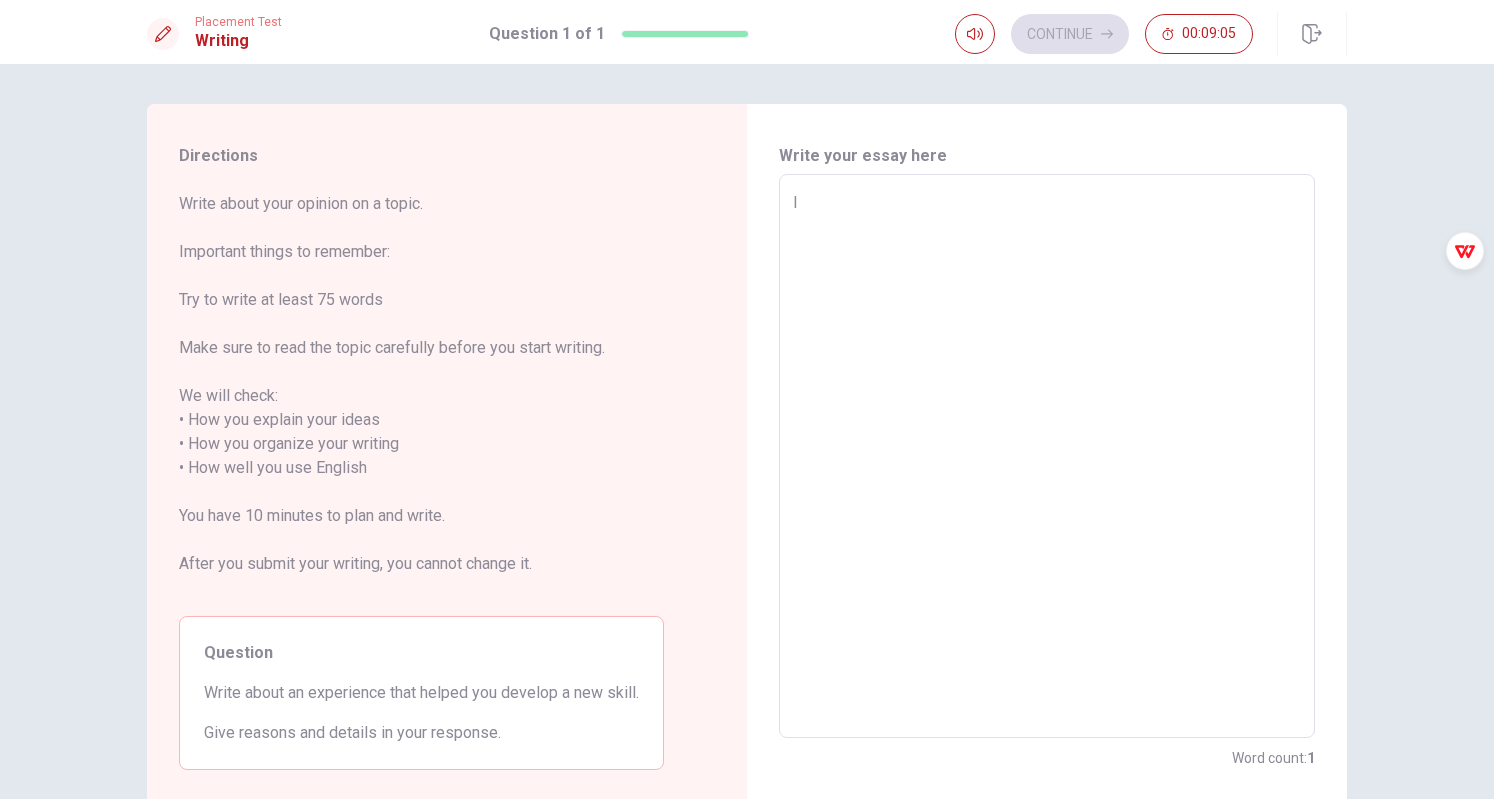 type on "I" 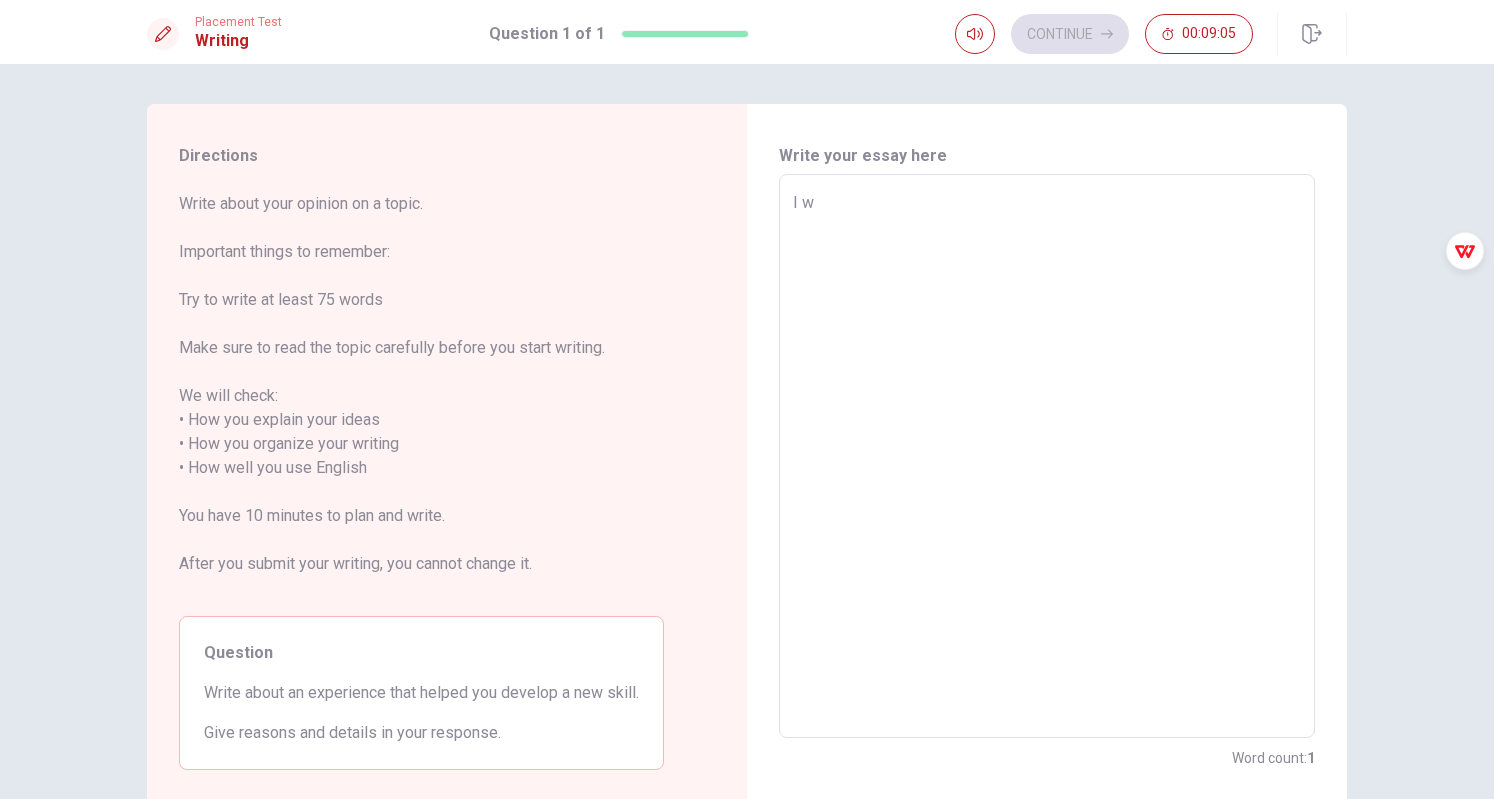 type on "x" 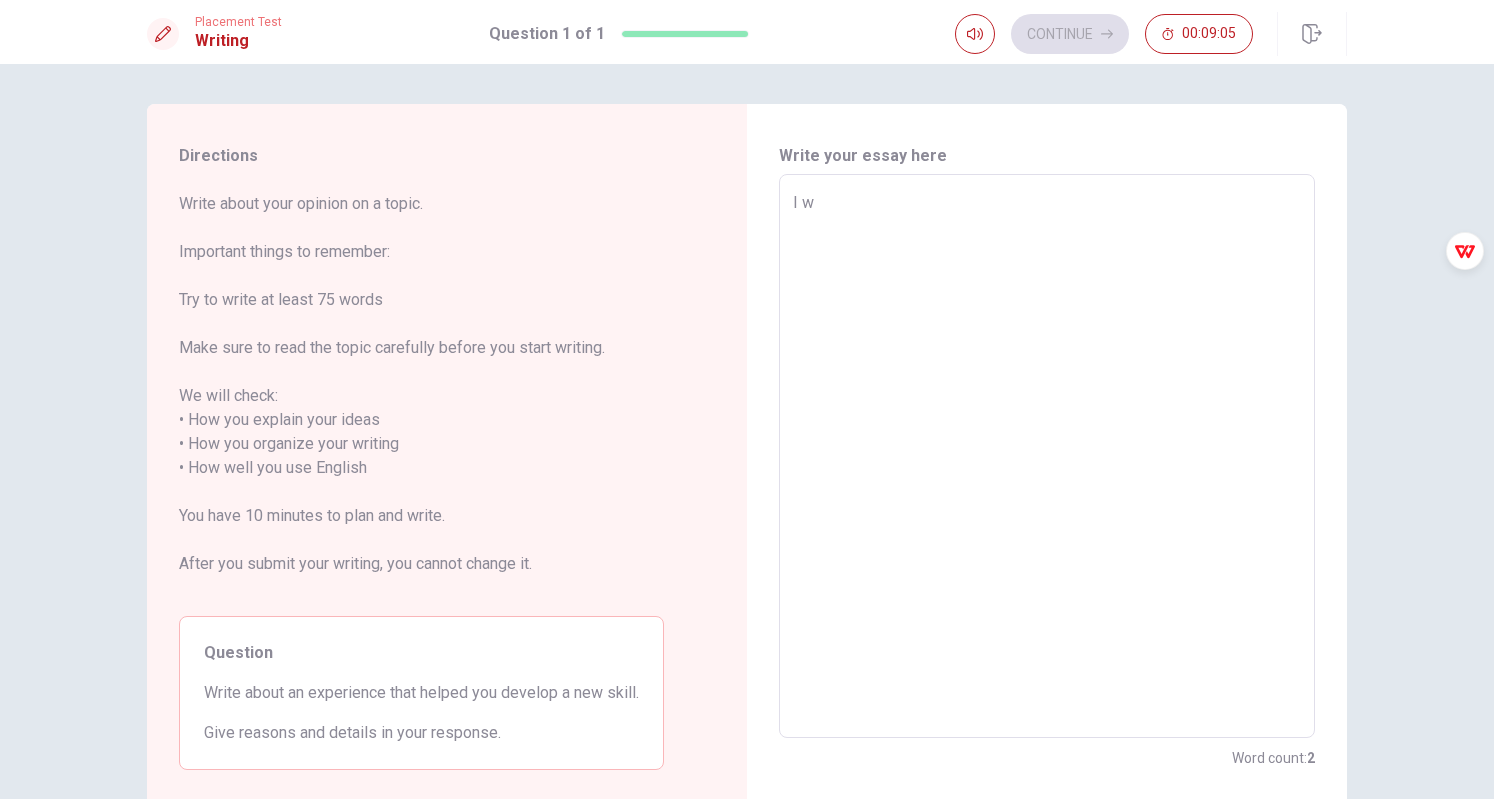 type on "I wo" 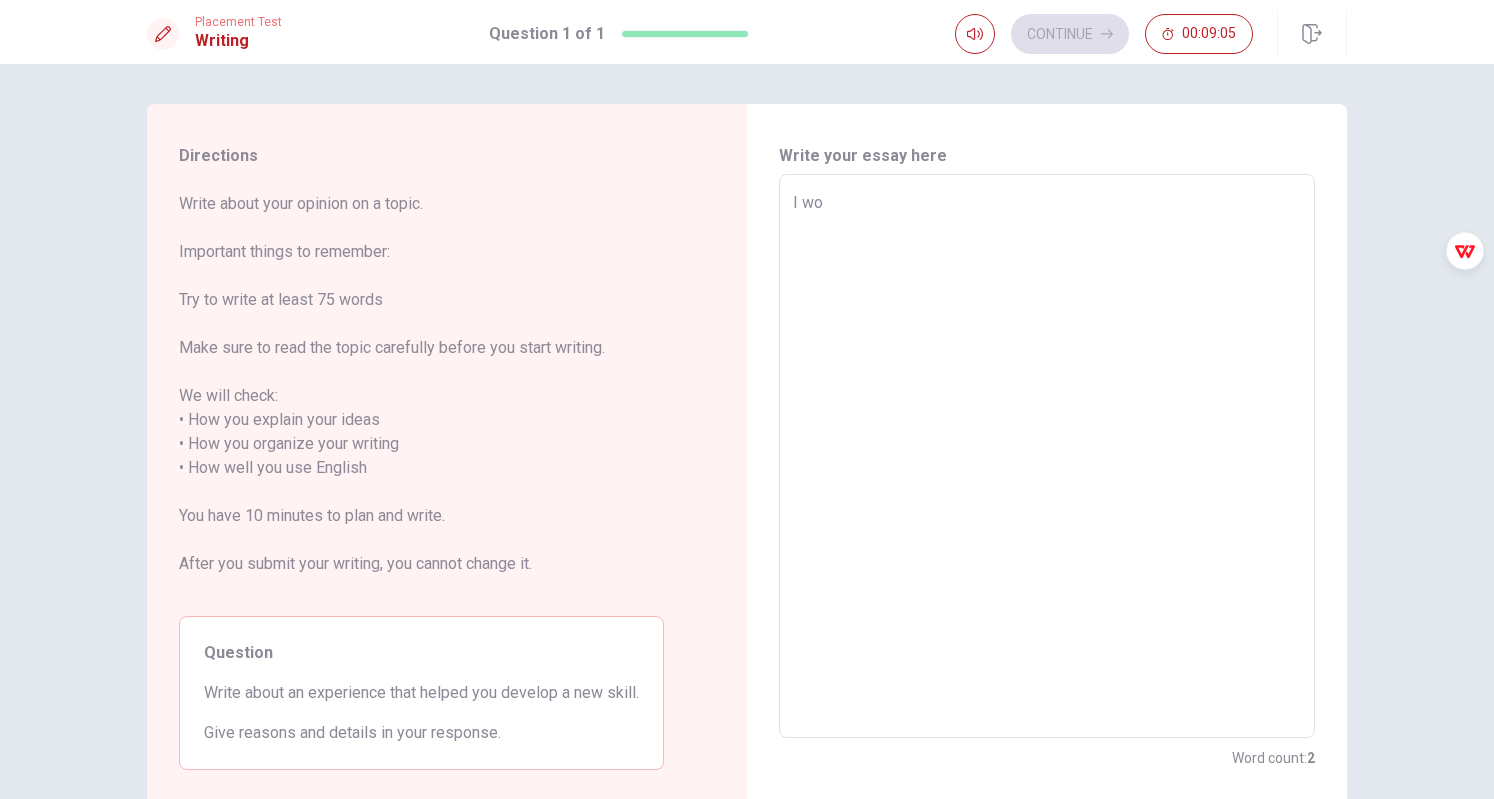 type on "x" 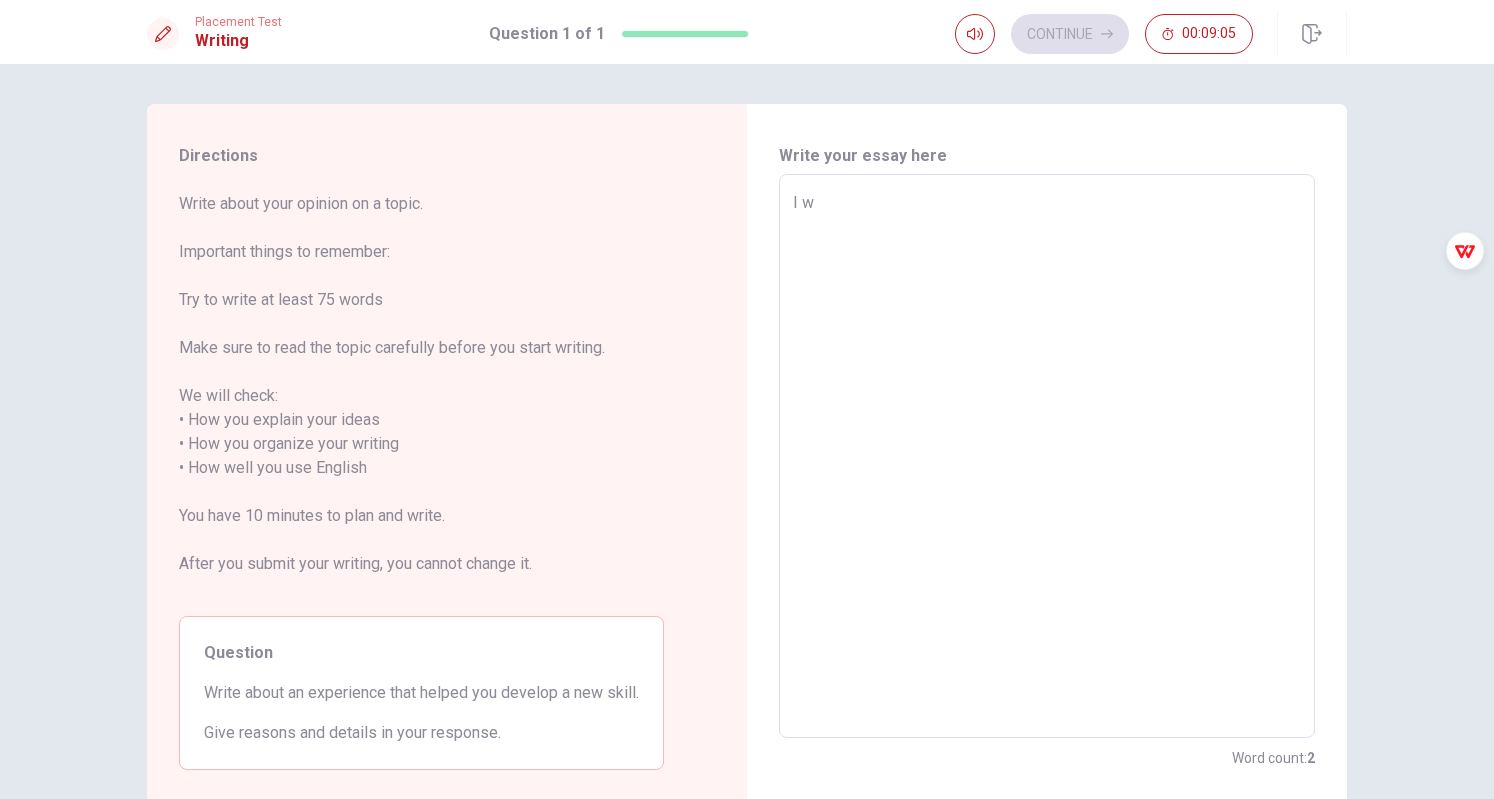 type on "x" 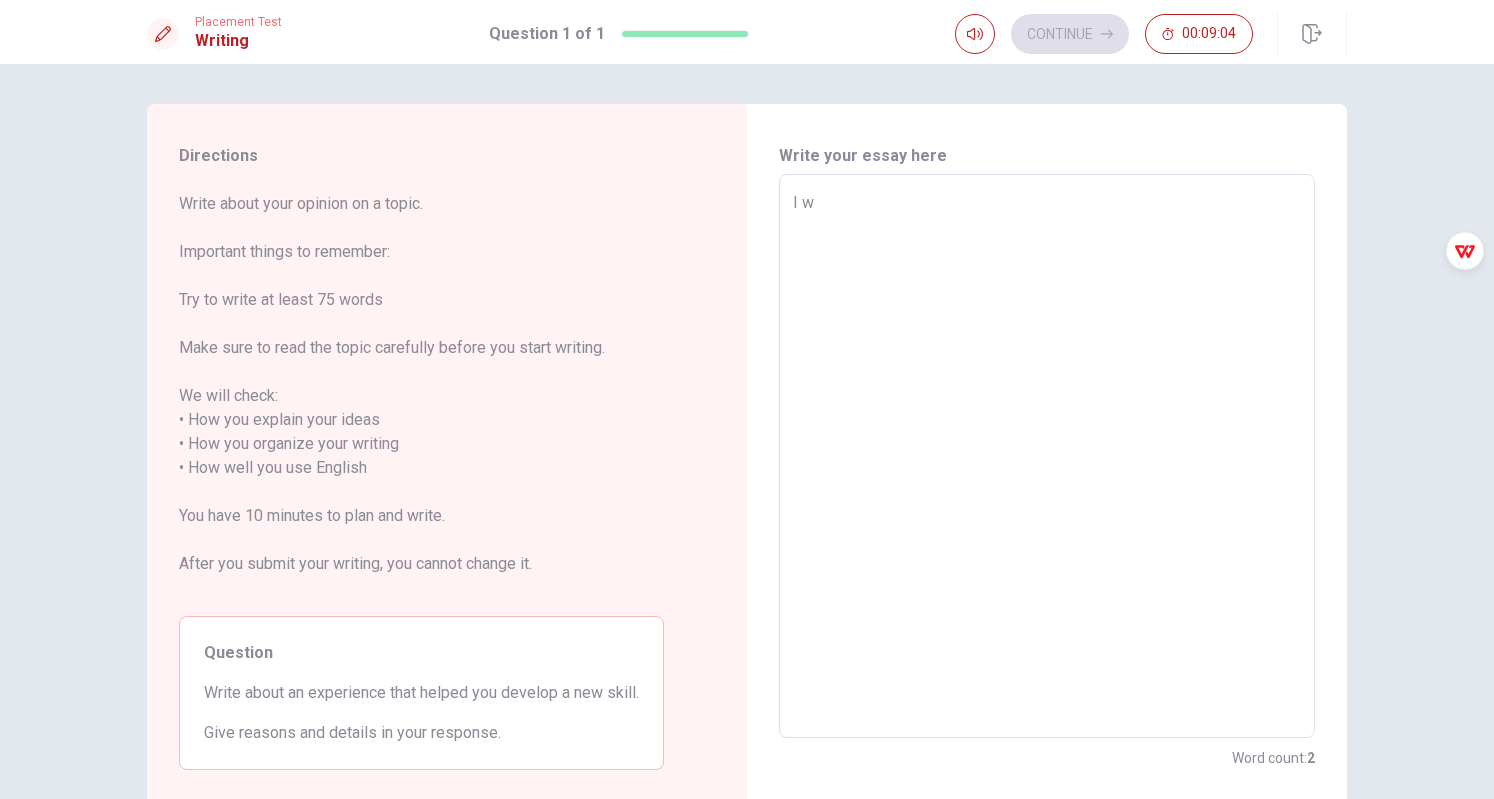 type on "I wi" 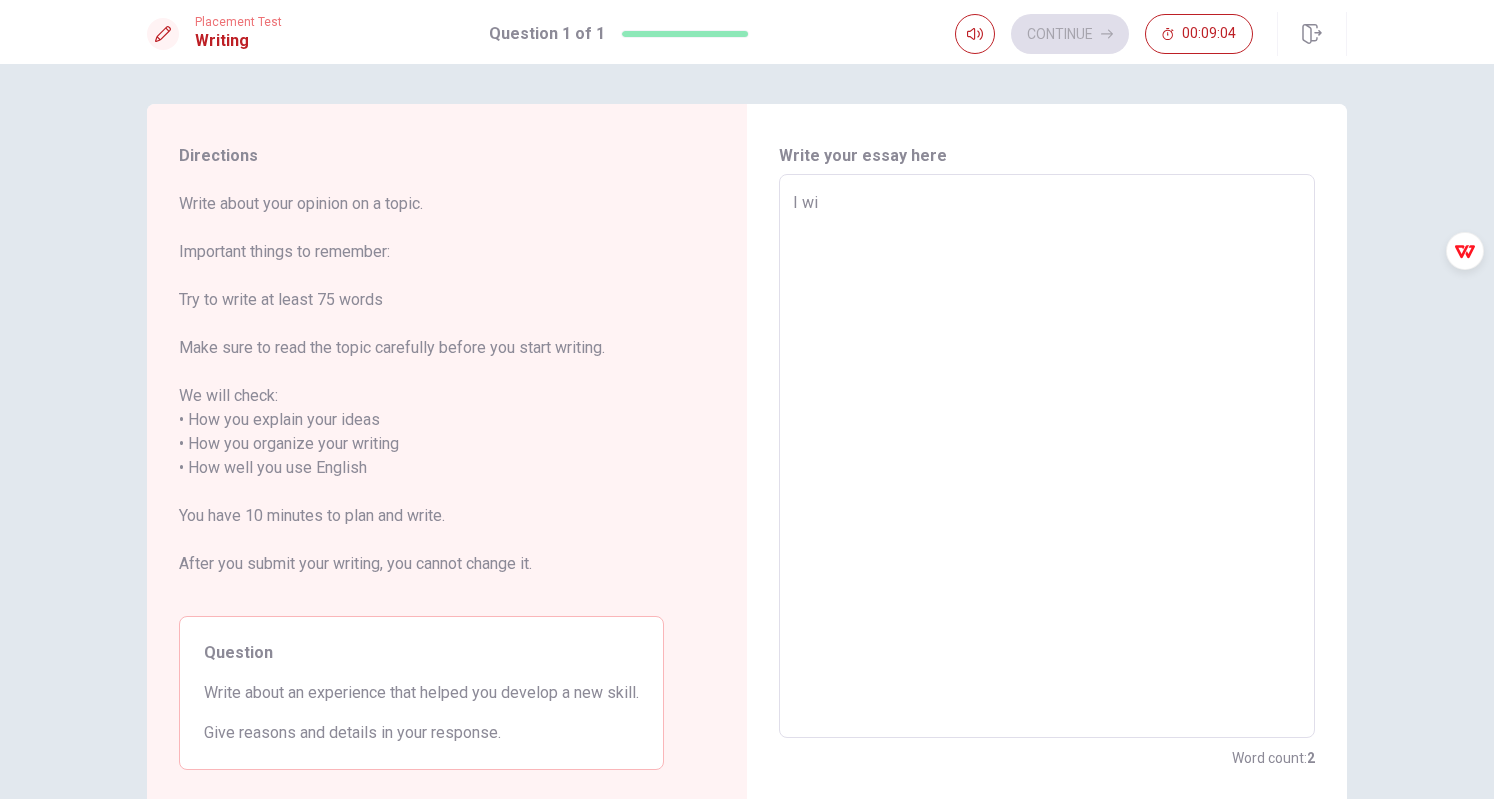 type on "x" 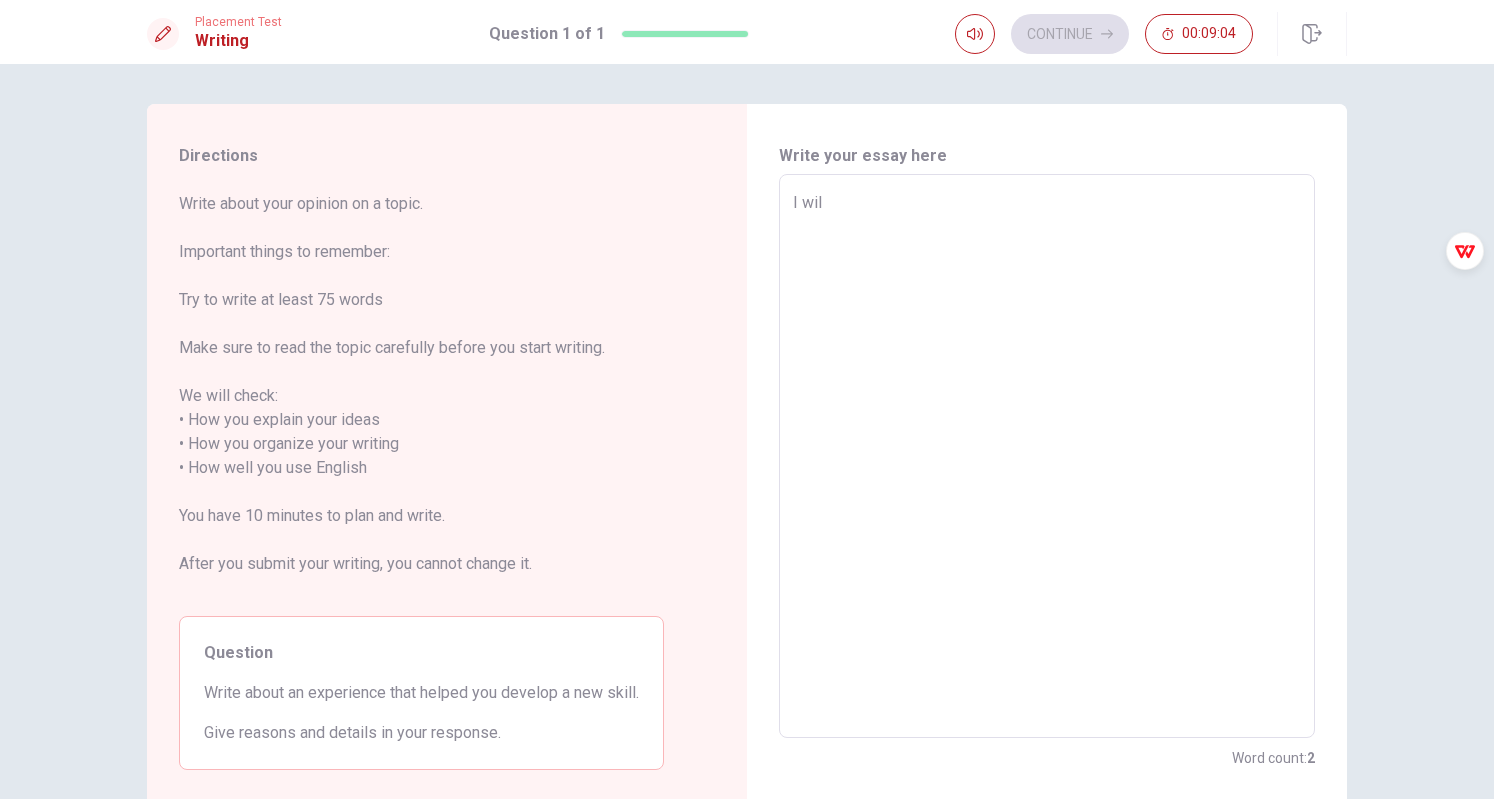 type on "x" 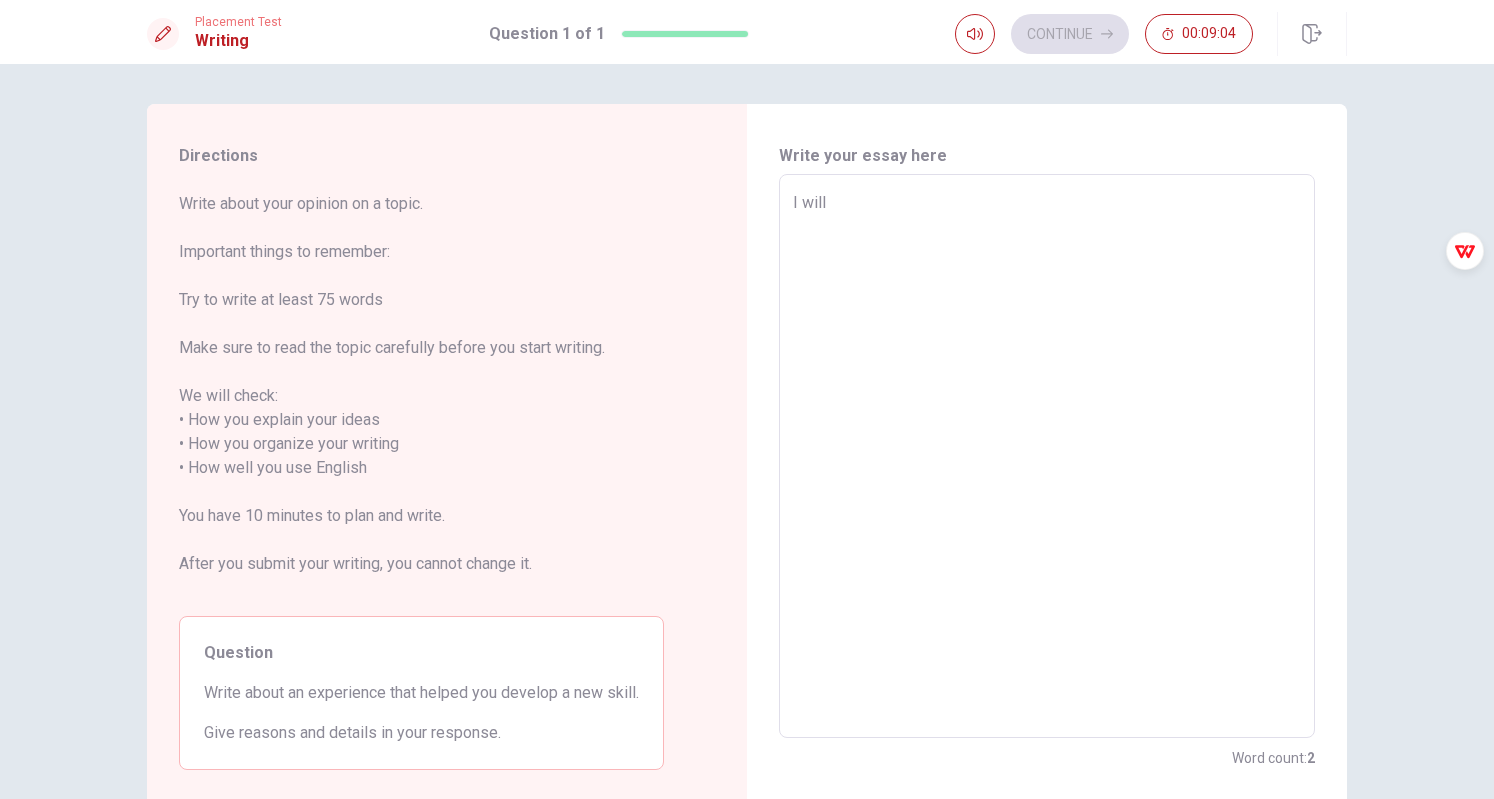 type on "x" 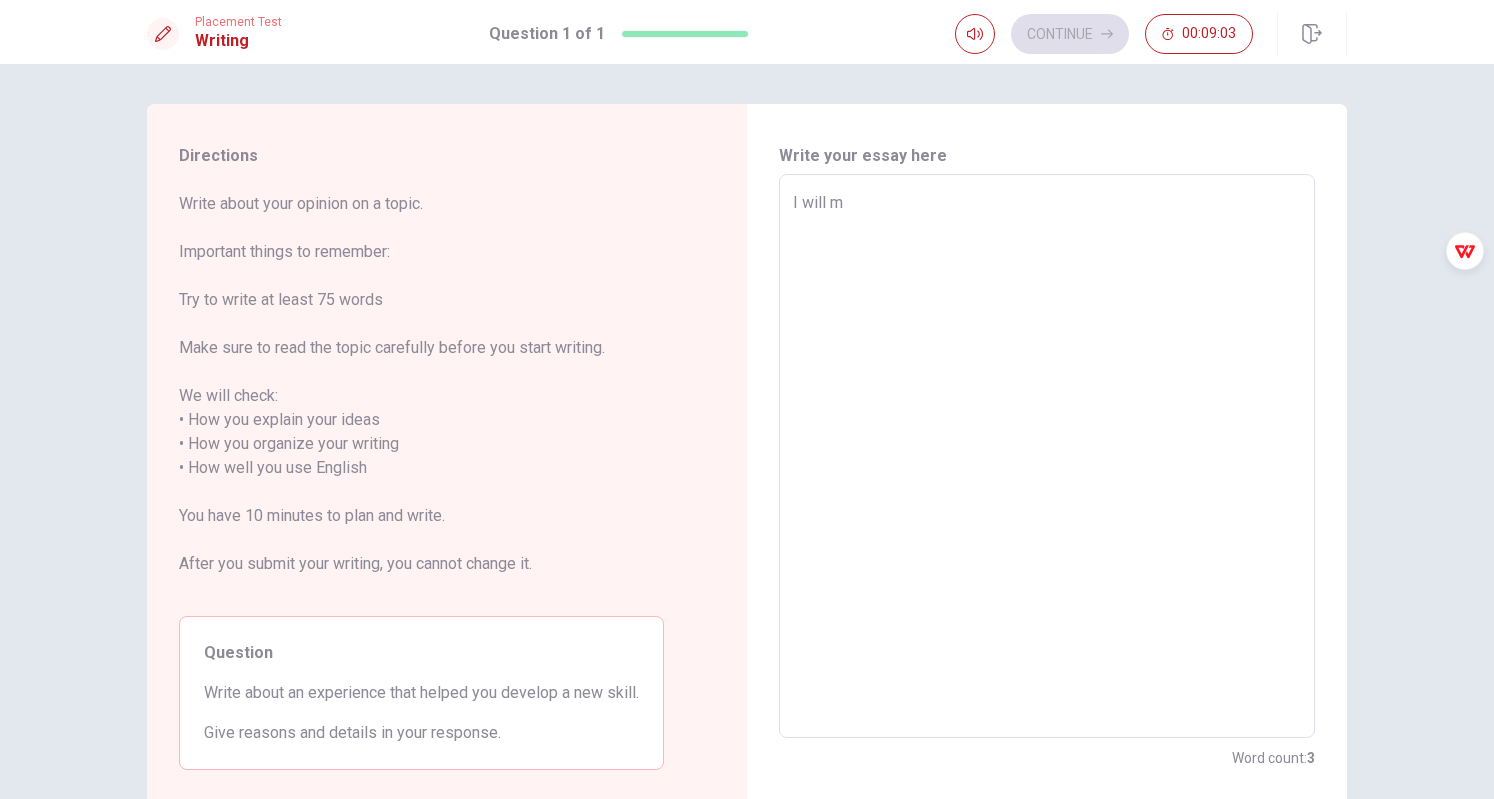type on "I will ma" 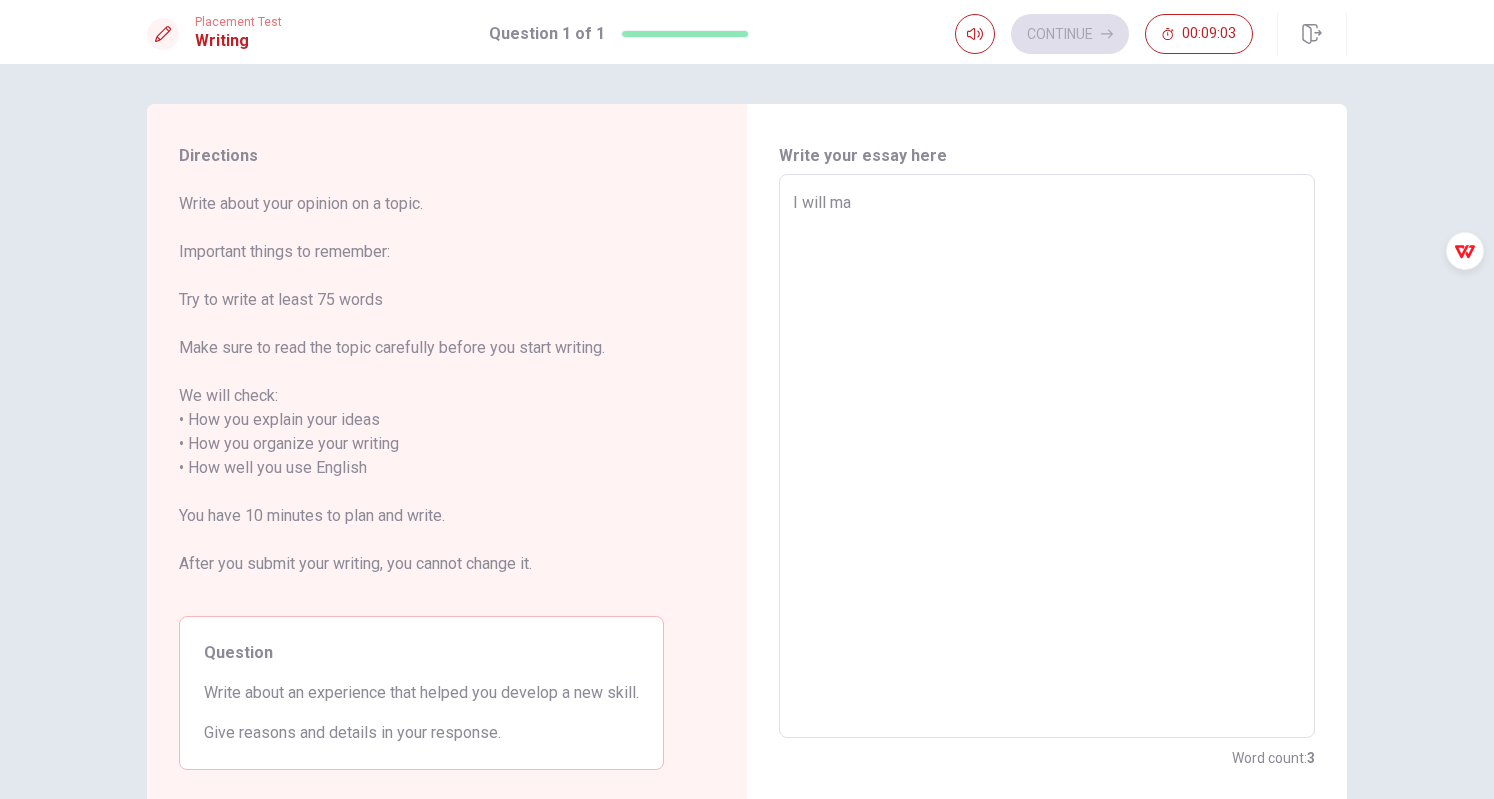 type on "x" 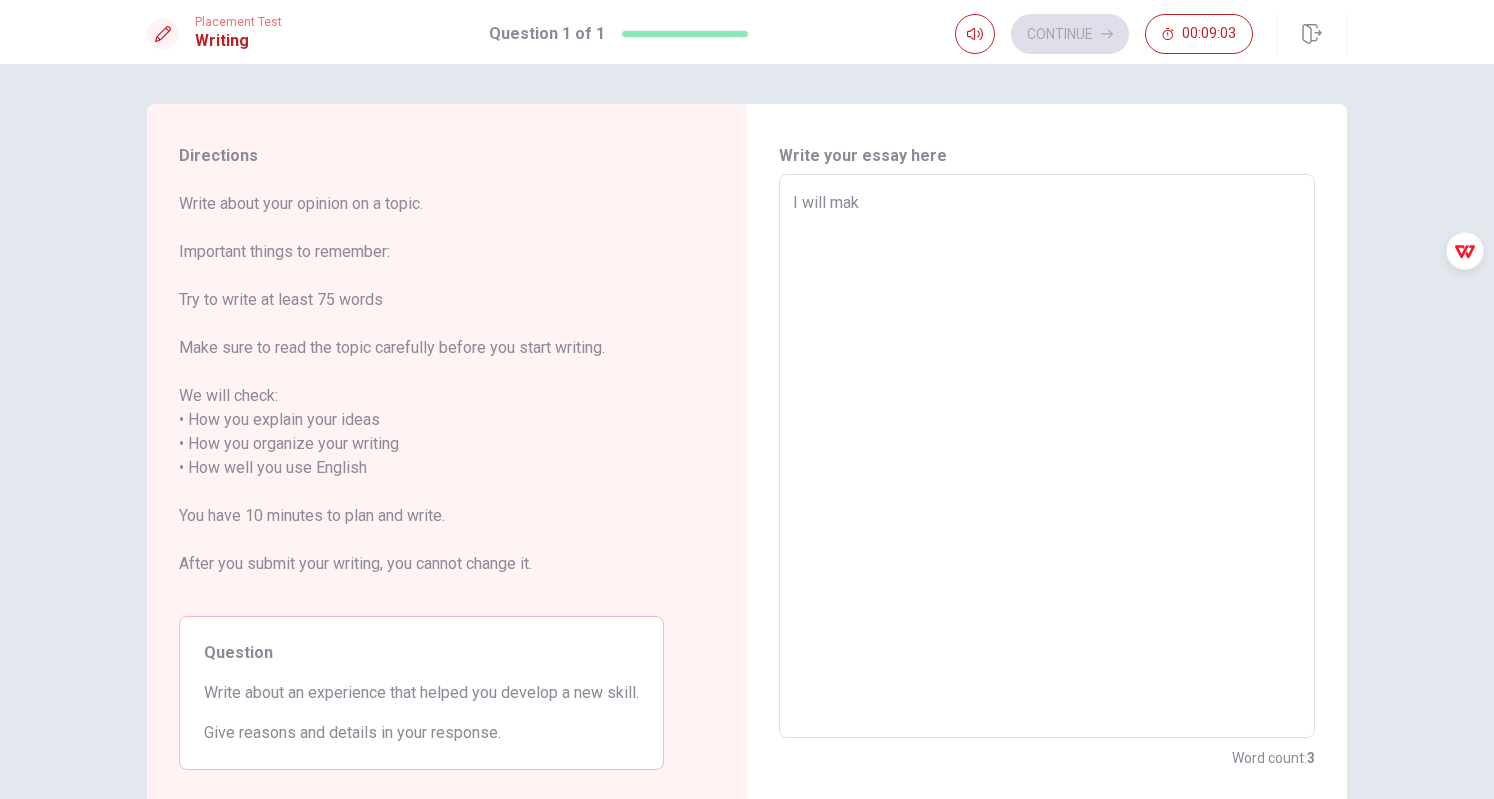 type on "x" 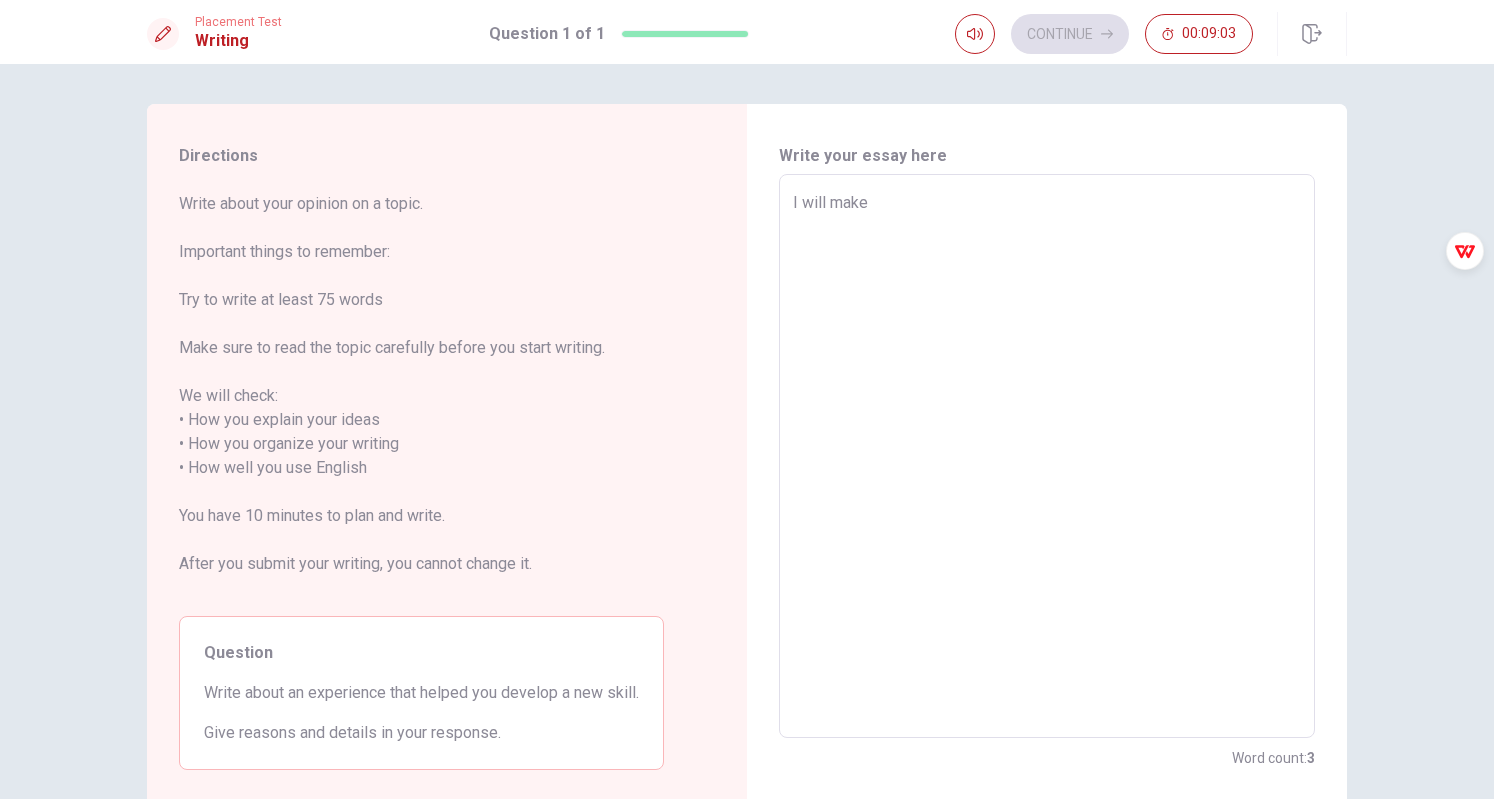 type on "I will make" 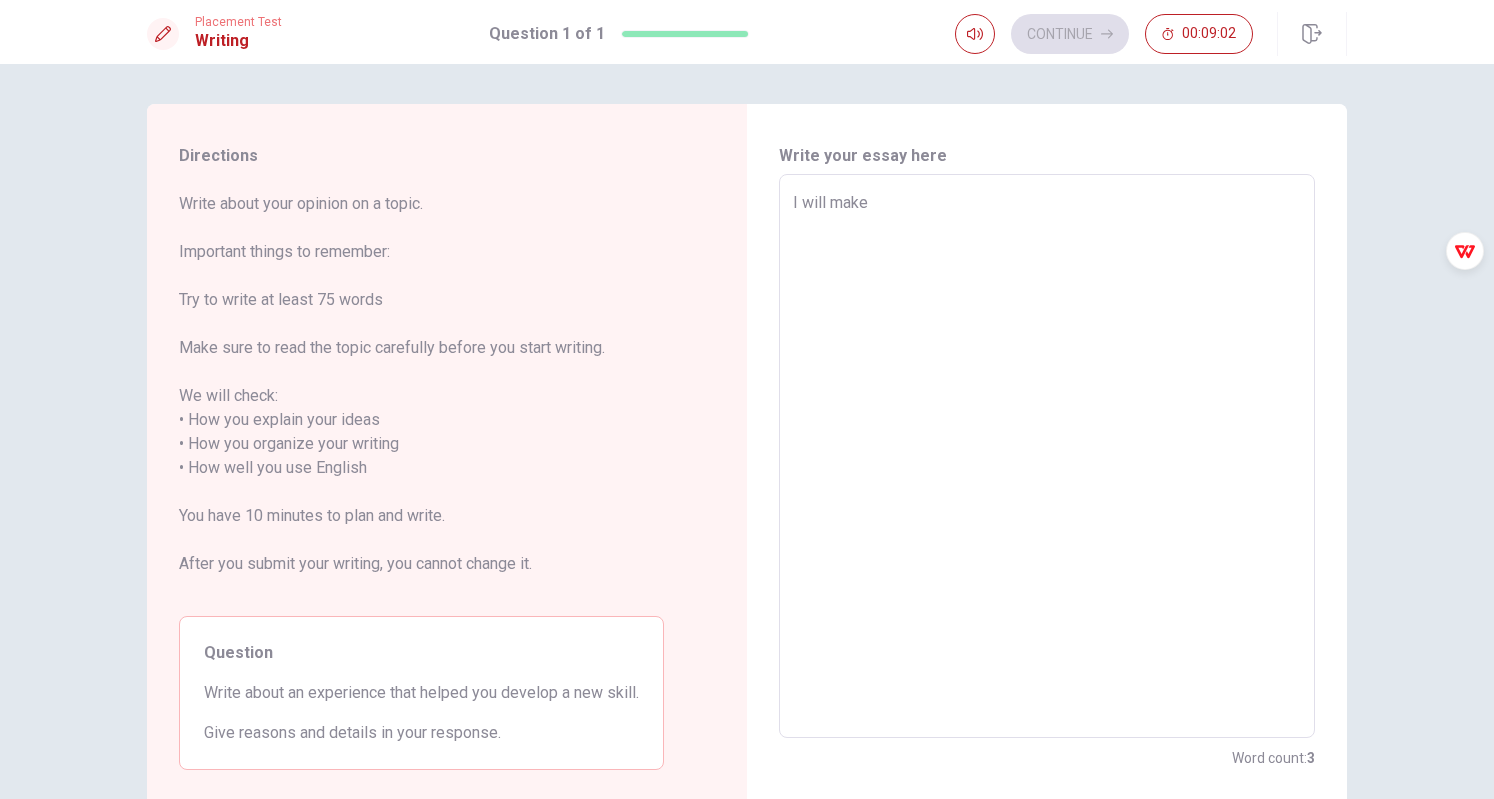 type on "I will make a" 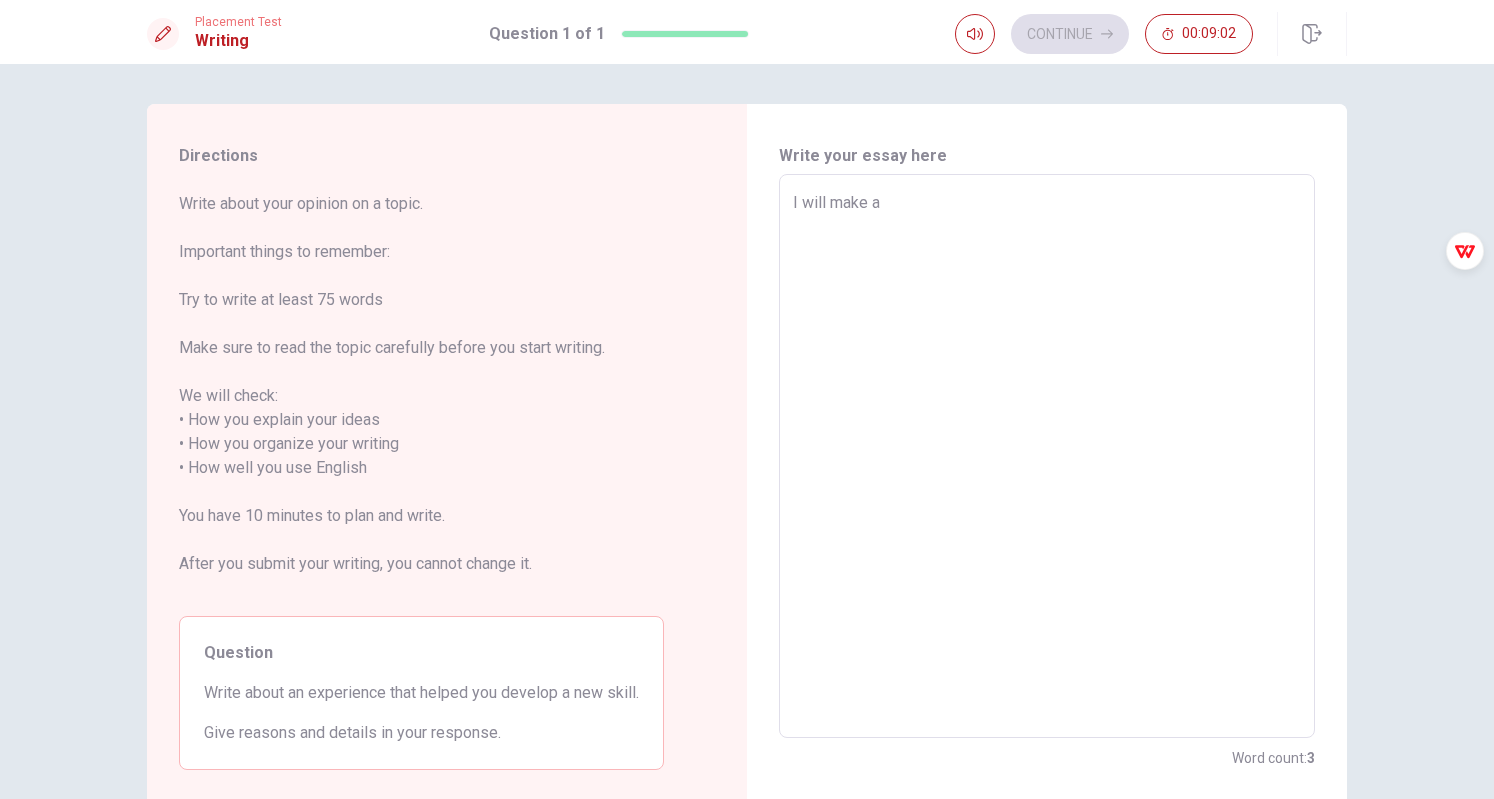type on "x" 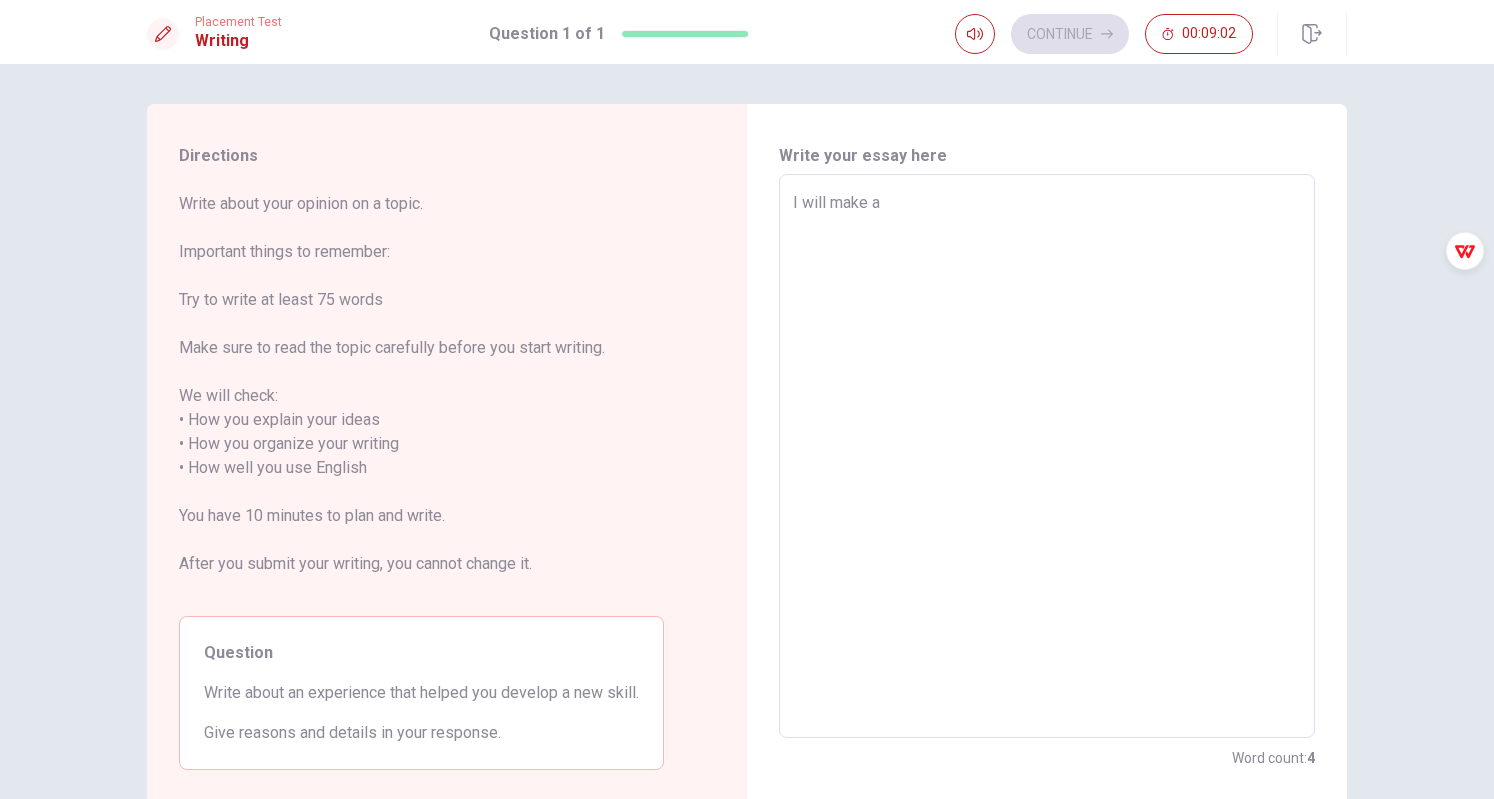 type on "I will make an" 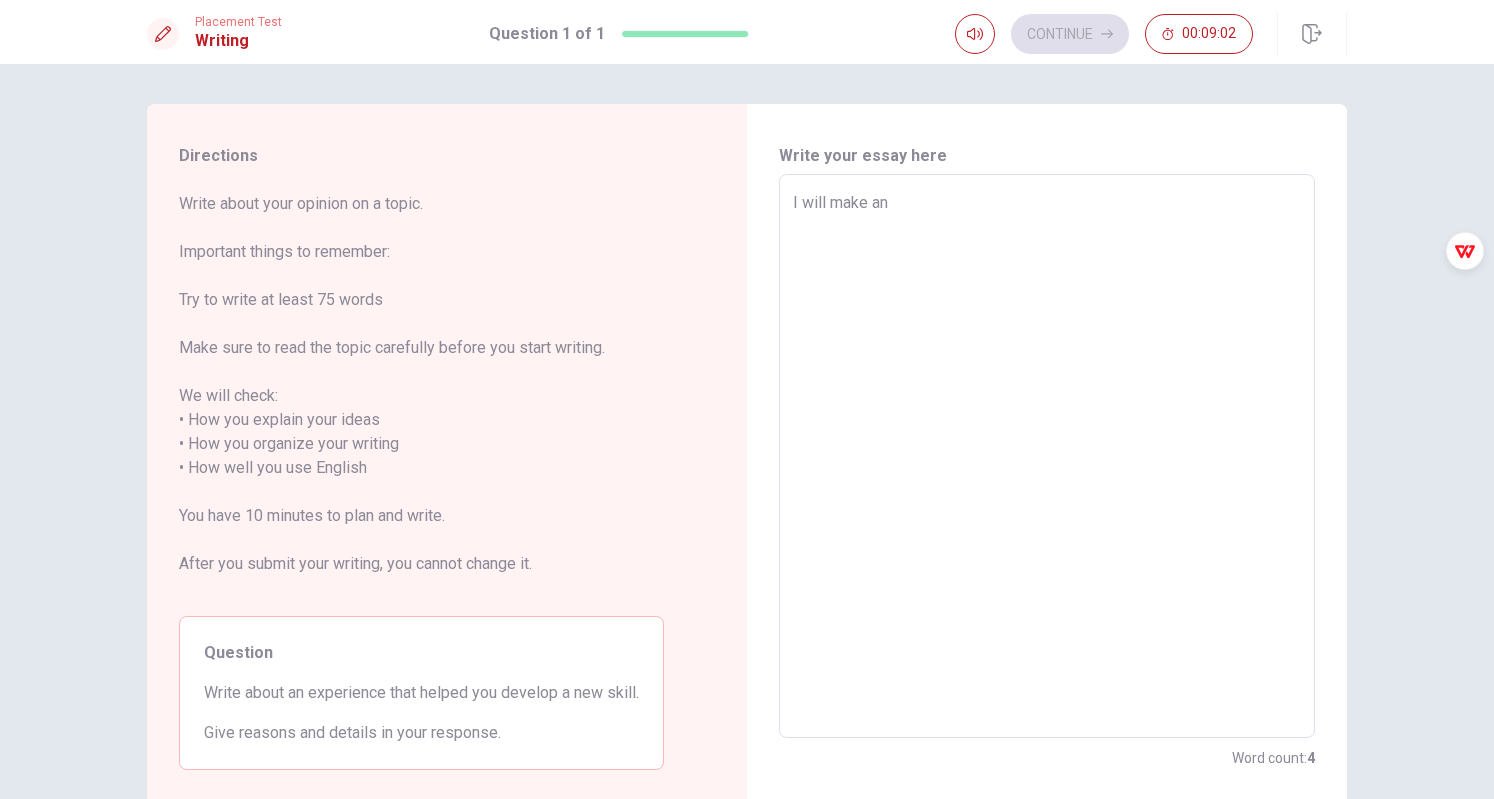 type on "x" 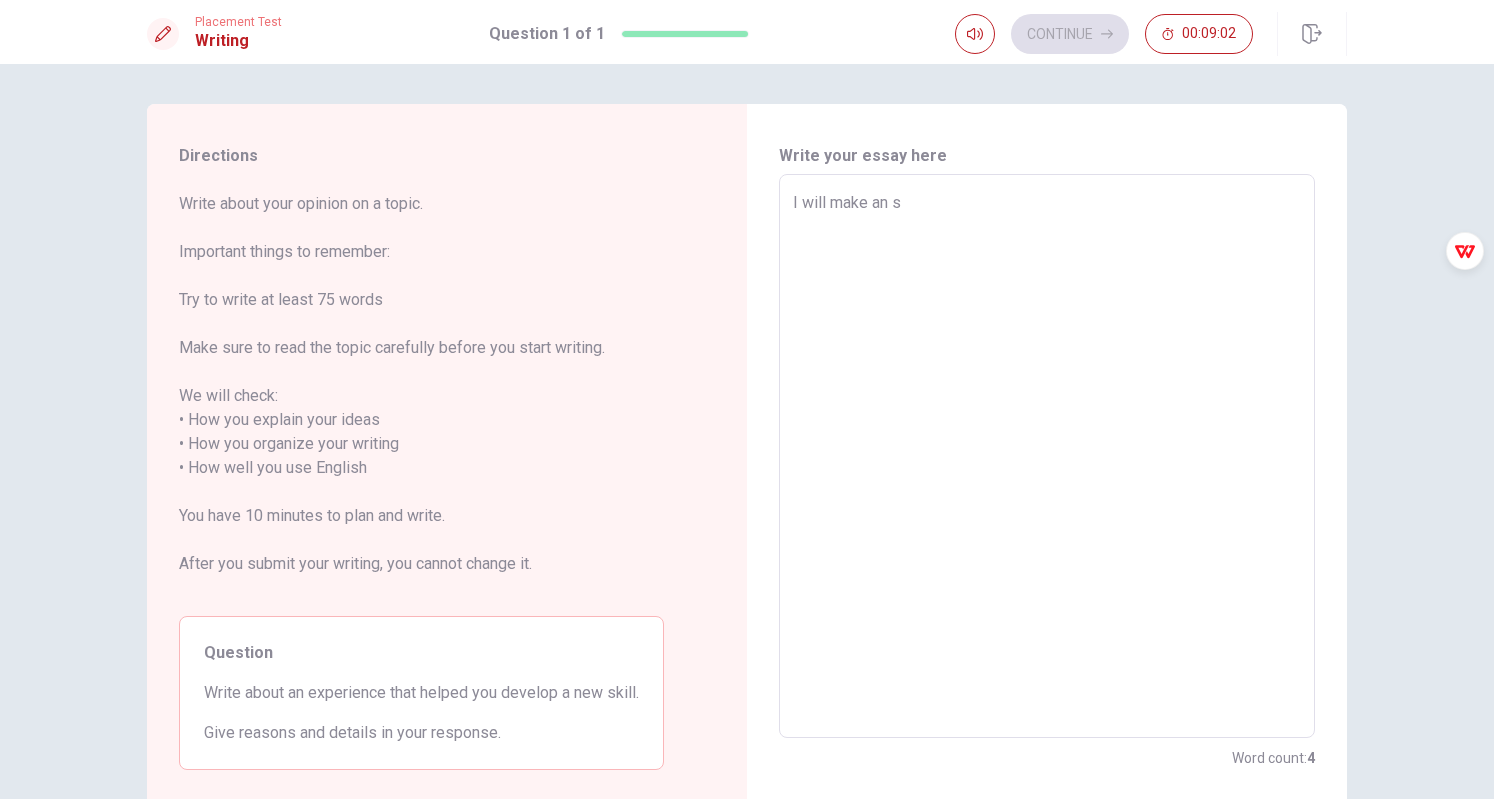 type on "x" 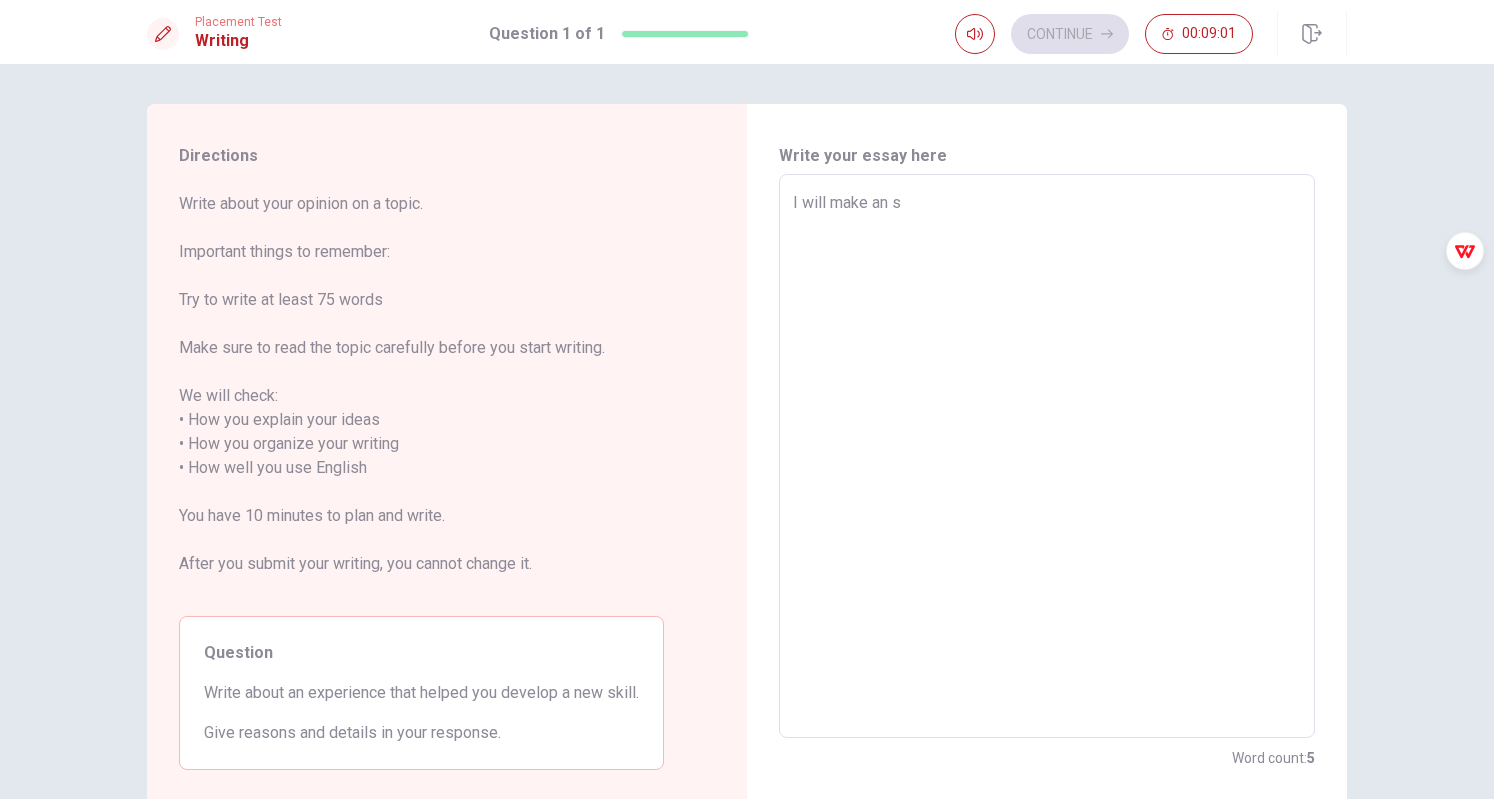 type on "I will make an" 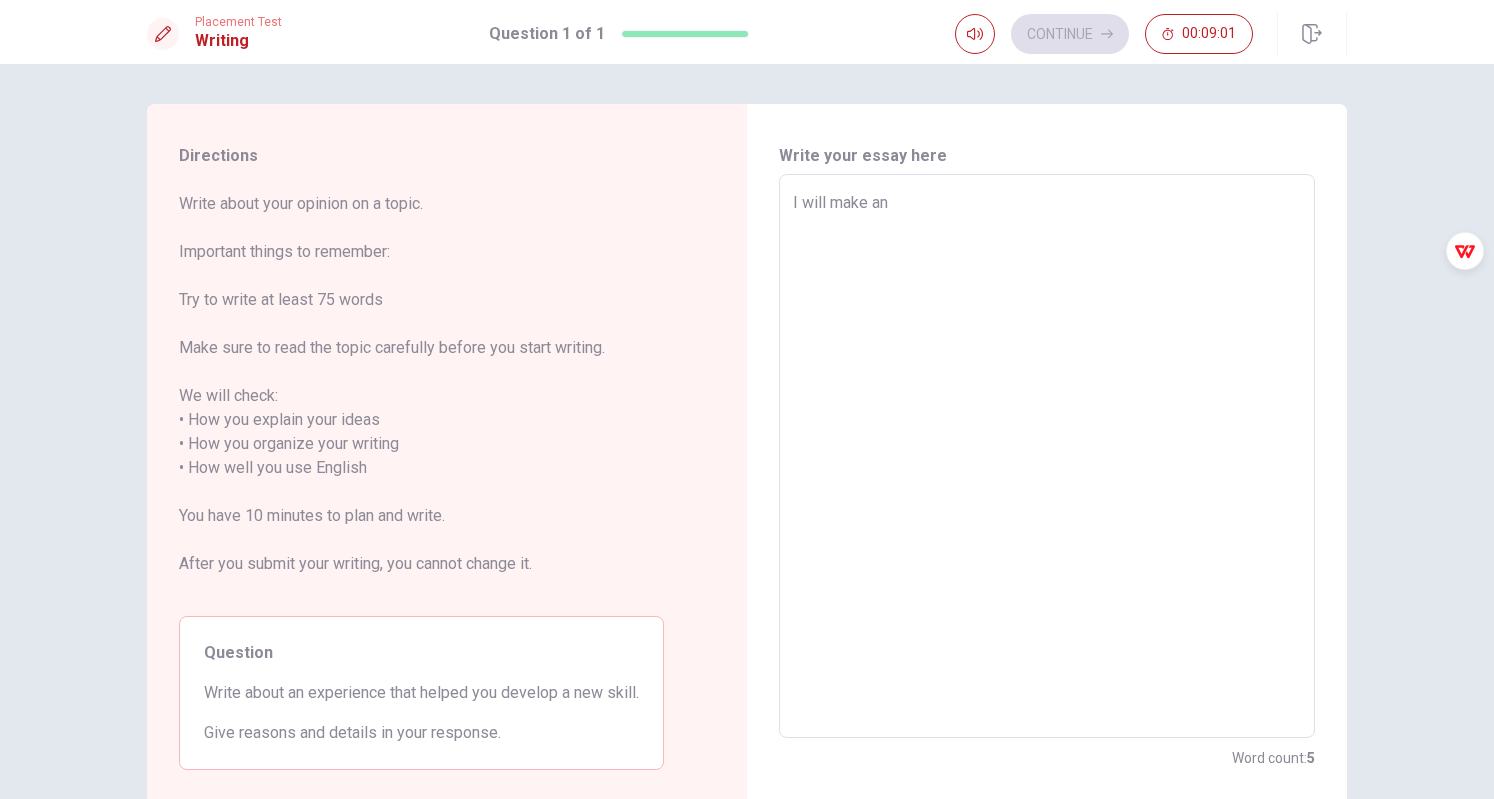 type on "x" 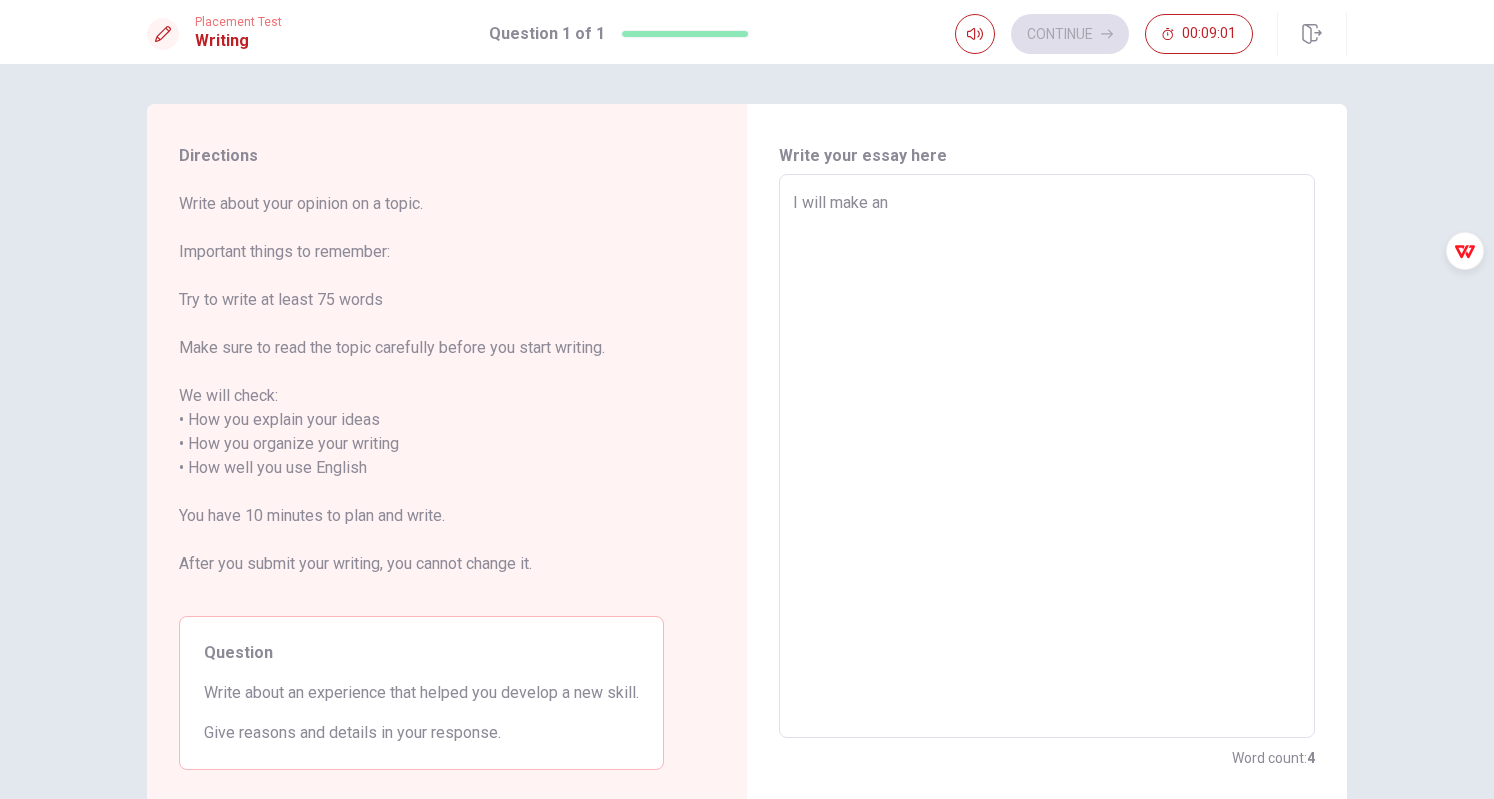 type on "I will make an e" 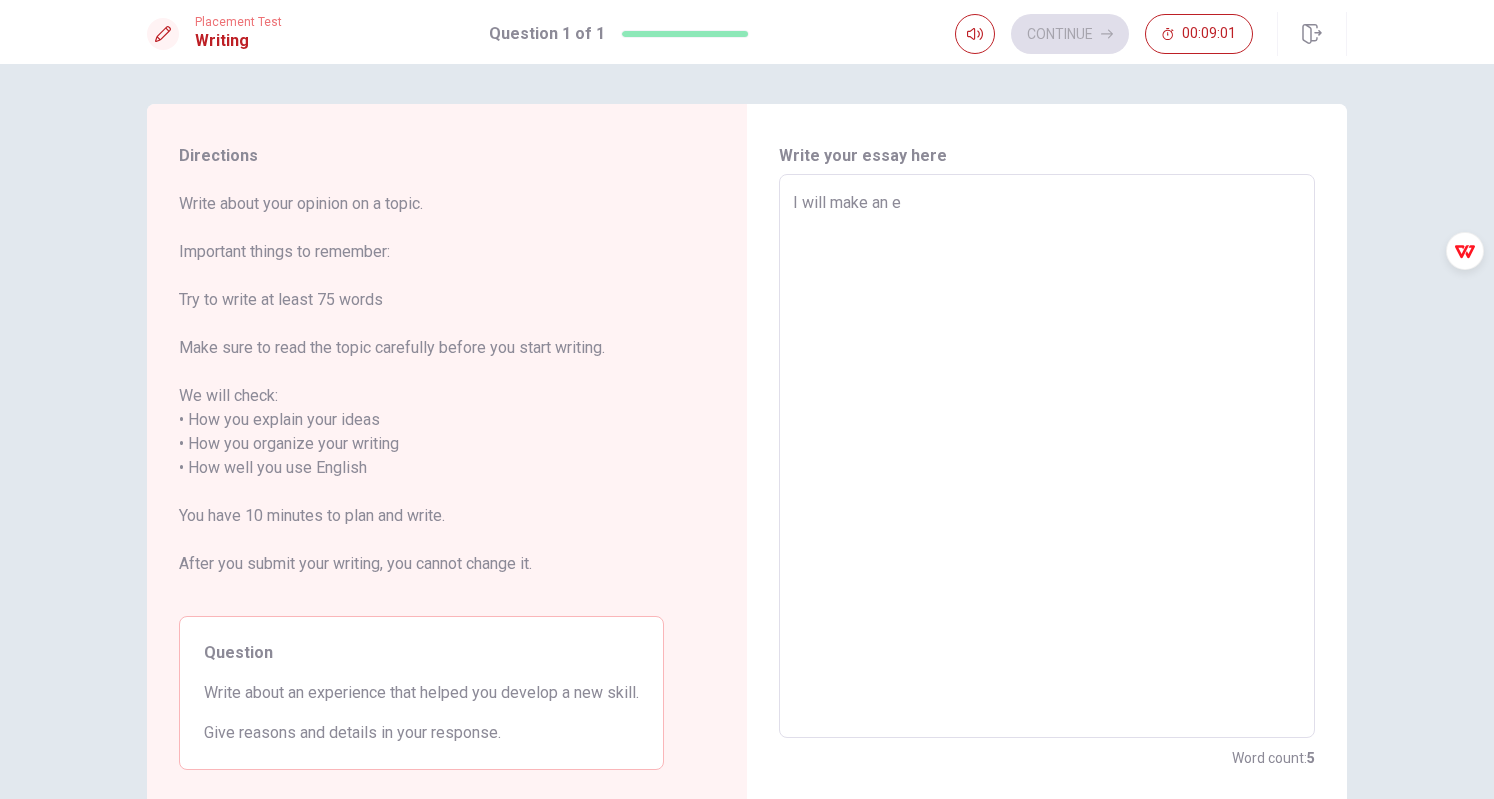 type on "I will make an ex" 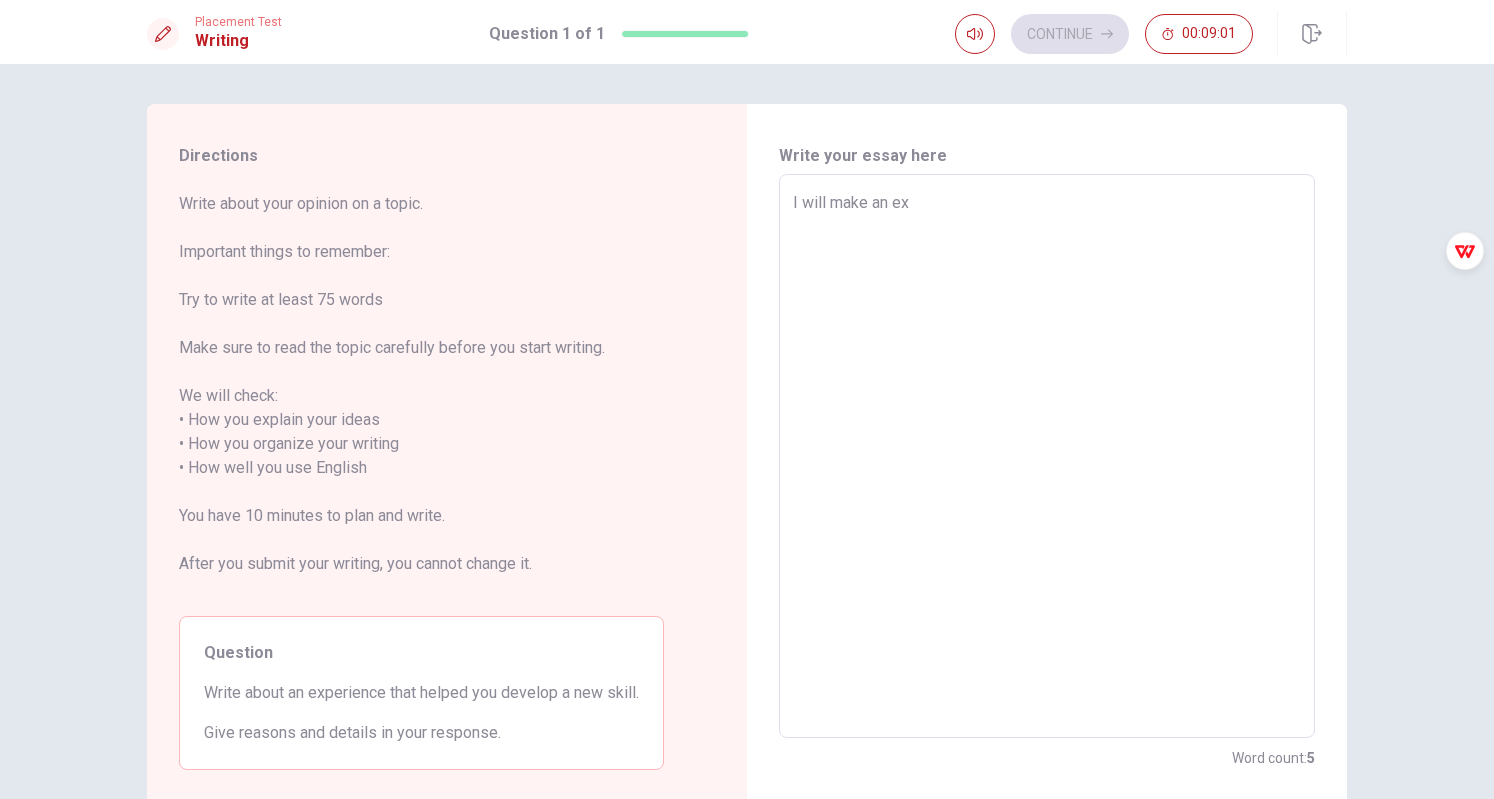 type on "x" 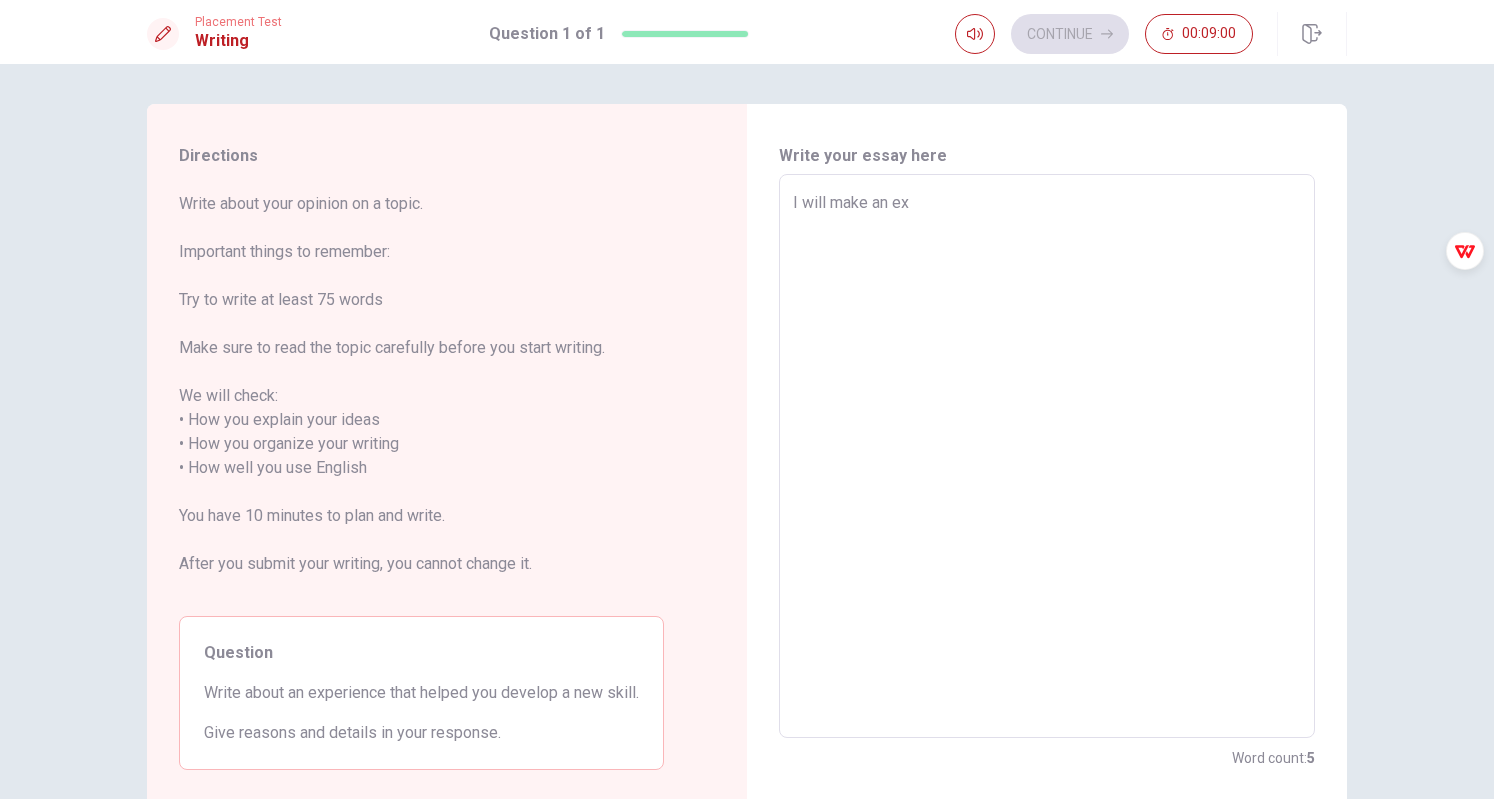 type on "I will make an exa" 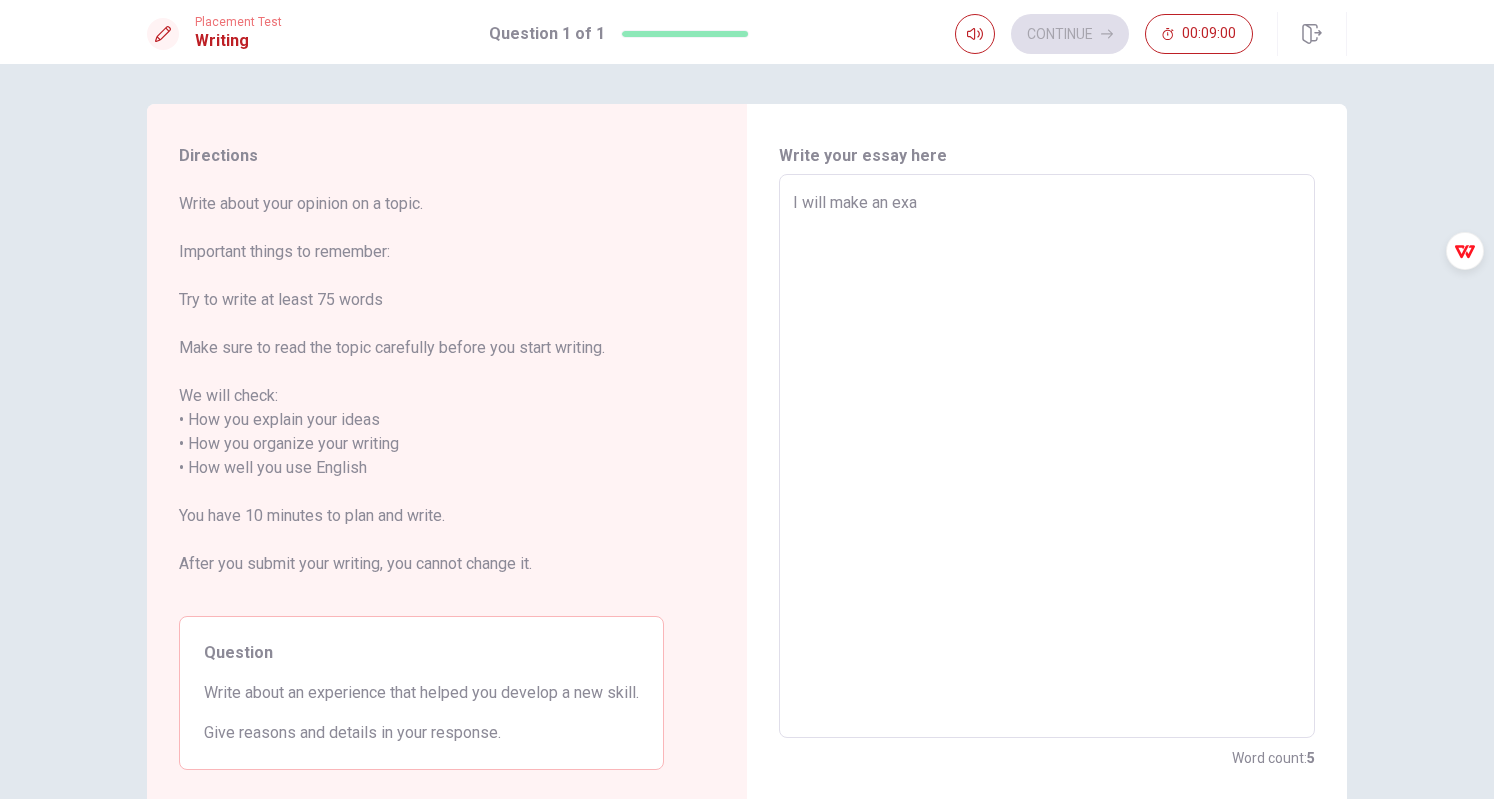 type on "x" 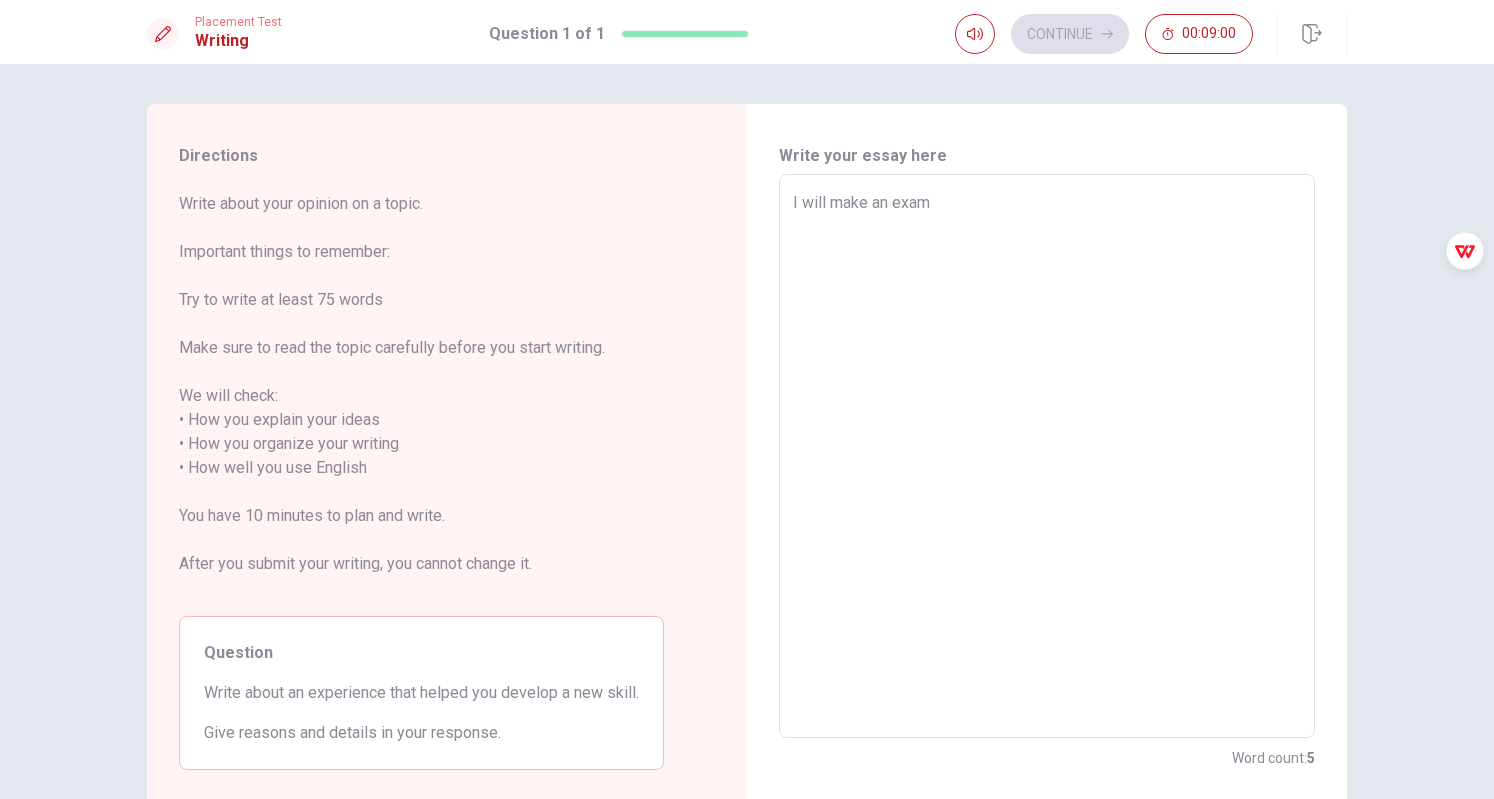 type on "x" 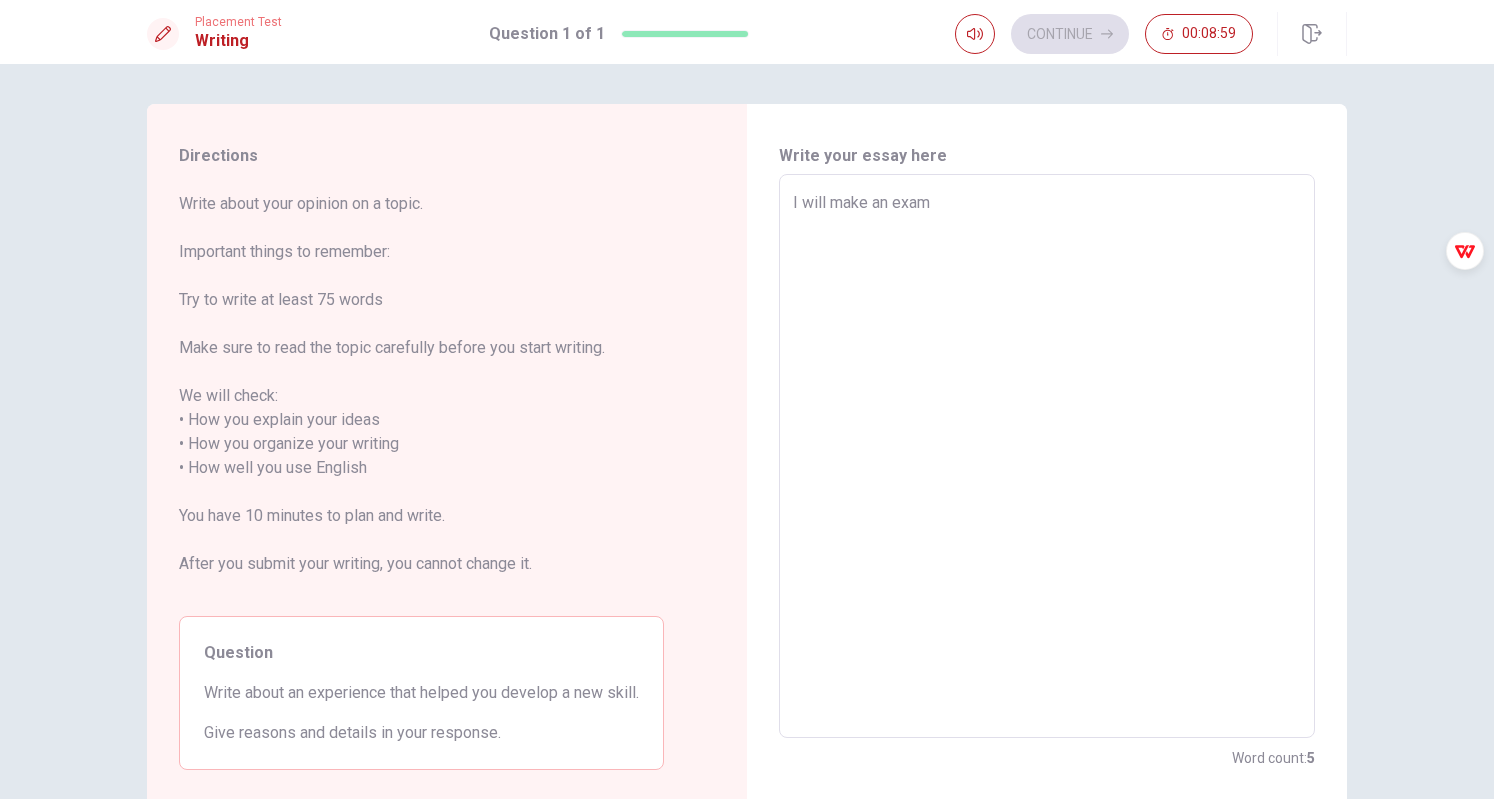 type on "I will make an examp" 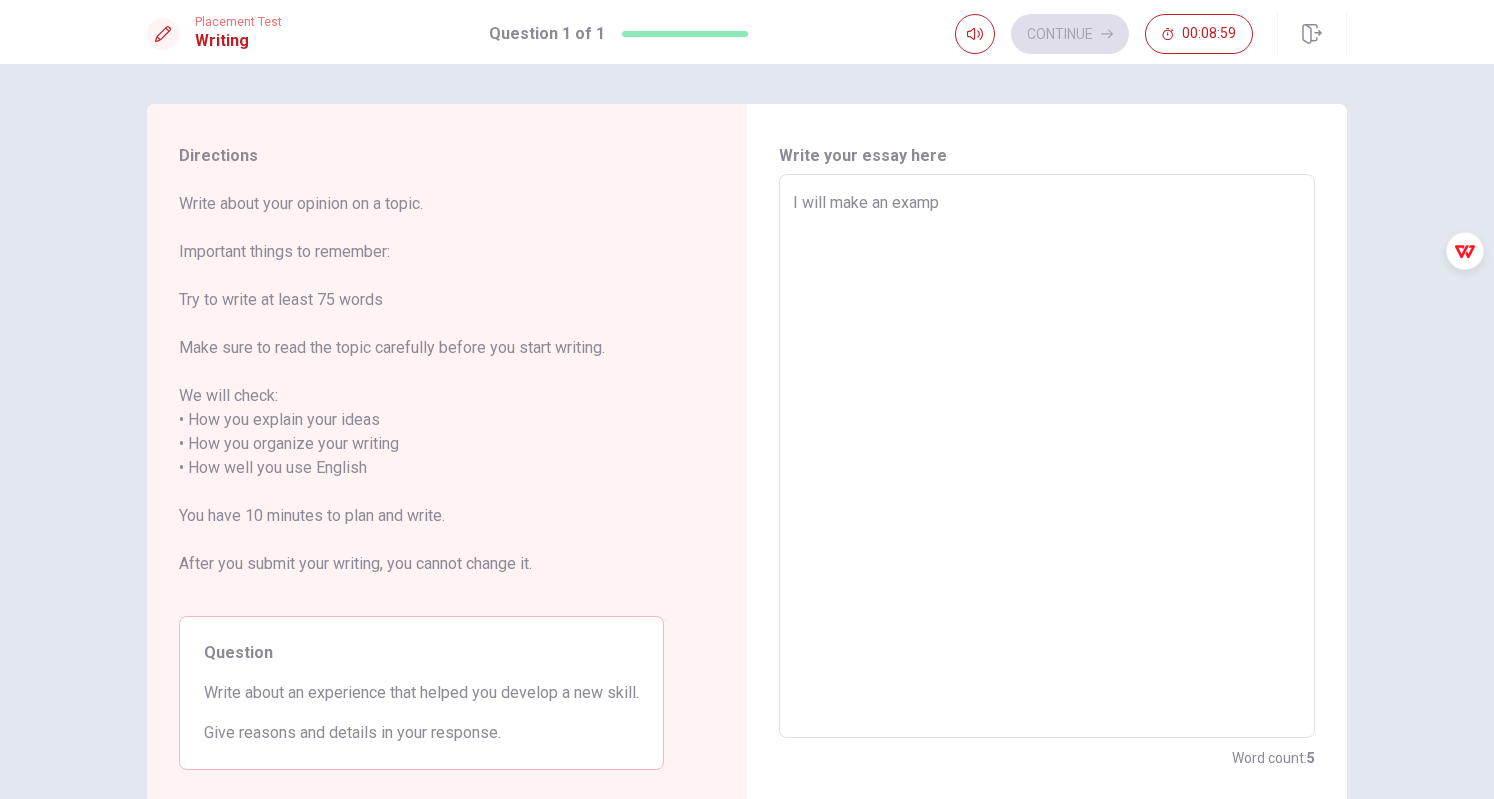 type on "x" 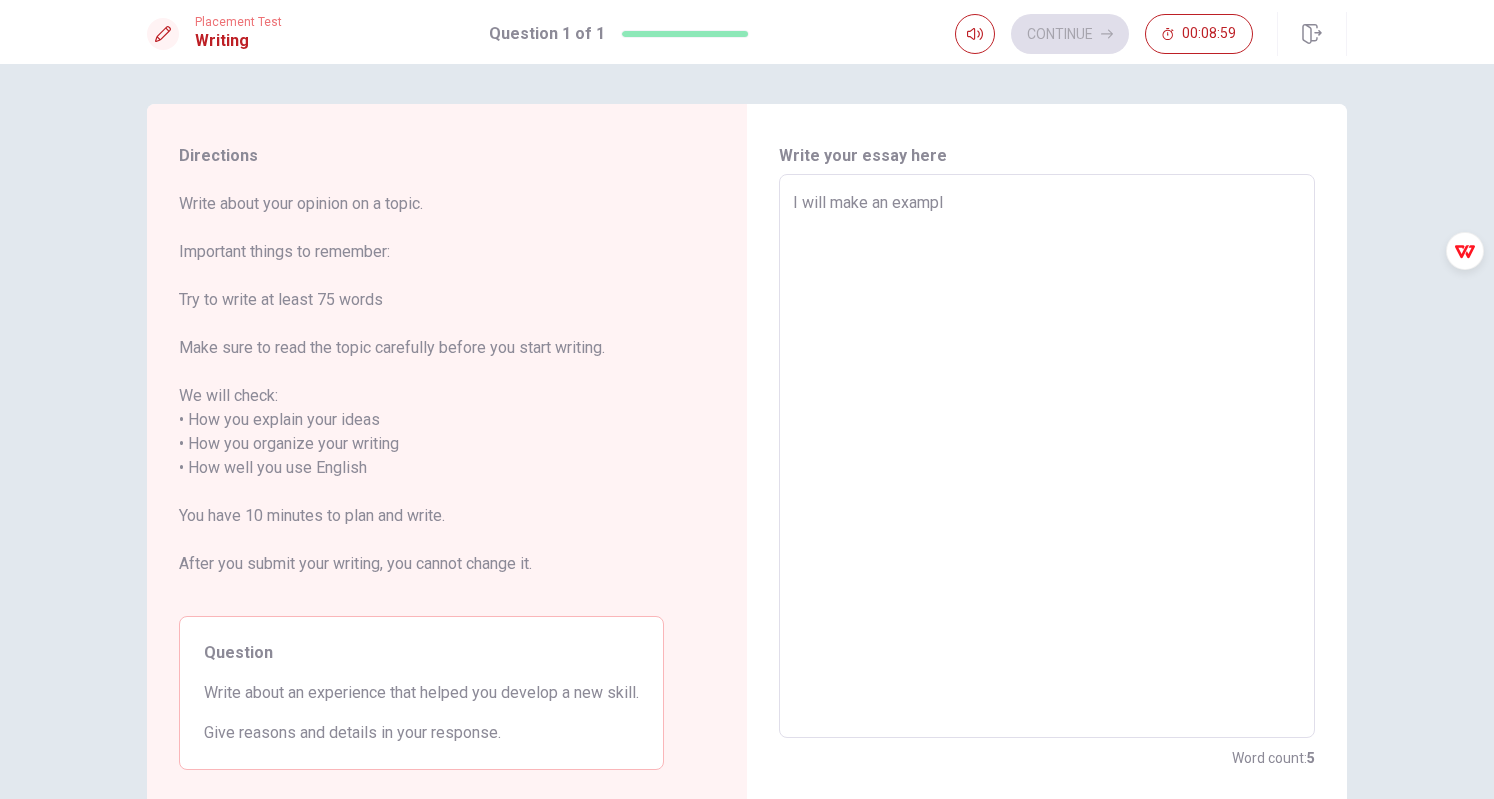 type on "x" 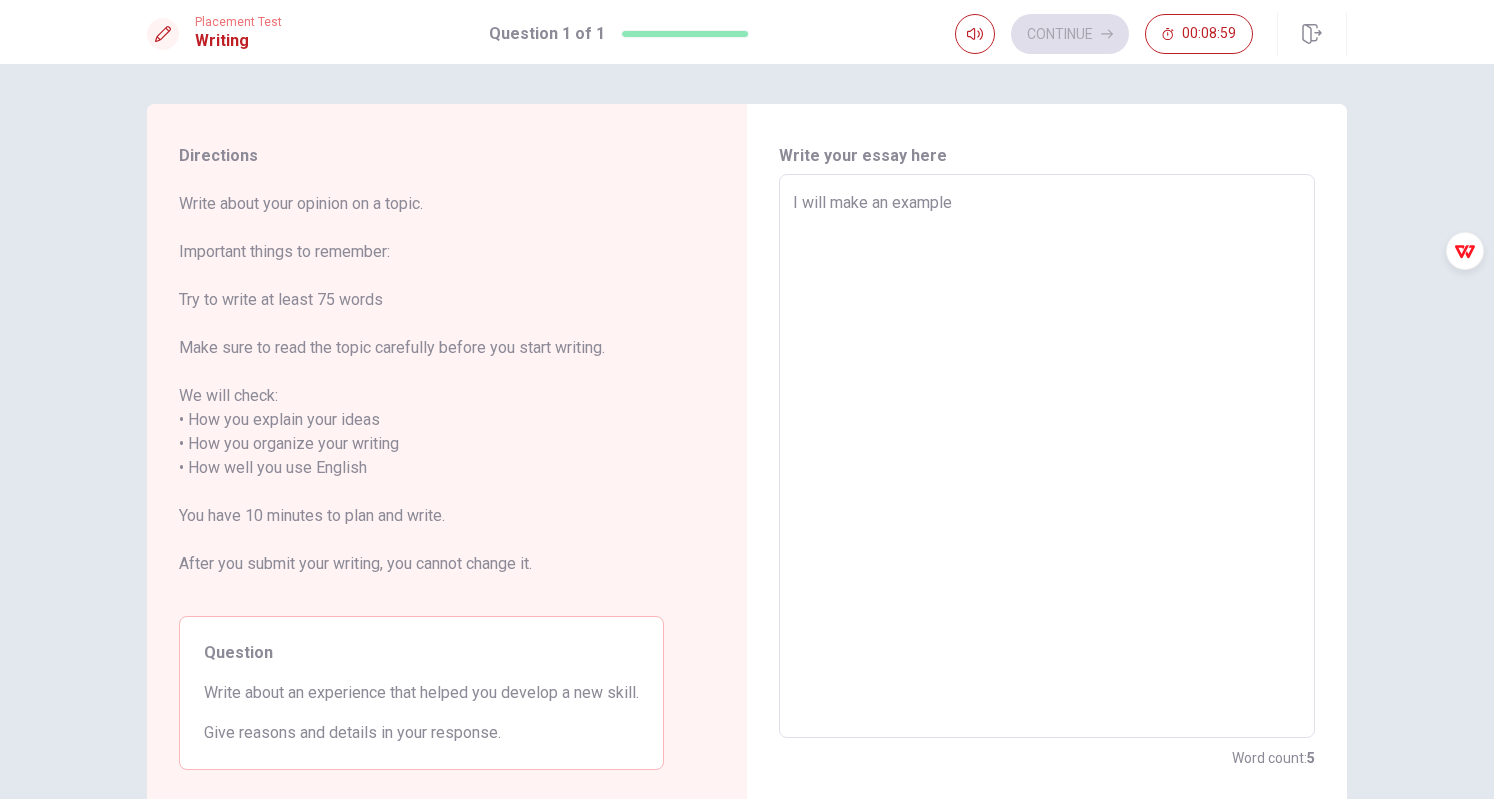 type on "x" 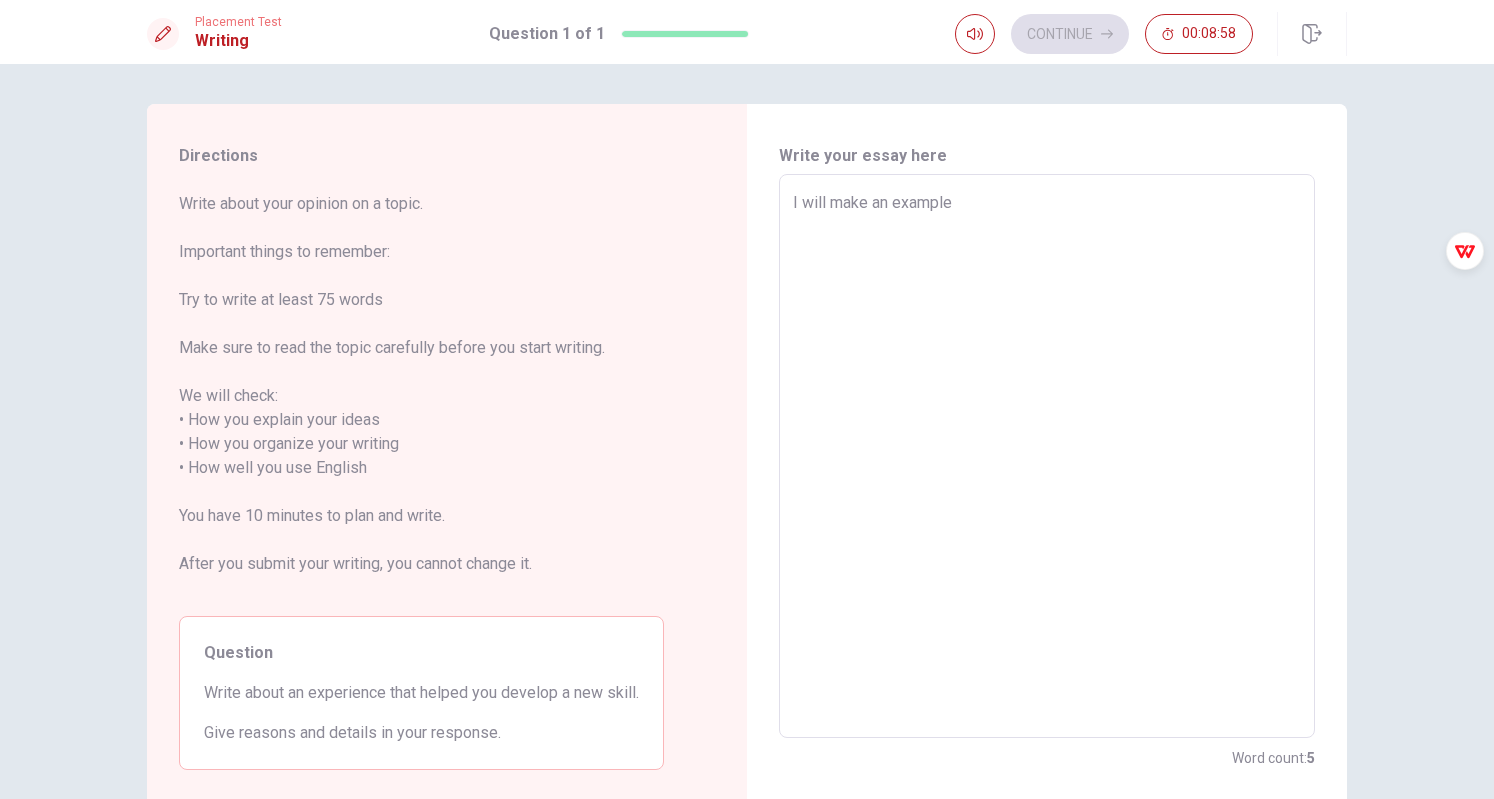 type on "x" 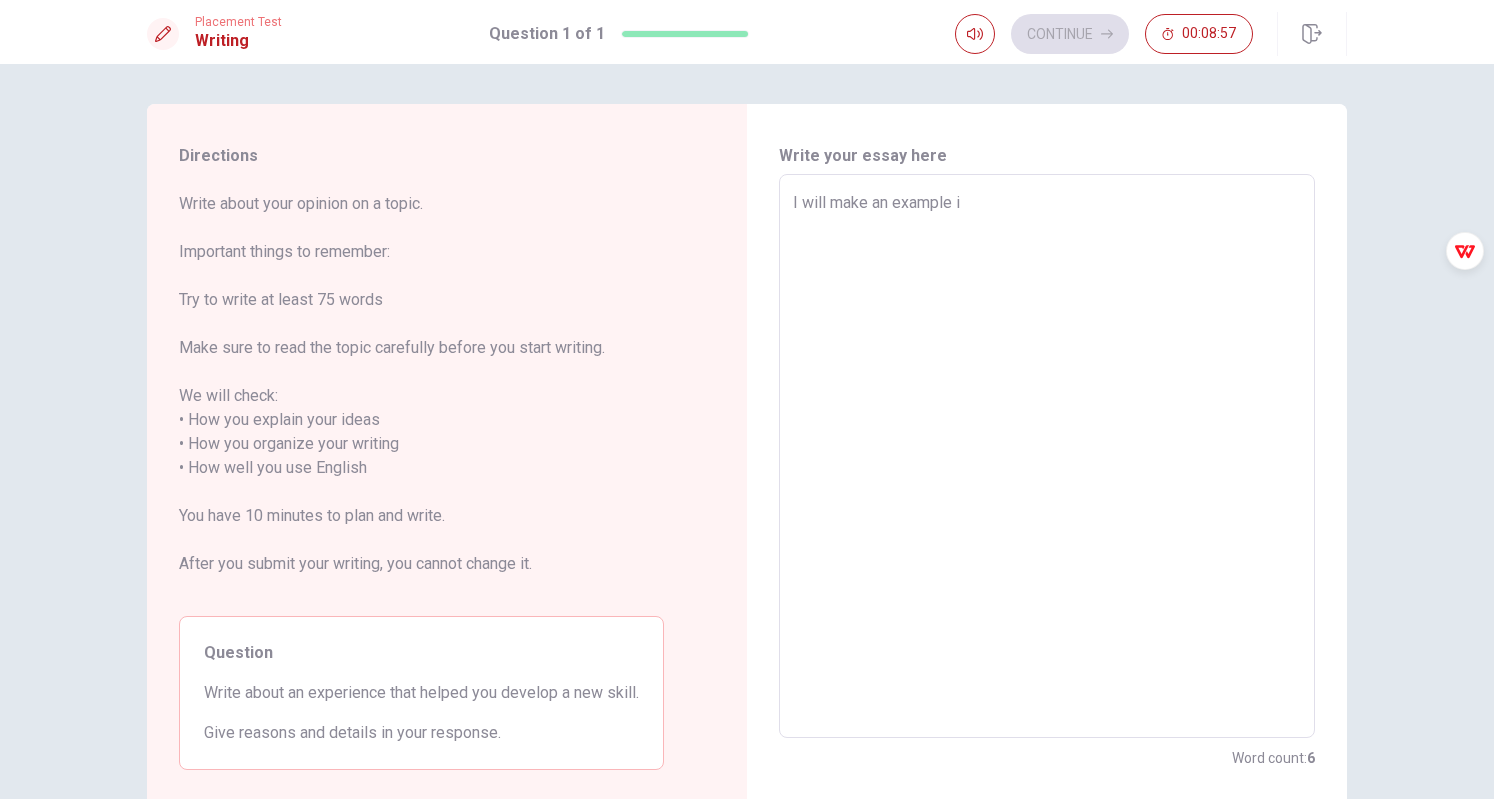 type on "x" 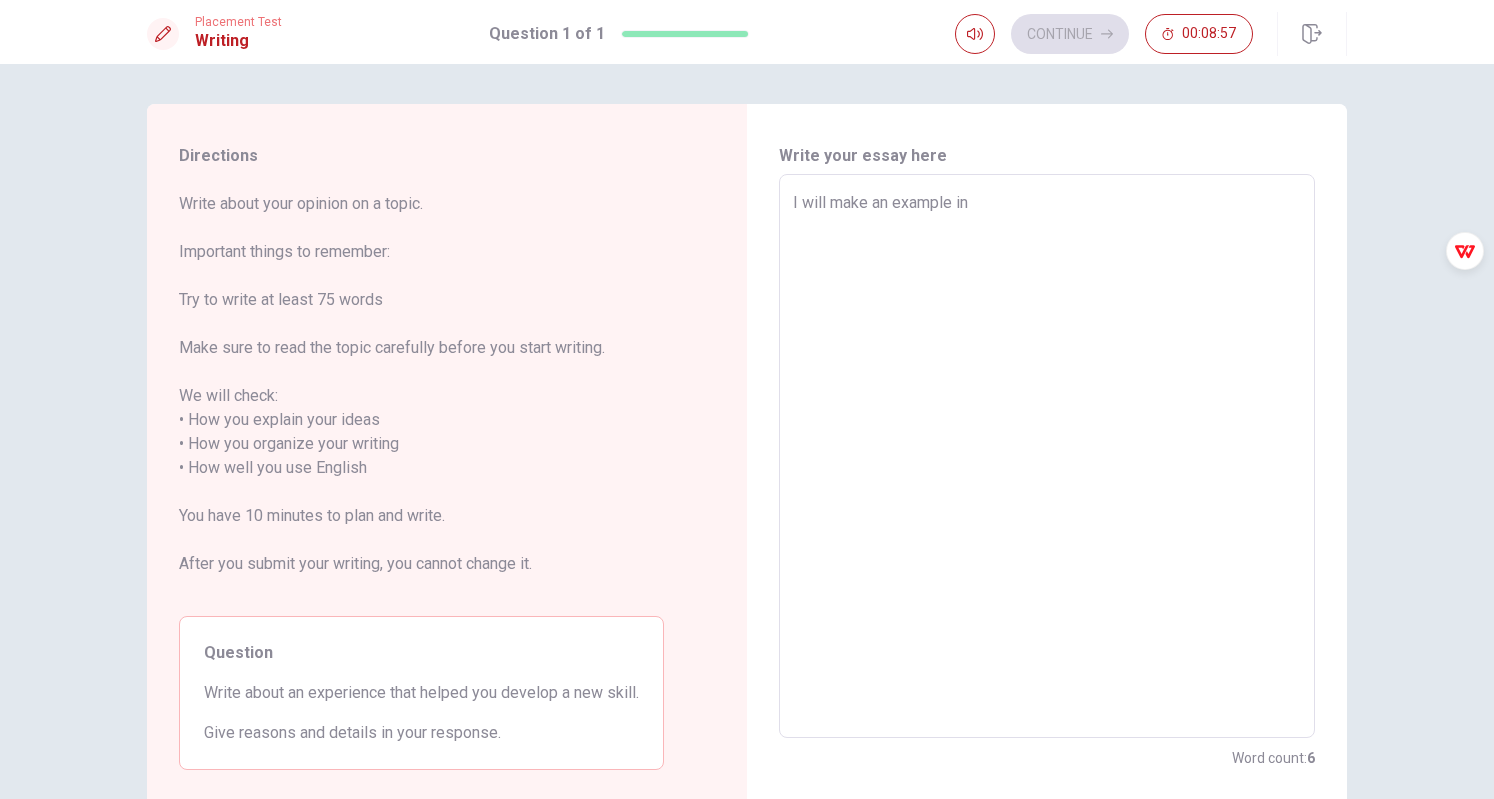 type on "x" 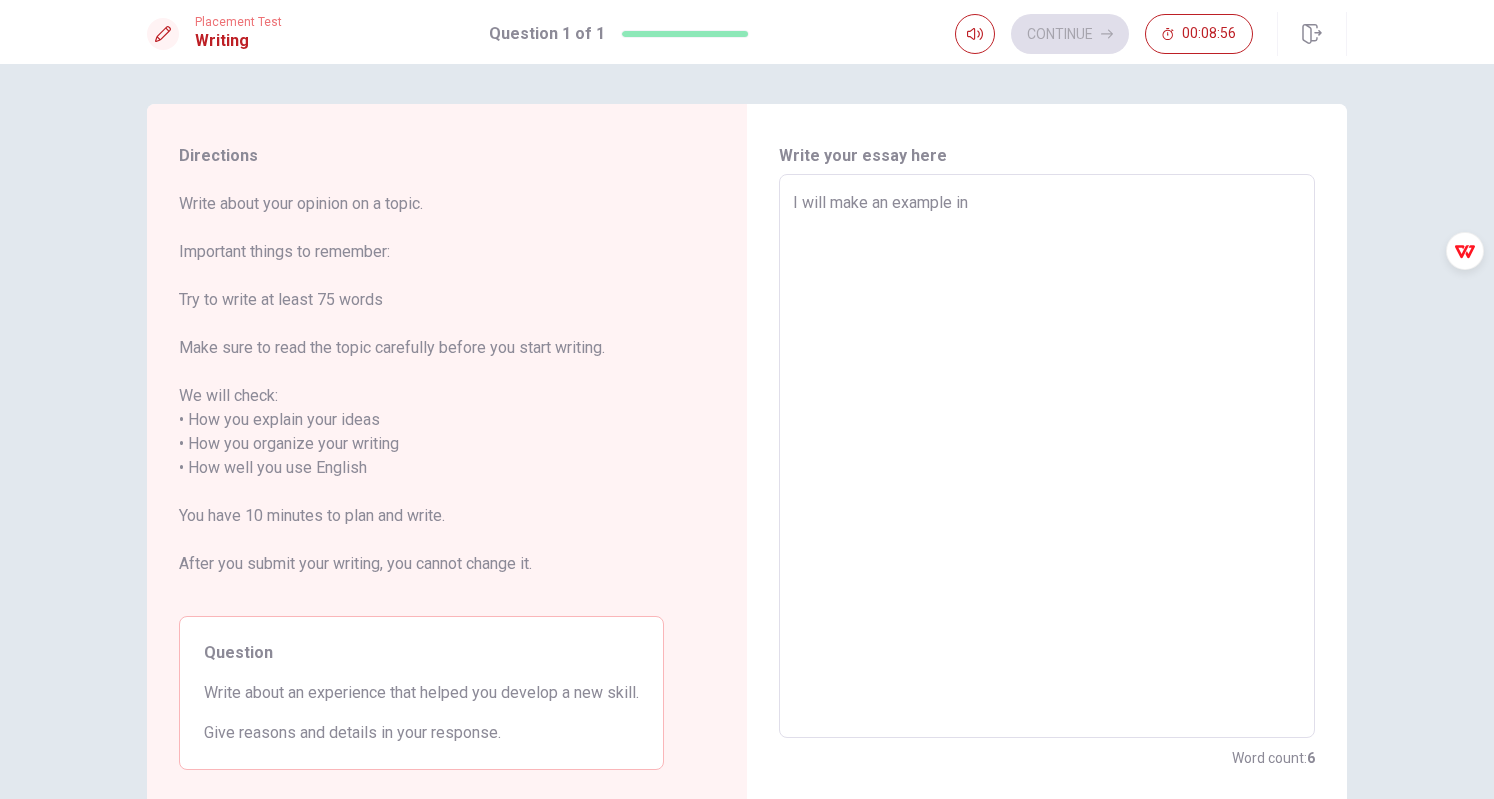 type on "I will make an example in e" 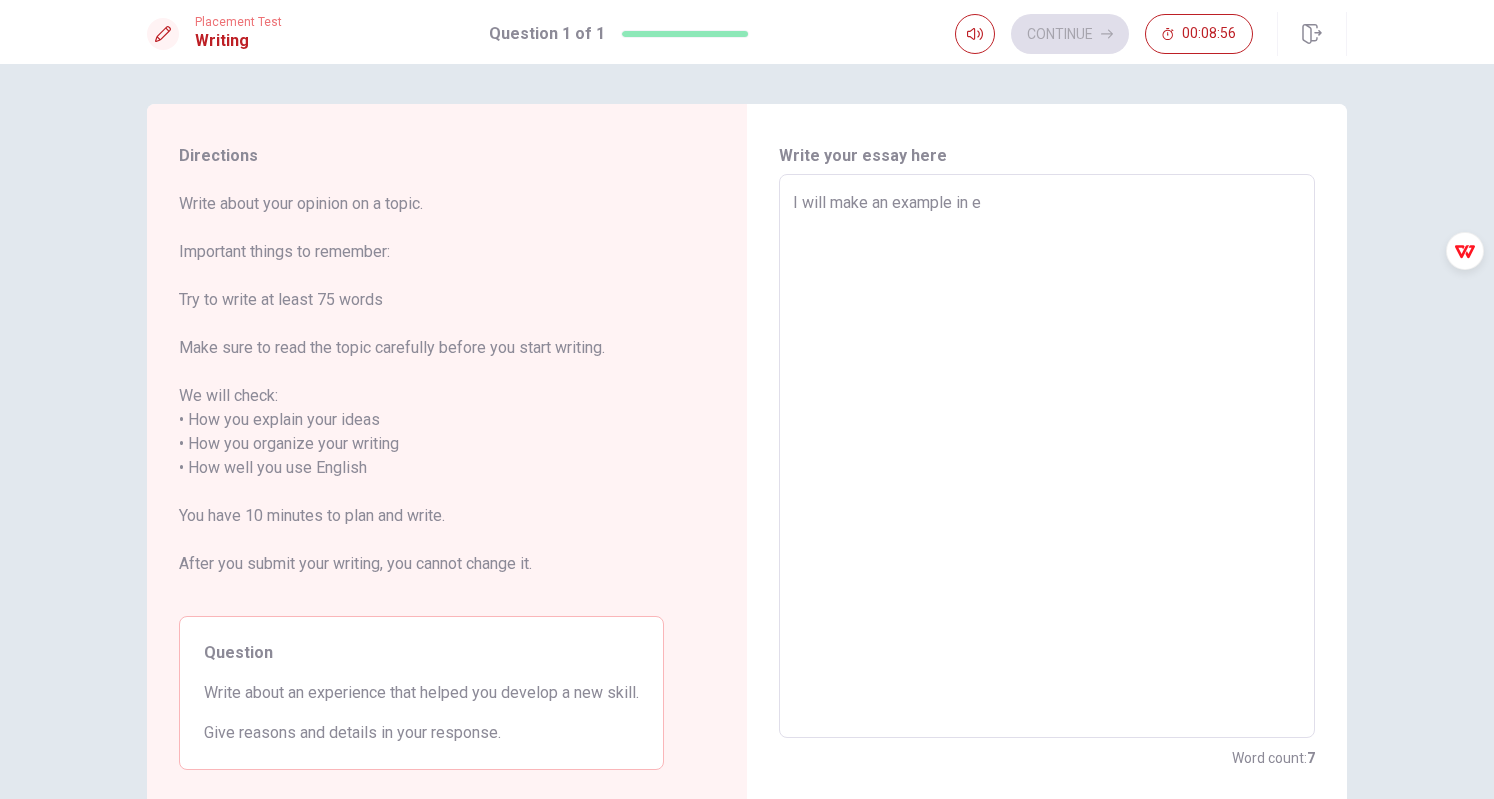 type on "x" 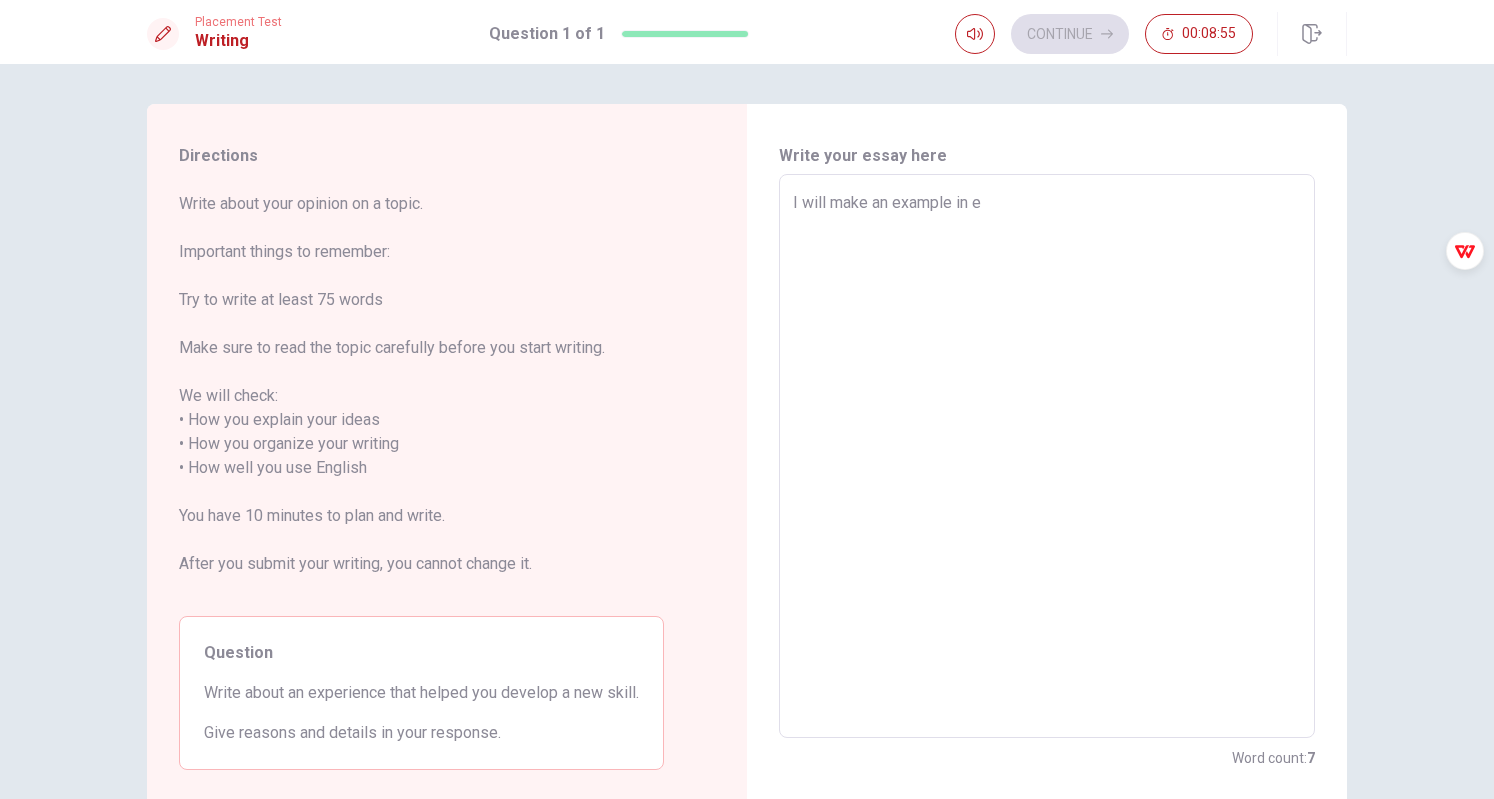 type on "I will make an example in ed" 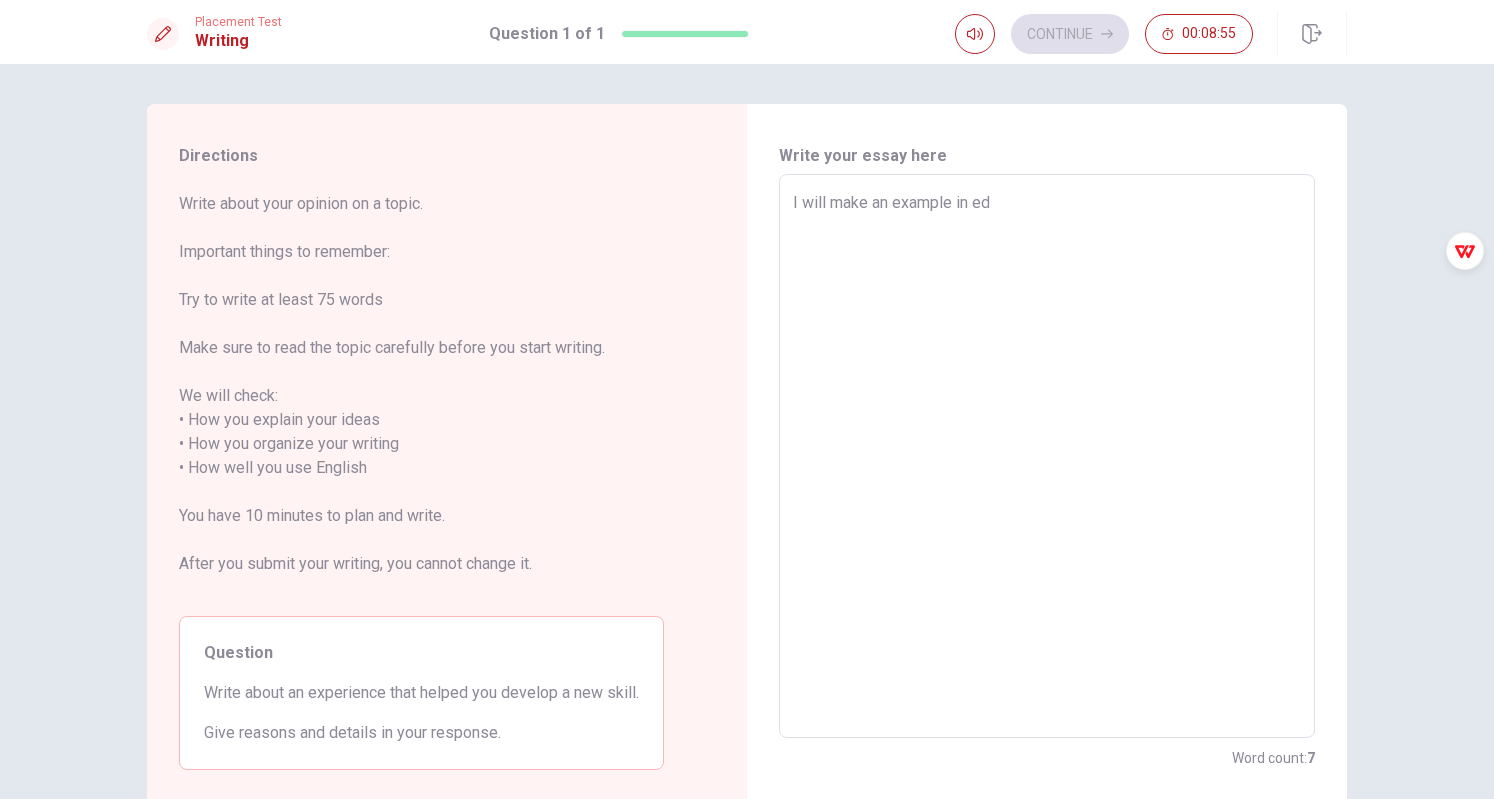 type on "x" 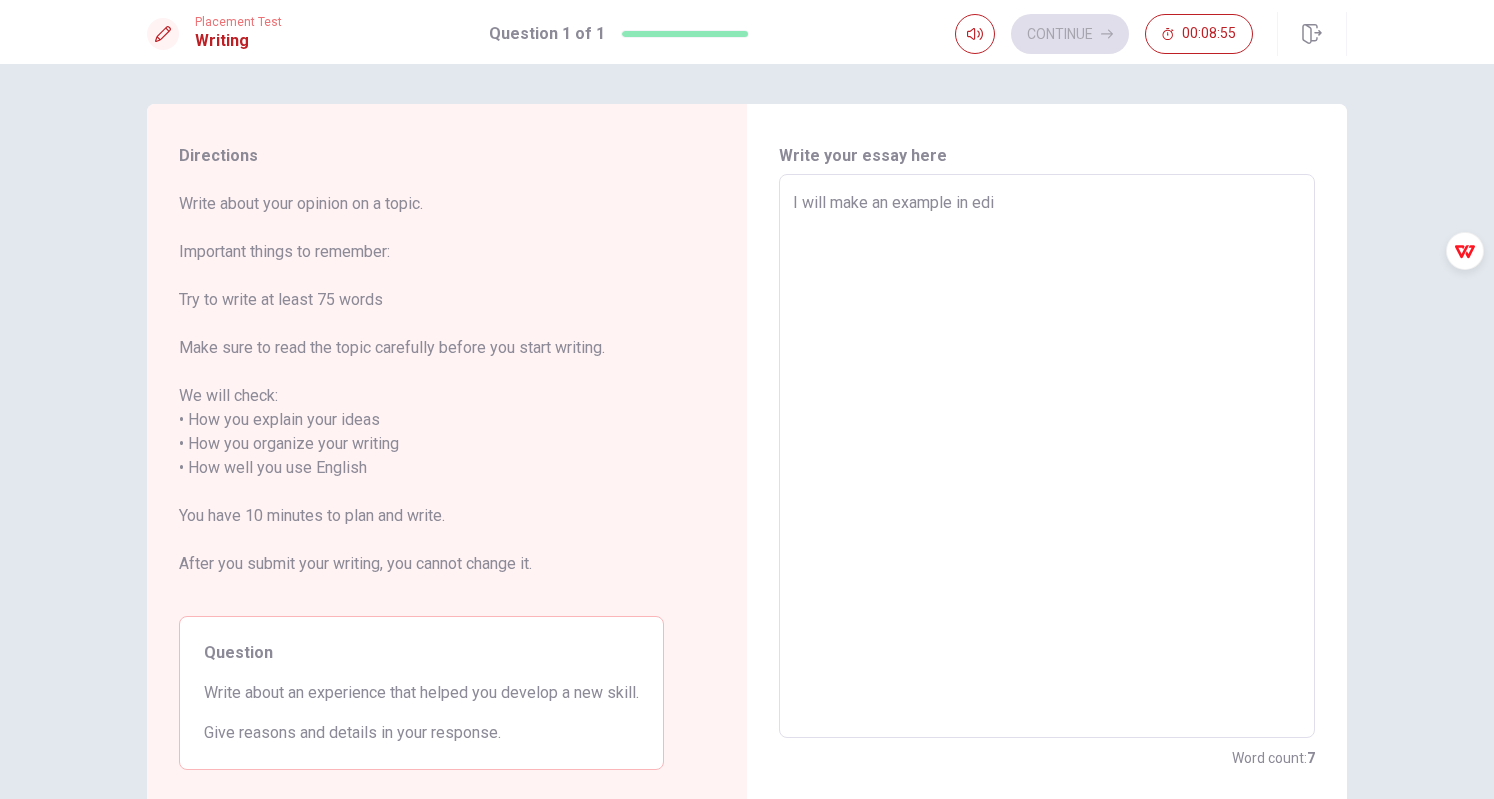 type on "x" 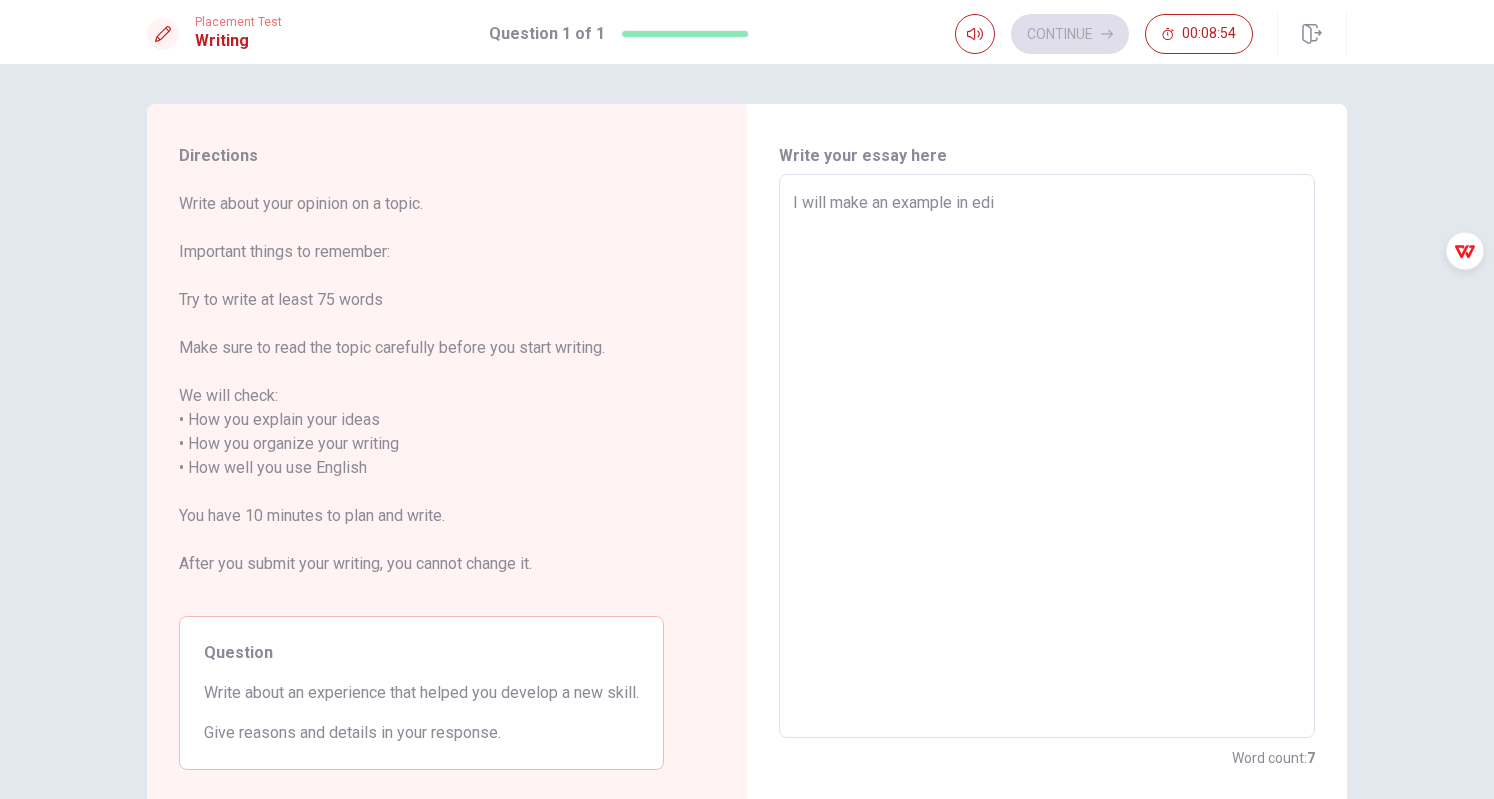 type on "I will make an example in edit" 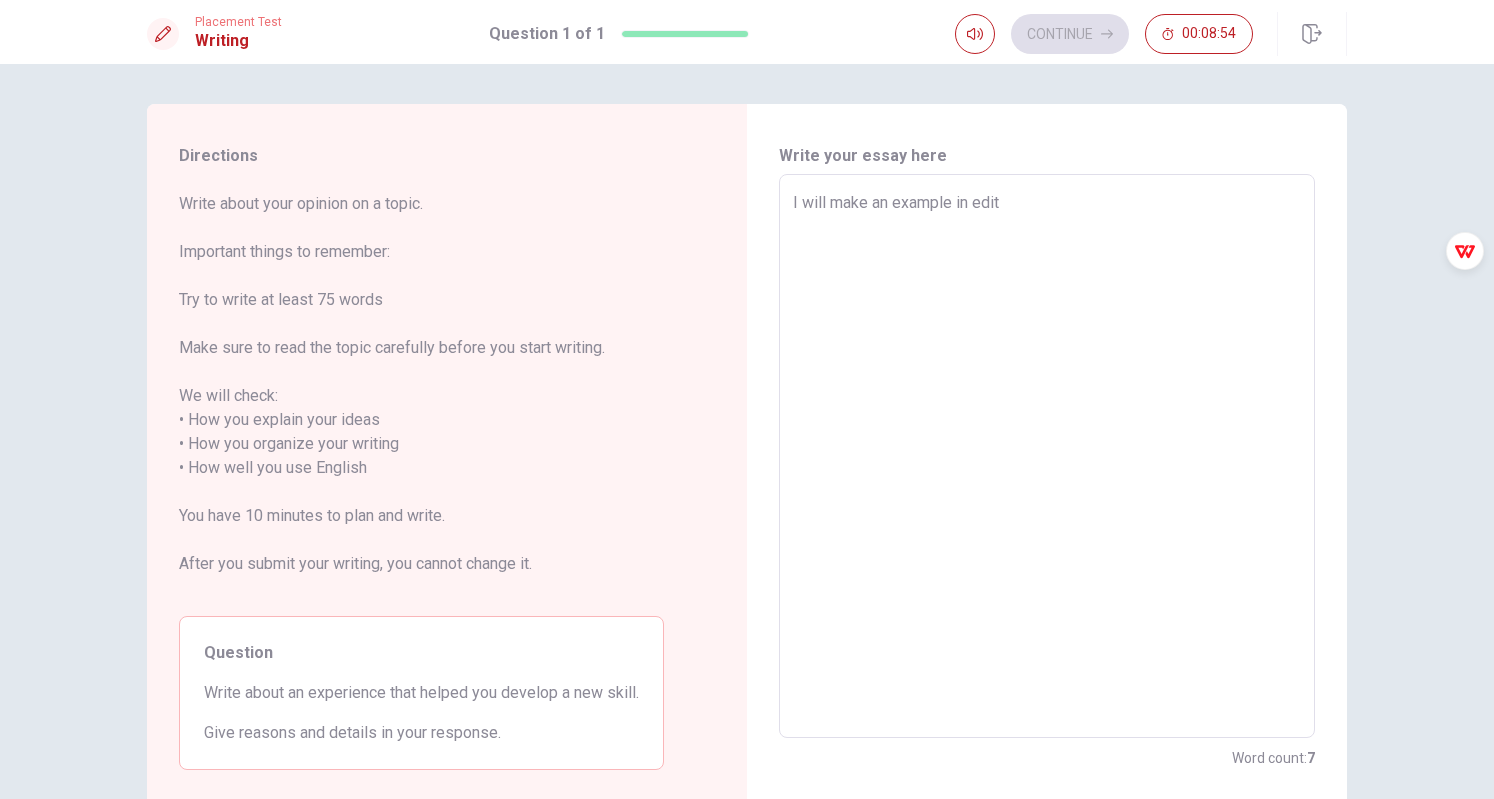 type on "x" 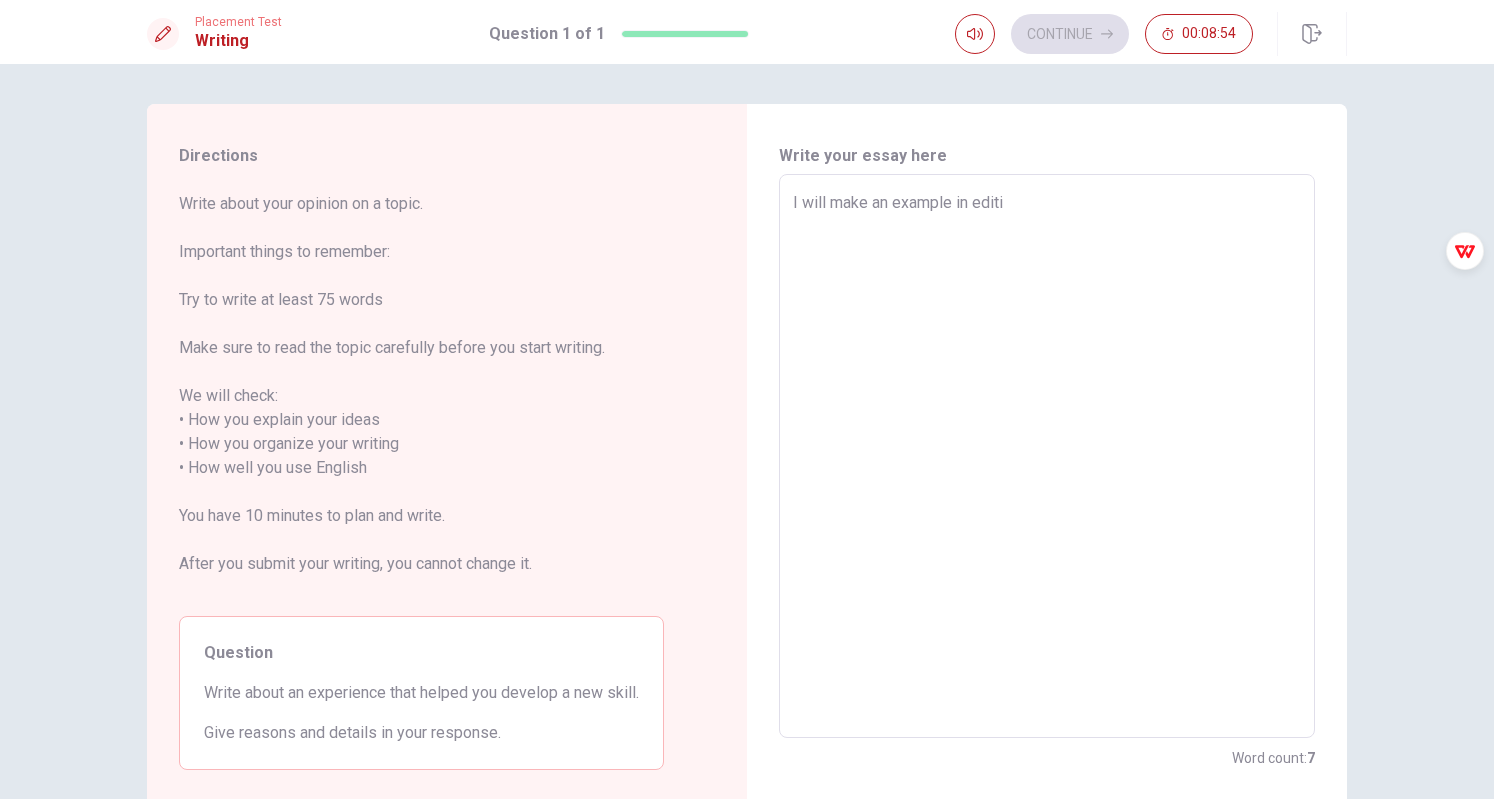 type on "x" 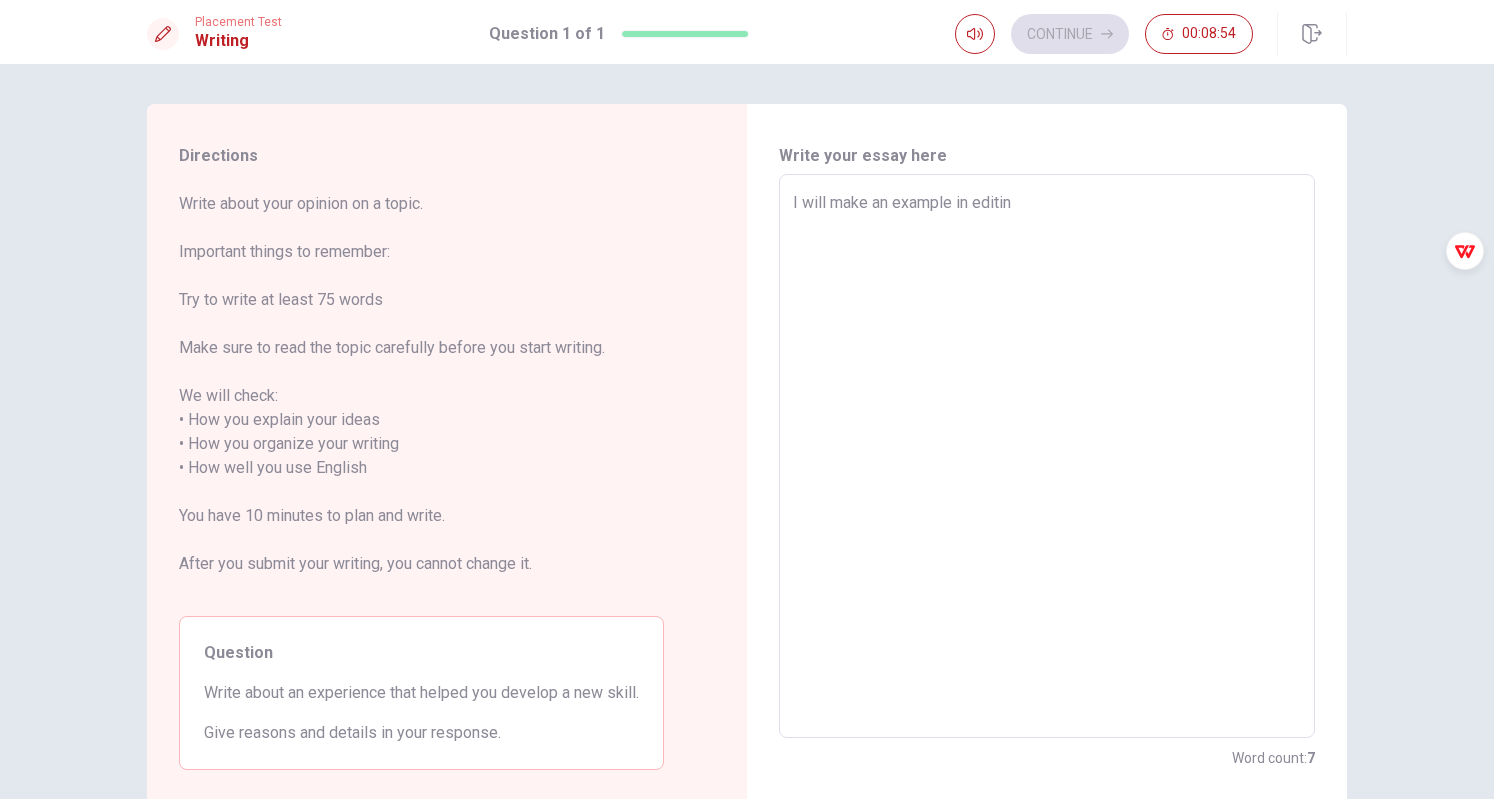 type on "x" 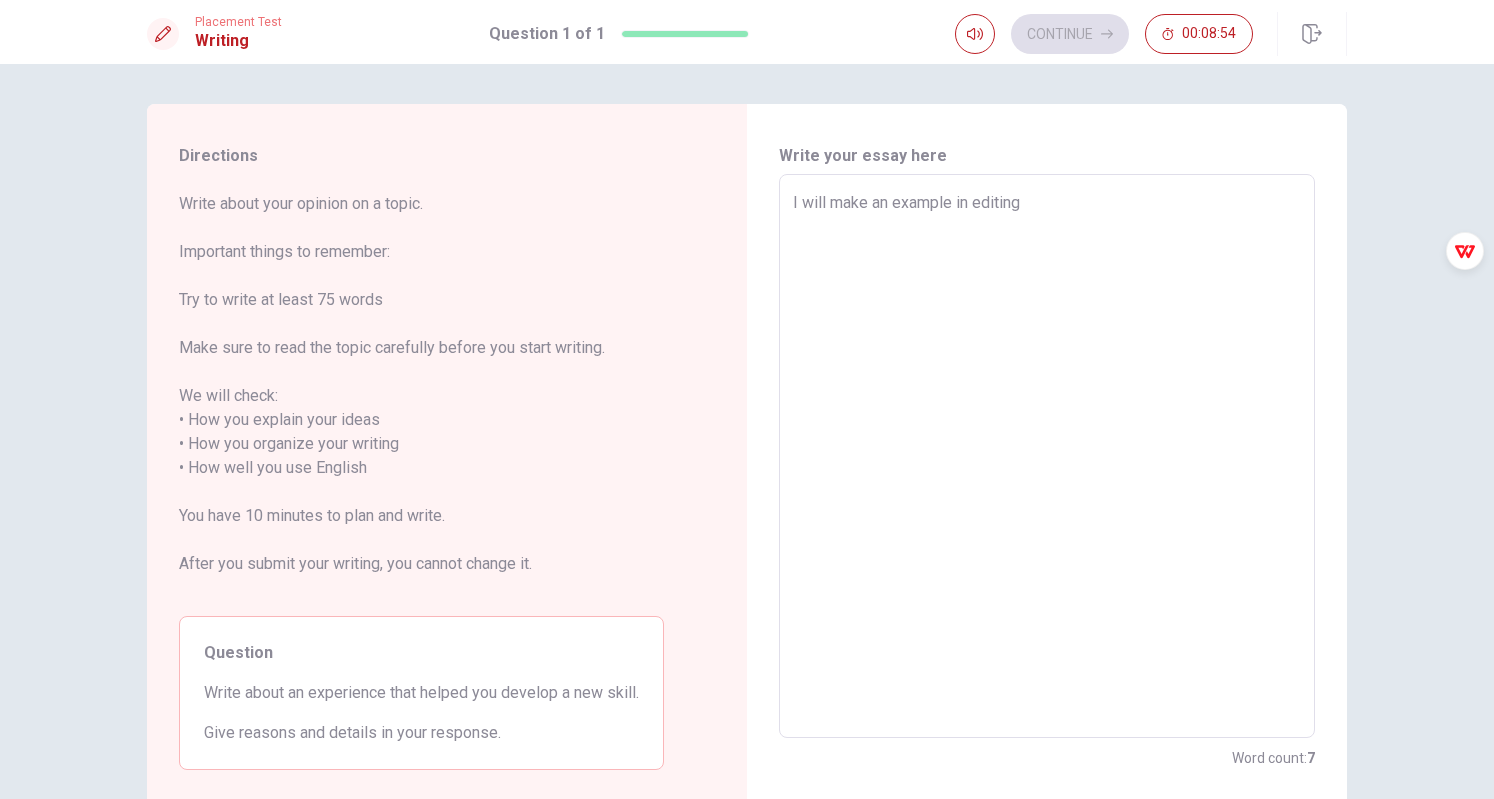 type on "x" 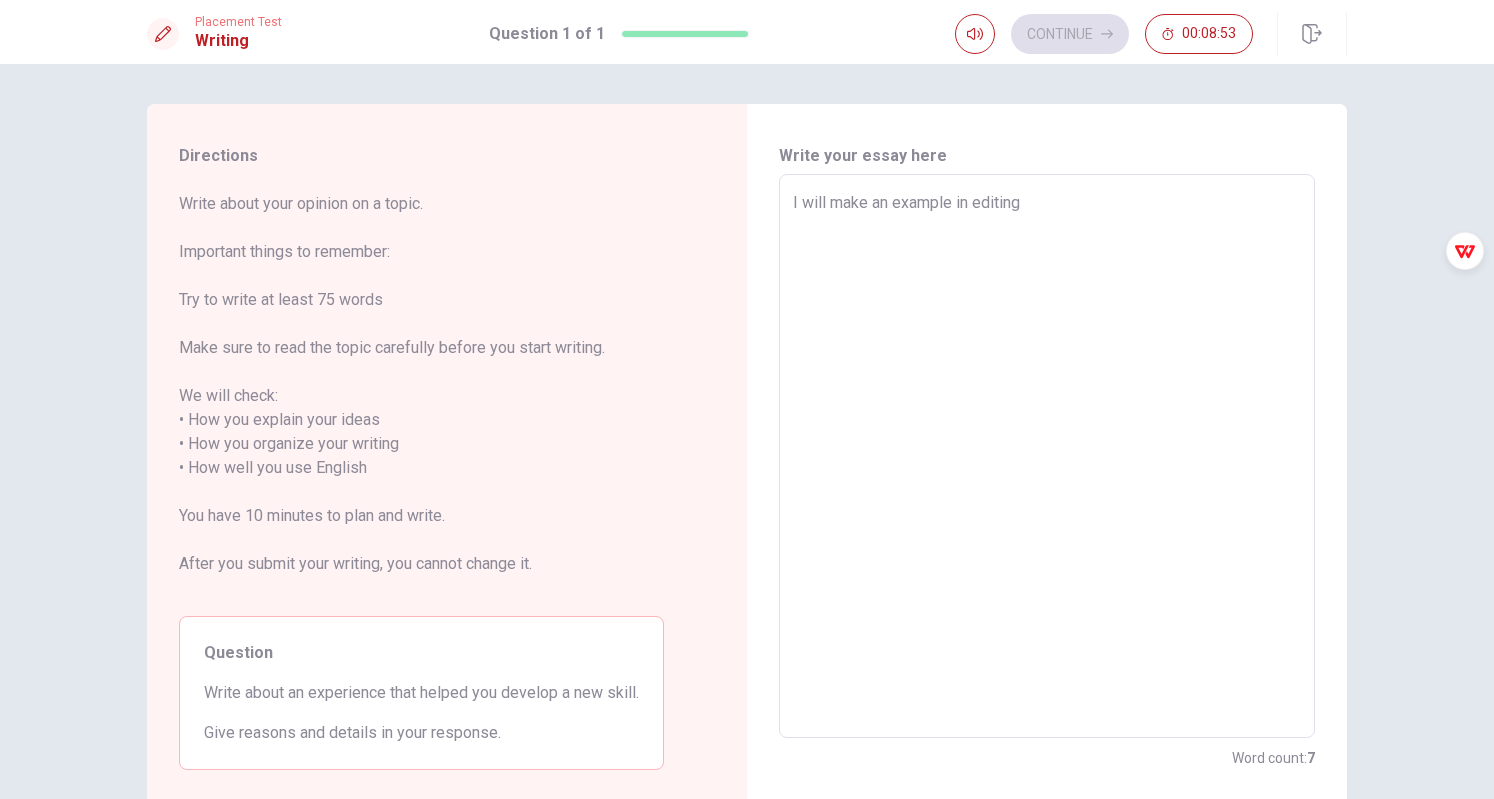 type on "I will make an example in editing v" 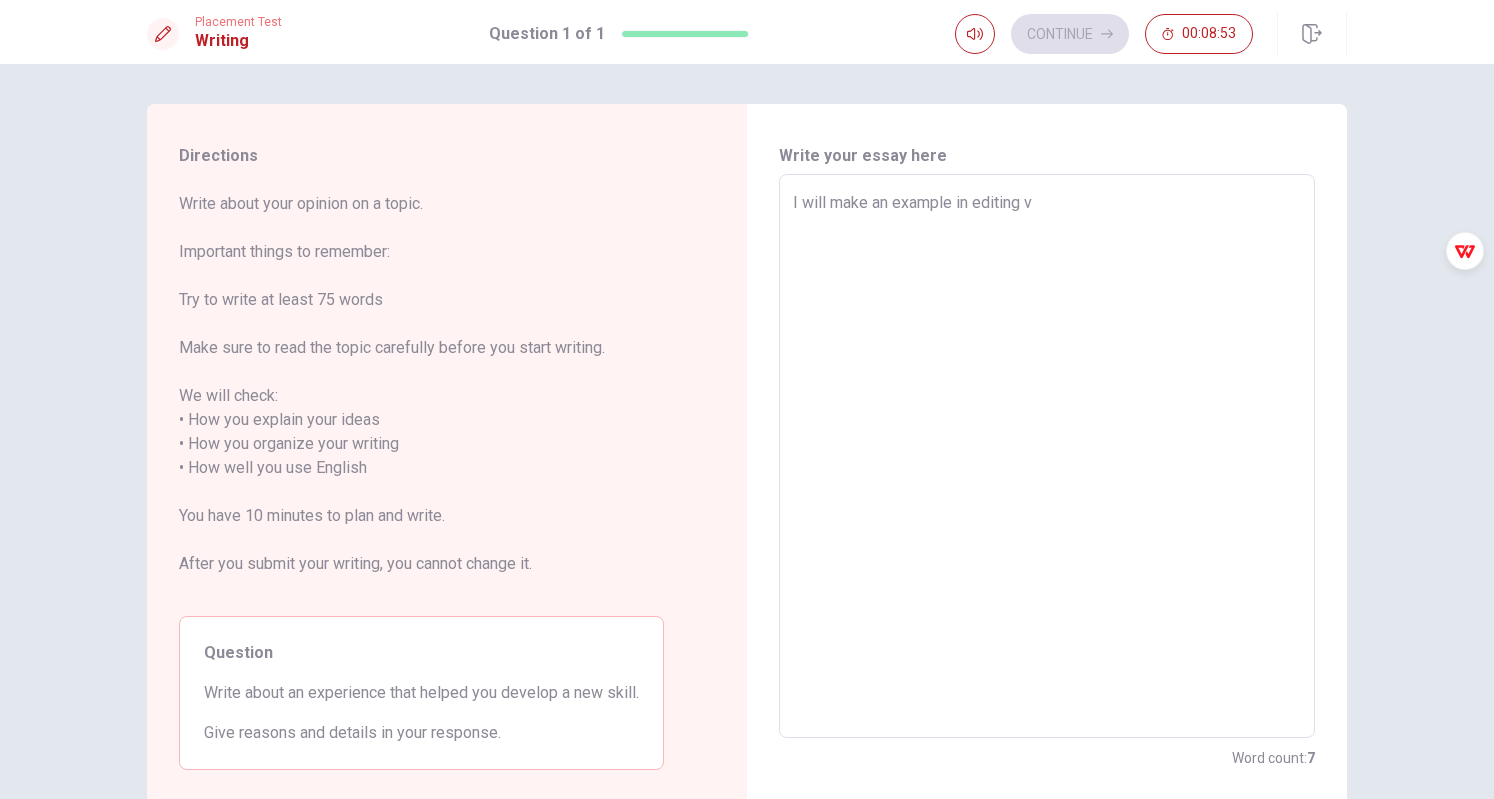 type on "x" 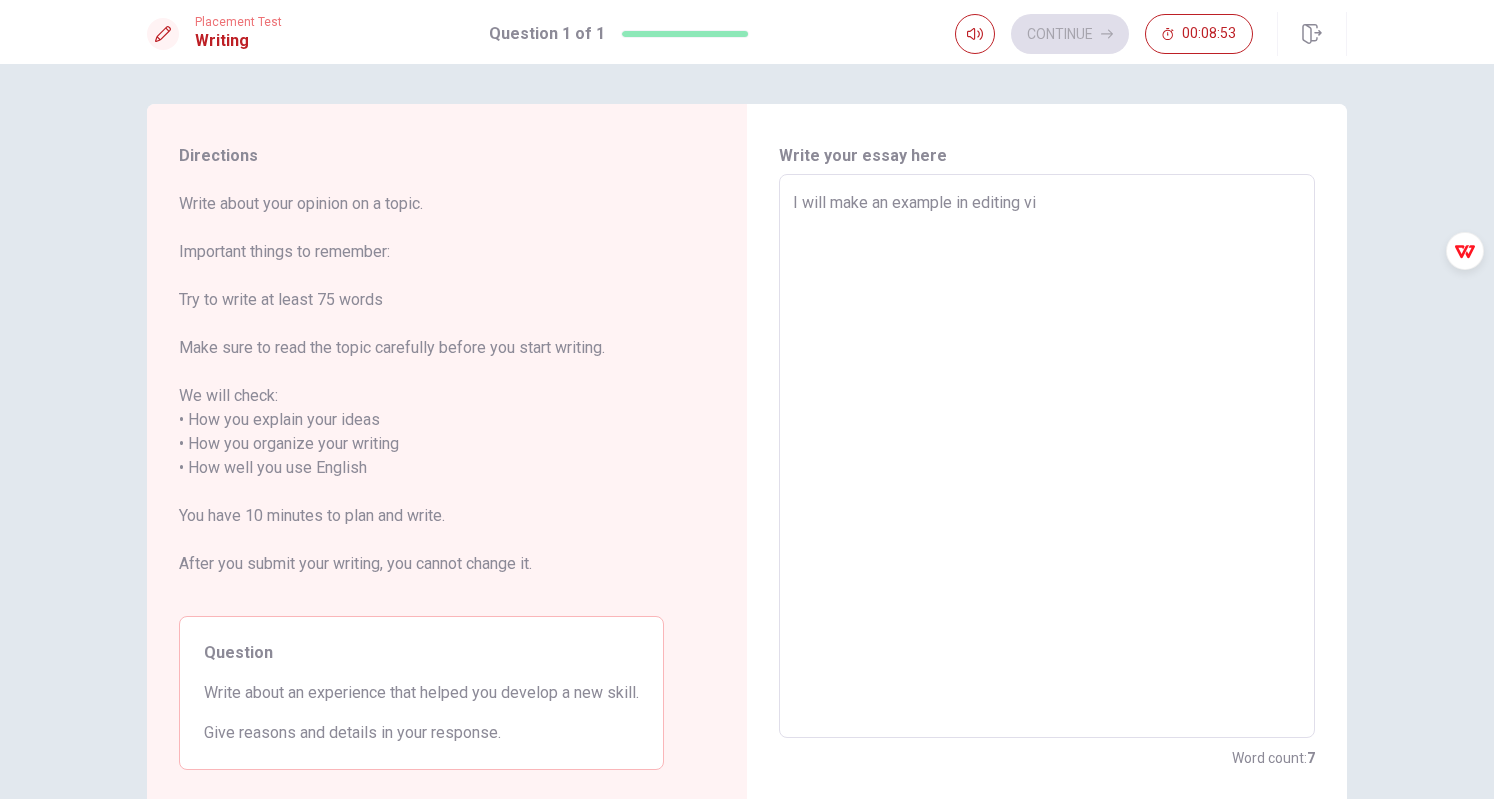 type on "x" 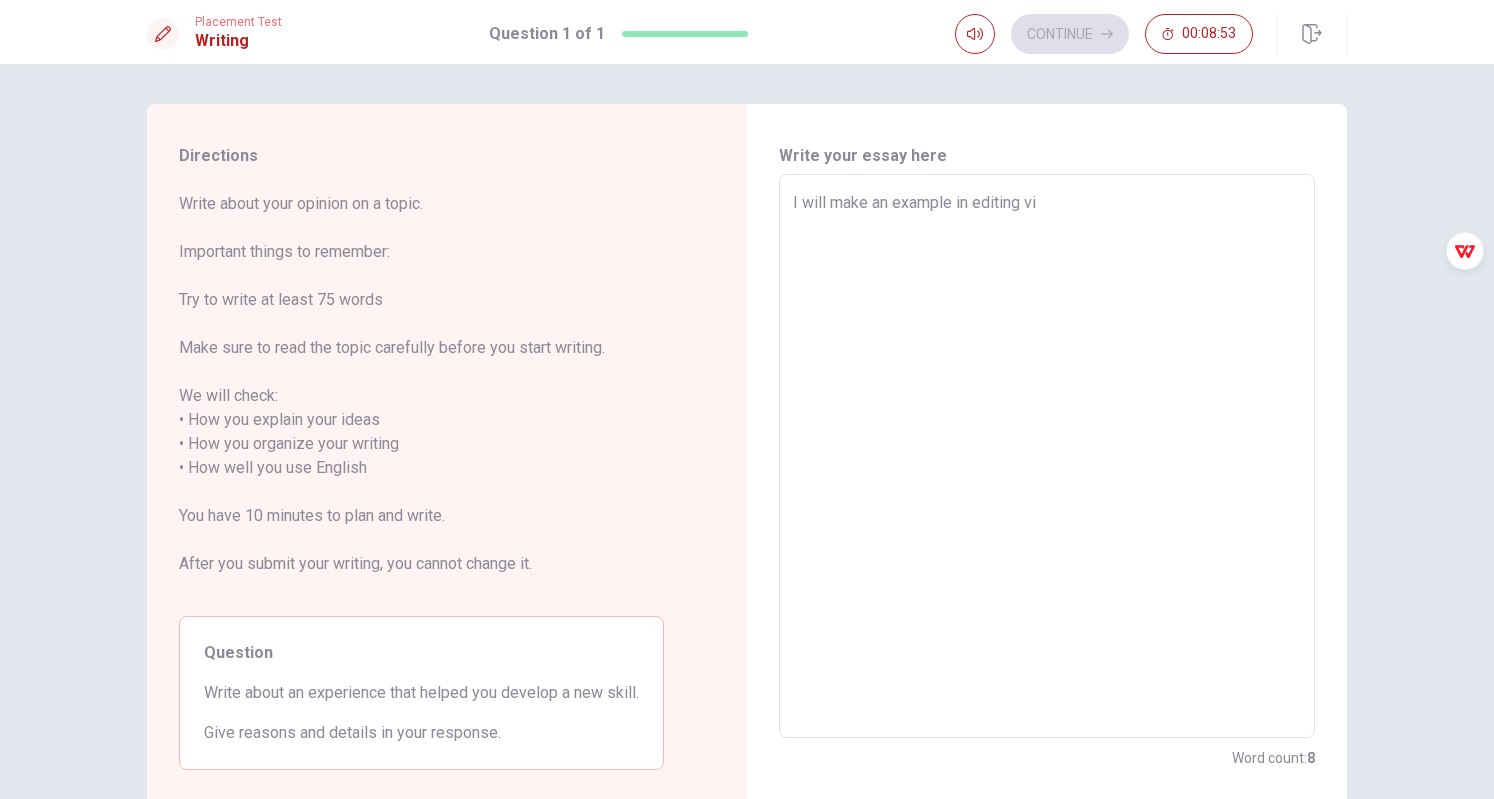 type on "I will make an example in editing vie" 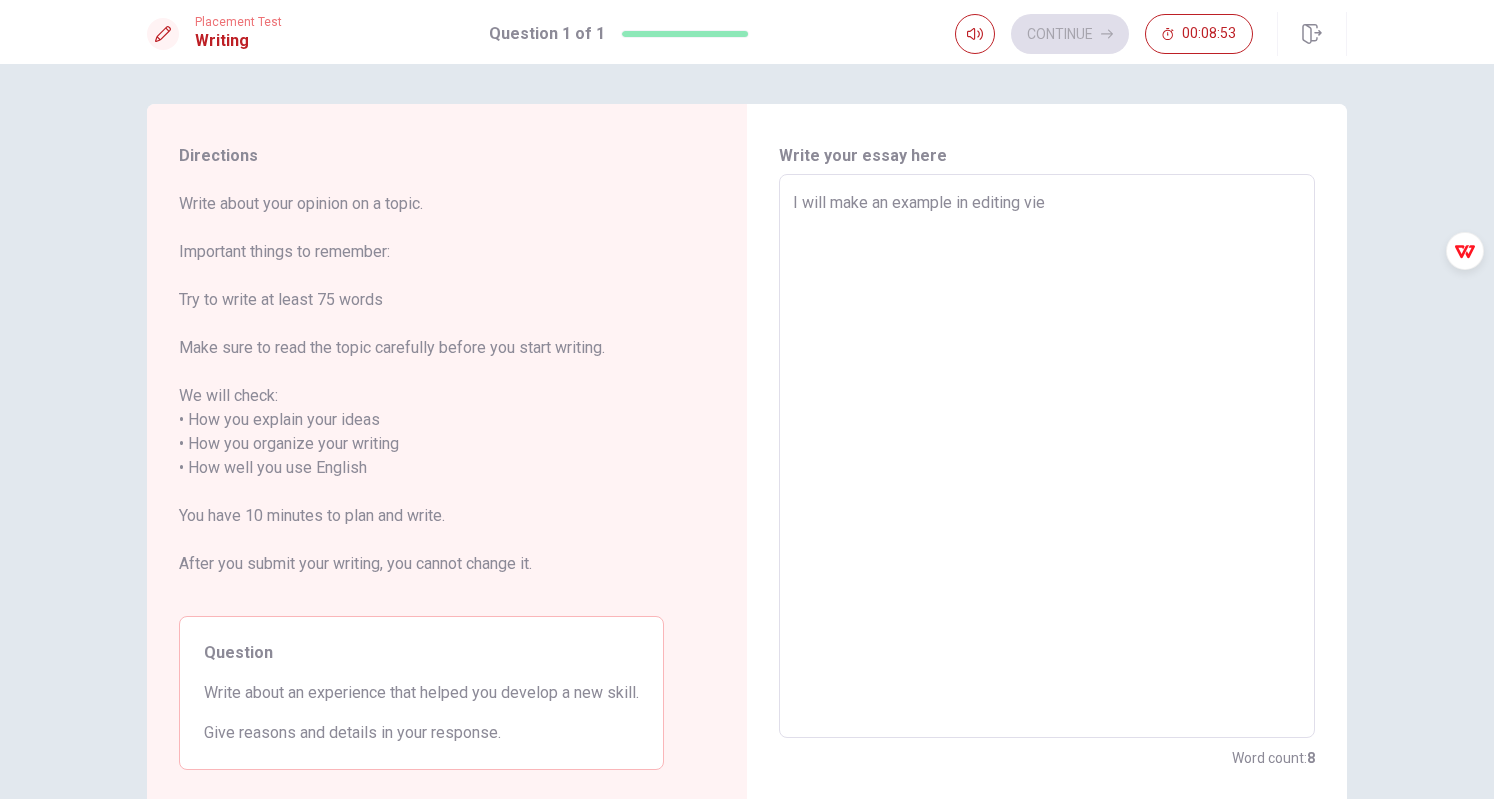type on "x" 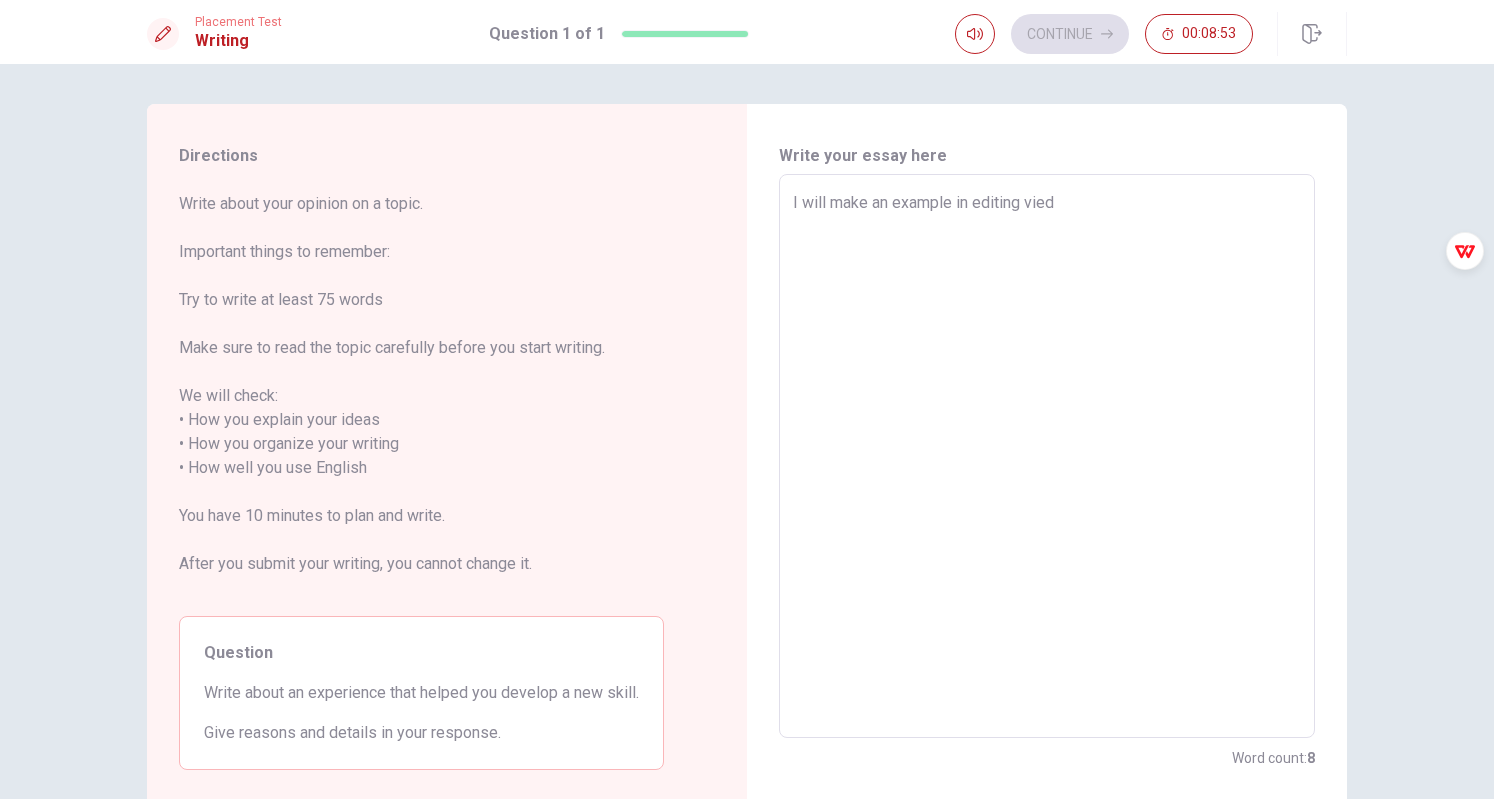 type on "x" 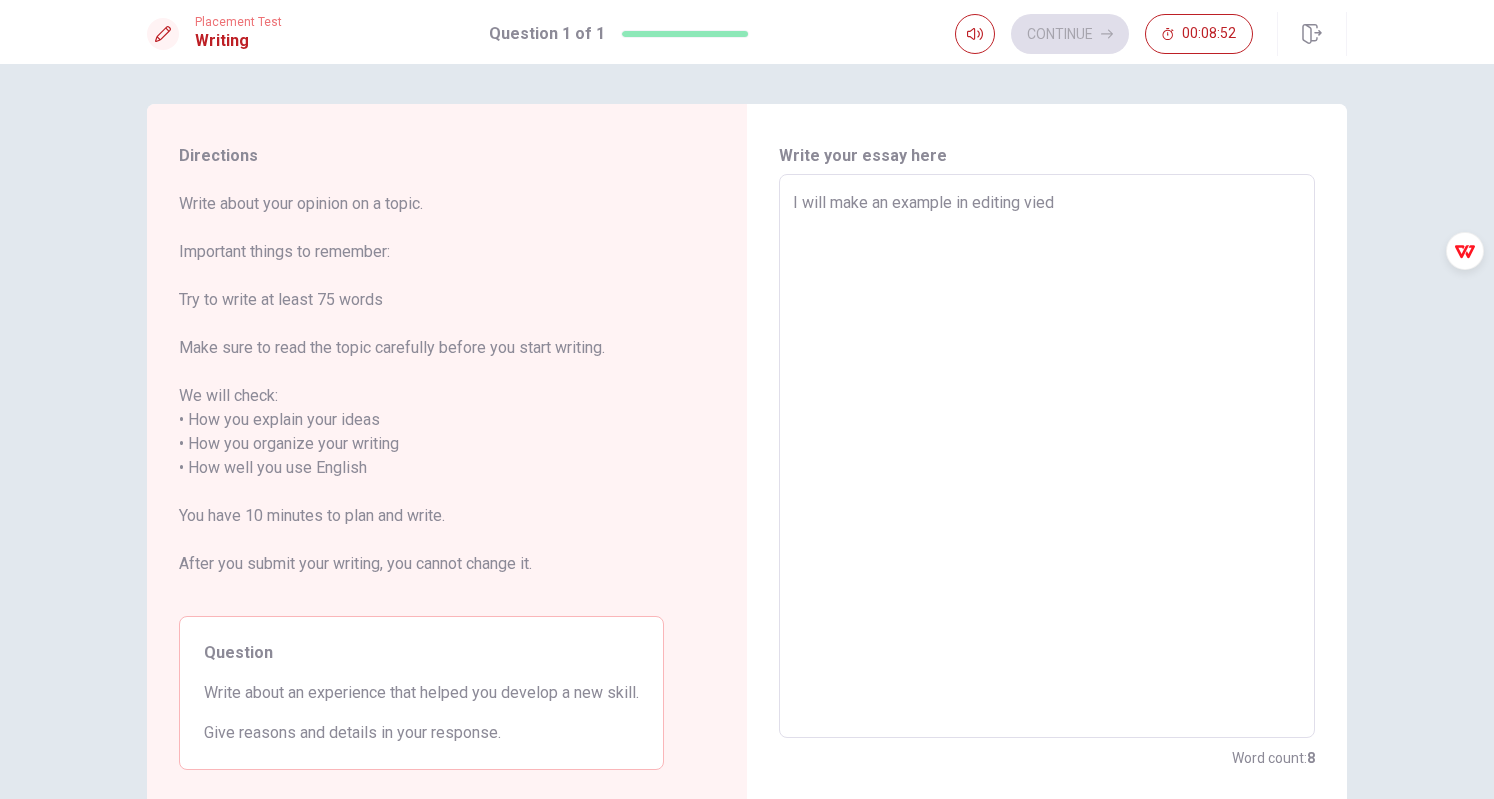 type on "I will make an example in editing viedo" 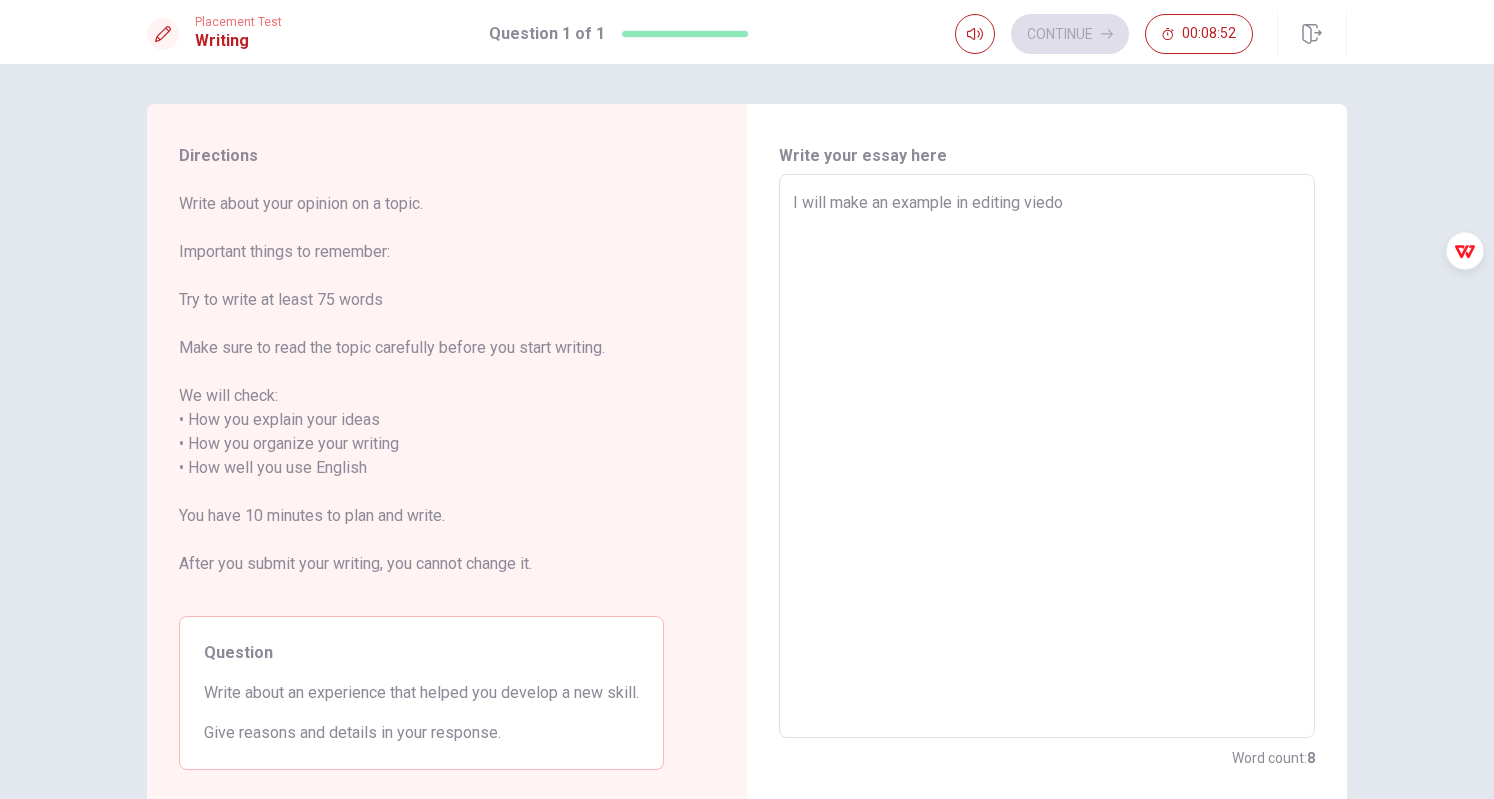 type on "x" 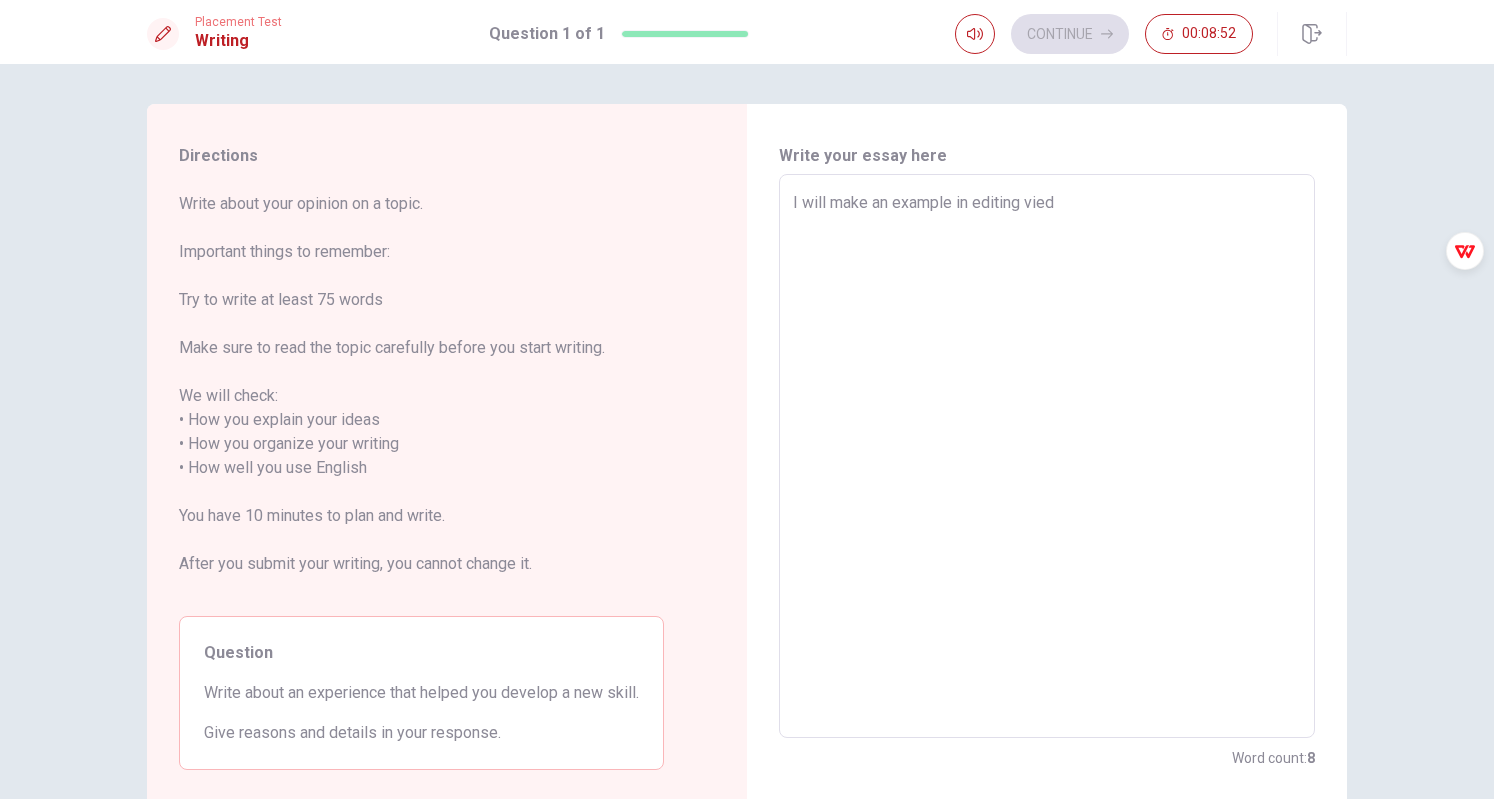 type on "x" 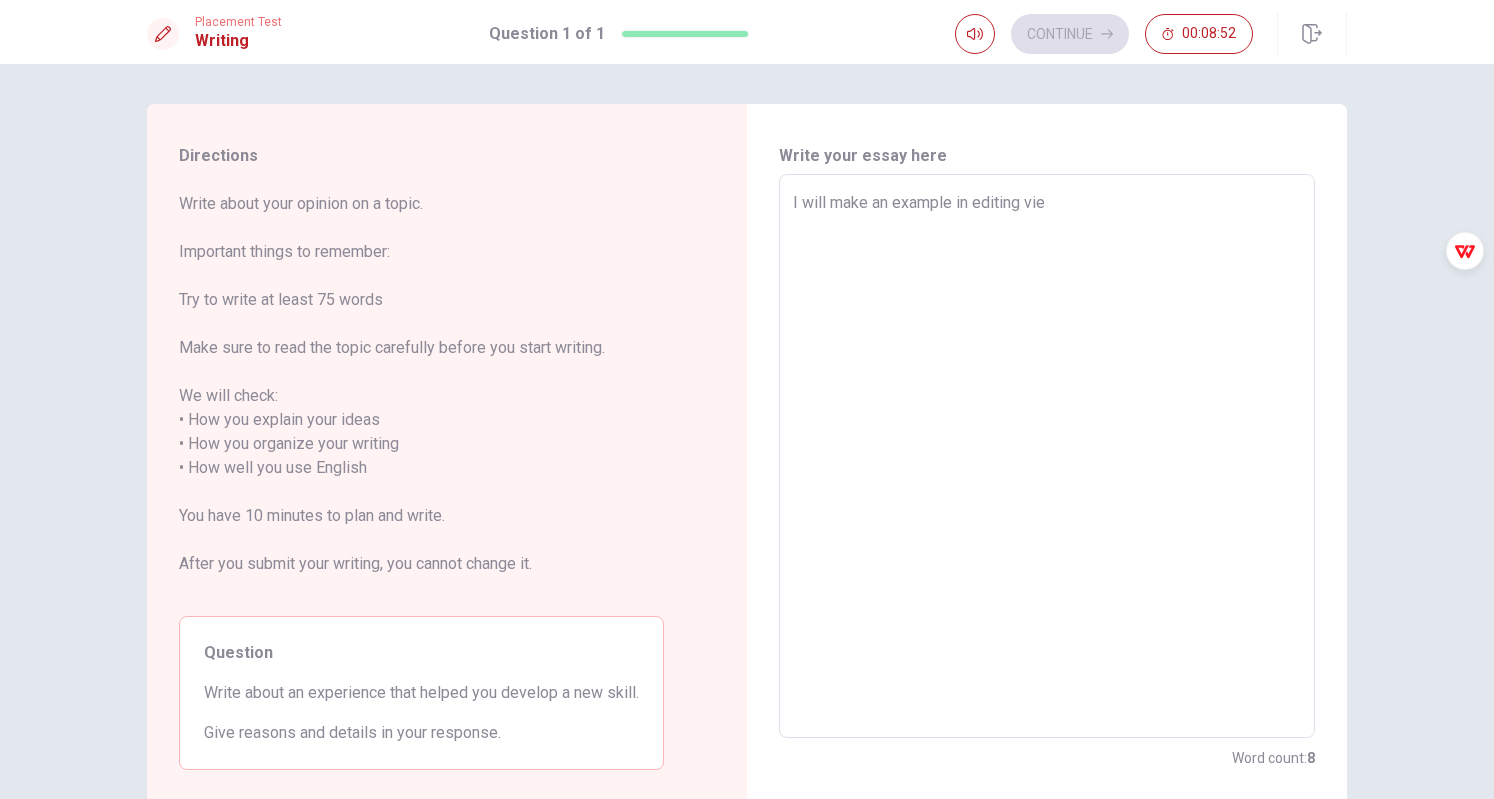 type on "x" 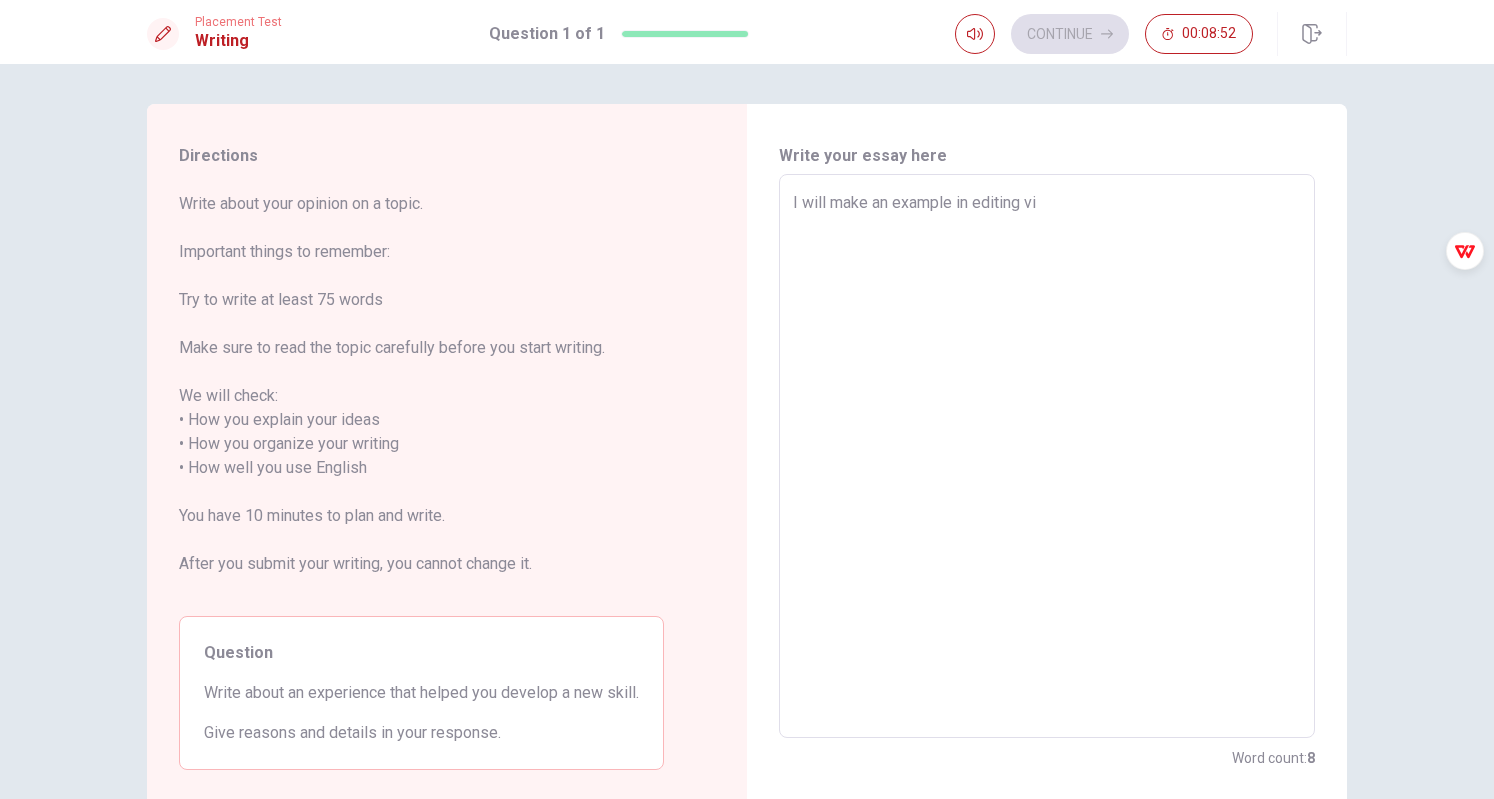 type on "x" 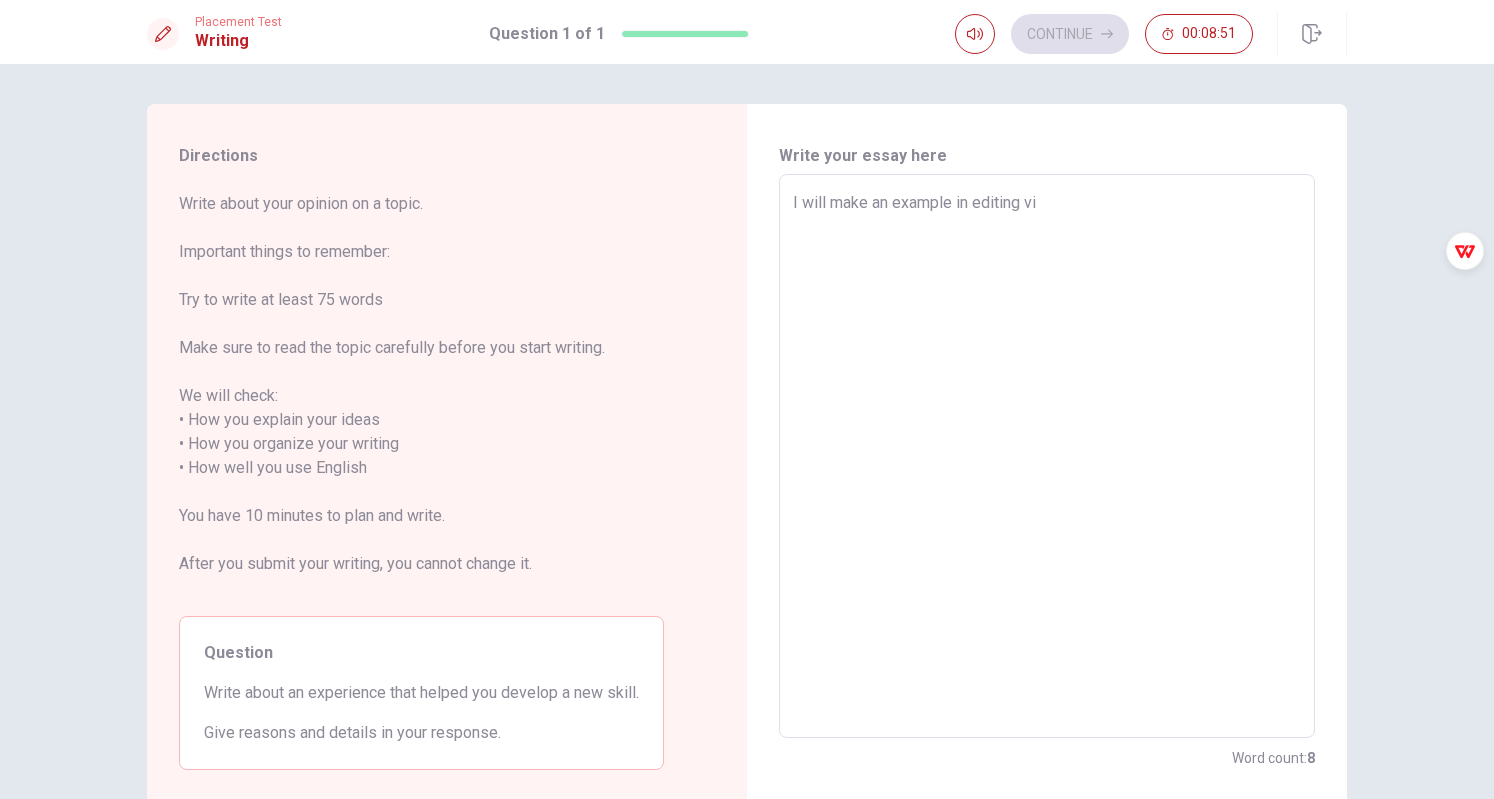 type on "I will make an example in editing vid" 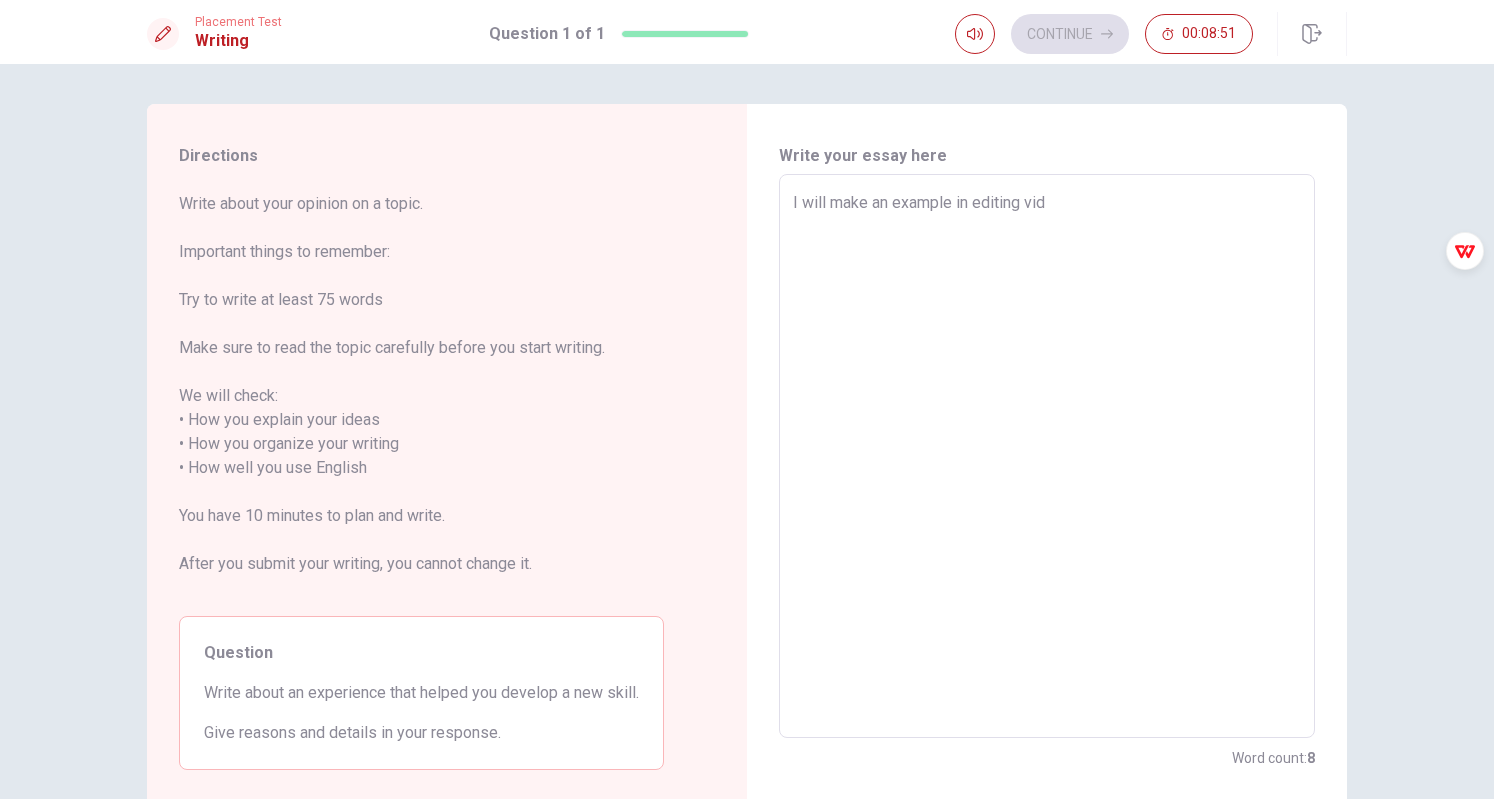 type on "x" 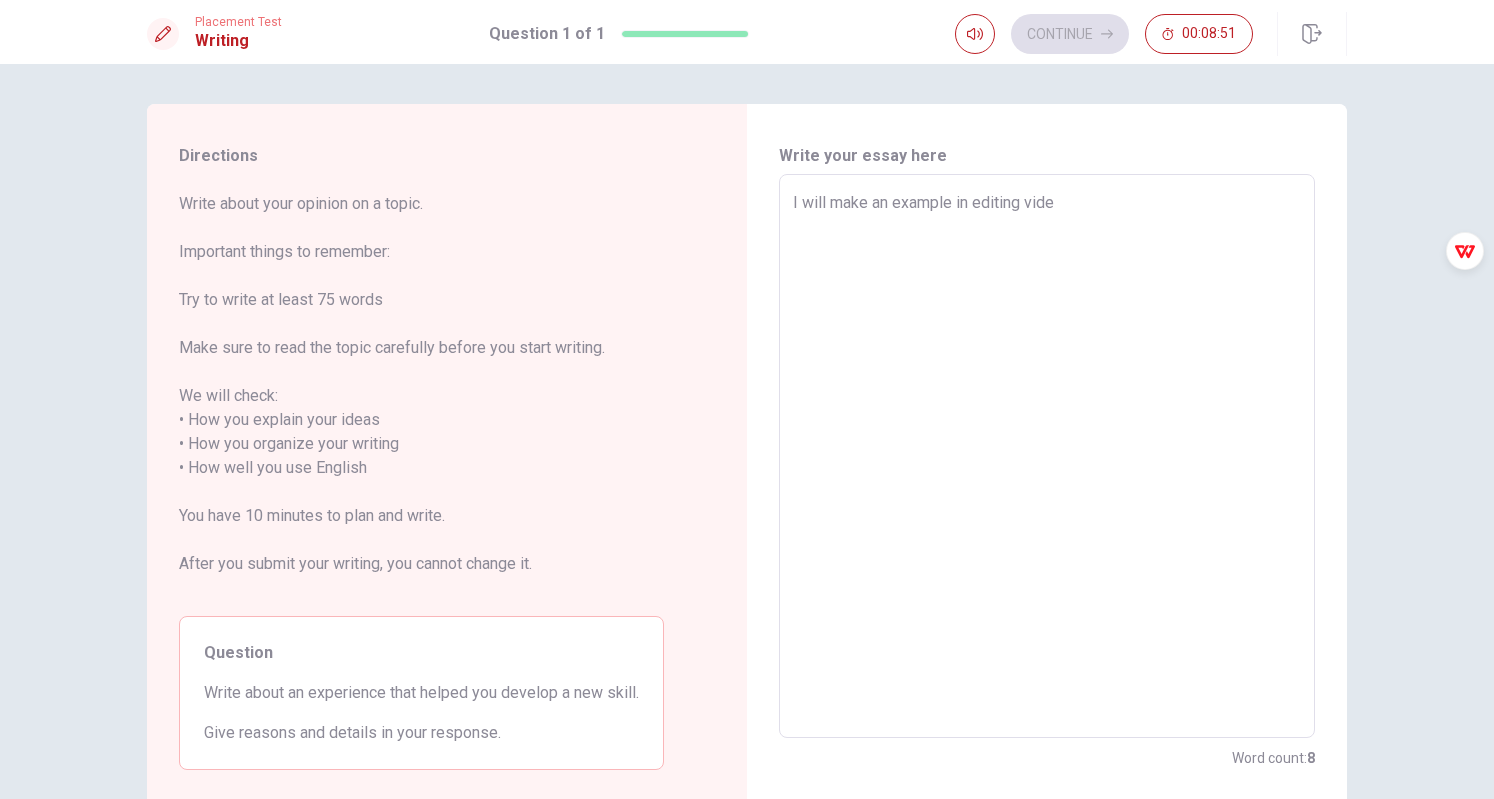 type on "x" 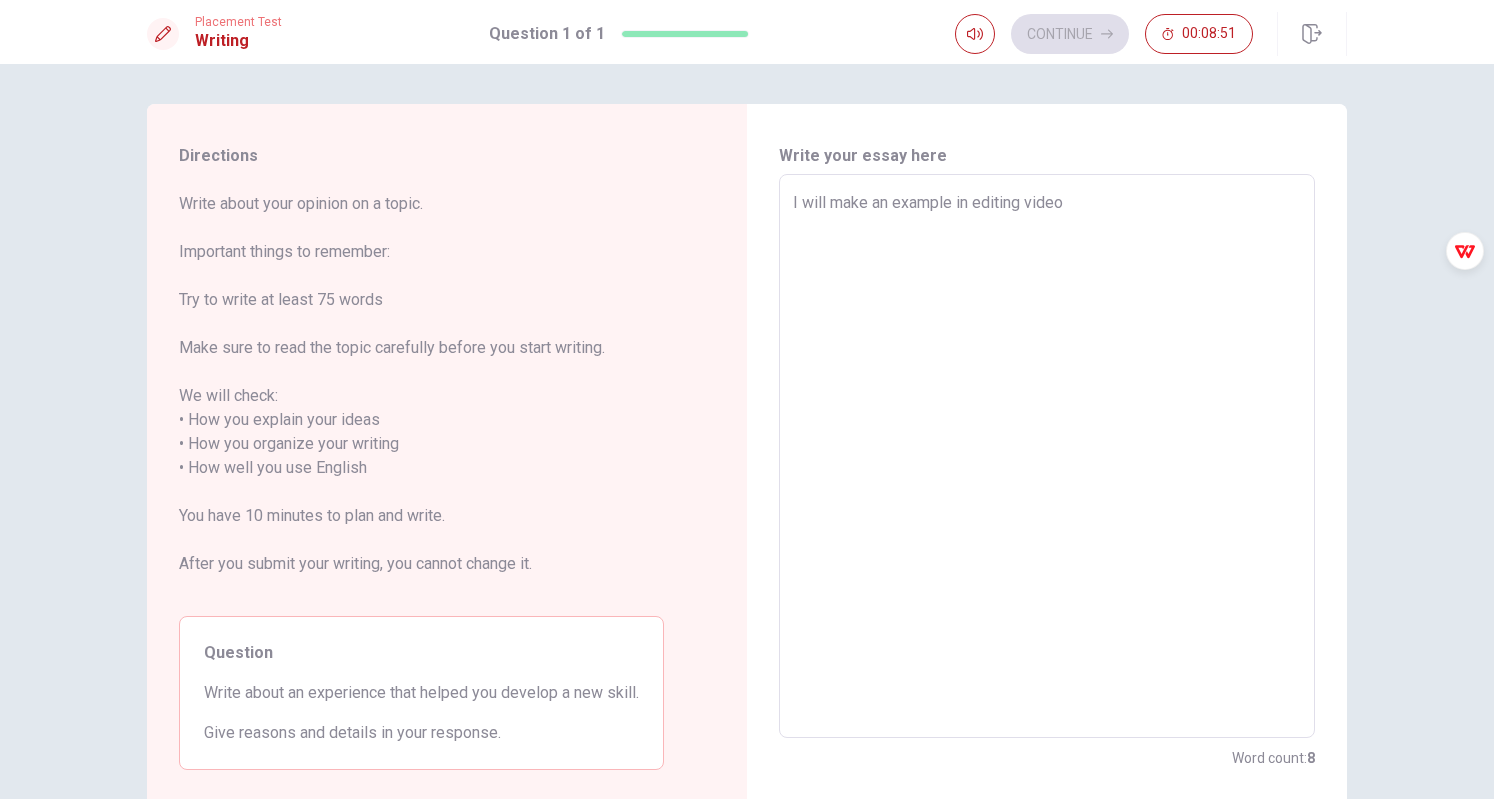 type on "x" 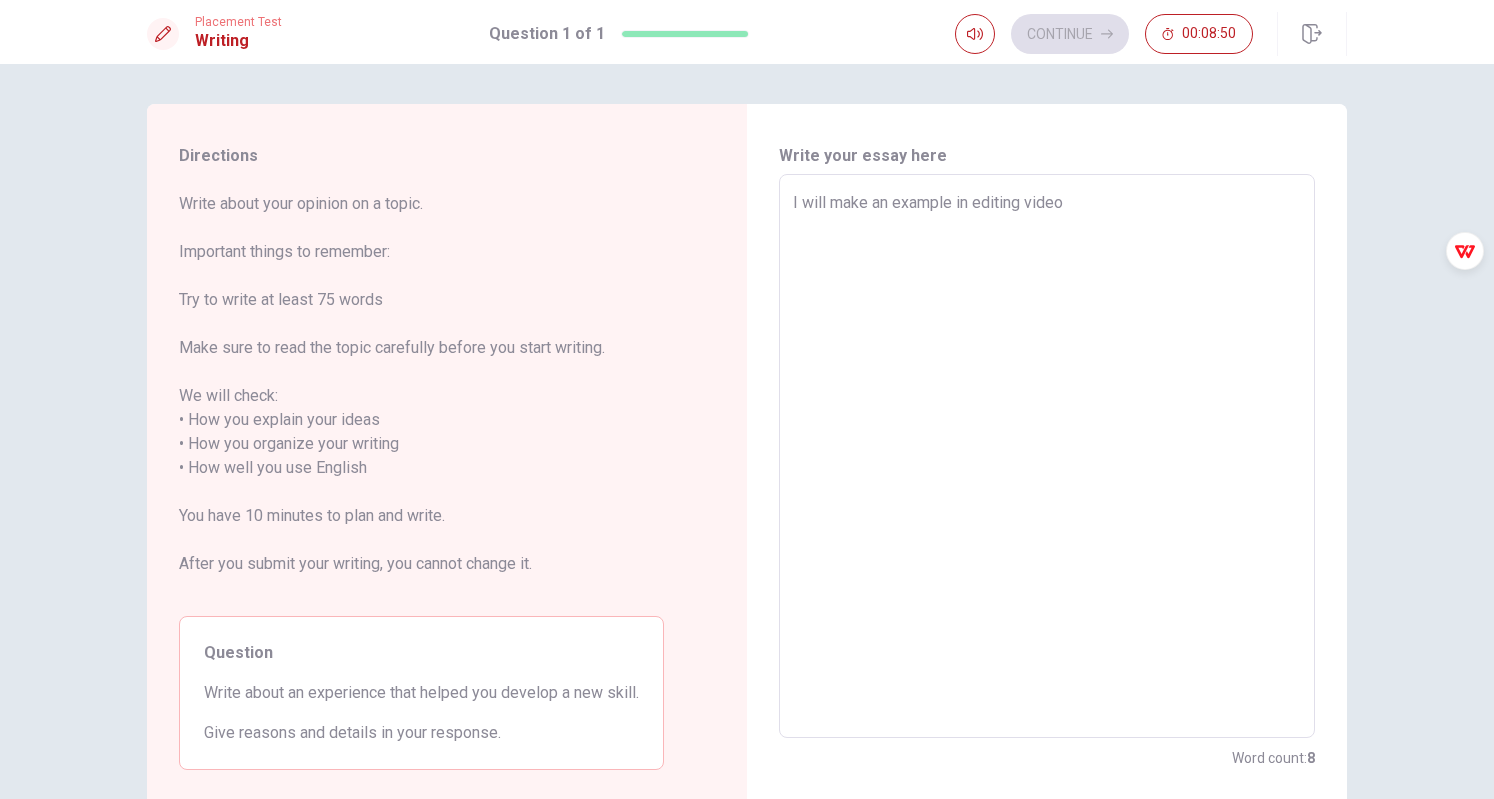 type on "I will make an example in editing videos" 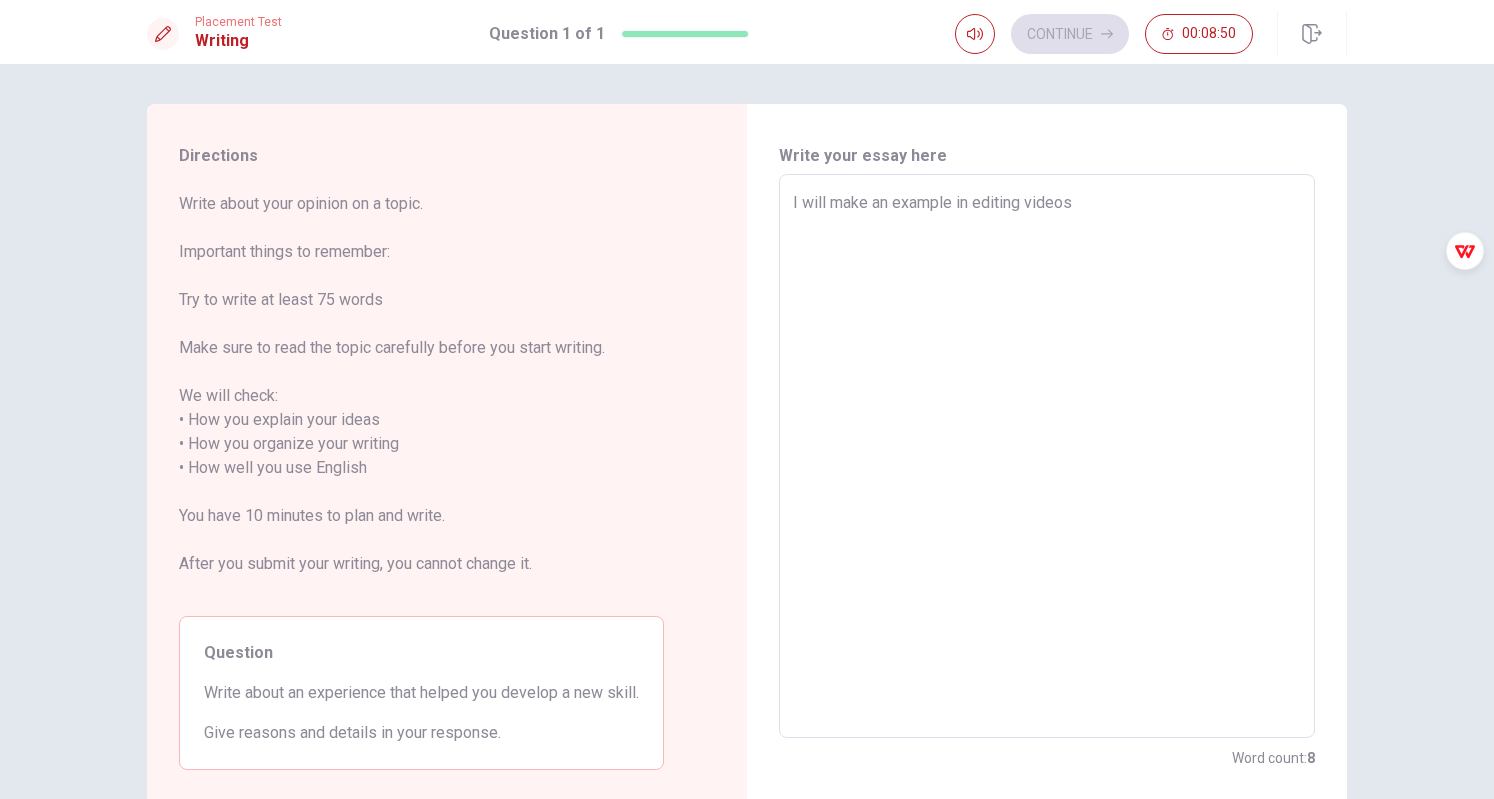 type on "x" 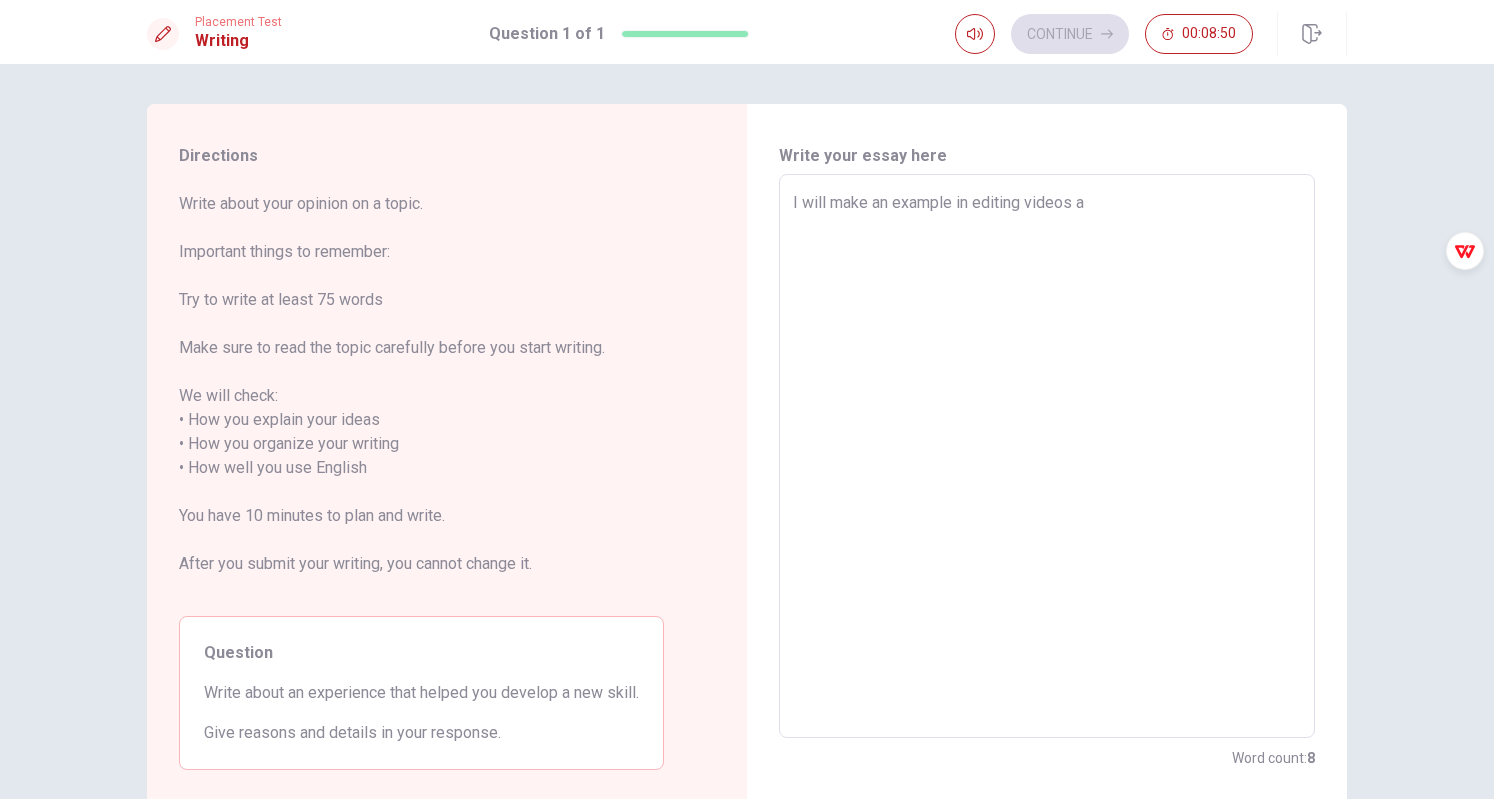 type on "x" 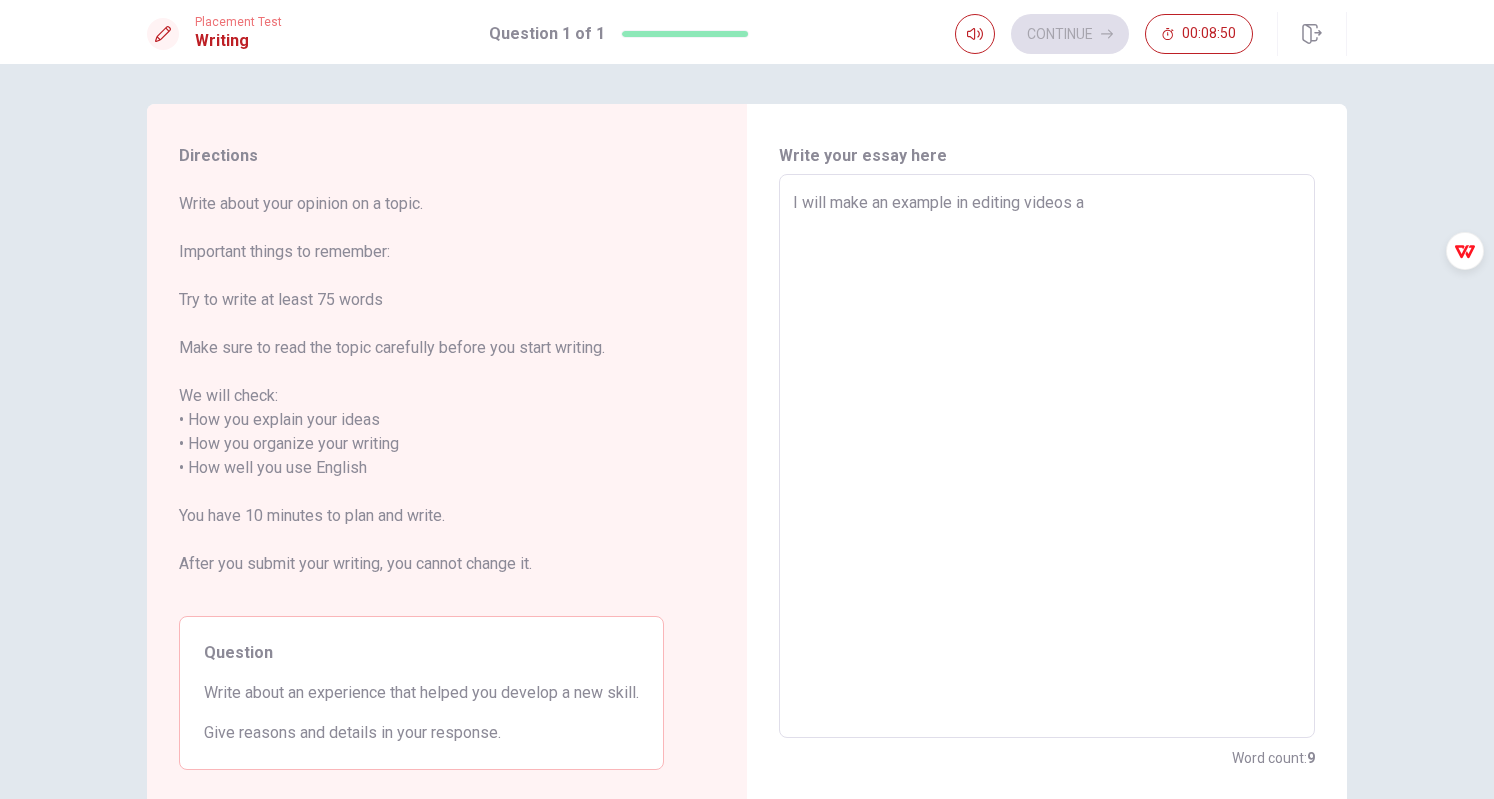 type on "I will make an example in editing videos an" 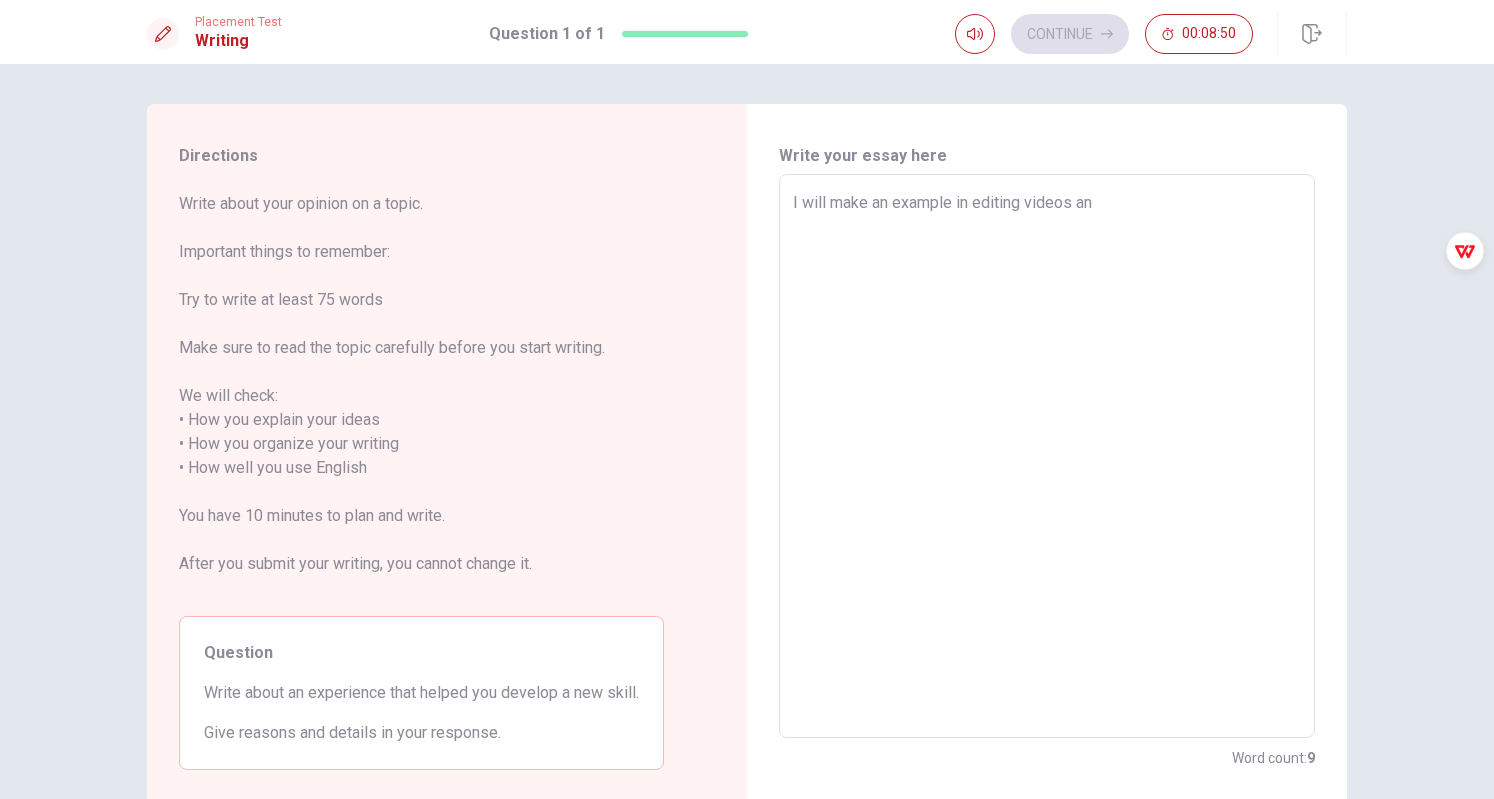 type on "I will make an example in editing videos and" 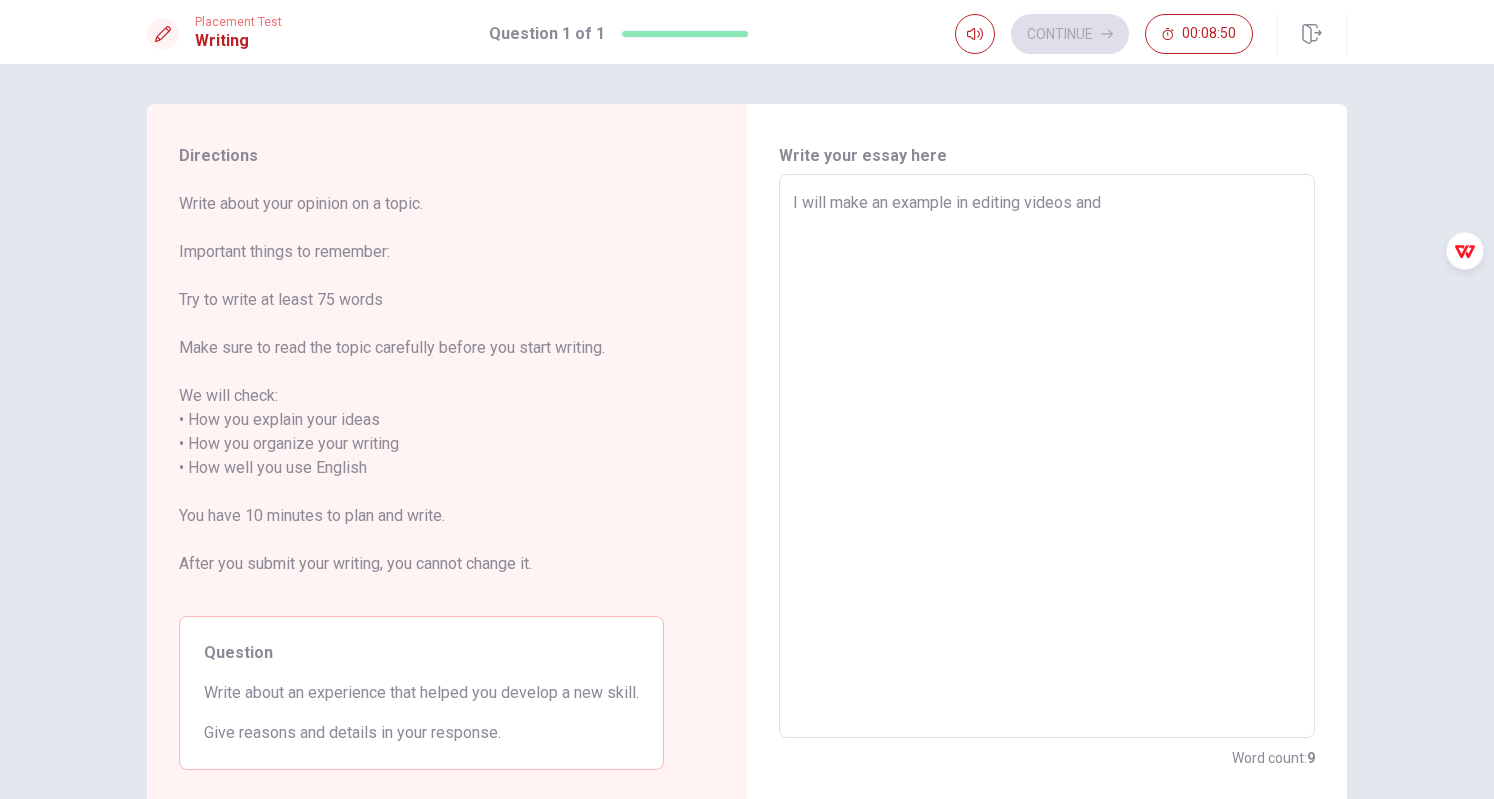 type on "x" 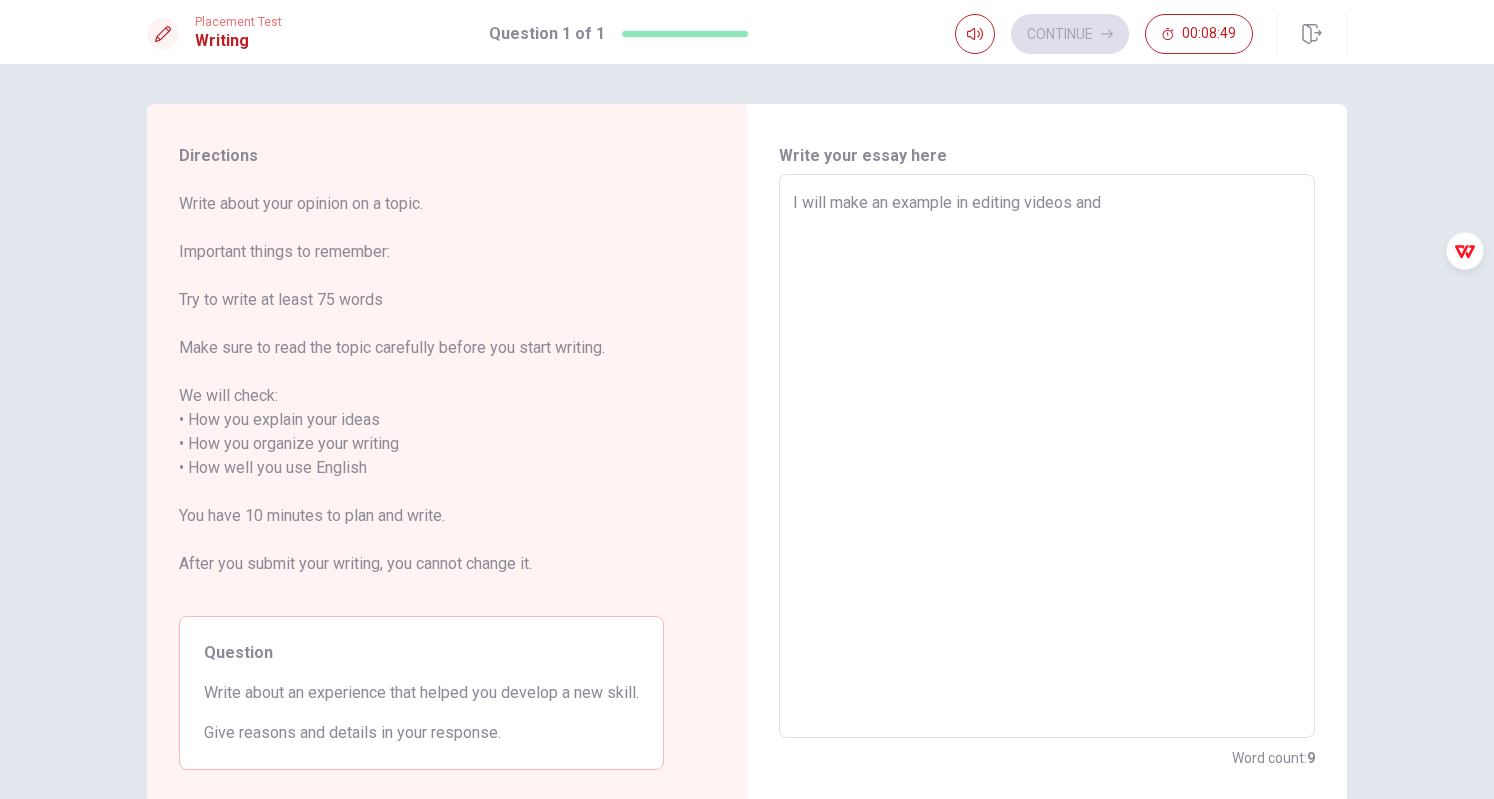 type on "I will make an example in editing videos and p" 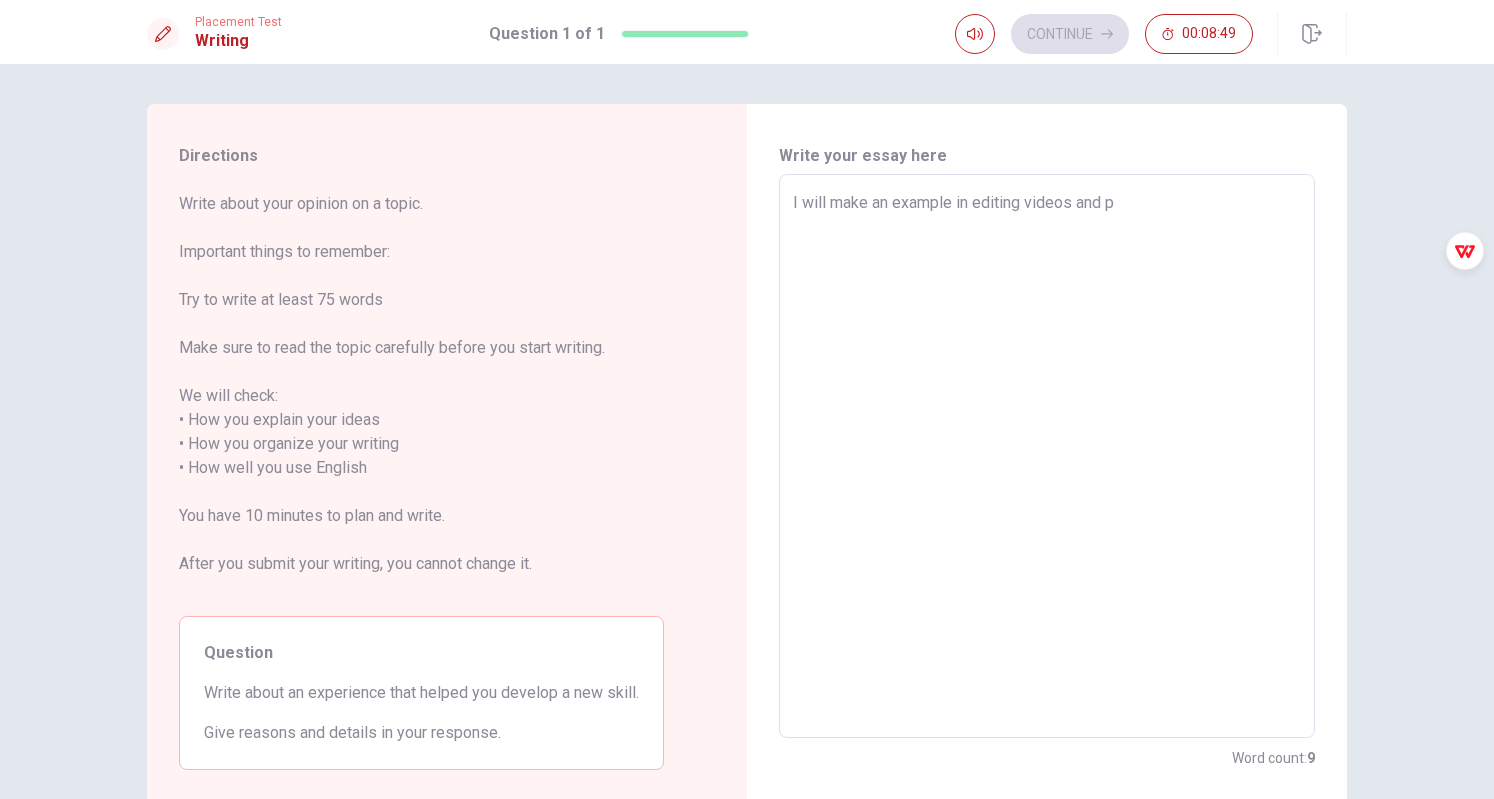 type on "x" 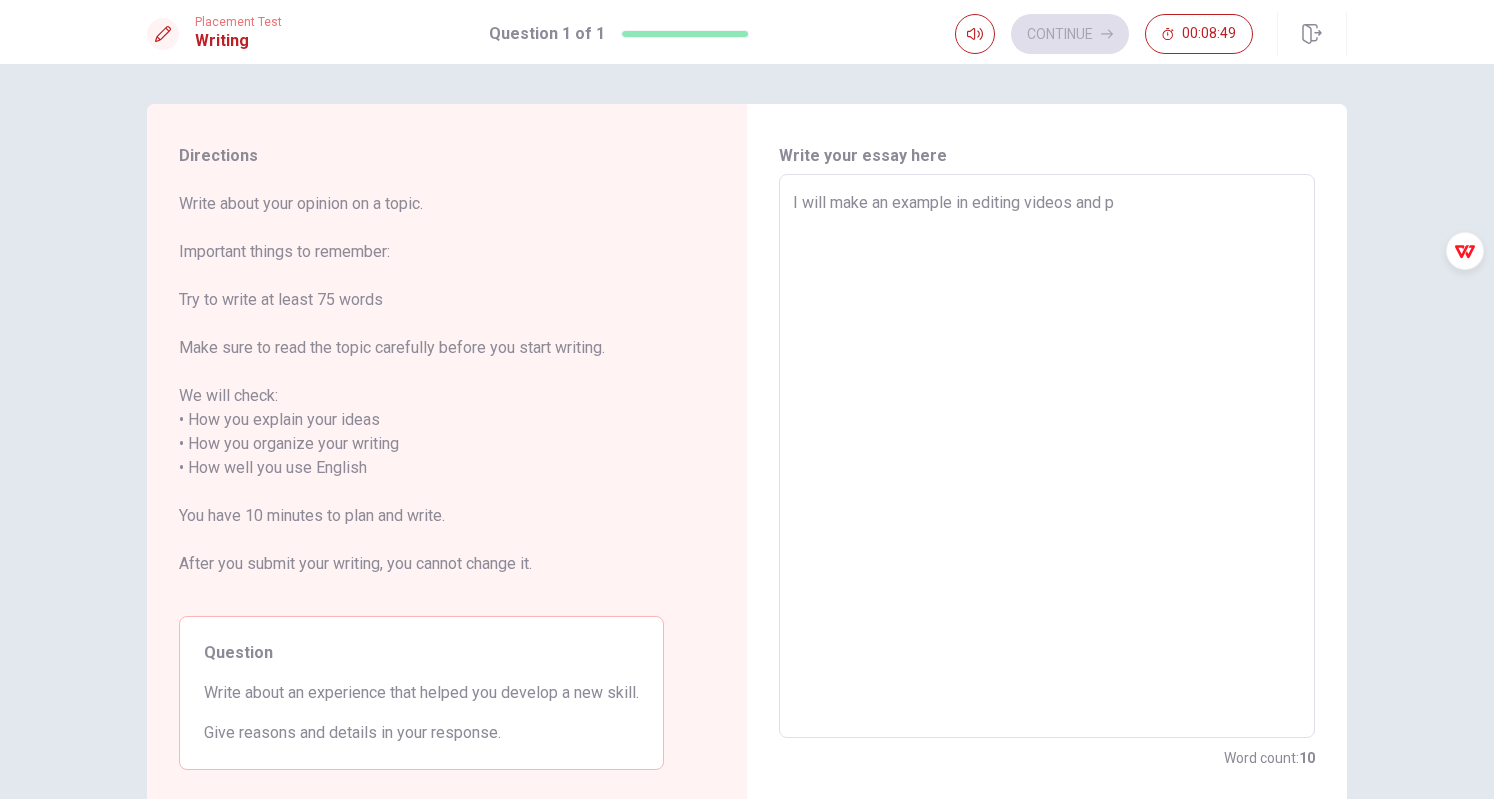 type on "I will make an example in editing videos and pi" 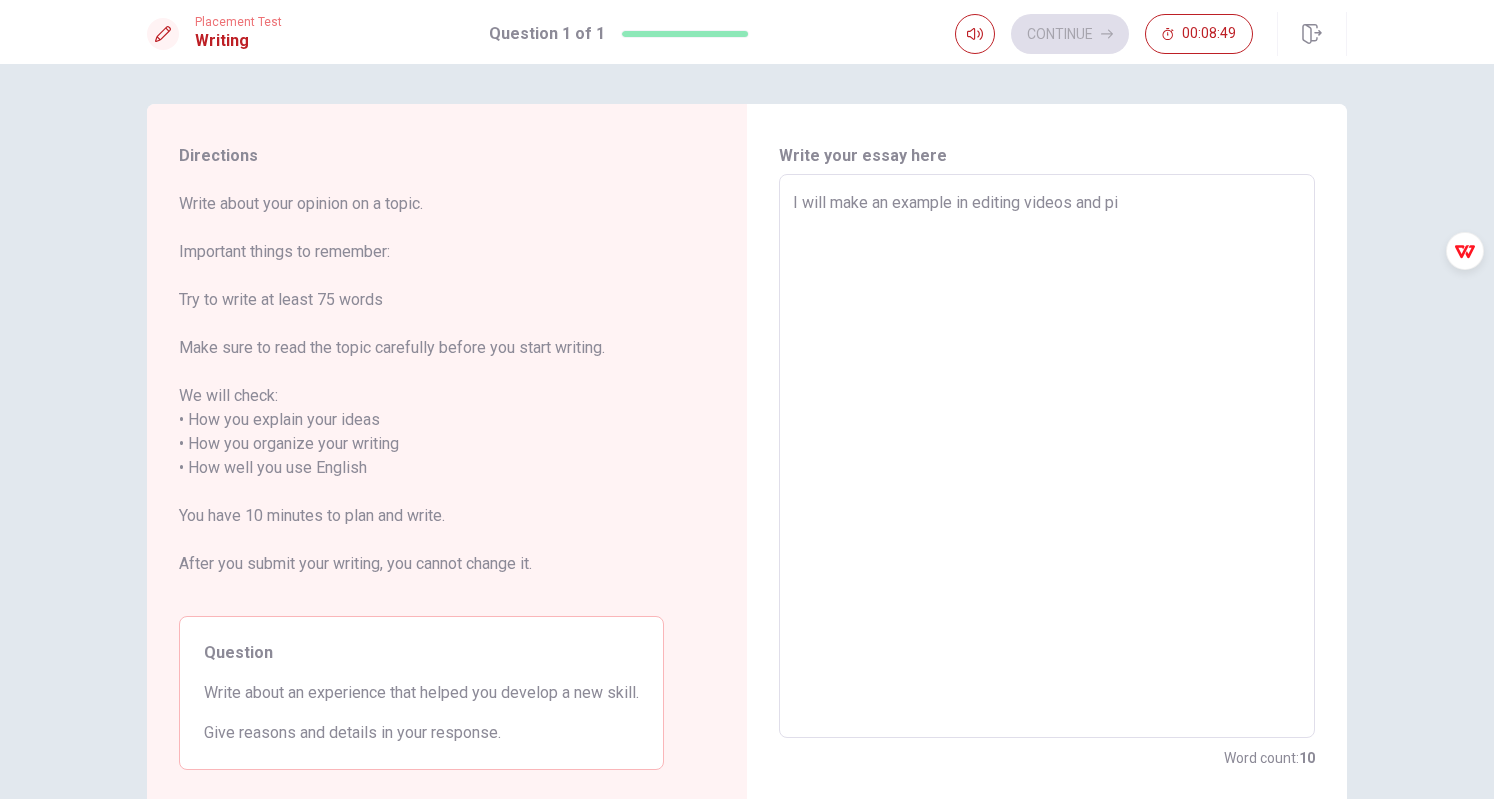 type on "x" 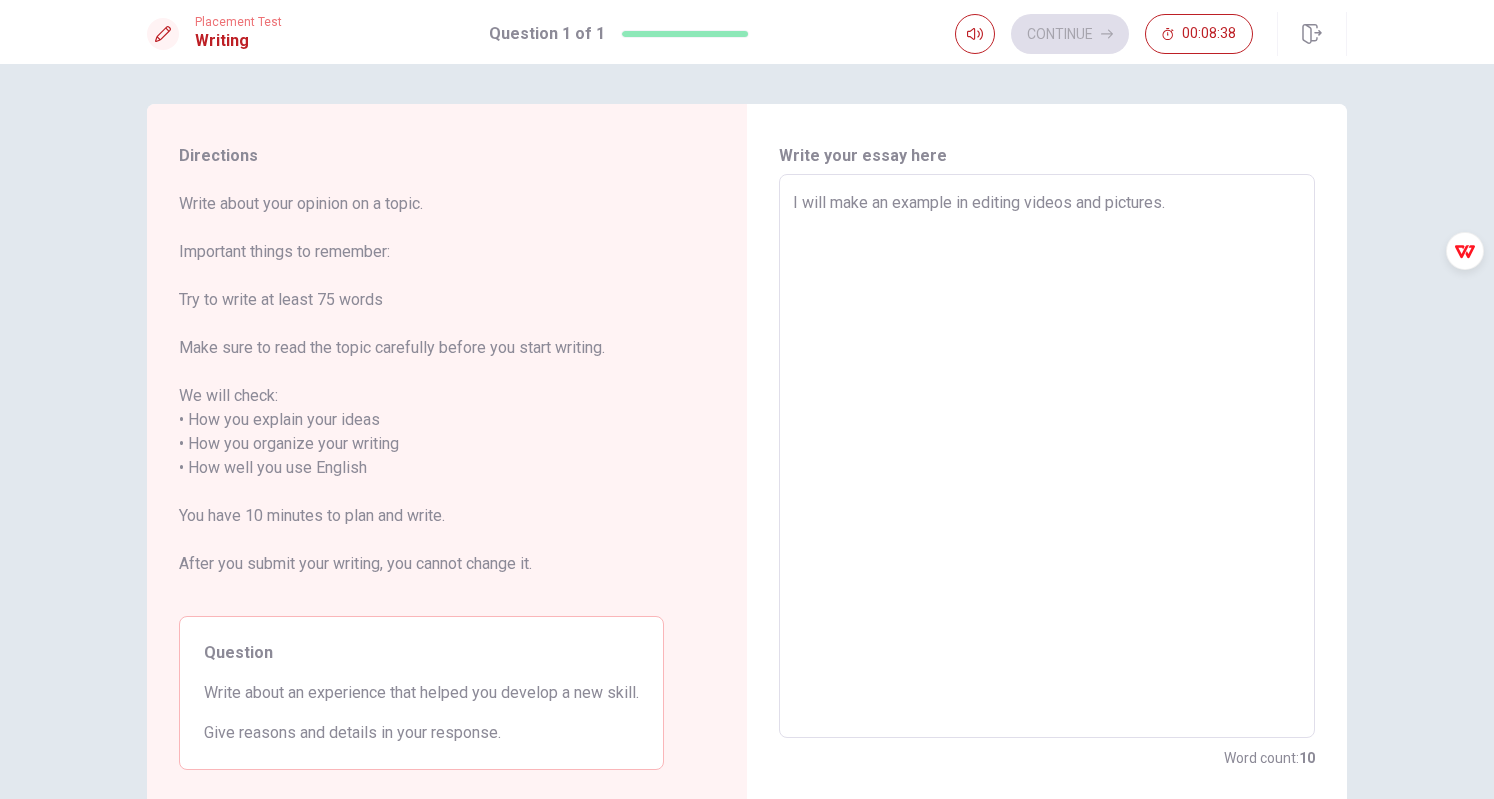 click on "I will make an example in editing videos and pictures." at bounding box center [1047, 456] 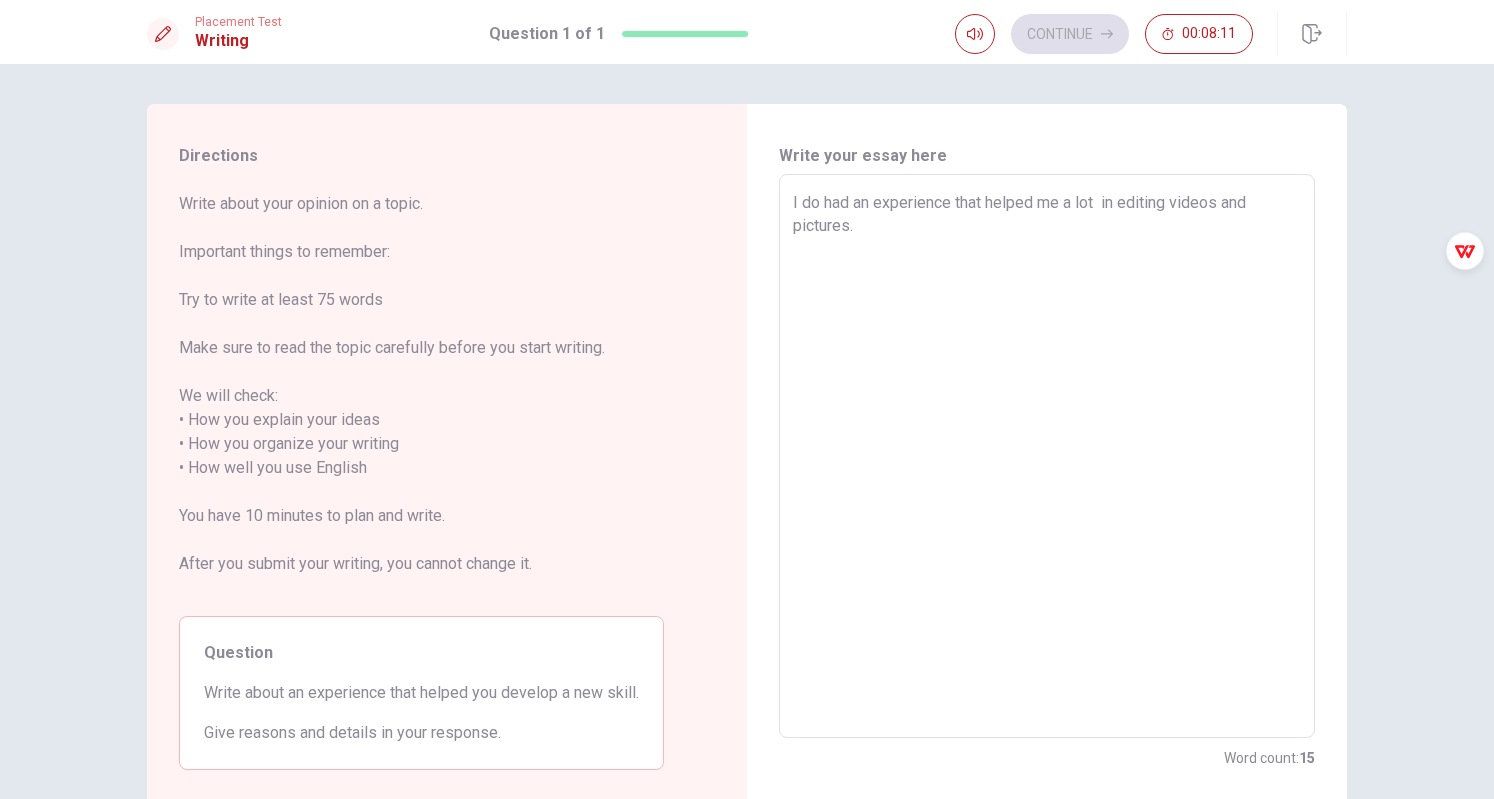 click on "I do had an experience that helped me a lot  in editing videos and pictures." at bounding box center [1047, 456] 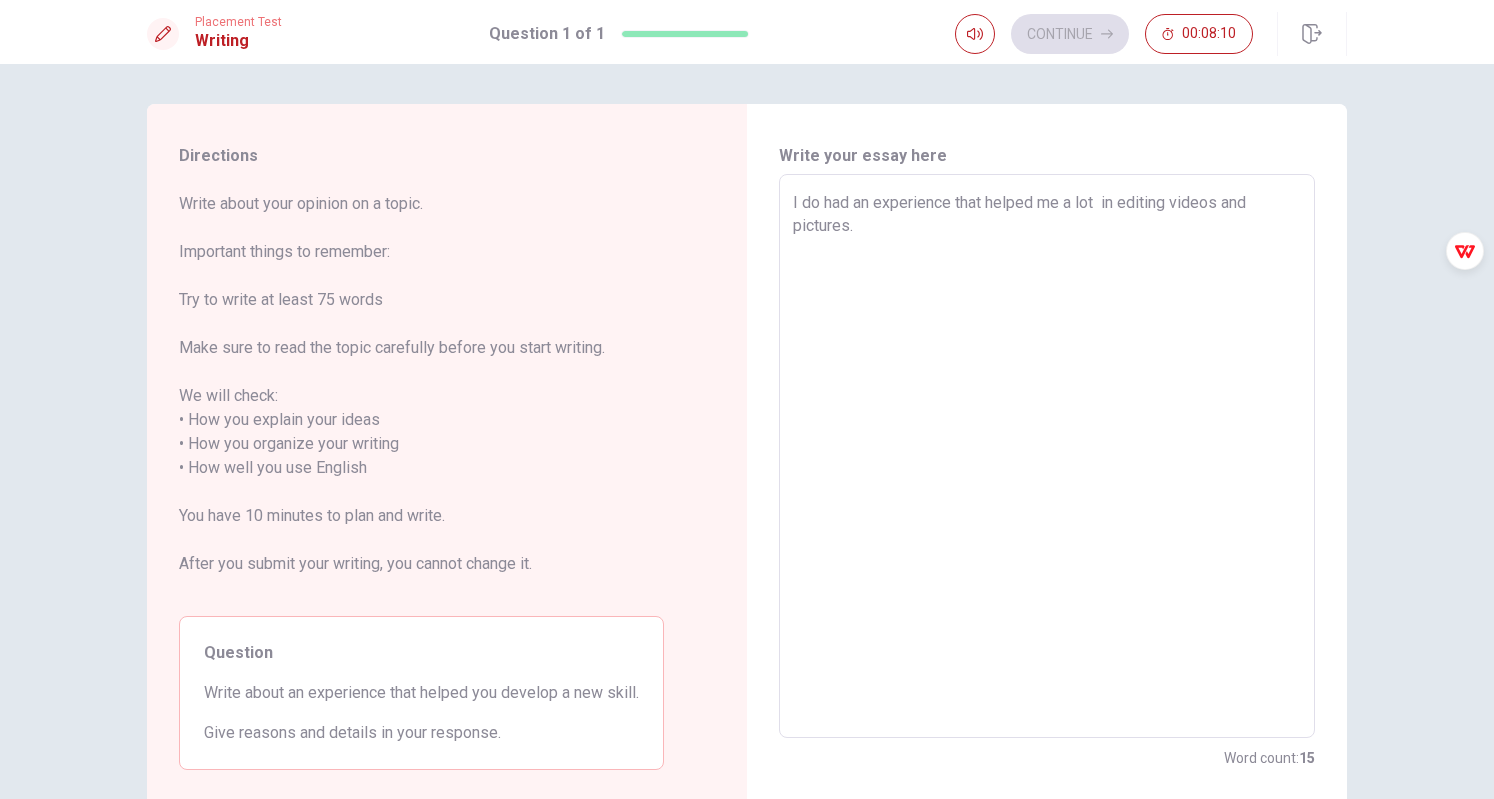 click on "I do had an experience that helped me a lot  in editing videos and pictures." at bounding box center (1047, 456) 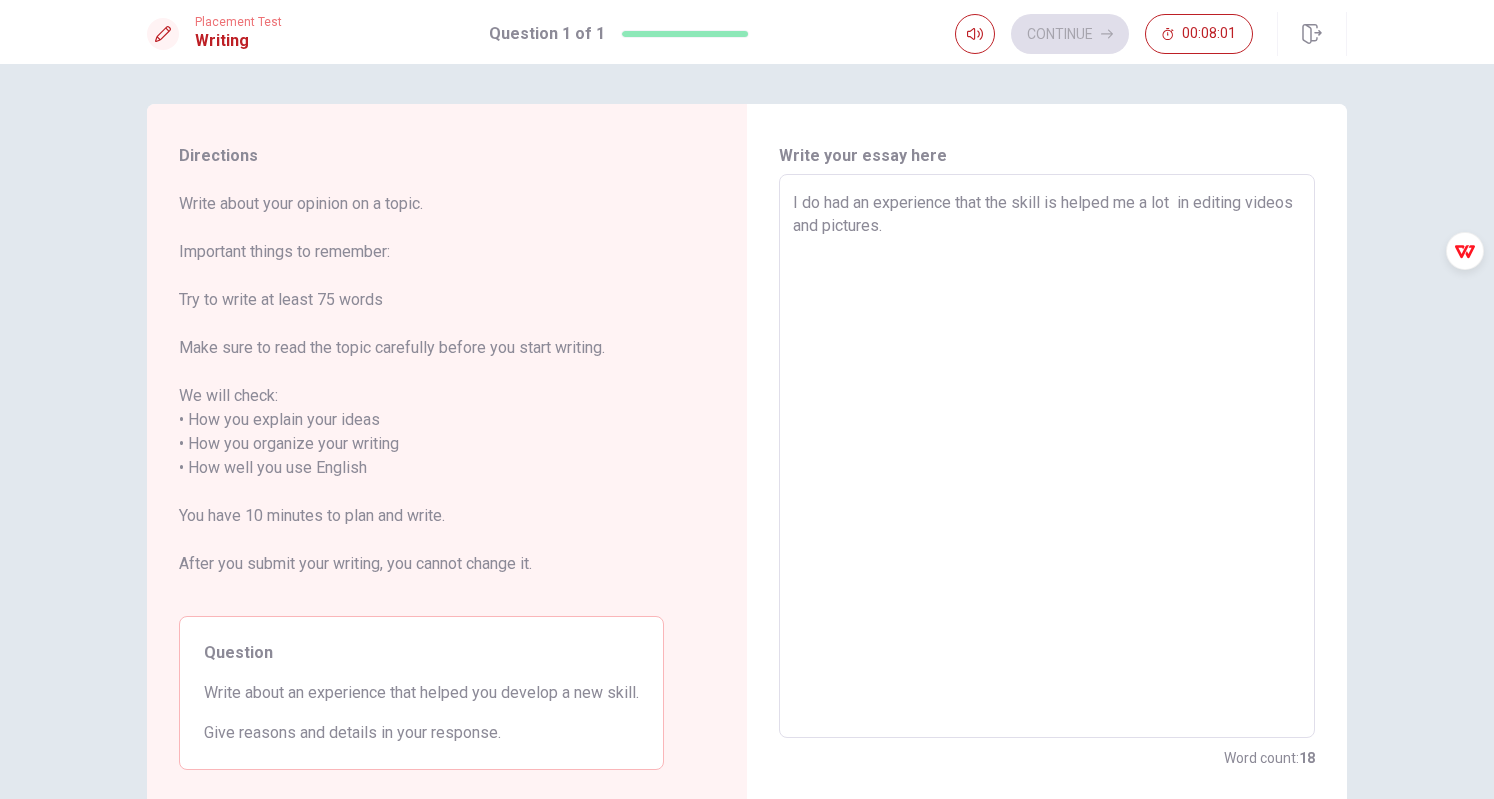 drag, startPoint x: 1058, startPoint y: 201, endPoint x: 1173, endPoint y: 205, distance: 115.06954 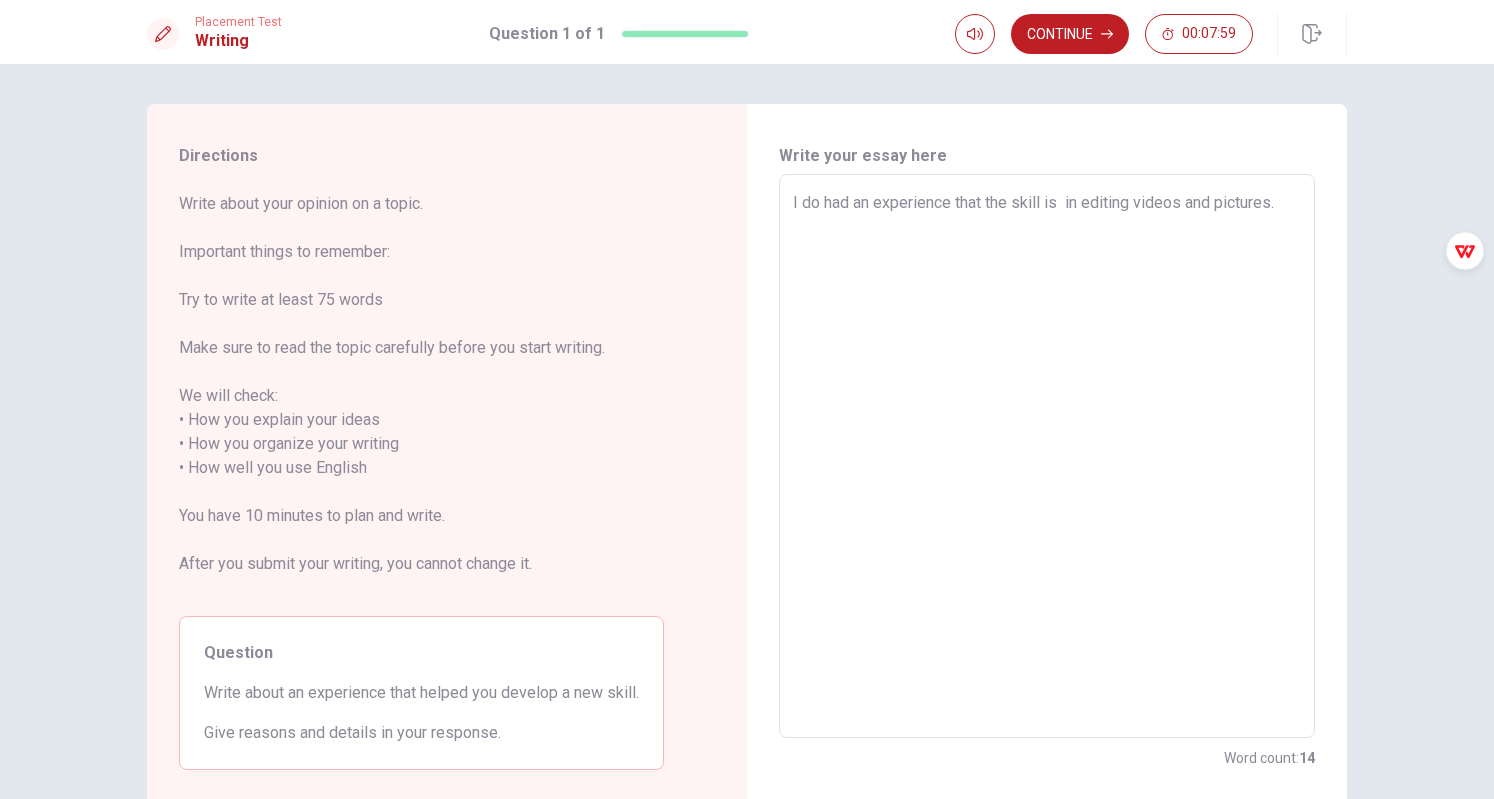 click on "I do had an experience that the skill is  in editing videos and pictures." at bounding box center [1047, 456] 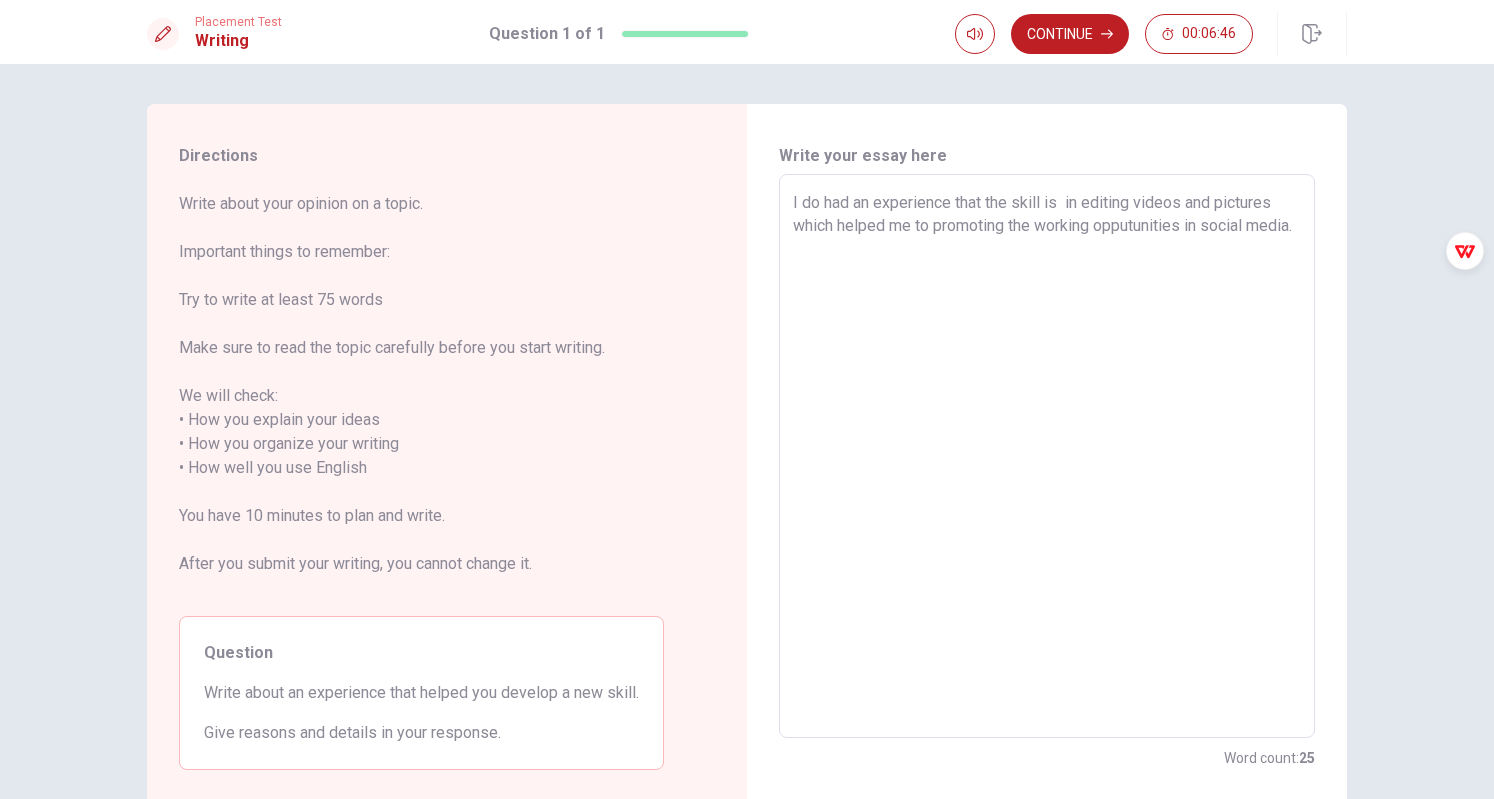 click on "I do had an experience that the skill is  in editing videos and pictures which helped me to promoting the working opputunities in social media." at bounding box center [1047, 456] 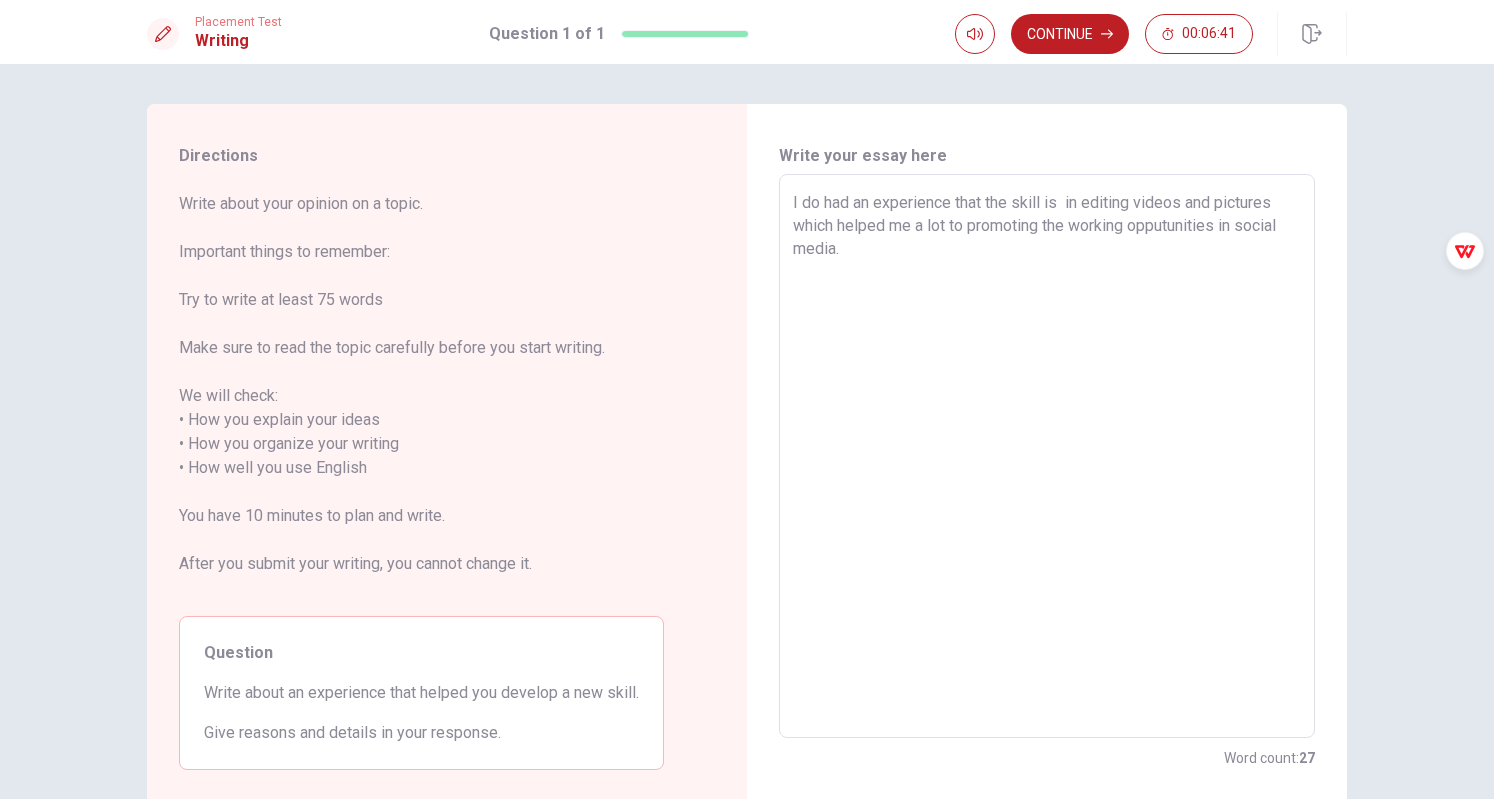 drag, startPoint x: 1016, startPoint y: 224, endPoint x: 1043, endPoint y: 227, distance: 27.166155 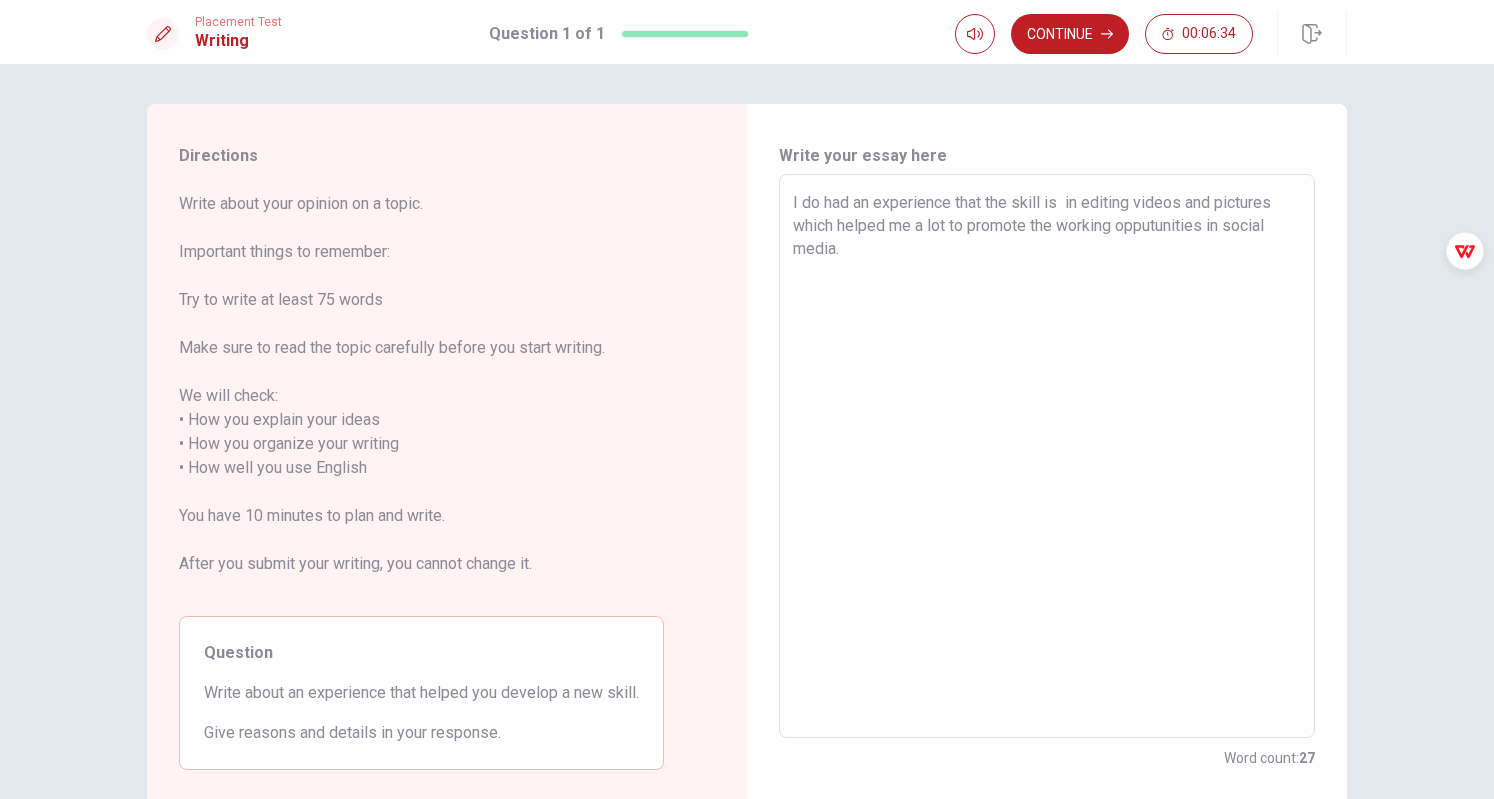 click on "I do had an experience that the skill is  in editing videos and pictures which helped me a lot to promote the working opputunities in social media." at bounding box center [1047, 456] 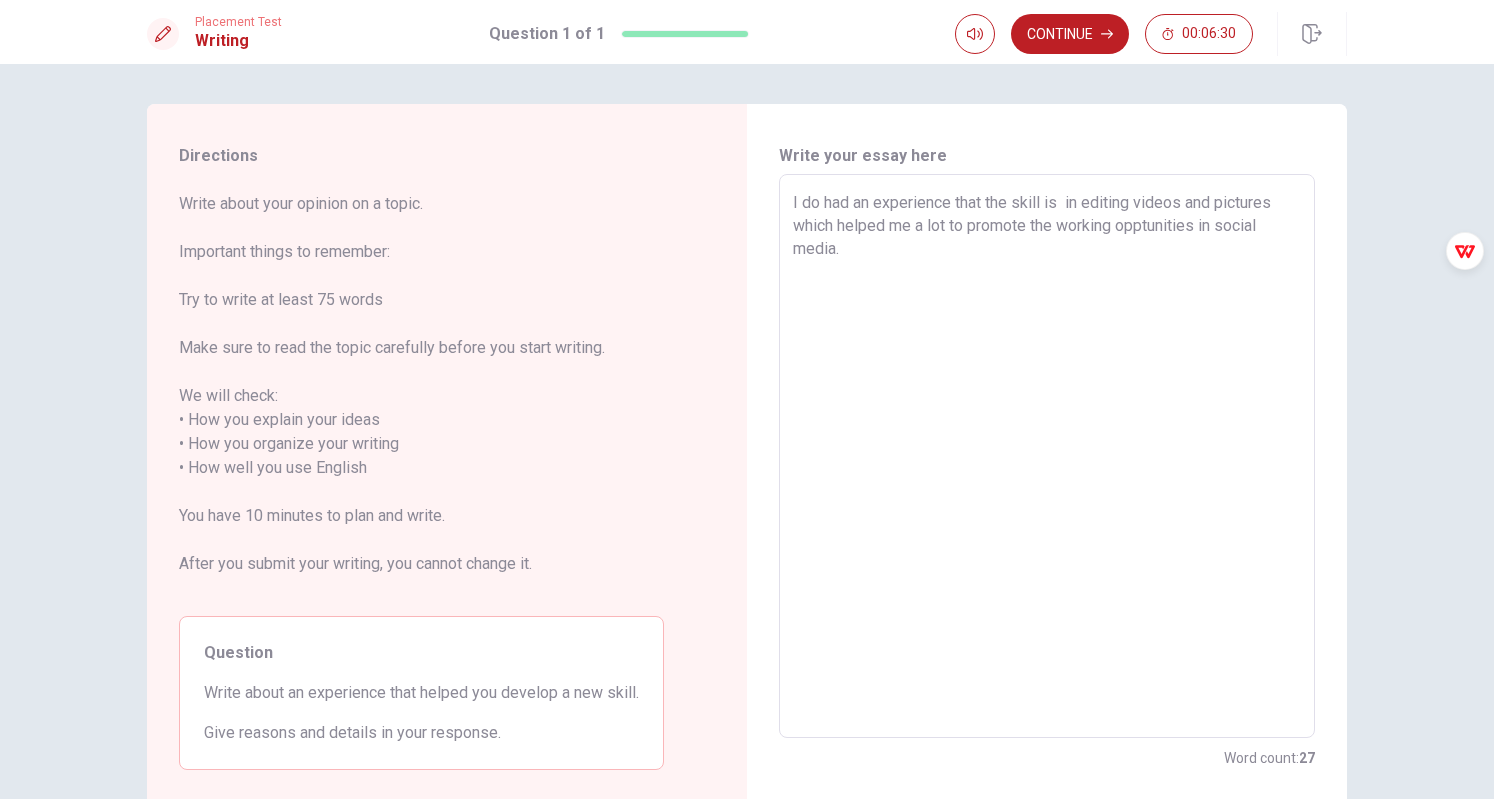 click on "I do had an experience that the skill is  in editing videos and pictures which helped me a lot to promote the working opptunities in social media." at bounding box center (1047, 456) 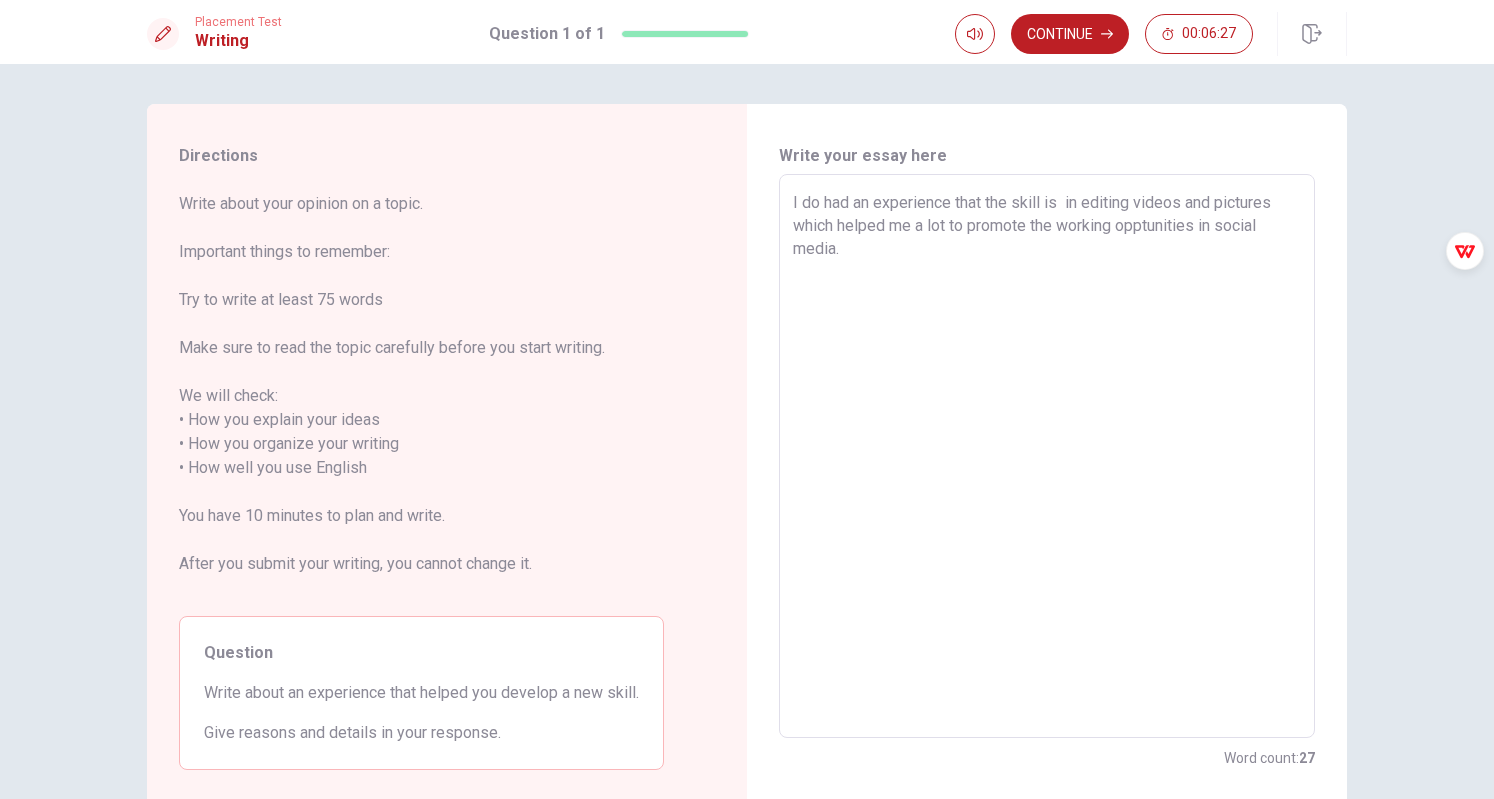 click on "I do had an experience that the skill is  in editing videos and pictures which helped me a lot to promote the working opptunities in social media." at bounding box center (1047, 456) 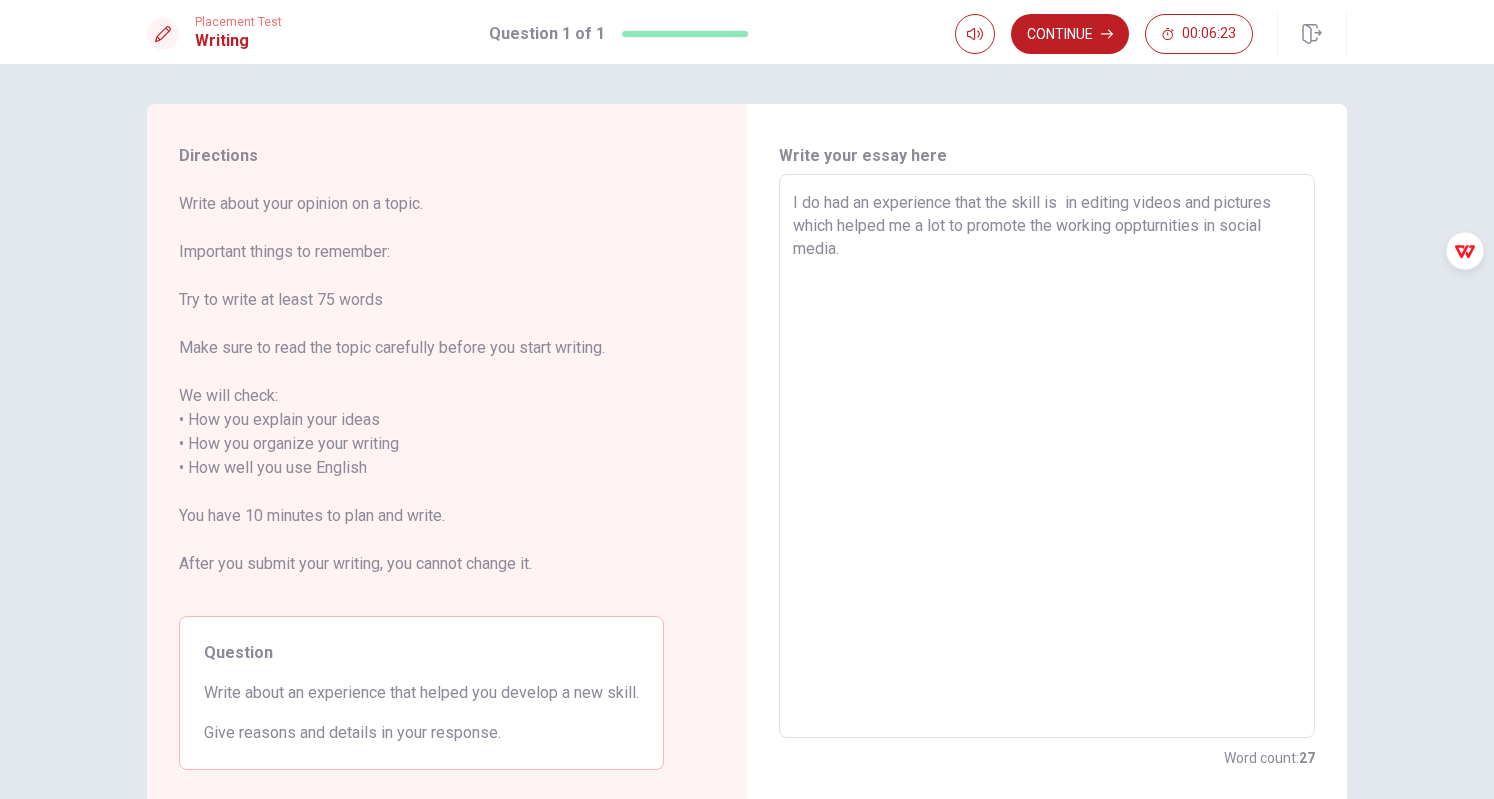click on "I do had an experience that the skill is  in editing videos and pictures which helped me a lot to promote the working oppturnities in social media." at bounding box center [1047, 456] 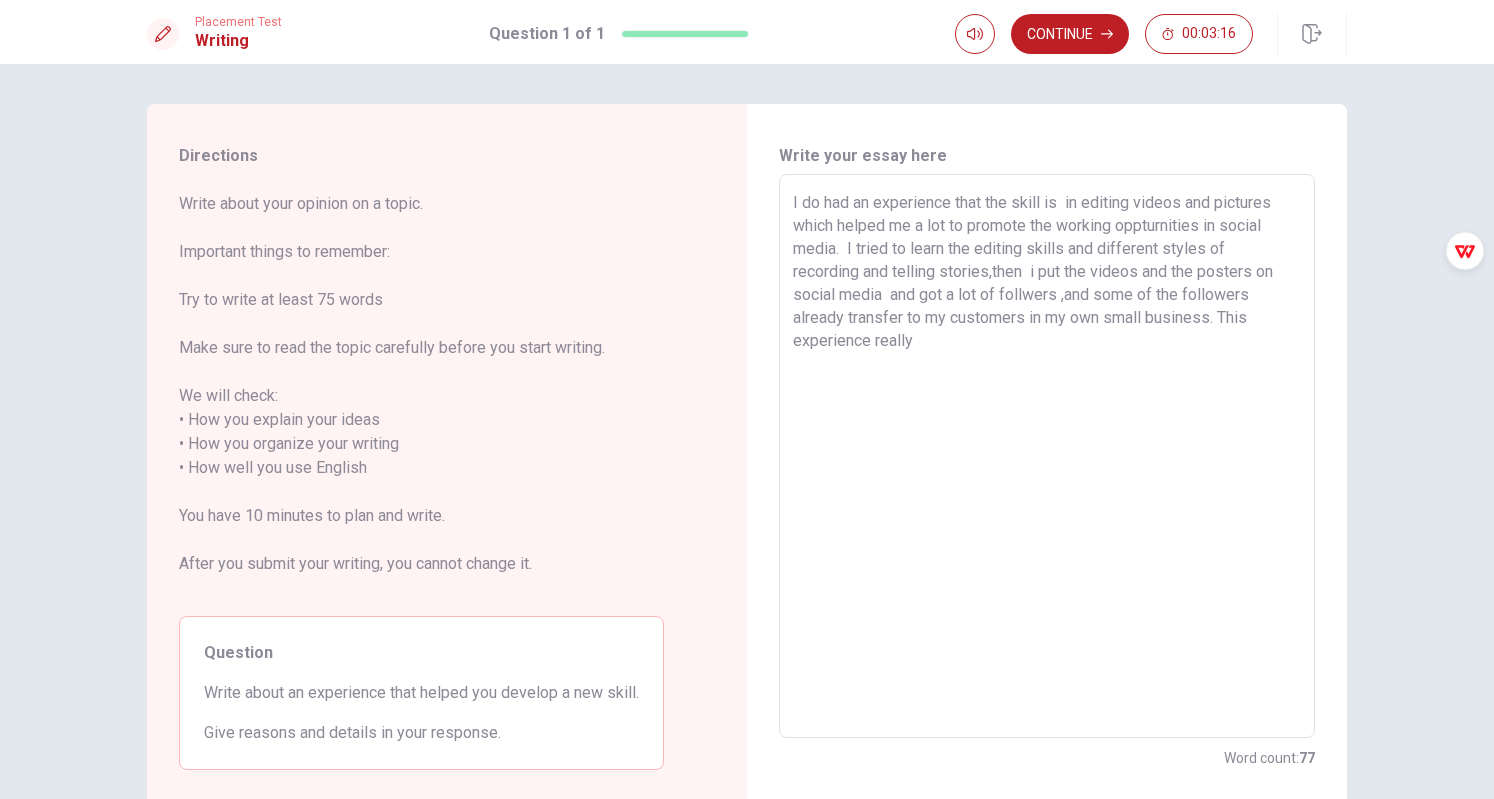 click on "I do had an experience that the skill is  in editing videos and pictures which helped me a lot to promote the working oppturnities in social media.  I tried to learn the editing skills and different styles of recording and telling stories,then  i put the videos and the posters on social media  and got a lot of follwers ,and some of the followers already transfer to my customers in my own small business. This experience really" at bounding box center [1047, 456] 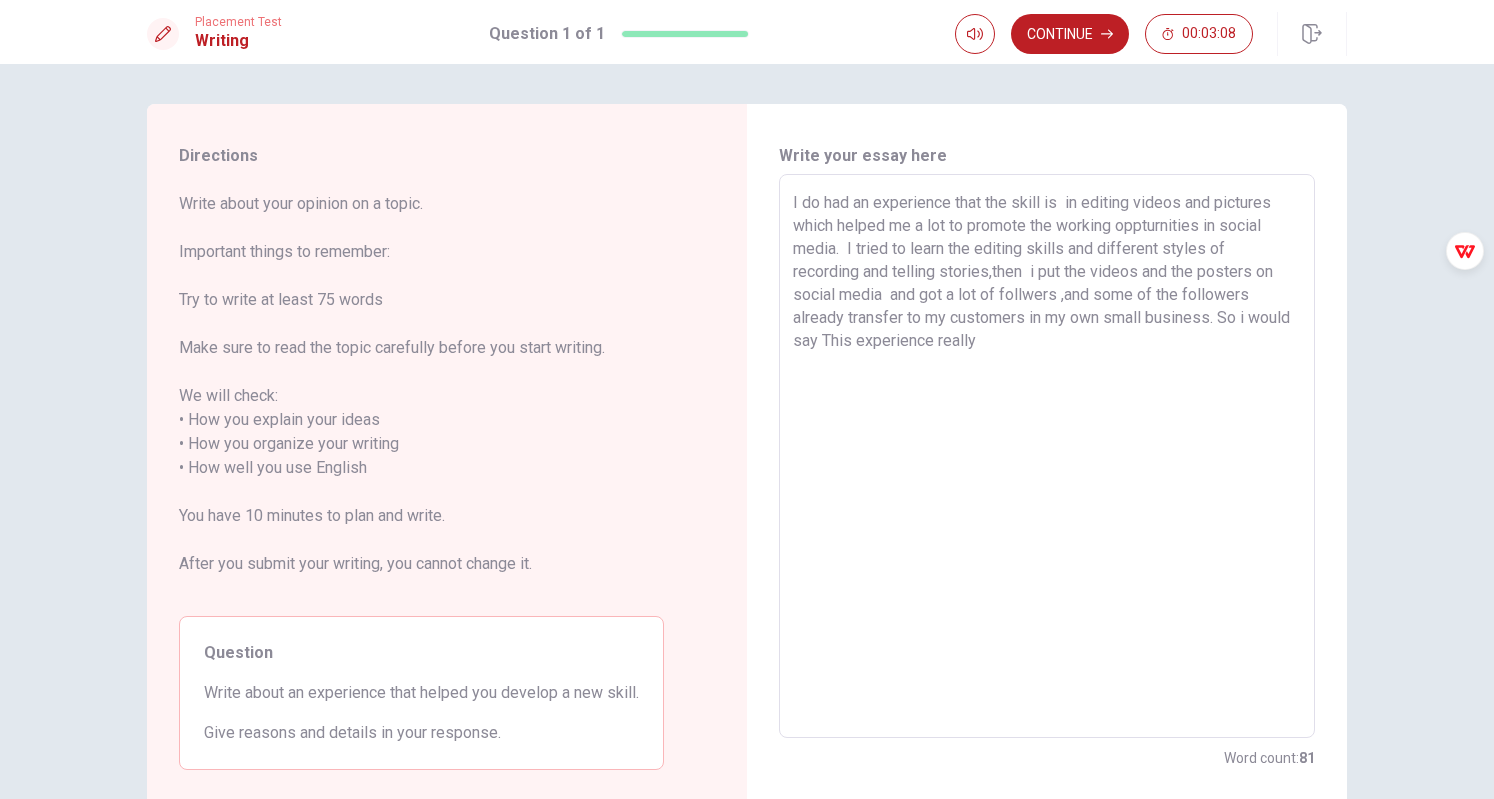 drag, startPoint x: 863, startPoint y: 340, endPoint x: 973, endPoint y: 339, distance: 110.00455 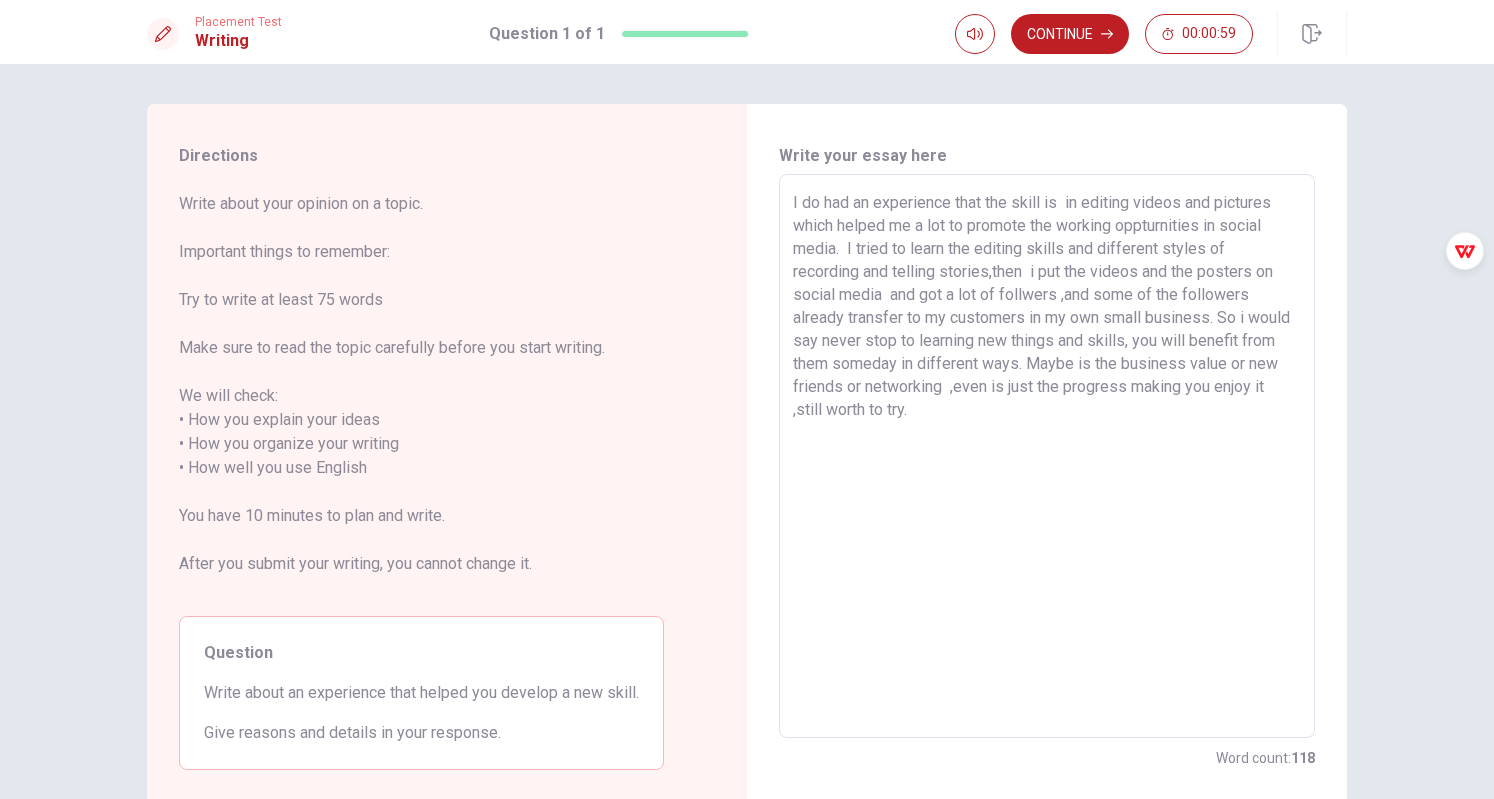 click on "I do had an experience that the skill is  in editing videos and pictures which helped me a lot to promote the working oppturnities in social media.  I tried to learn the editing skills and different styles of recording and telling stories,then  i put the videos and the posters on social media  and got a lot of follwers ,and some of the followers already transfer to my customers in my own small business. So i would say never stop to learning new things and skills, you will benefit from them someday in different ways. Maybe is the business value or new friends or networking  ,even is just the progress making you enjoy it ,still worth to try." at bounding box center [1047, 456] 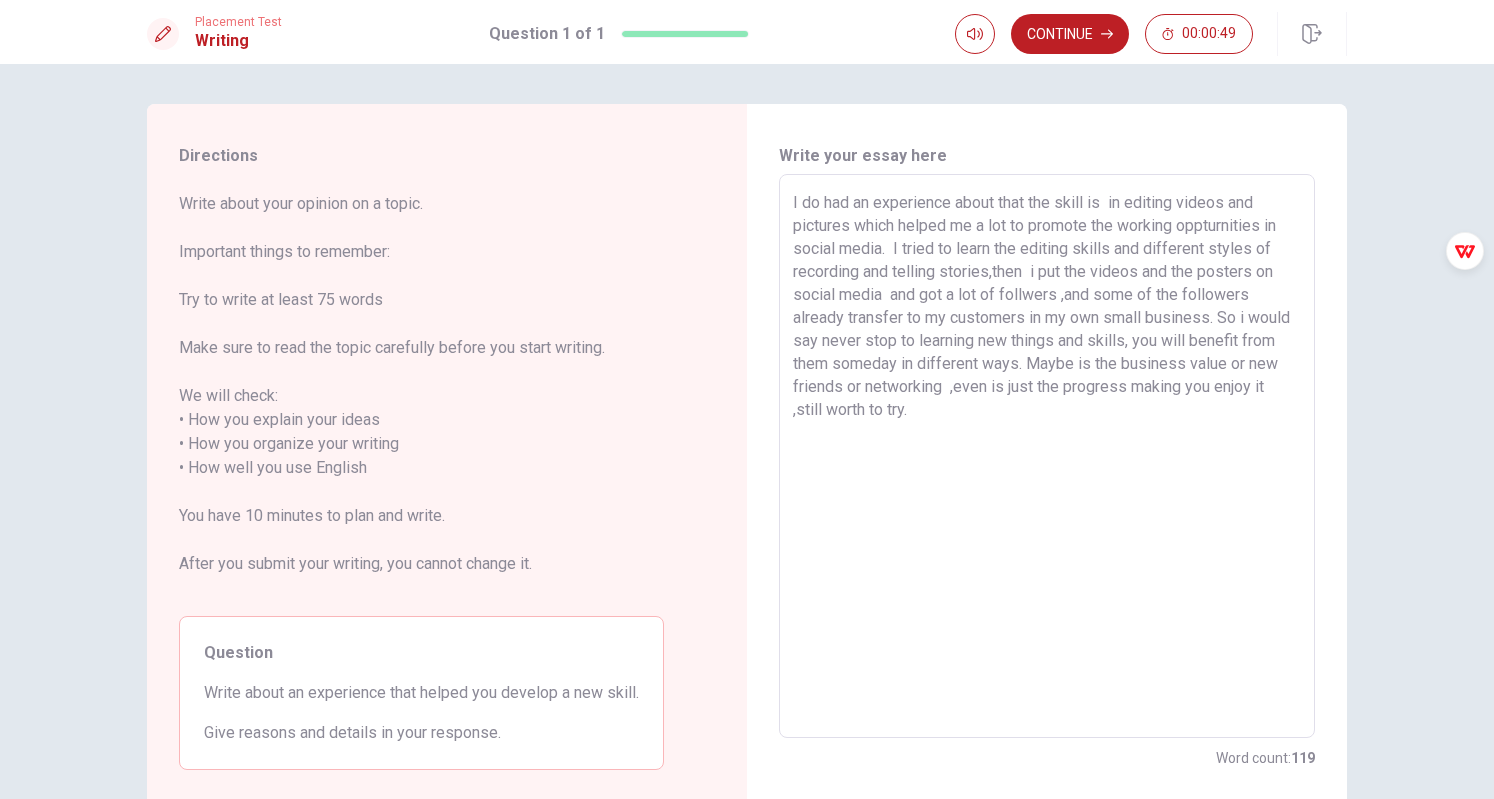 drag, startPoint x: 994, startPoint y: 203, endPoint x: 952, endPoint y: 197, distance: 42.426407 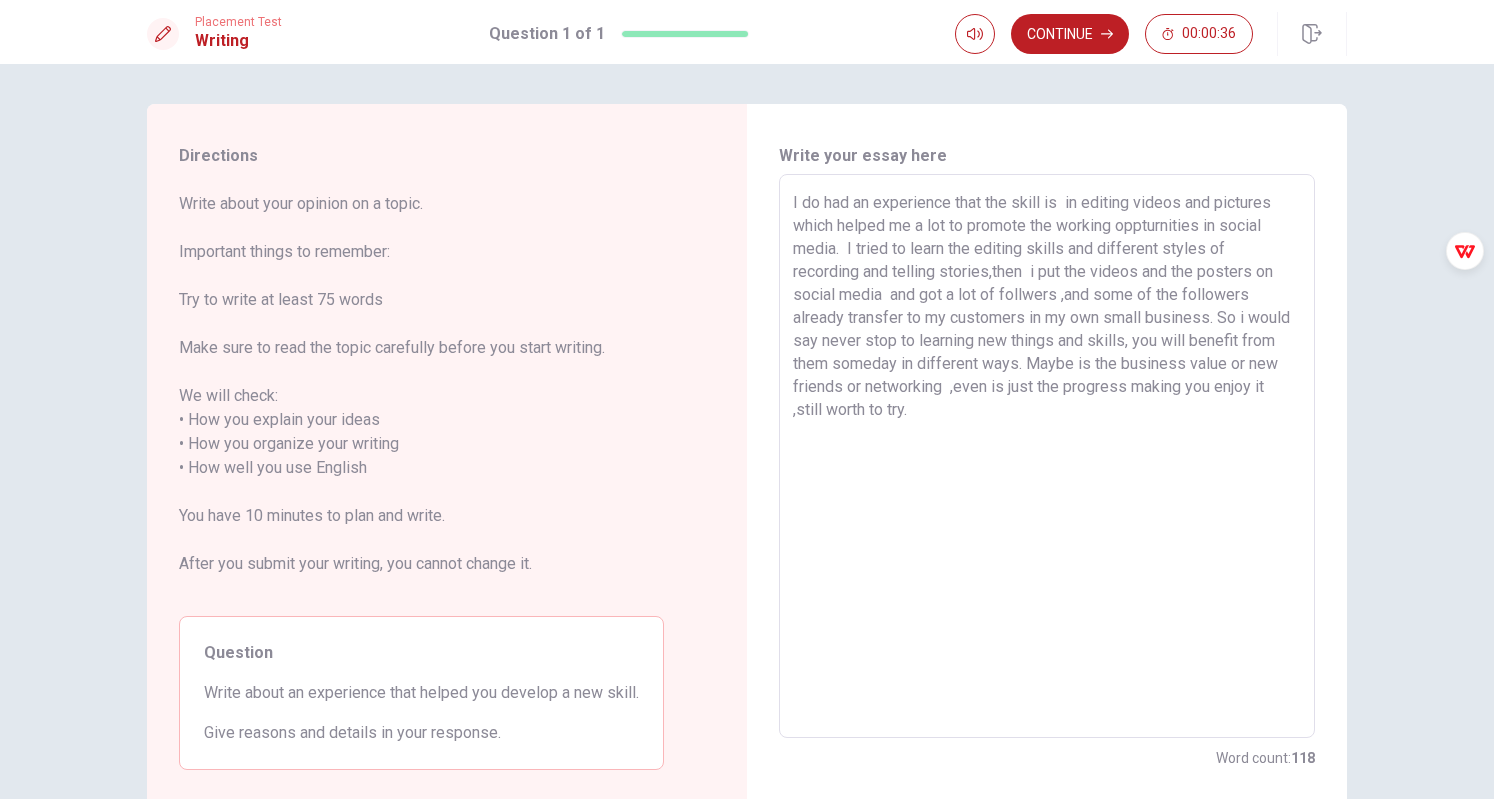click on "I do had an experience that the skill is  in editing videos and pictures which helped me a lot to promote the working oppturnities in social media.  I tried to learn the editing skills and different styles of recording and telling stories,then  i put the videos and the posters on social media  and got a lot of follwers ,and some of the followers already transfer to my customers in my own small business. So i would say never stop to learning new things and skills, you will benefit from them someday in different ways. Maybe is the business value or new friends or networking  ,even is just the progress making you enjoy it ,still worth to try." at bounding box center [1047, 456] 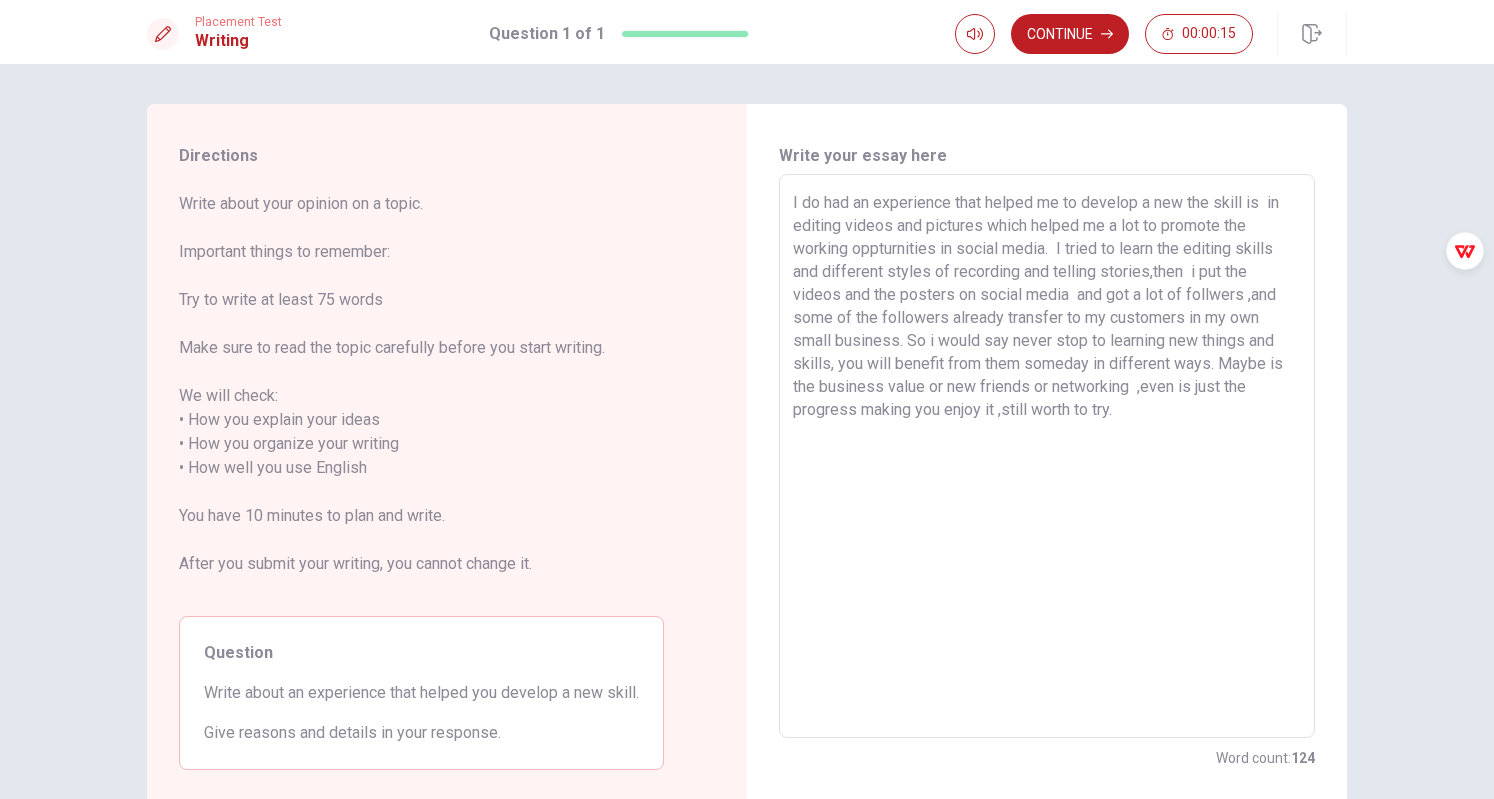 drag, startPoint x: 1185, startPoint y: 200, endPoint x: 1208, endPoint y: 201, distance: 23.021729 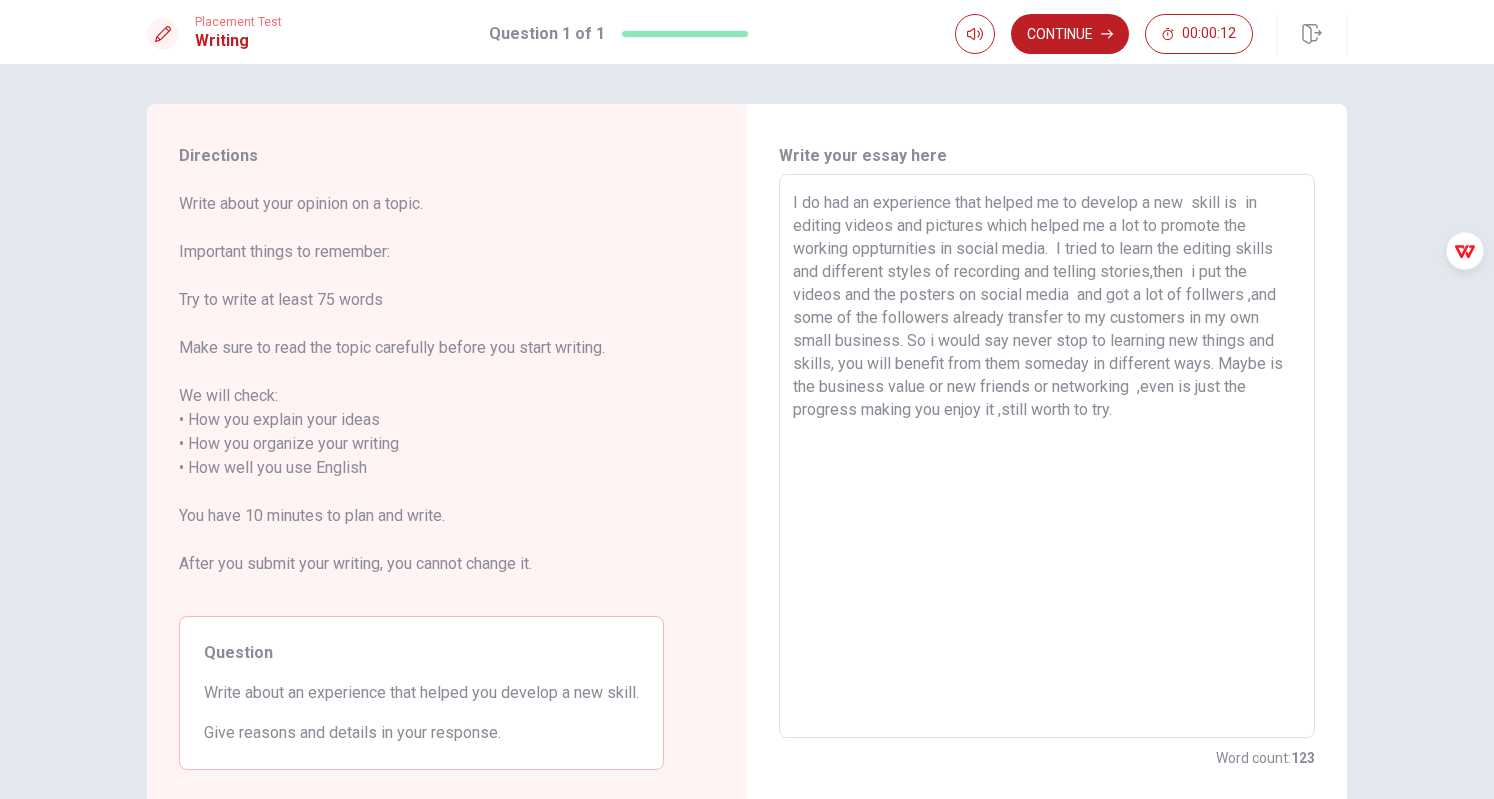 click on "I do had an experience that helped me to develop a new  skill is  in editing videos and pictures which helped me a lot to promote the working oppturnities in social media.  I tried to learn the editing skills and different styles of recording and telling stories,then  i put the videos and the posters on social media  and got a lot of follwers ,and some of the followers already transfer to my customers in my own small business. So i would say never stop to learning new things and skills, you will benefit from them someday in different ways. Maybe is the business value or new friends or networking  ,even is just the progress making you enjoy it ,still worth to try." at bounding box center [1047, 456] 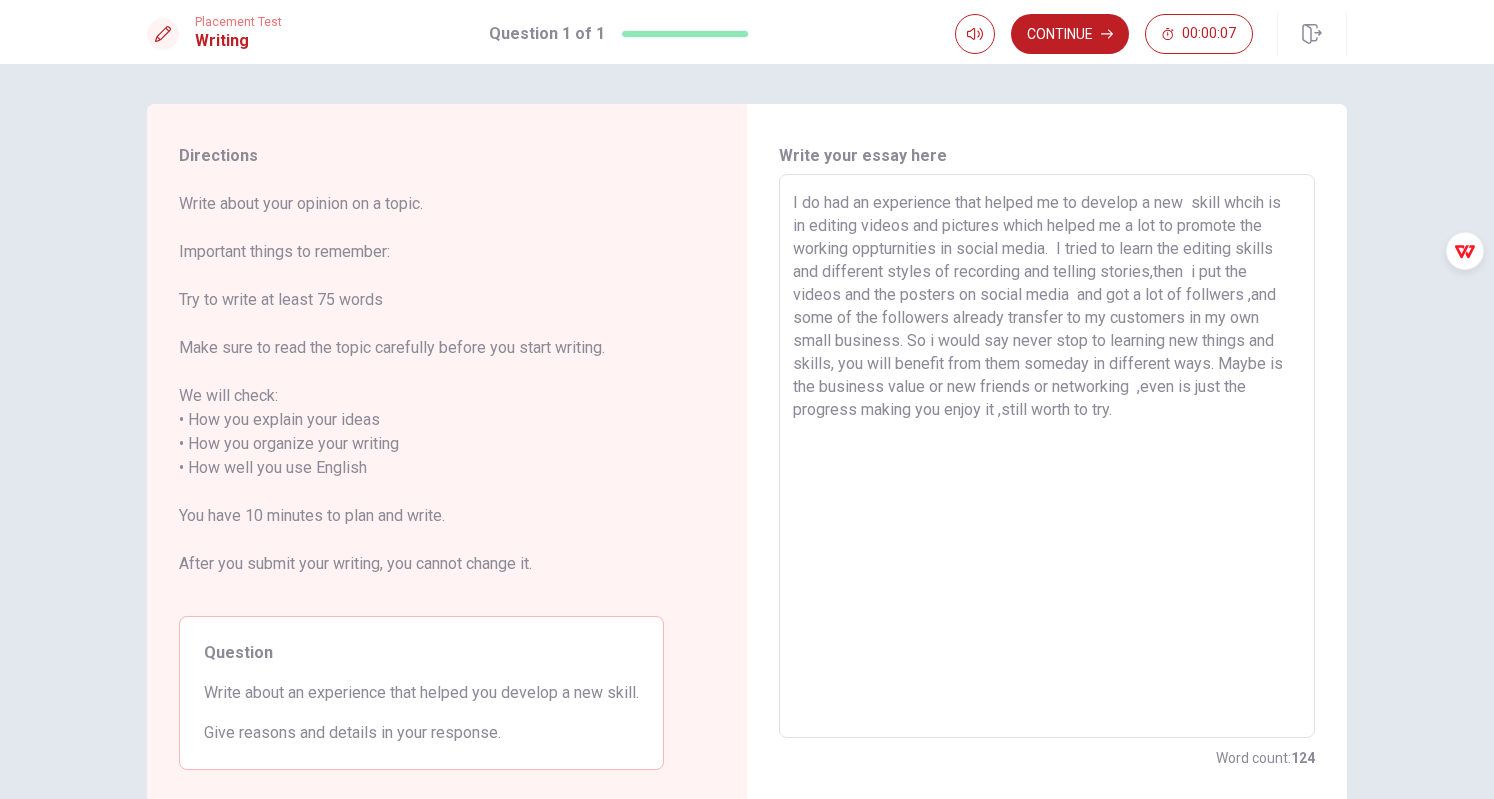 drag, startPoint x: 798, startPoint y: 223, endPoint x: 786, endPoint y: 226, distance: 12.369317 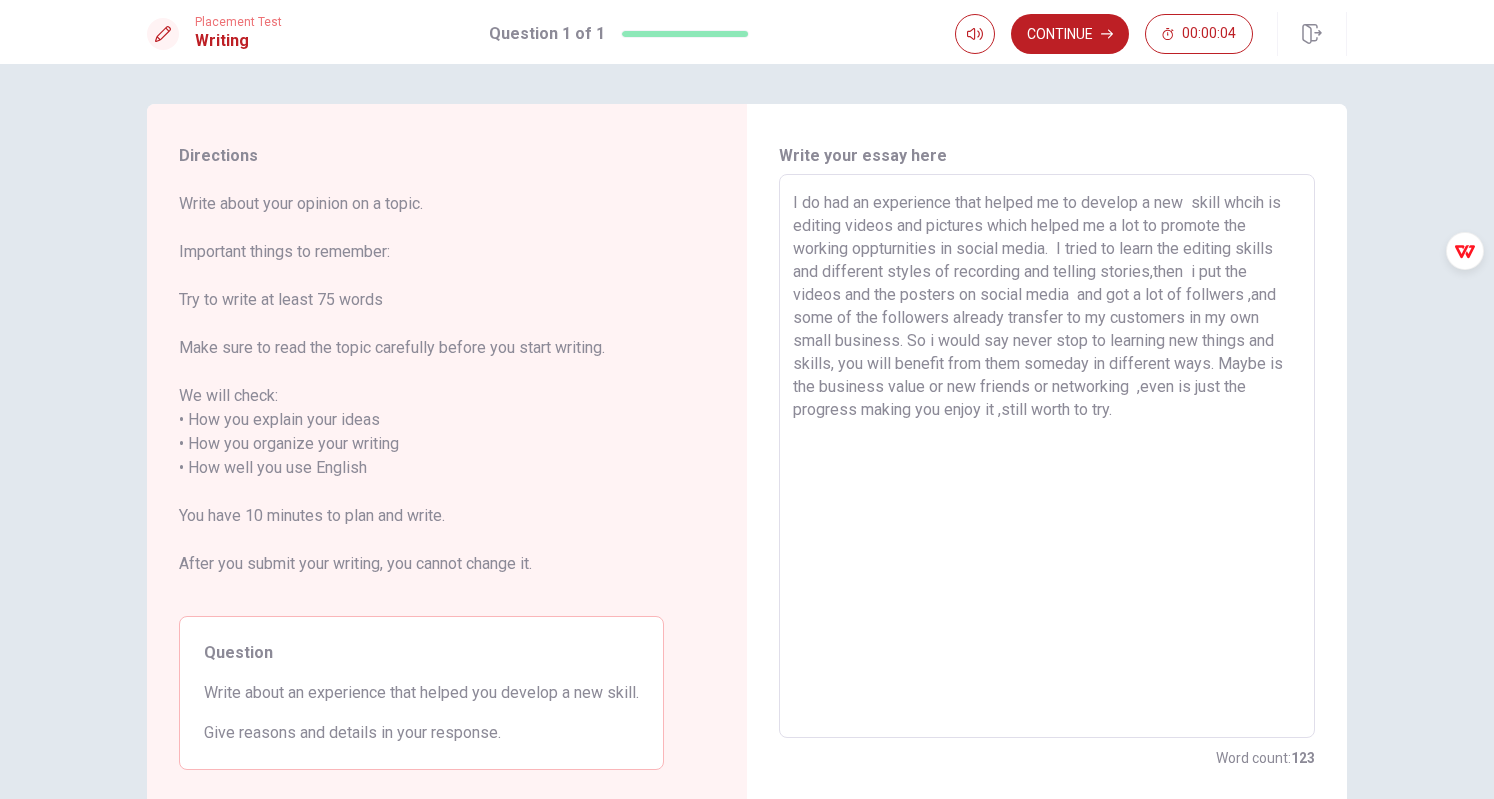 click on "I do had an experience that helped me to develop a new  skill whcih is   editing videos and pictures which helped me a lot to promote the working oppturnities in social media.  I tried to learn the editing skills and different styles of recording and telling stories,then  i put the videos and the posters on social media  and got a lot of follwers ,and some of the followers already transfer to my customers in my own small business. So i would say never stop to learning new things and skills, you will benefit from them someday in different ways. Maybe is the business value or new friends or networking  ,even is just the progress making you enjoy it ,still worth to try." at bounding box center (1047, 456) 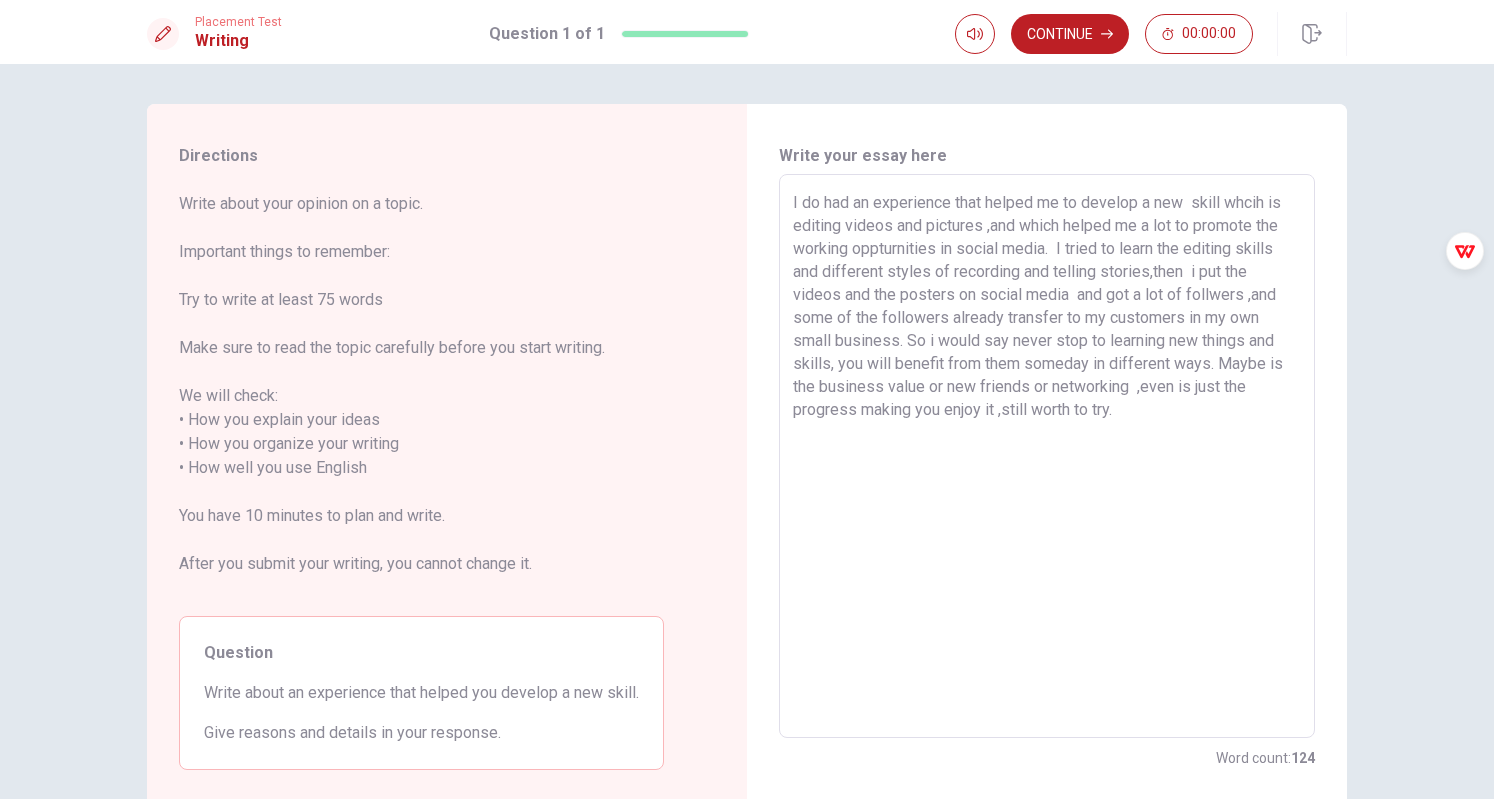 click on "I do had an experience that helped me to develop a new  skill whcih is   editing videos and pictures ,and which helped me a lot to promote the working oppturnities in social media.  I tried to learn the editing skills and different styles of recording and telling stories,then  i put the videos and the posters on social media  and got a lot of follwers ,and some of the followers already transfer to my customers in my own small business. So i would say never stop to learning new things and skills, you will benefit from them someday in different ways. Maybe is the business value or new friends or networking  ,even is just the progress making you enjoy it ,still worth to try." at bounding box center (1047, 456) 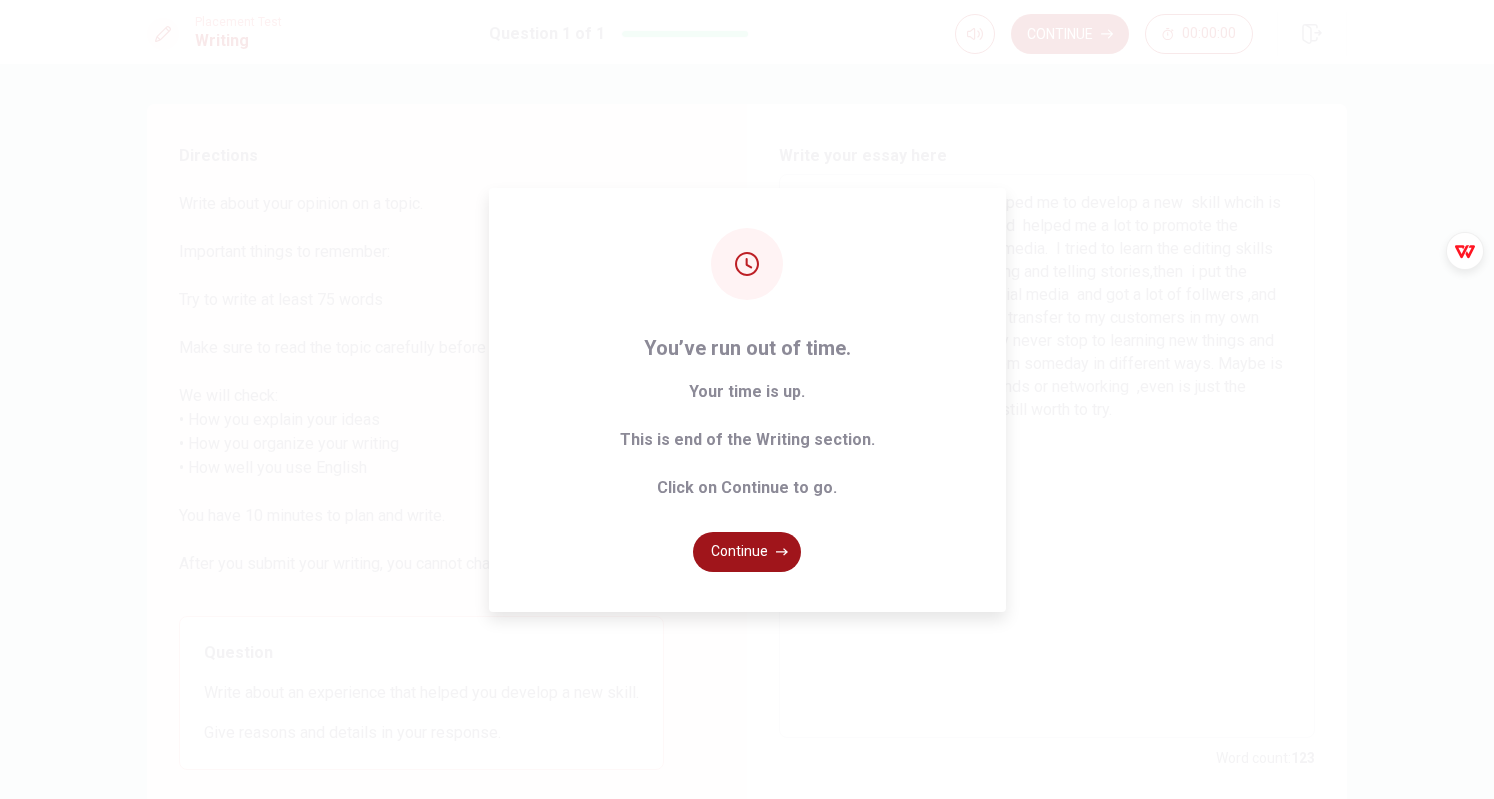 click on "Continue" at bounding box center [747, 552] 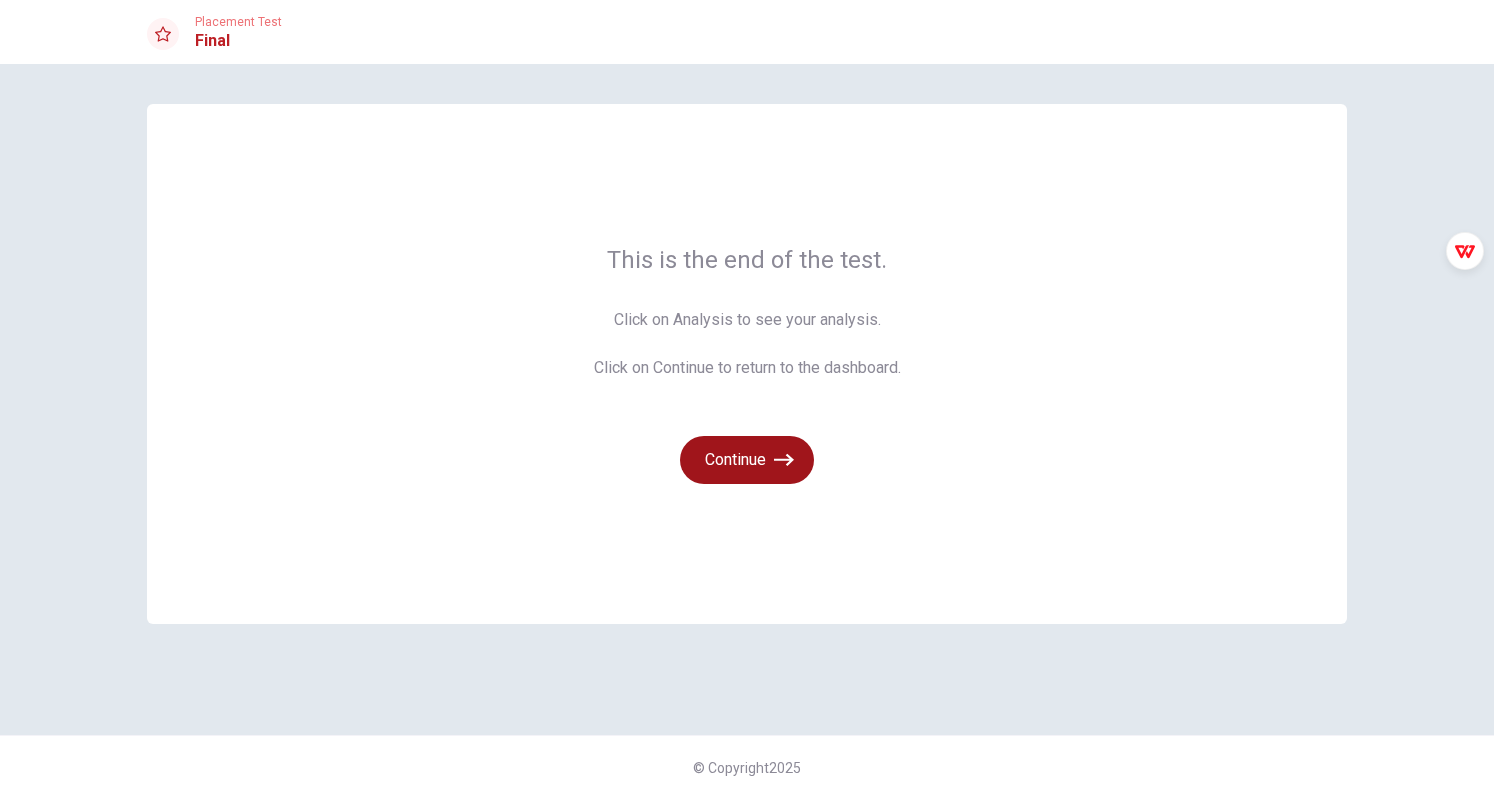click on "Continue" at bounding box center [747, 460] 